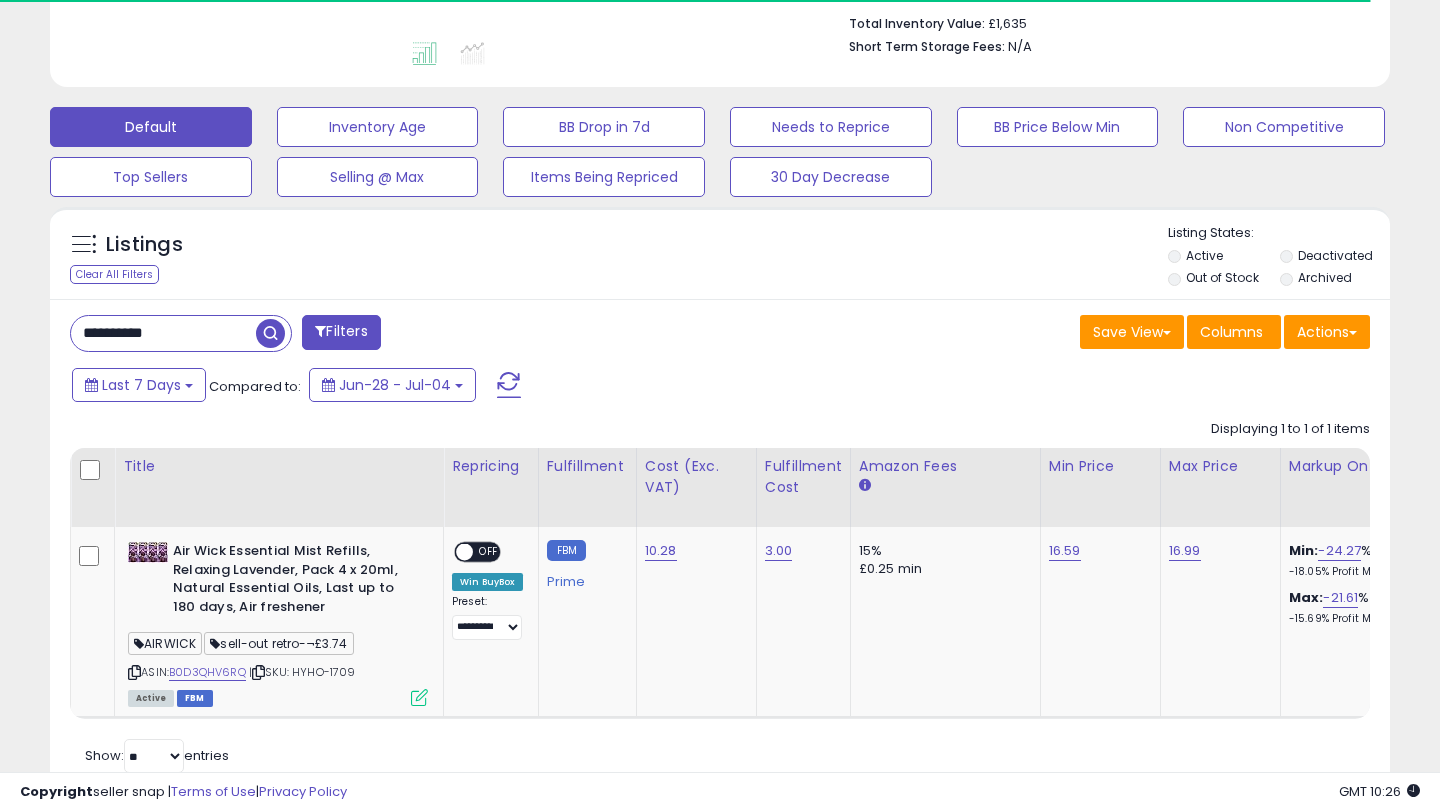 scroll, scrollTop: 582, scrollLeft: 0, axis: vertical 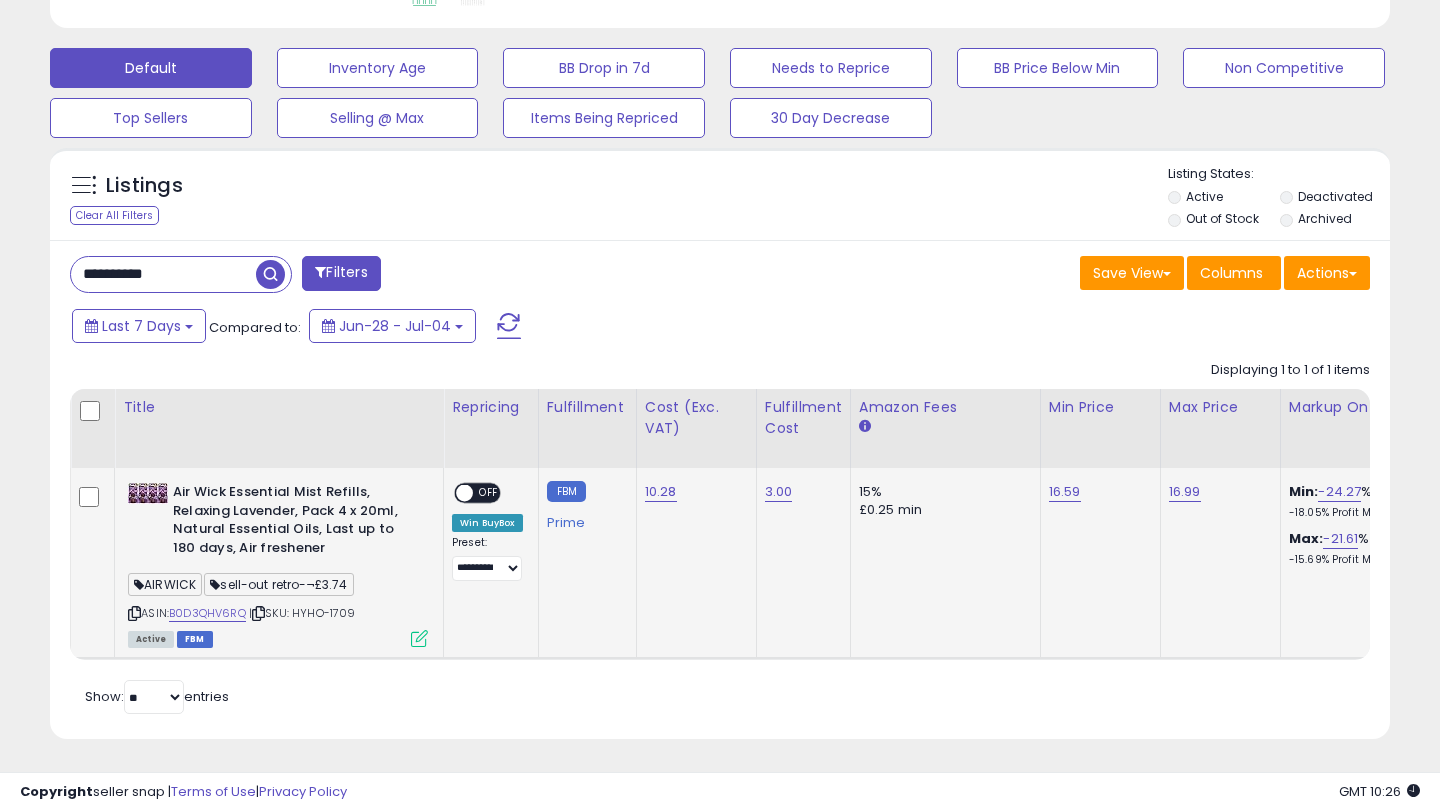 click at bounding box center [419, 638] 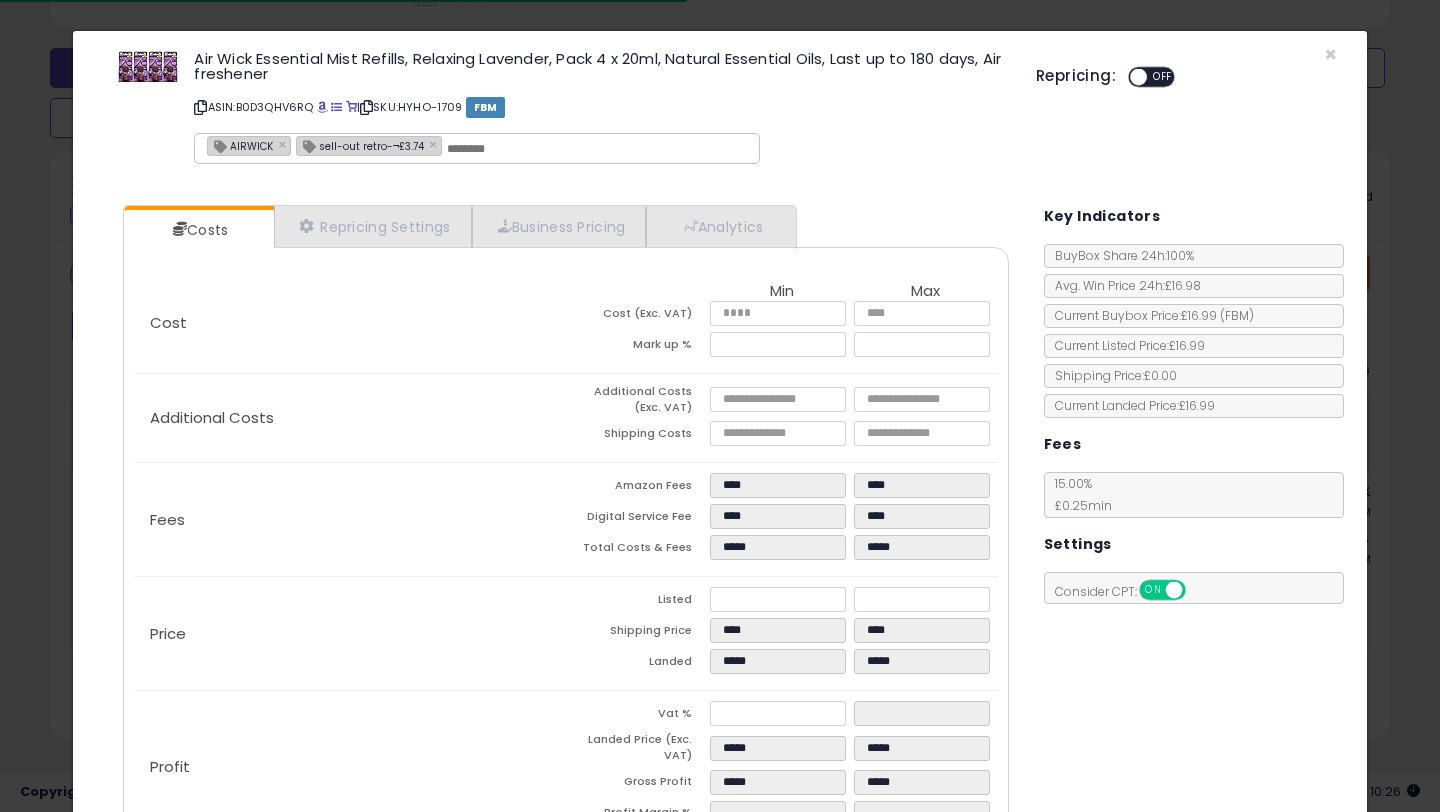 click on "OFF" at bounding box center (1163, 77) 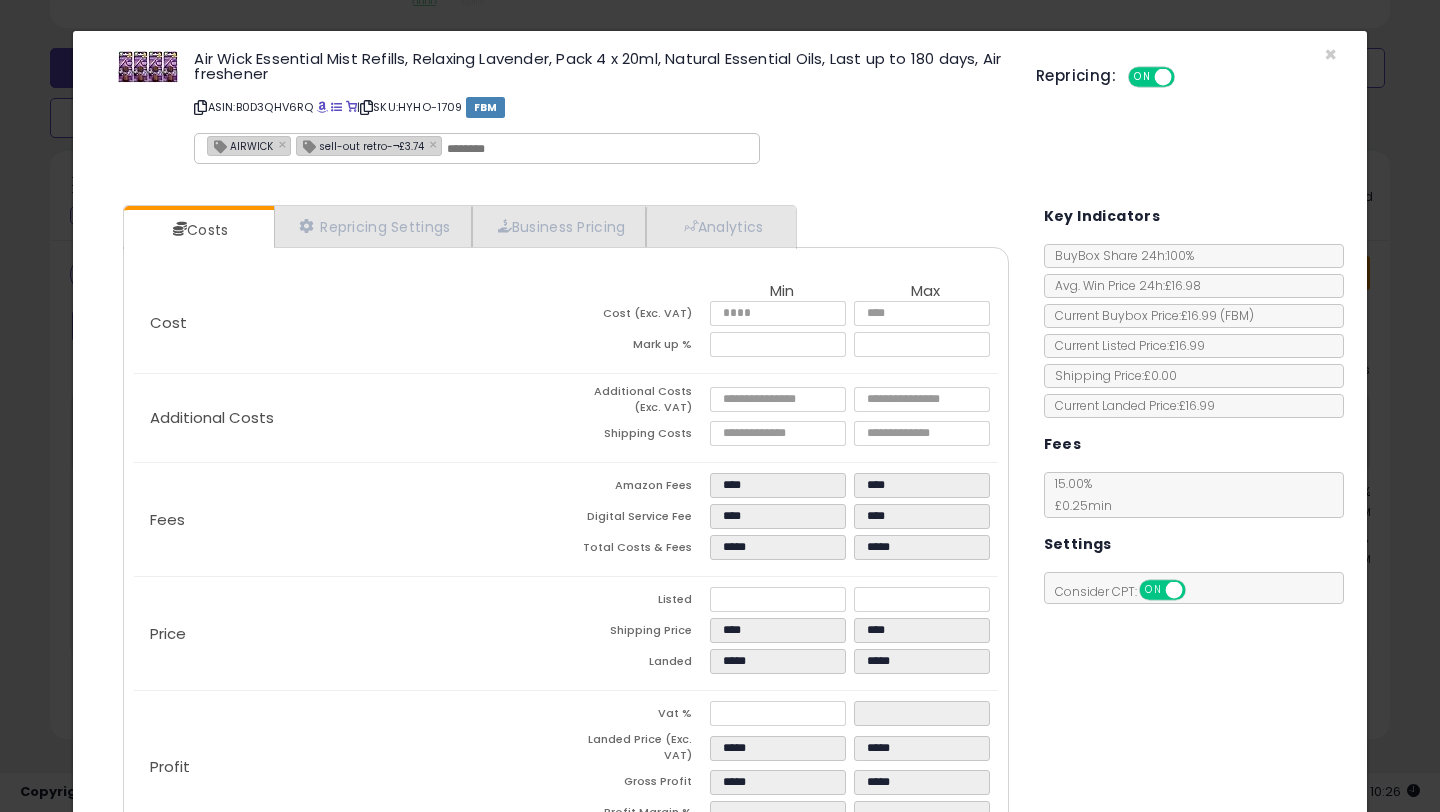 scroll, scrollTop: 135, scrollLeft: 0, axis: vertical 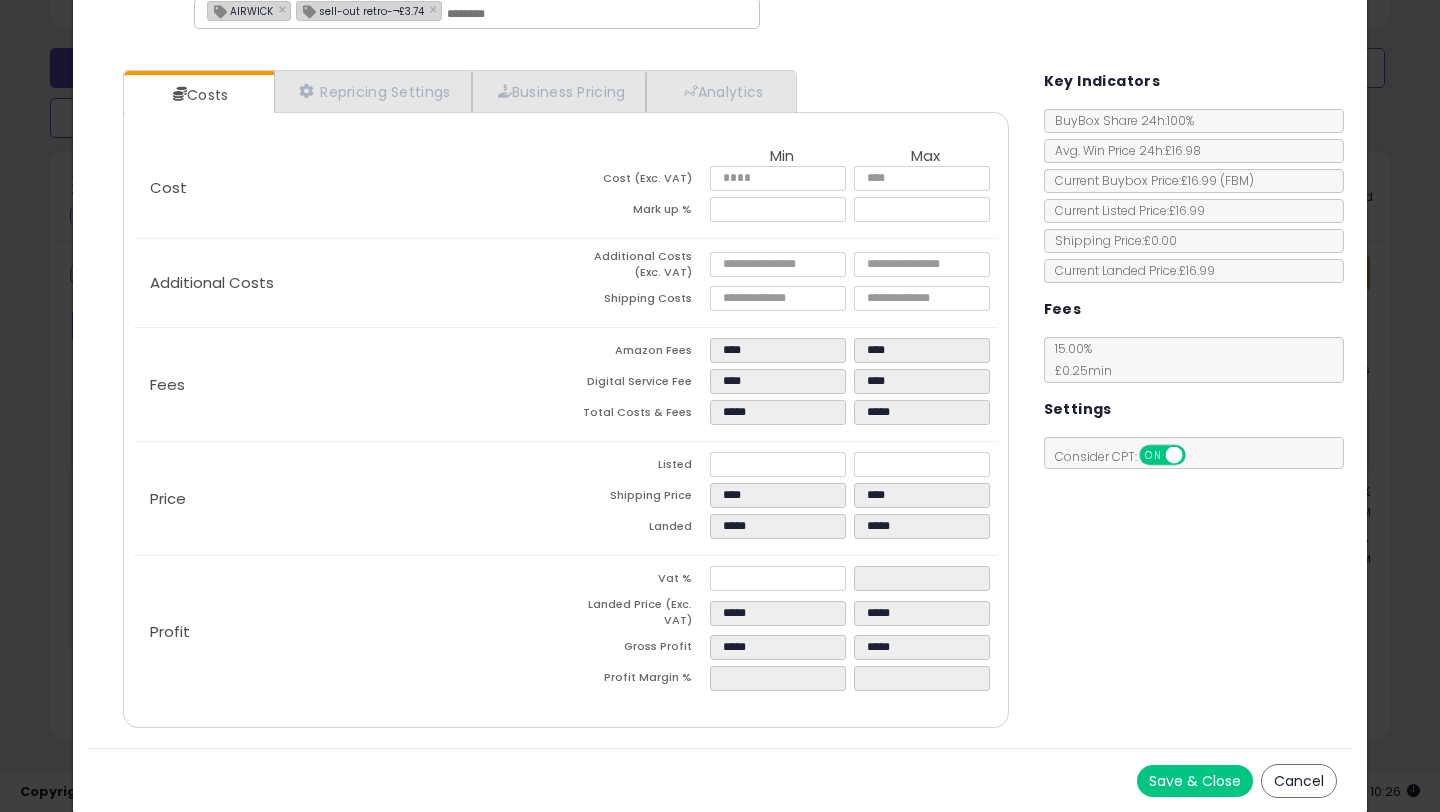 click on "Save & Close" at bounding box center [1195, 781] 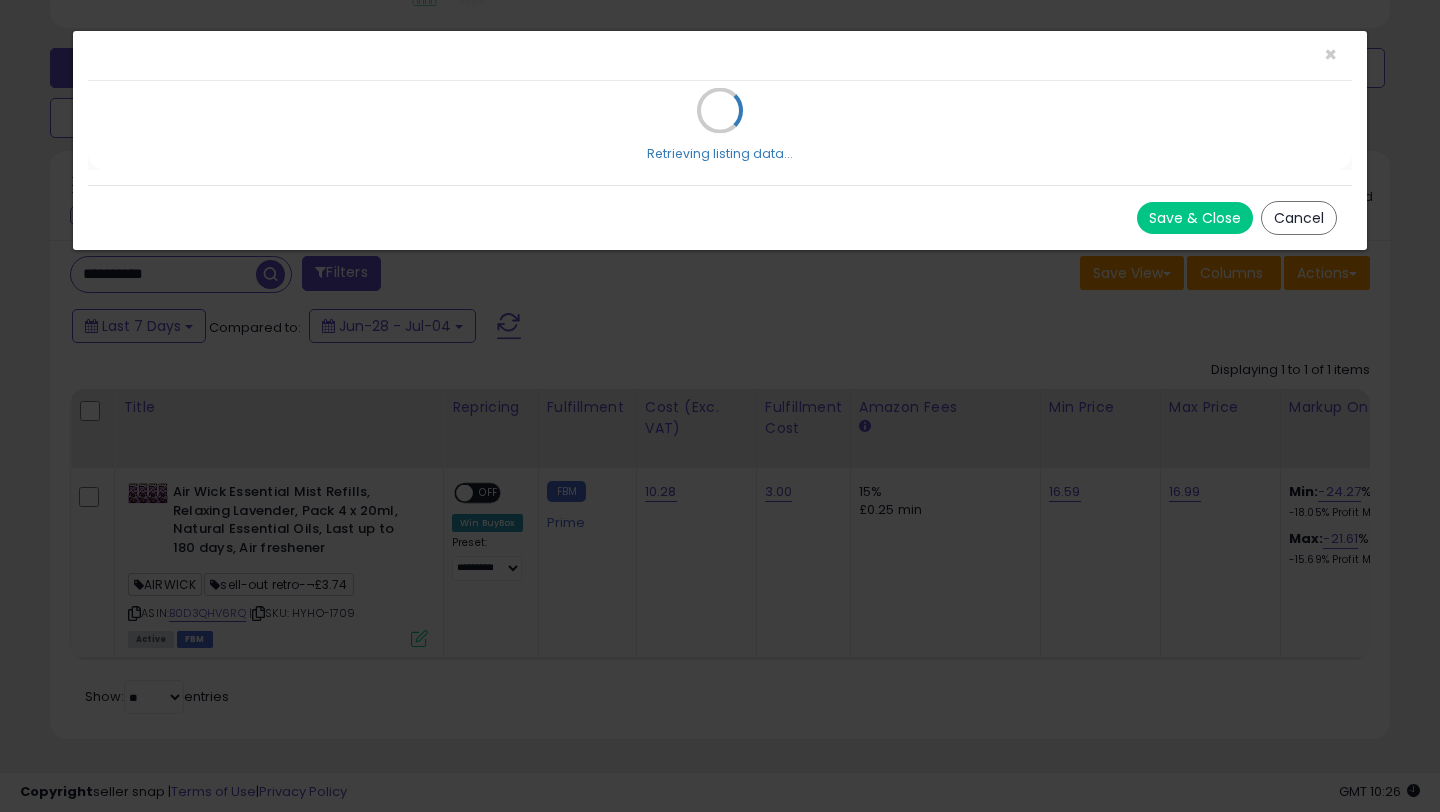 scroll, scrollTop: 0, scrollLeft: 0, axis: both 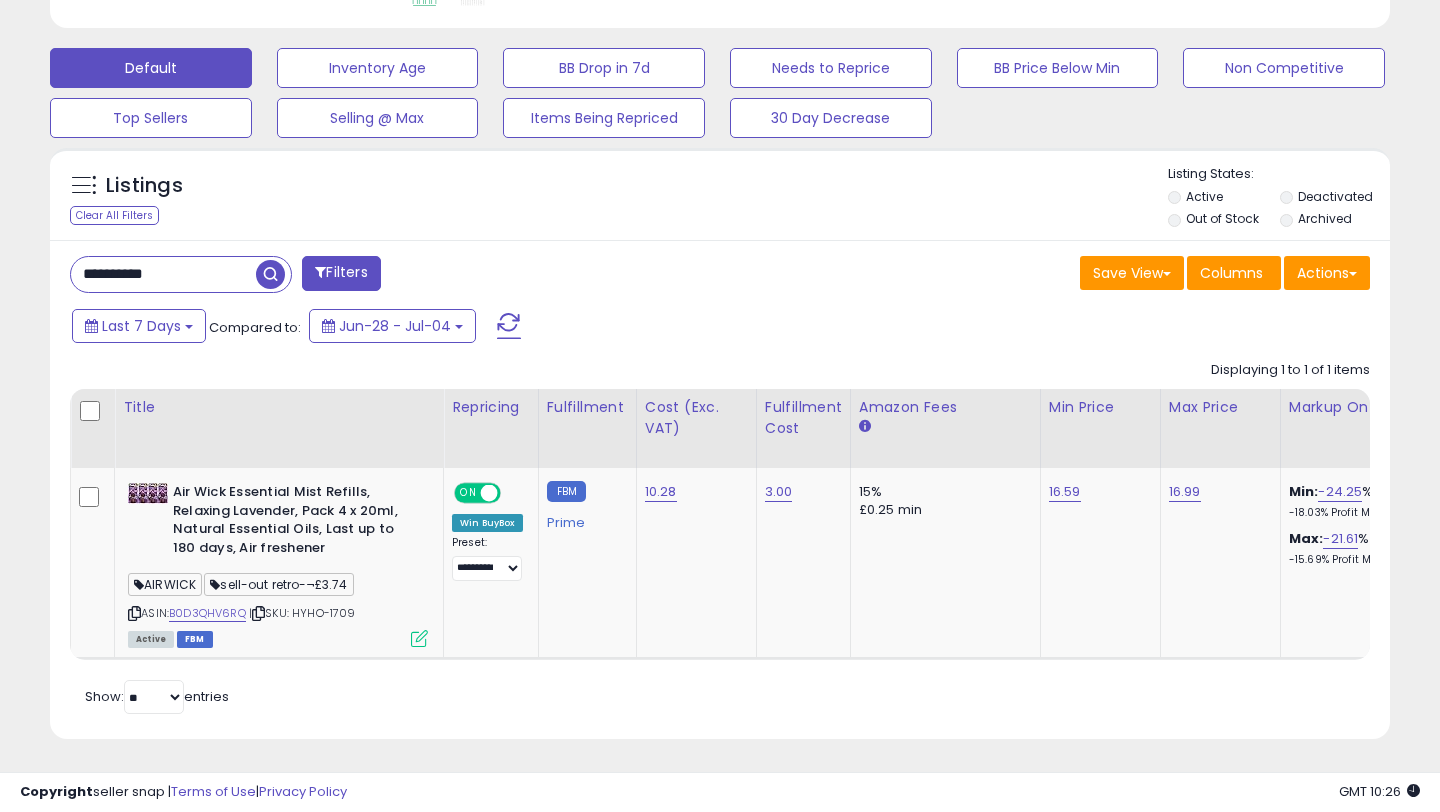 click on "**********" at bounding box center [163, 274] 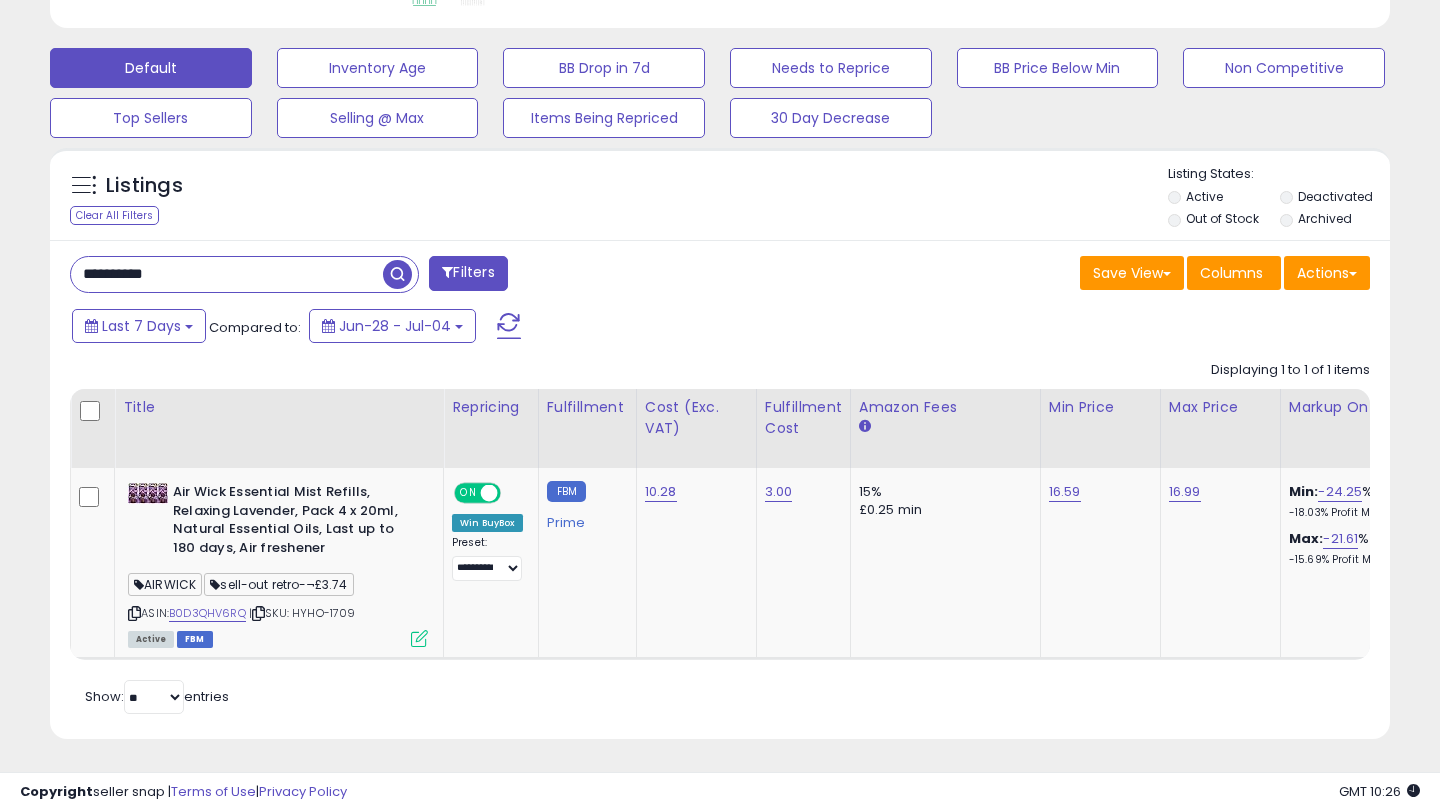 click on "**********" at bounding box center (227, 274) 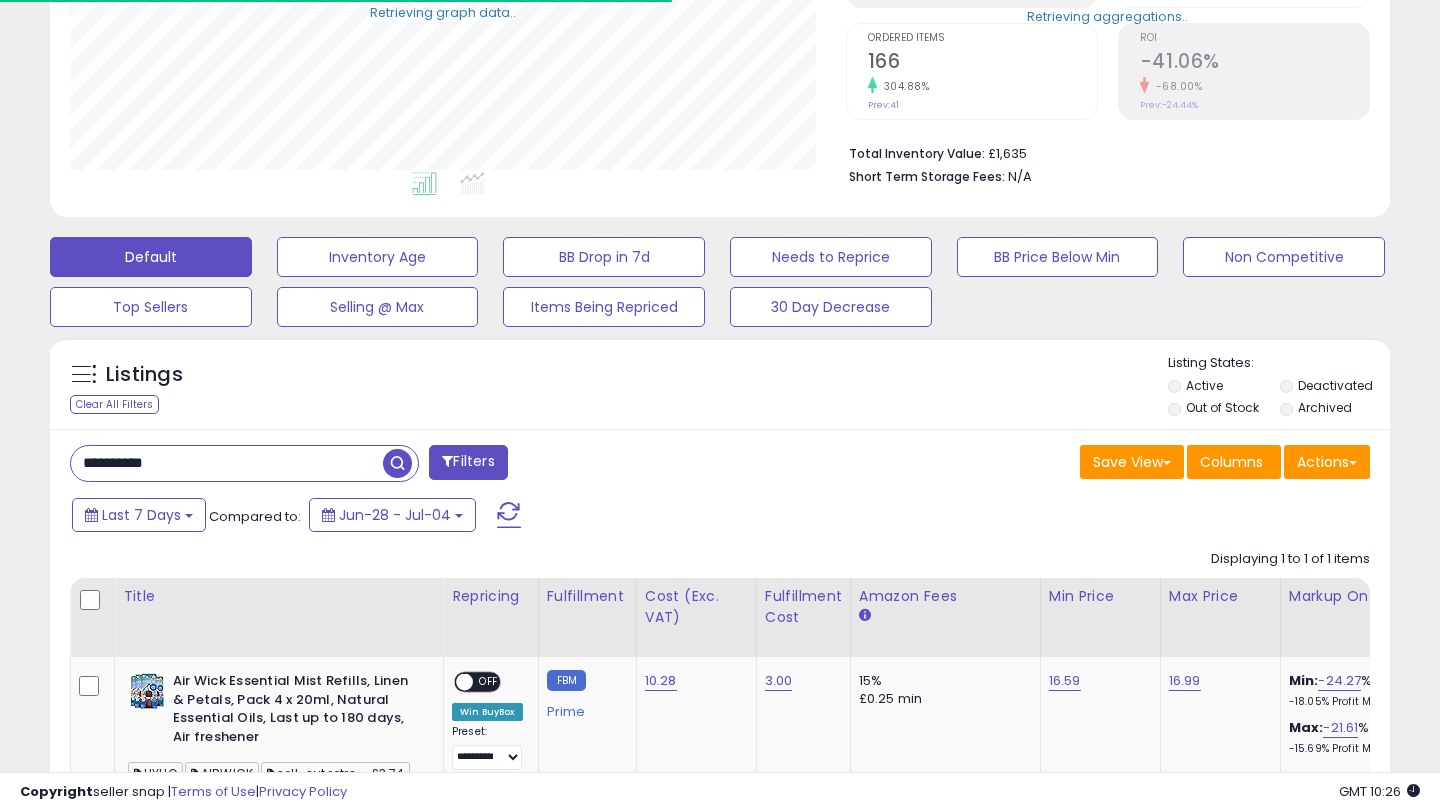 scroll, scrollTop: 582, scrollLeft: 0, axis: vertical 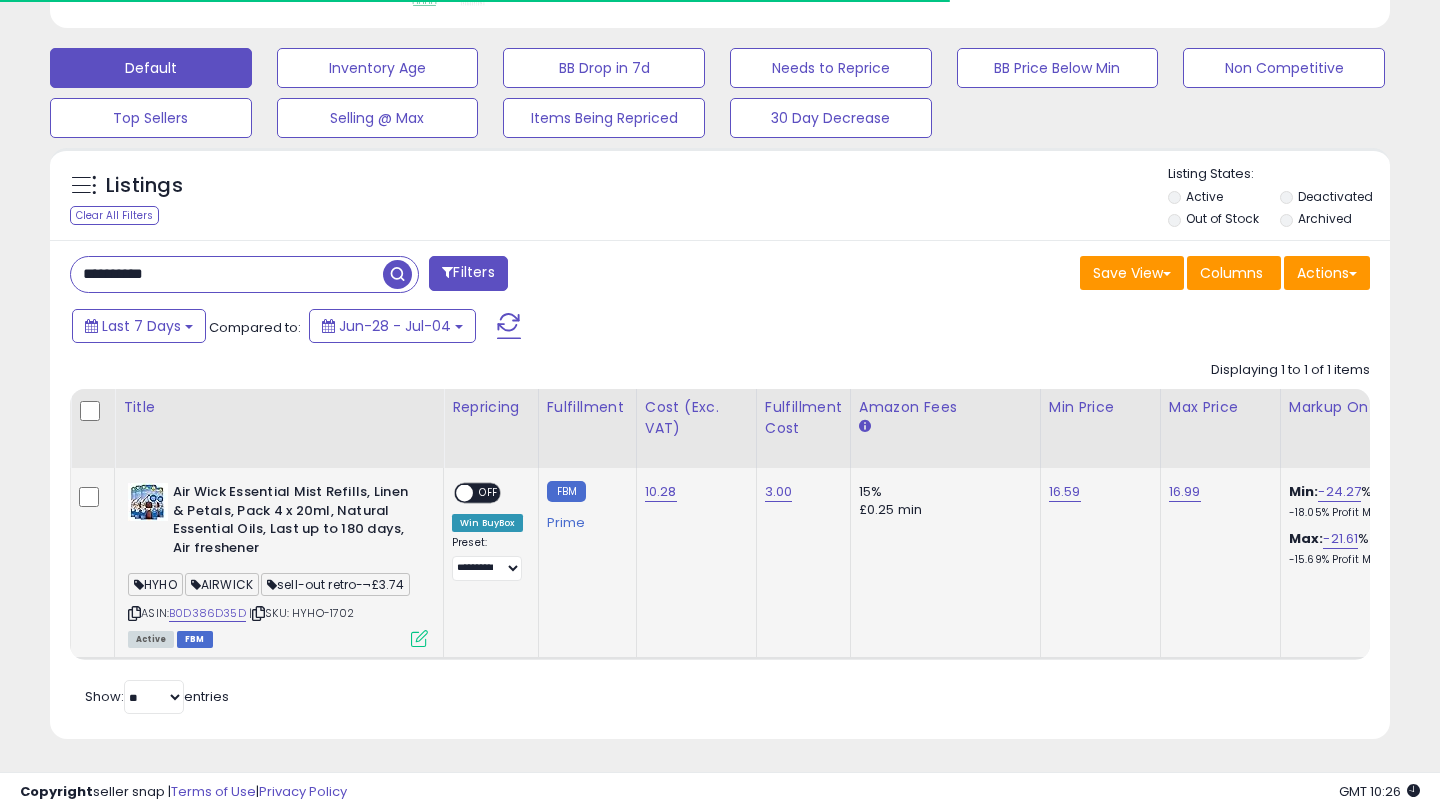click at bounding box center (419, 638) 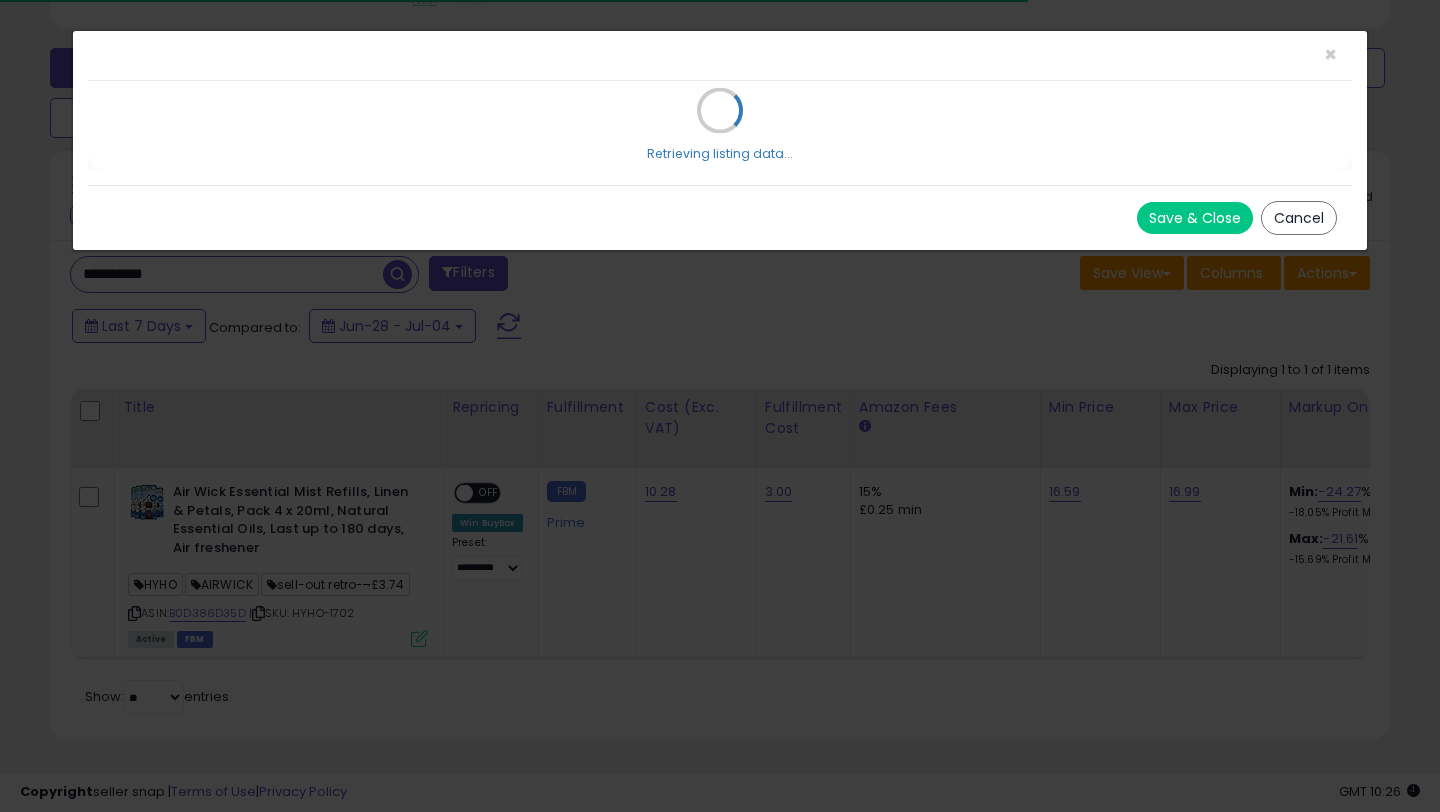 scroll, scrollTop: 999590, scrollLeft: 999224, axis: both 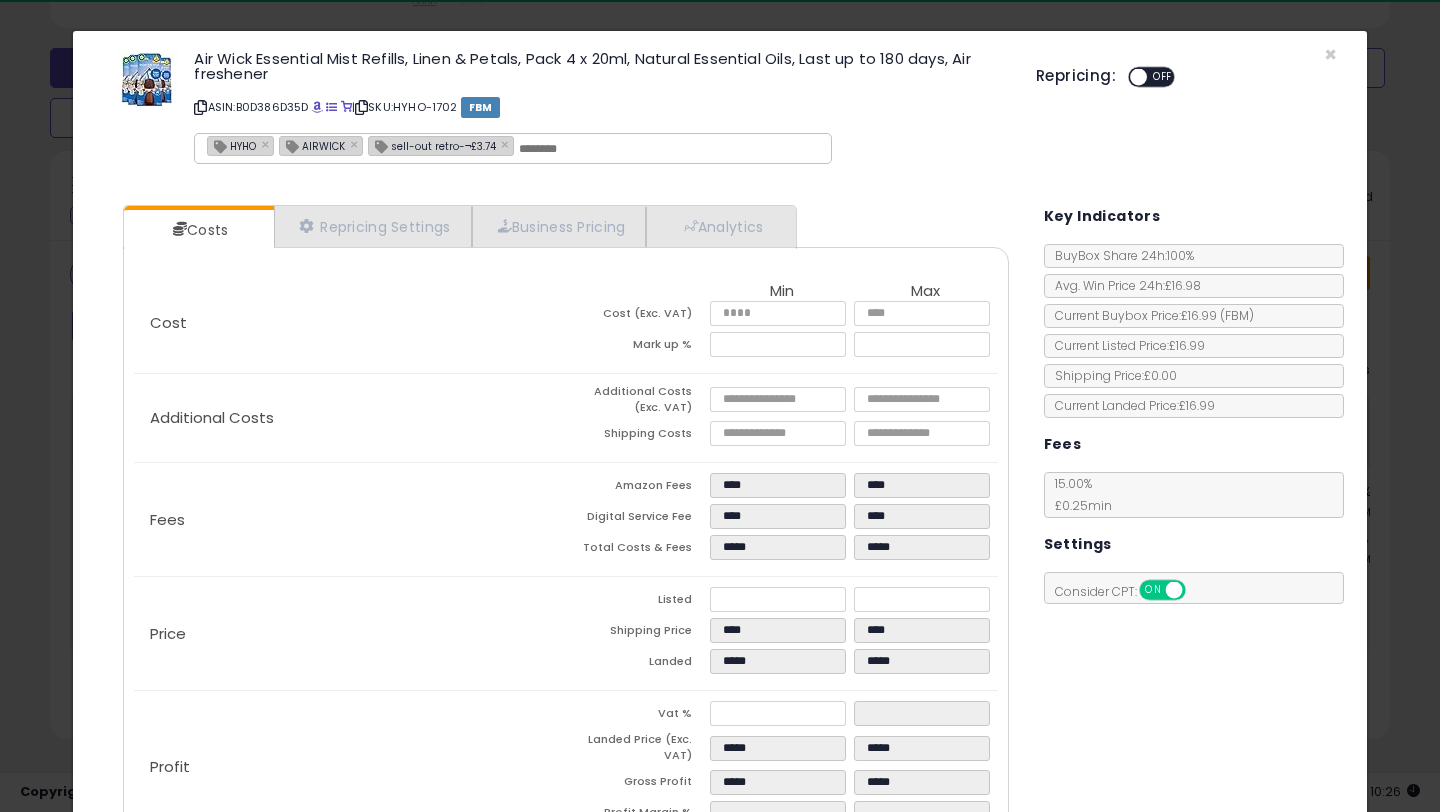 click on "OFF" at bounding box center [1163, 77] 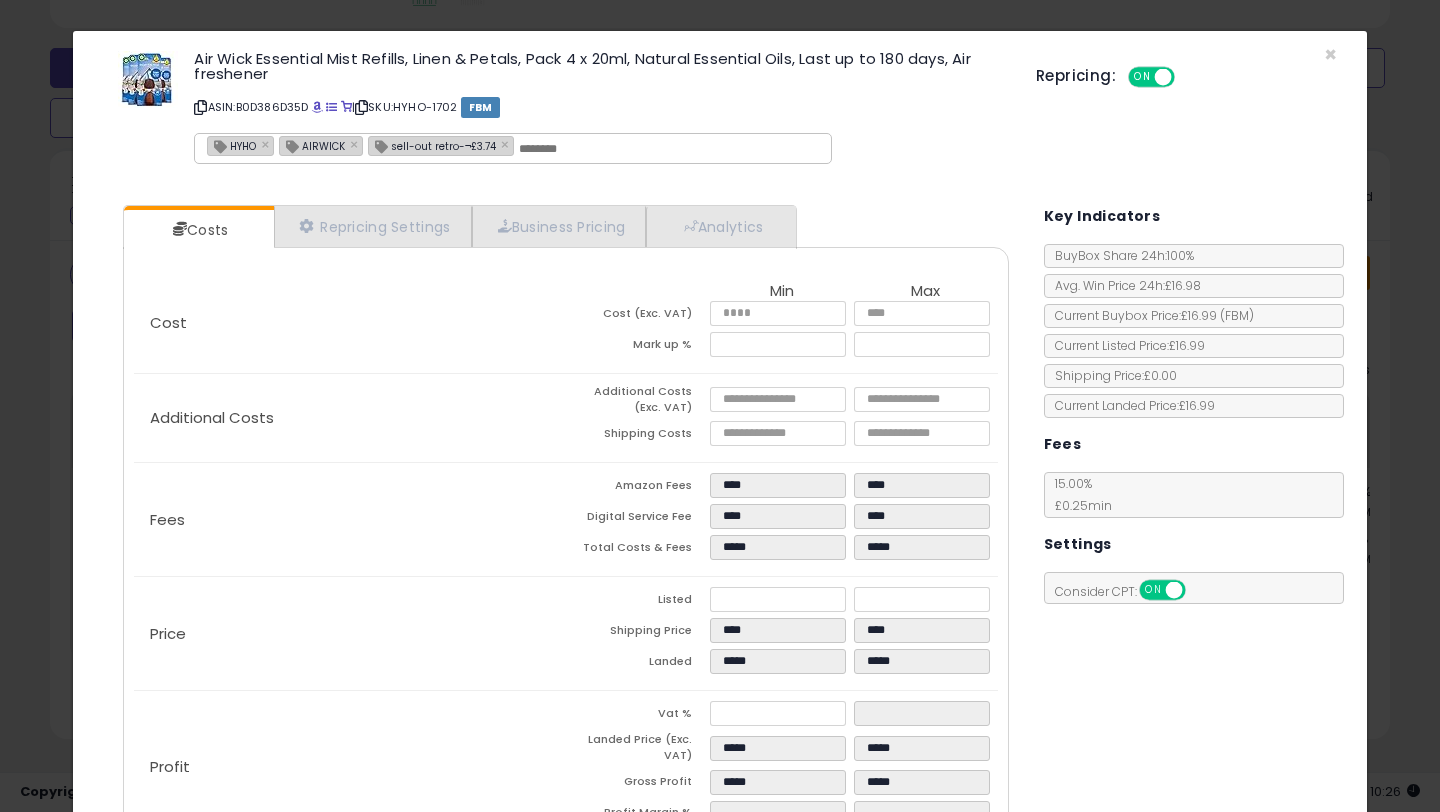 scroll, scrollTop: 135, scrollLeft: 0, axis: vertical 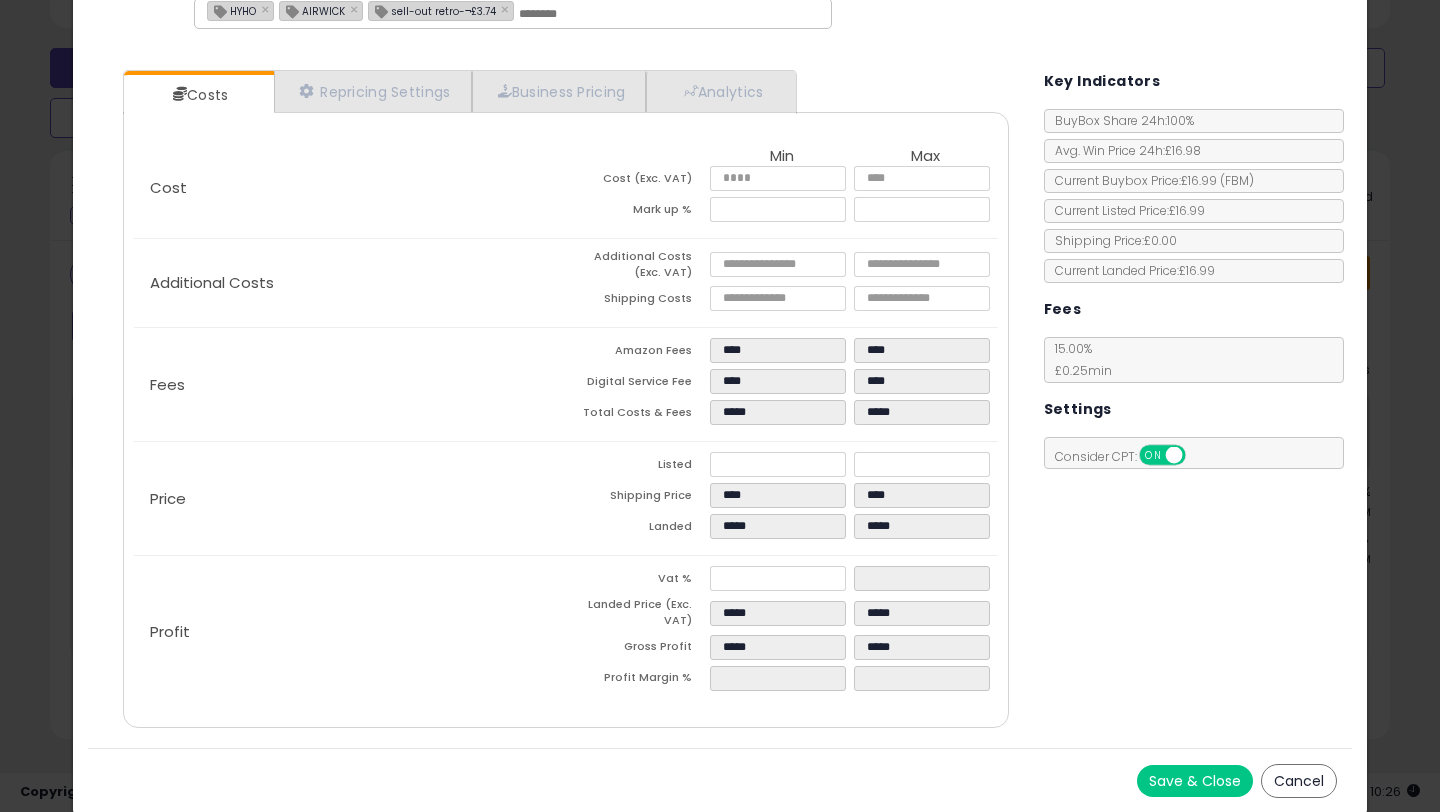click on "Save & Close" at bounding box center (1195, 781) 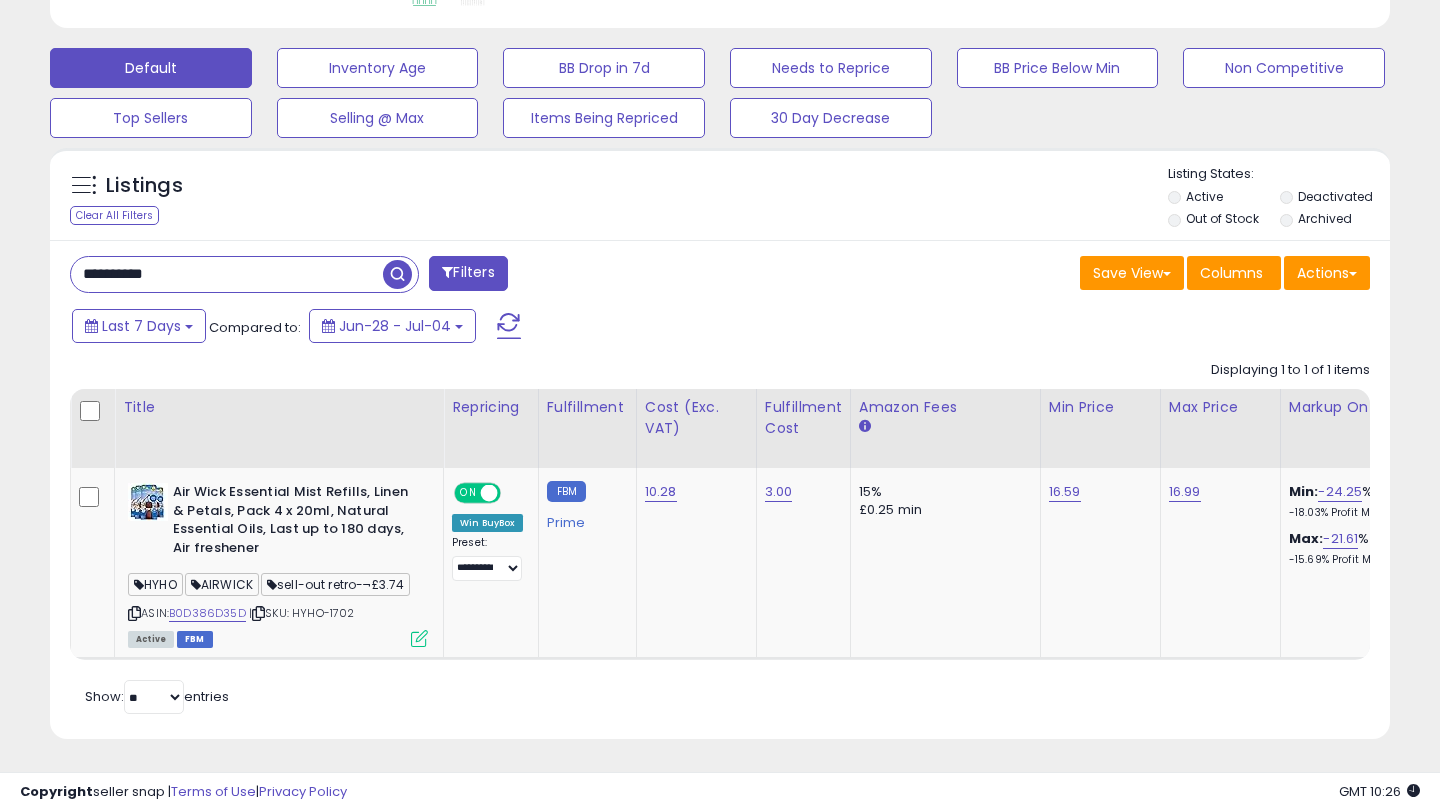 click on "**********" at bounding box center [227, 274] 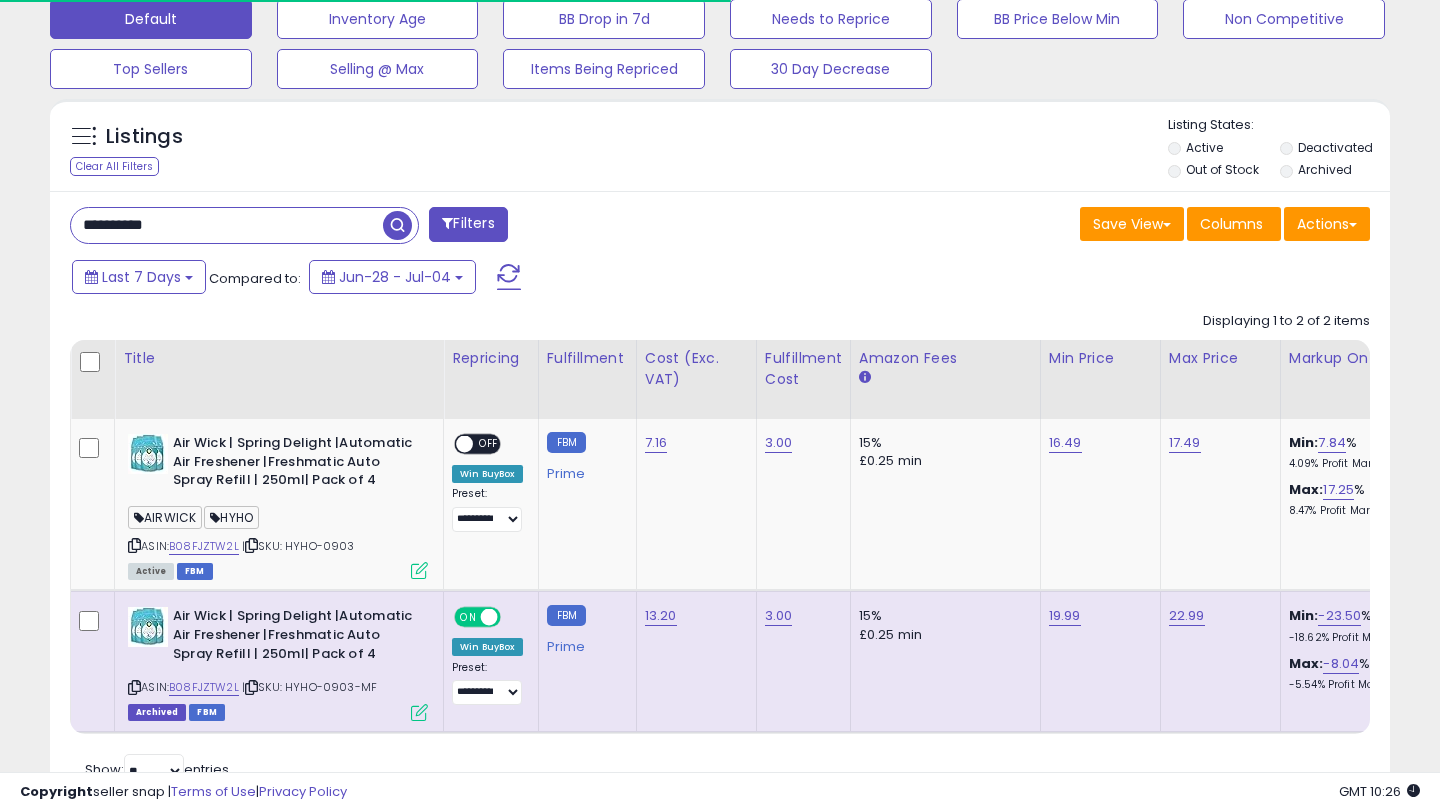 scroll, scrollTop: 707, scrollLeft: 0, axis: vertical 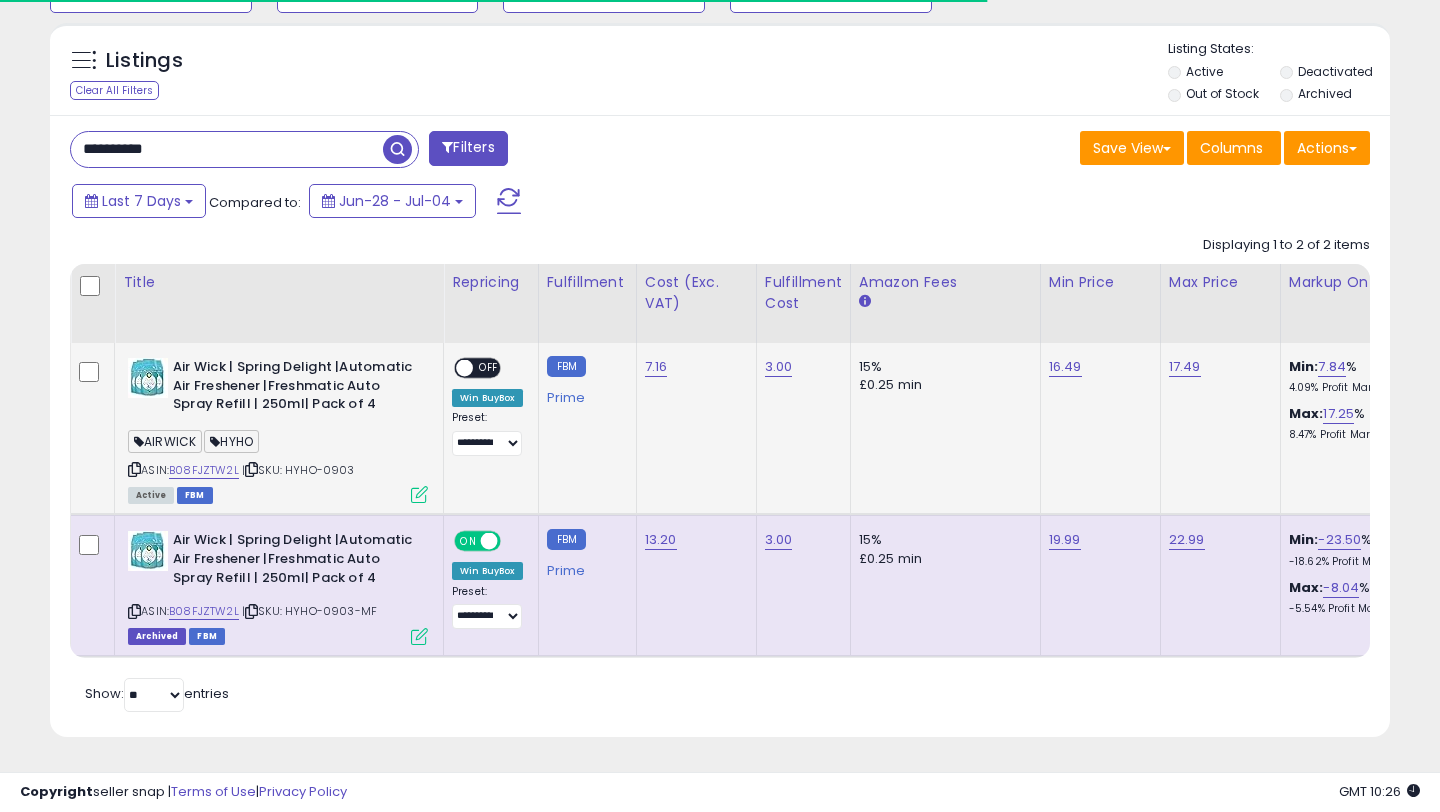 click at bounding box center [419, 494] 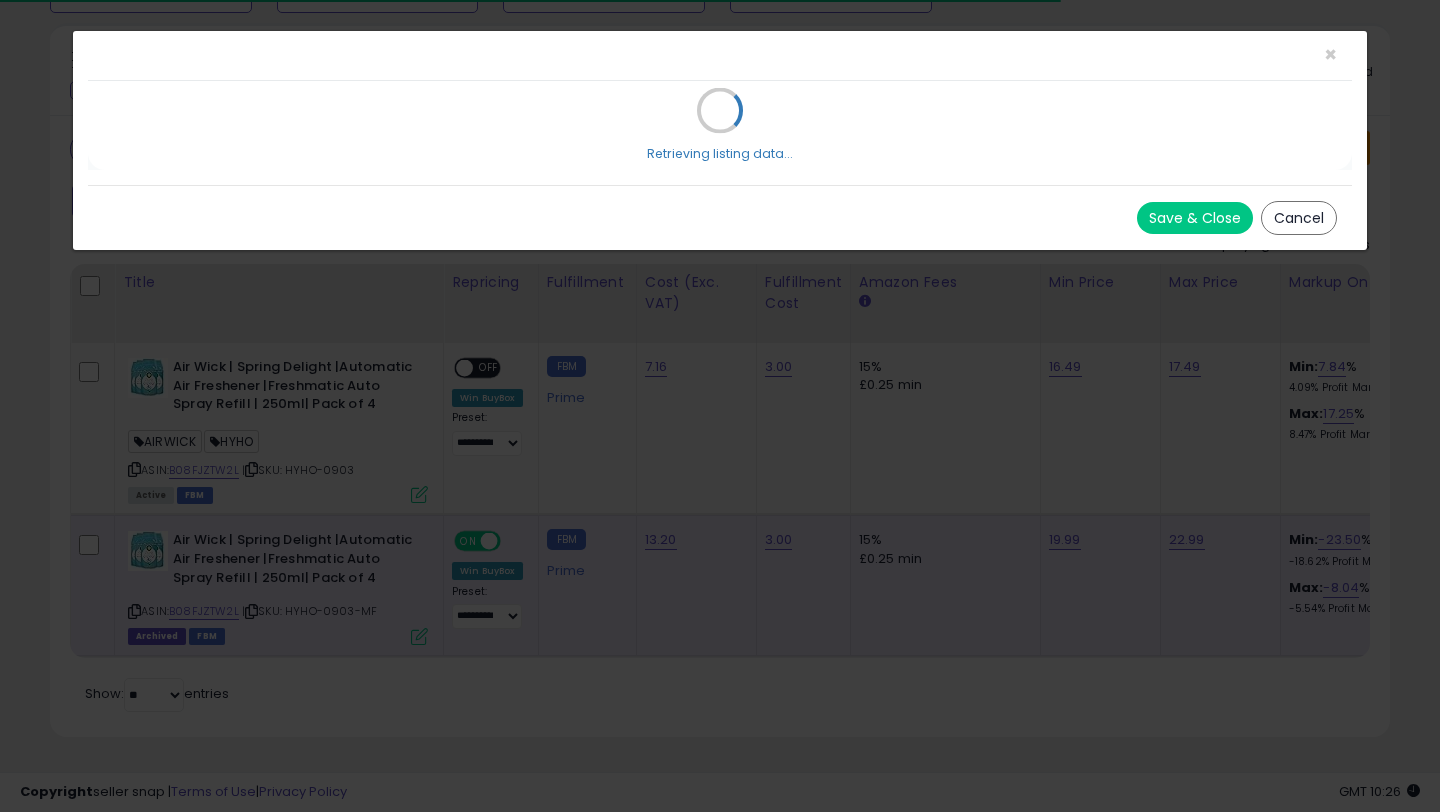 scroll, scrollTop: 999590, scrollLeft: 999224, axis: both 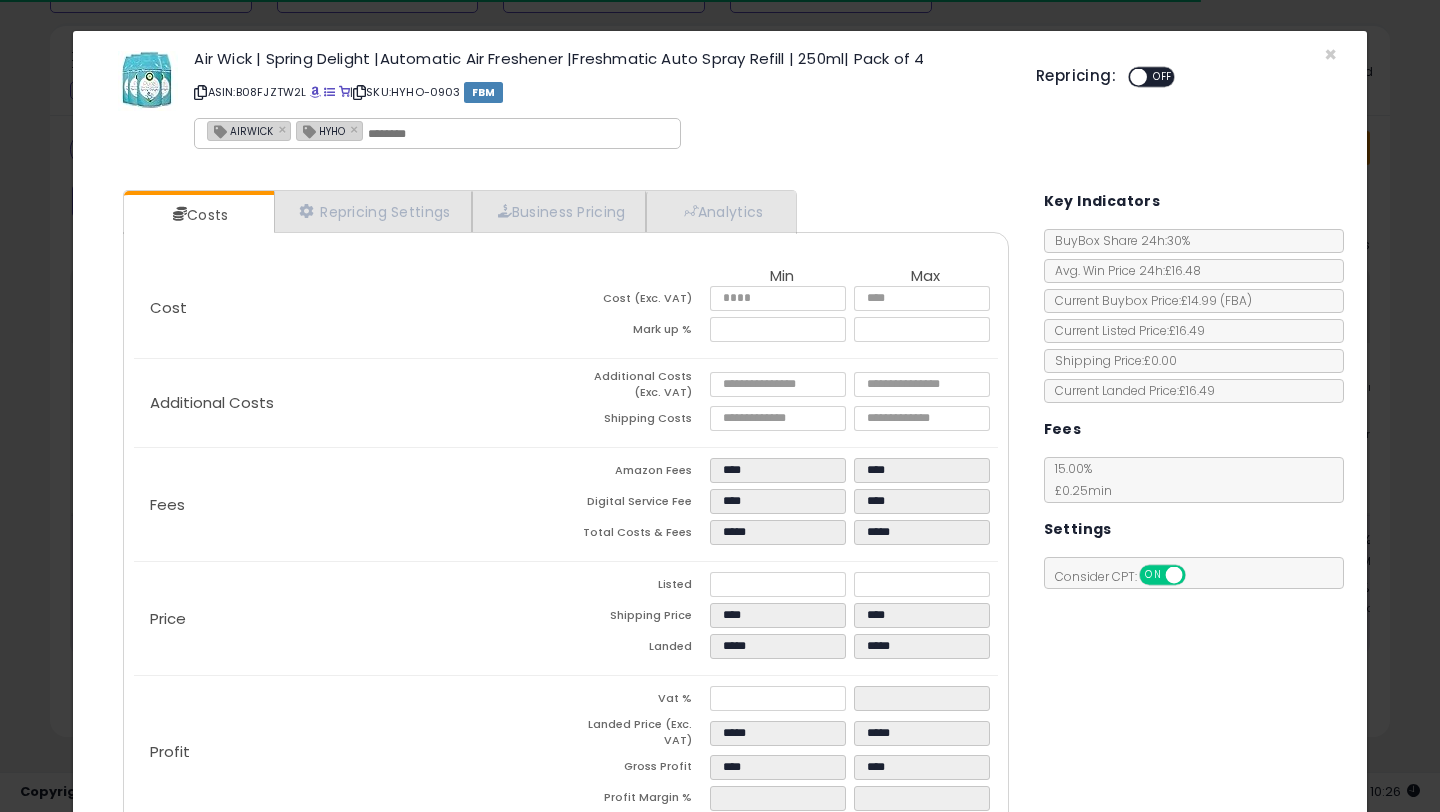click at bounding box center (1138, 77) 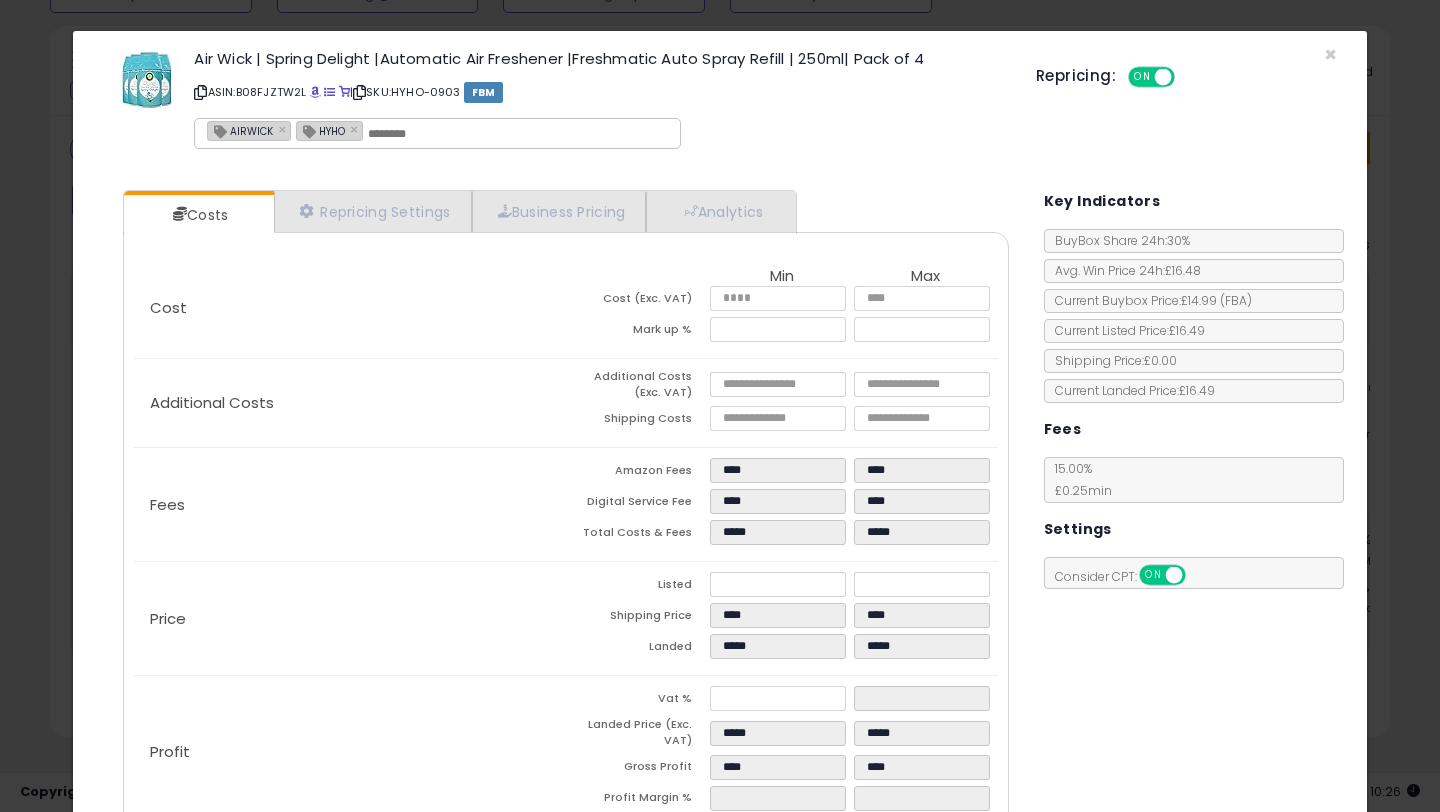 scroll, scrollTop: 120, scrollLeft: 0, axis: vertical 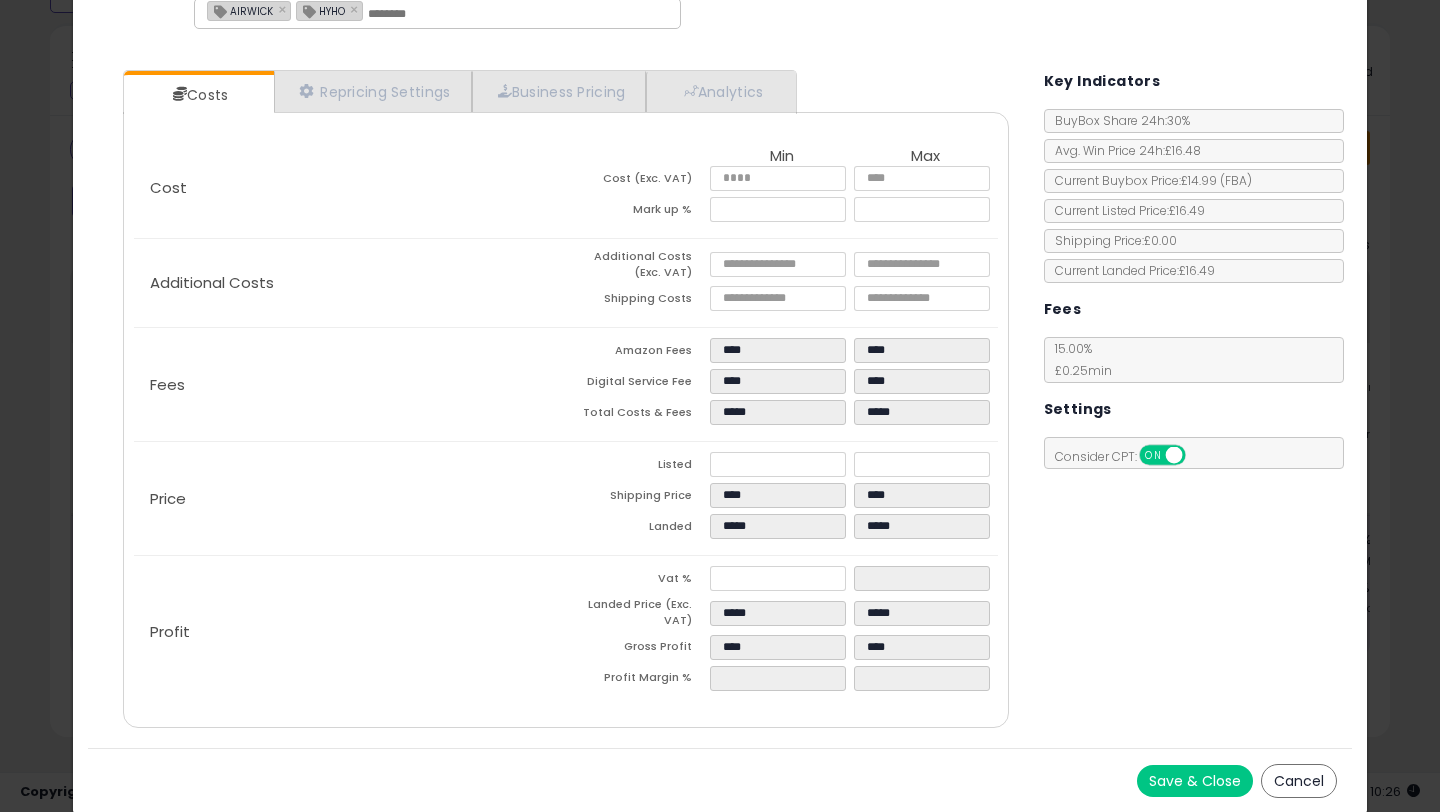 click on "Save & Close" at bounding box center (1195, 781) 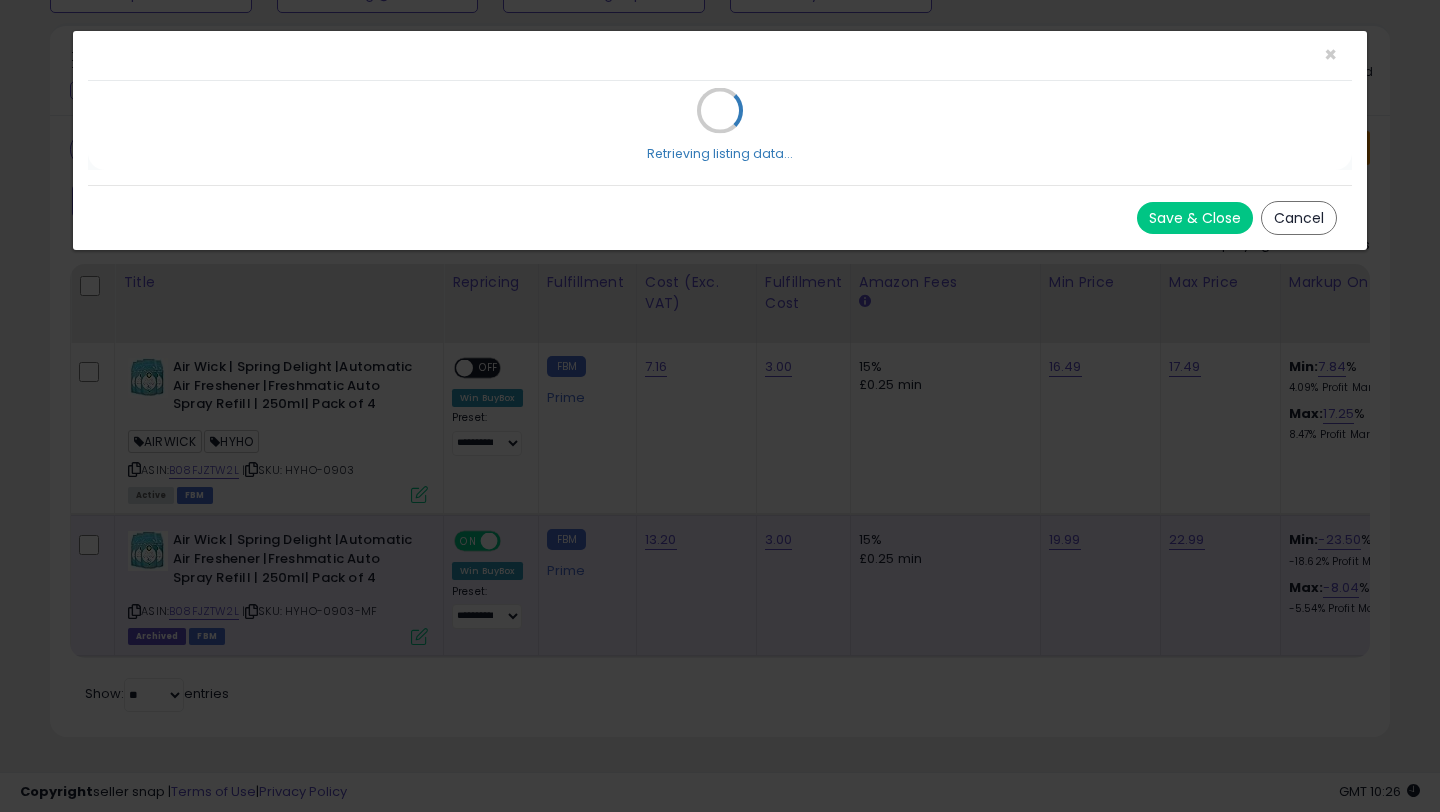 scroll, scrollTop: 0, scrollLeft: 0, axis: both 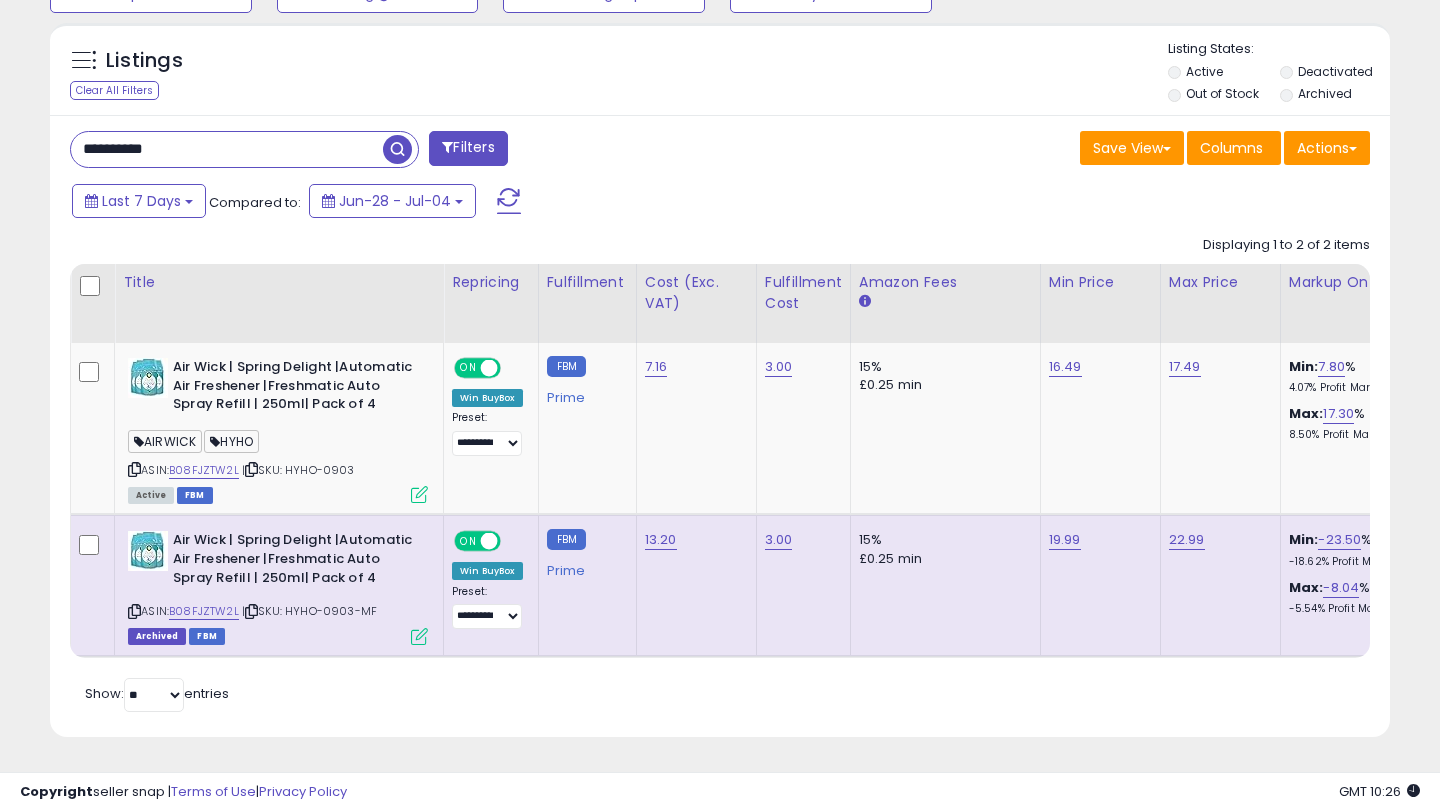 click on "**********" at bounding box center [387, 151] 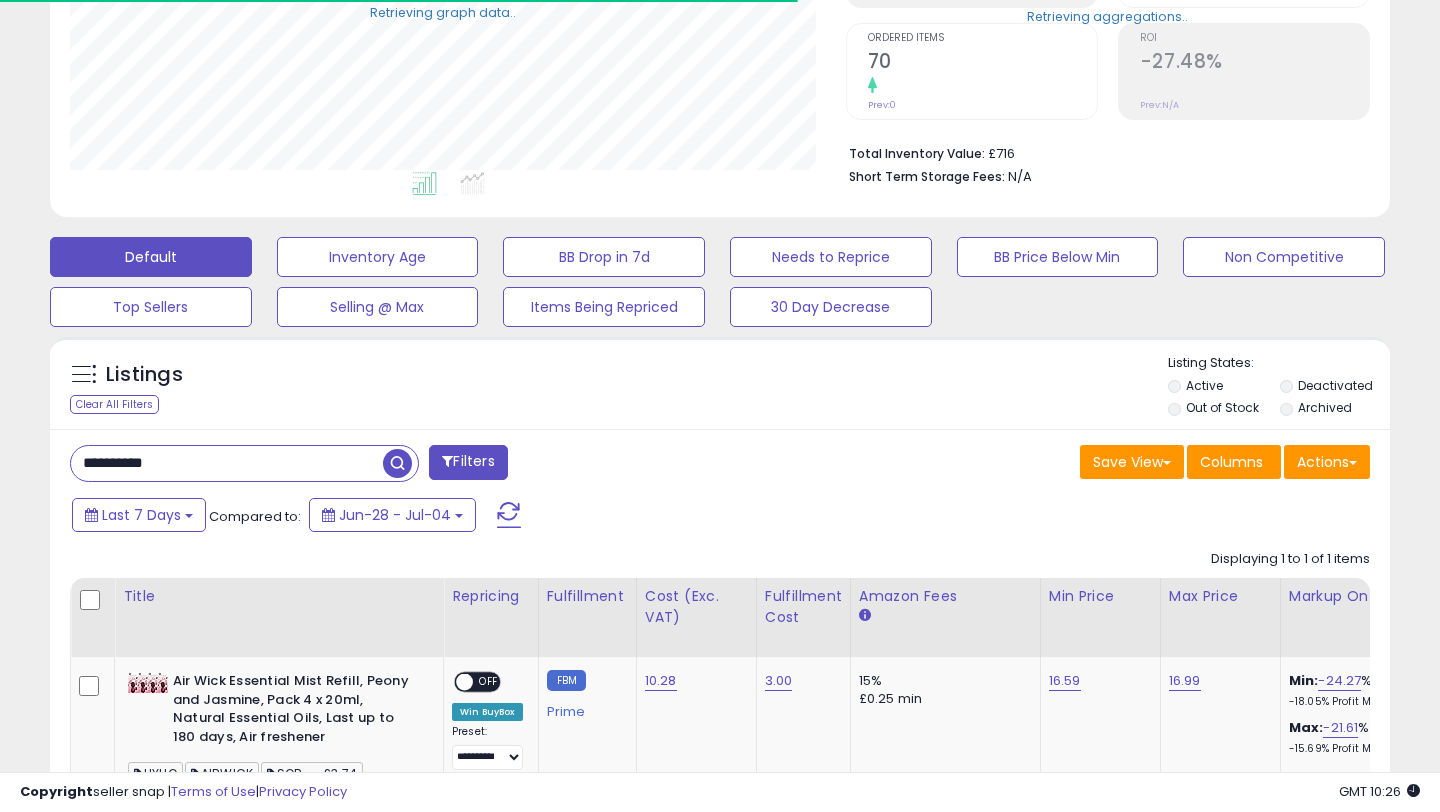 scroll, scrollTop: 584, scrollLeft: 0, axis: vertical 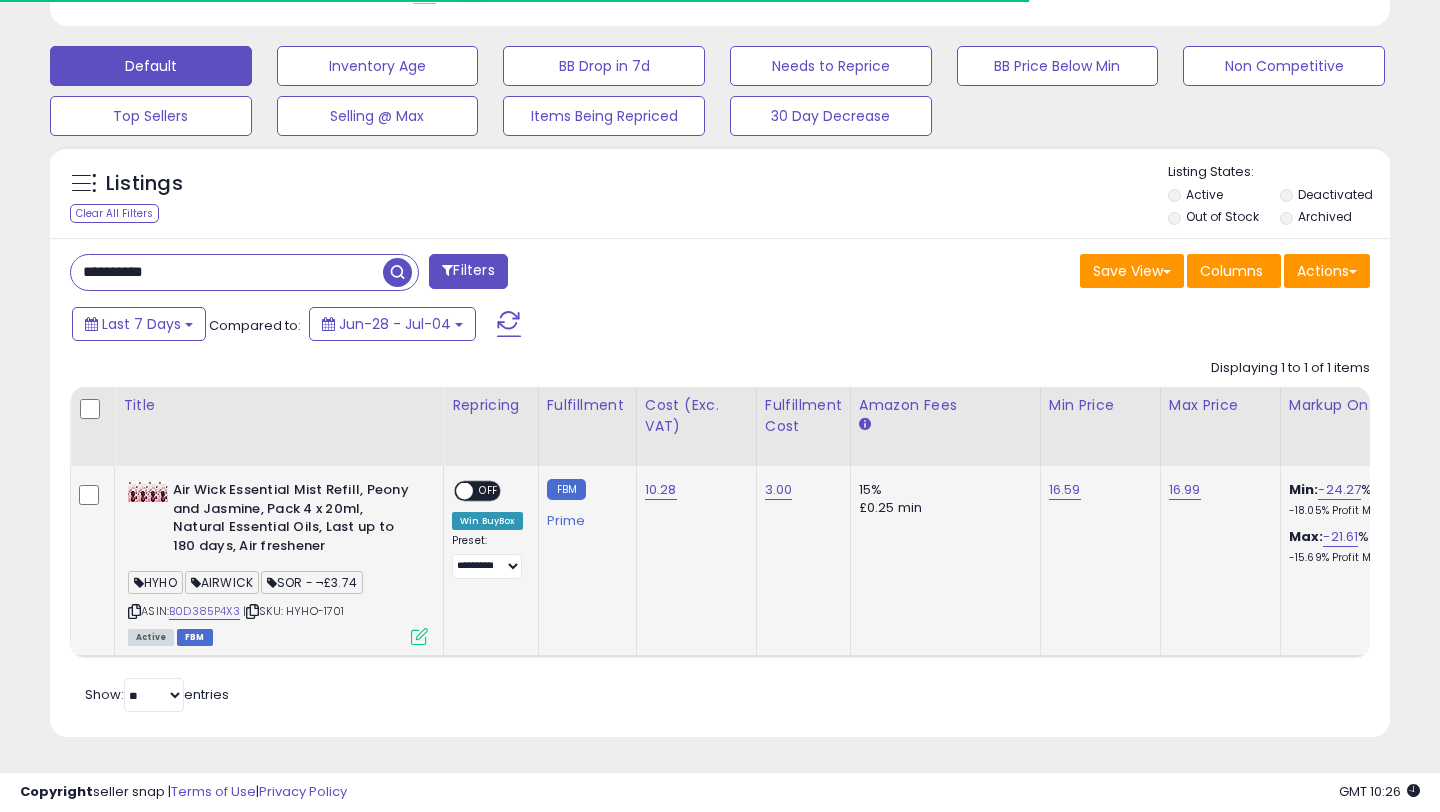 click on "ON   OFF" at bounding box center (455, 491) 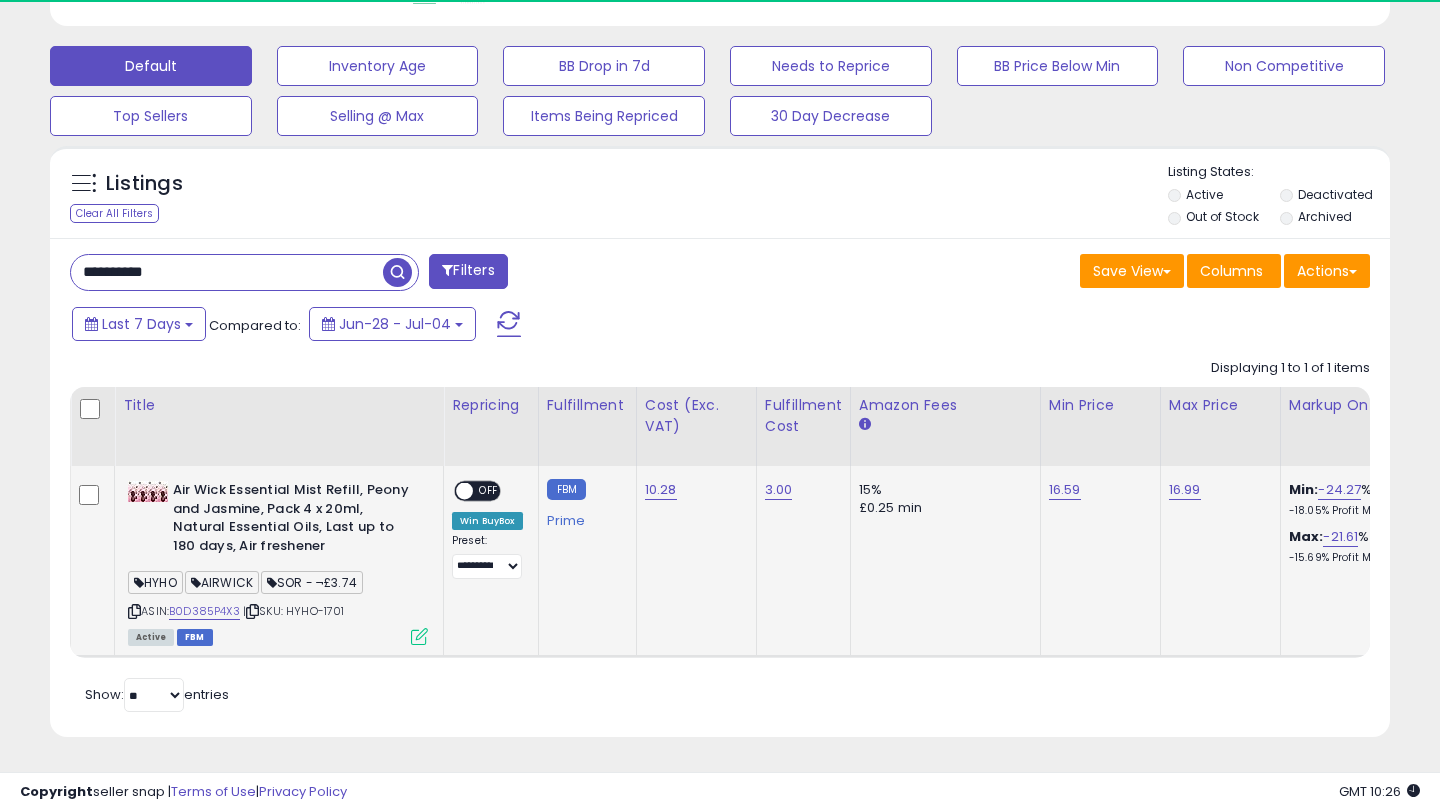scroll, scrollTop: 999590, scrollLeft: 999224, axis: both 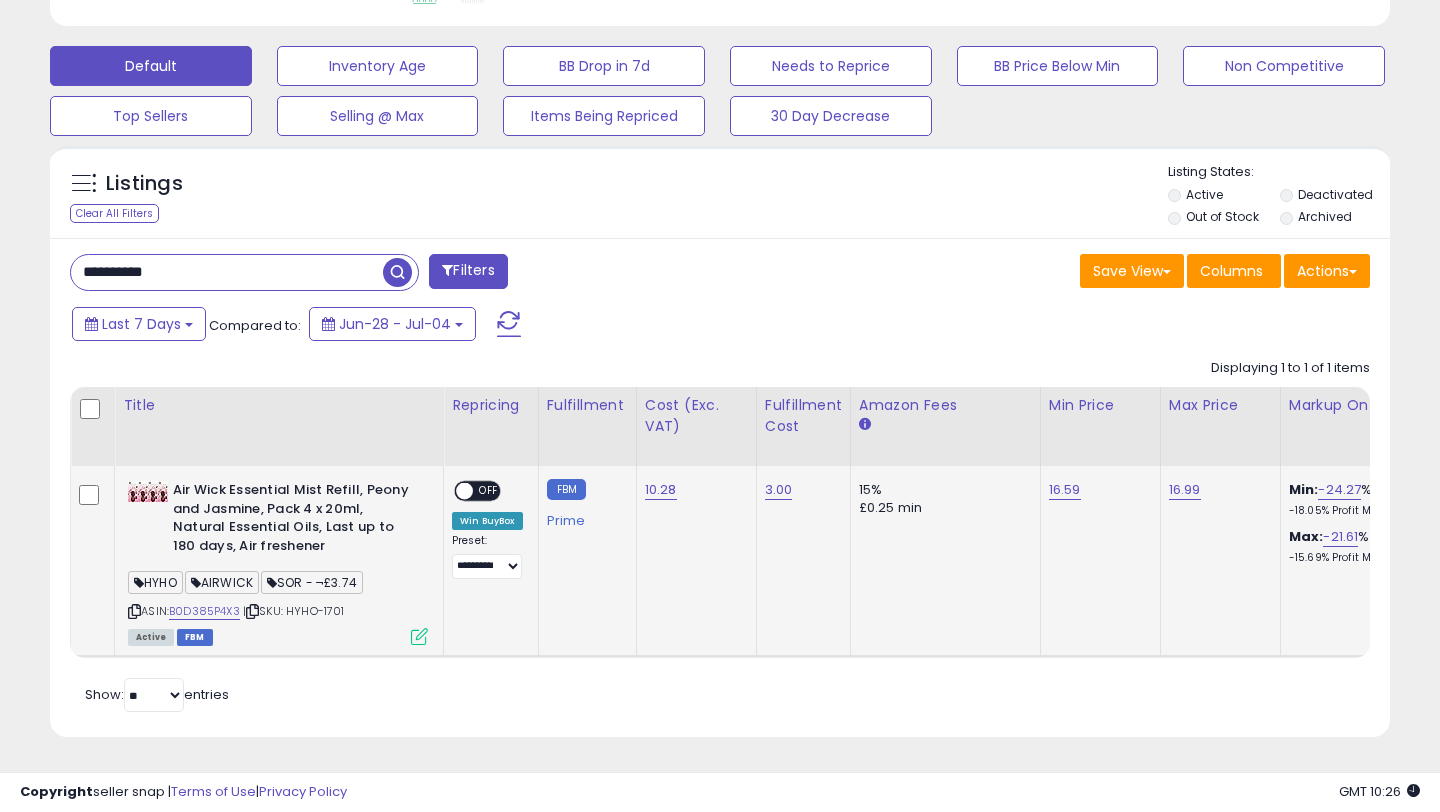 click on "Air Wick Essential Mist Refill, Peony and Jasmine, Pack 4 x 20ml, Natural Essential Oils, Last up to 180 days, Air freshener  HYHO  AIRWICK  SOR - ¬£3.74  ASIN:  B0D385P4X3    |   SKU: HYHO-1701 Active FBM" 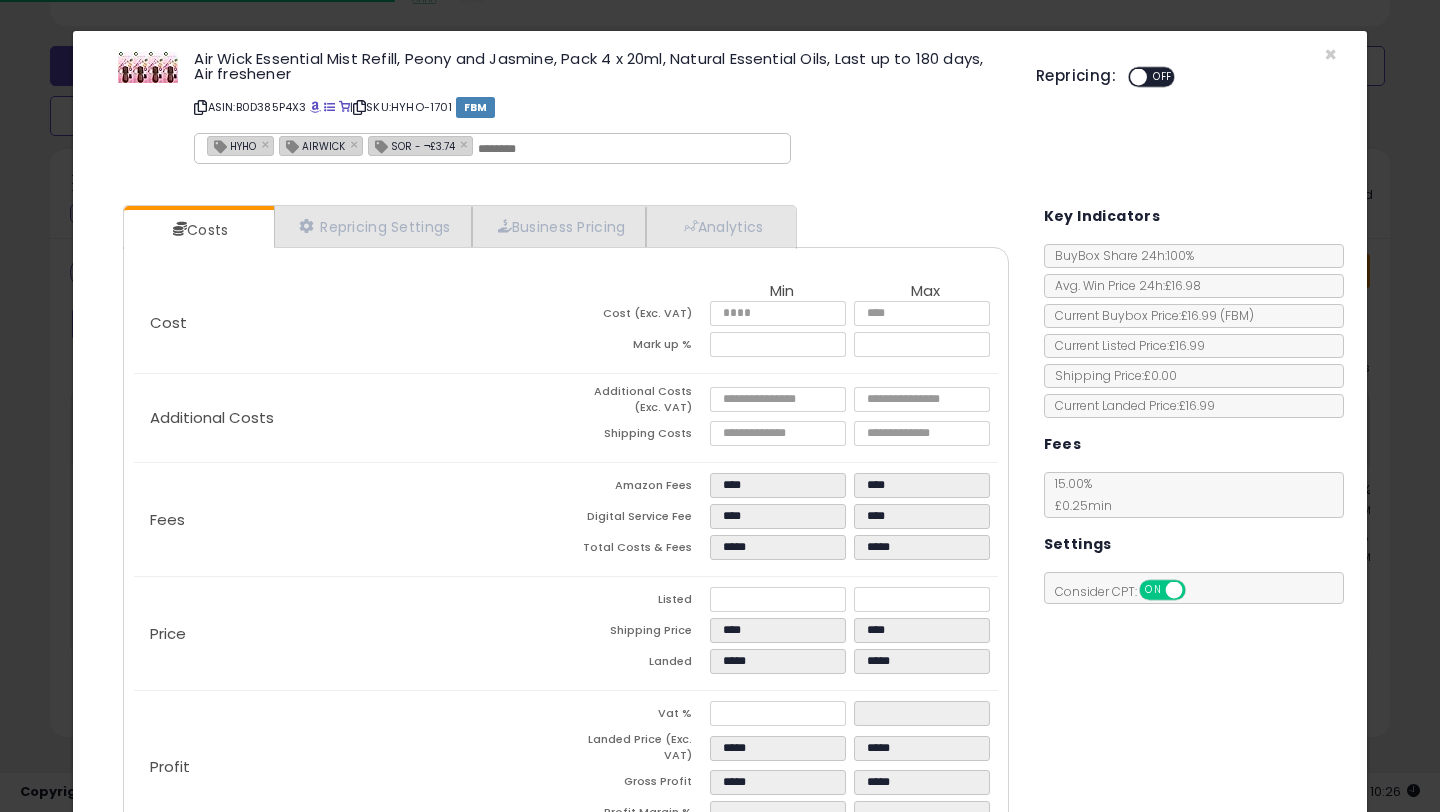 click on "OFF" at bounding box center (1163, 77) 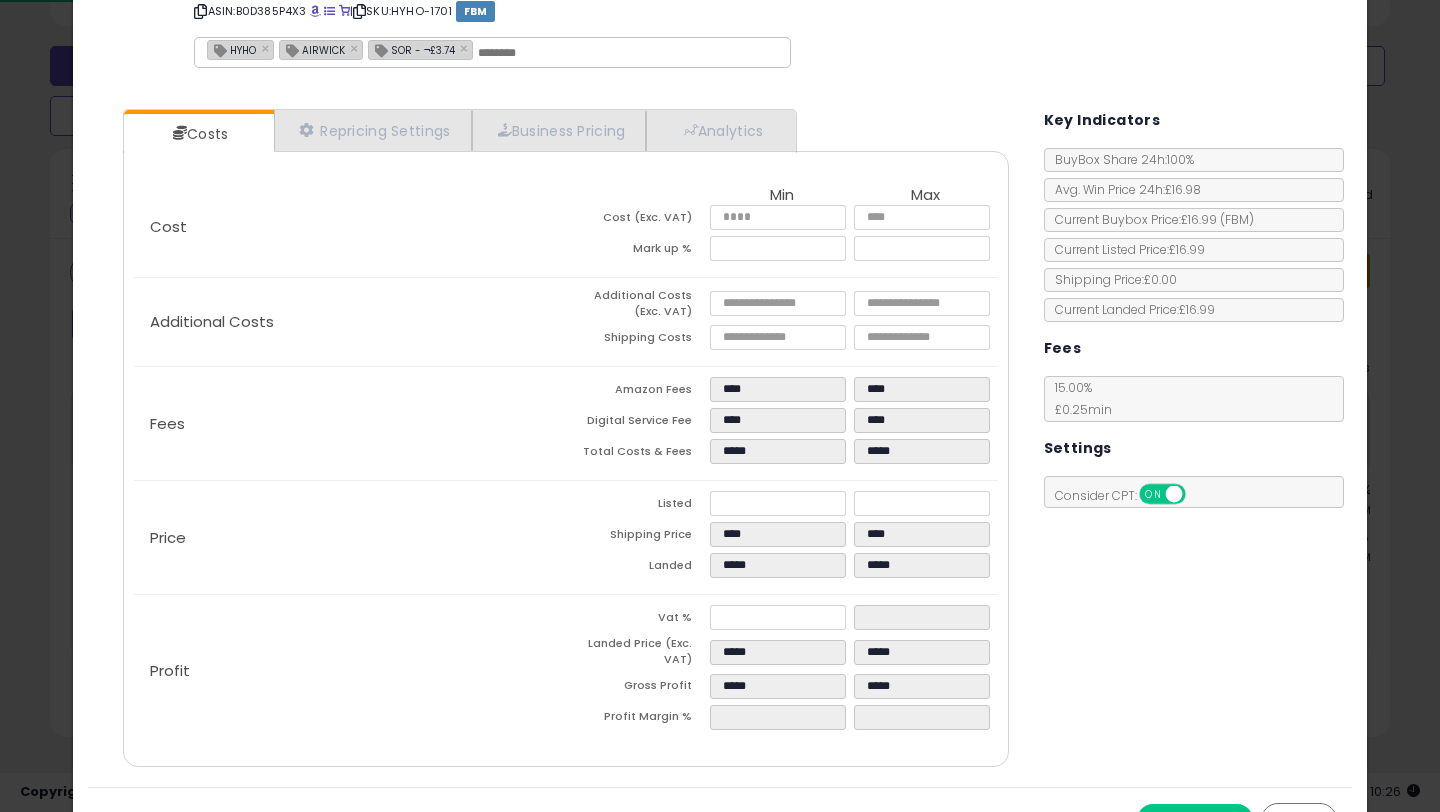 scroll, scrollTop: 135, scrollLeft: 0, axis: vertical 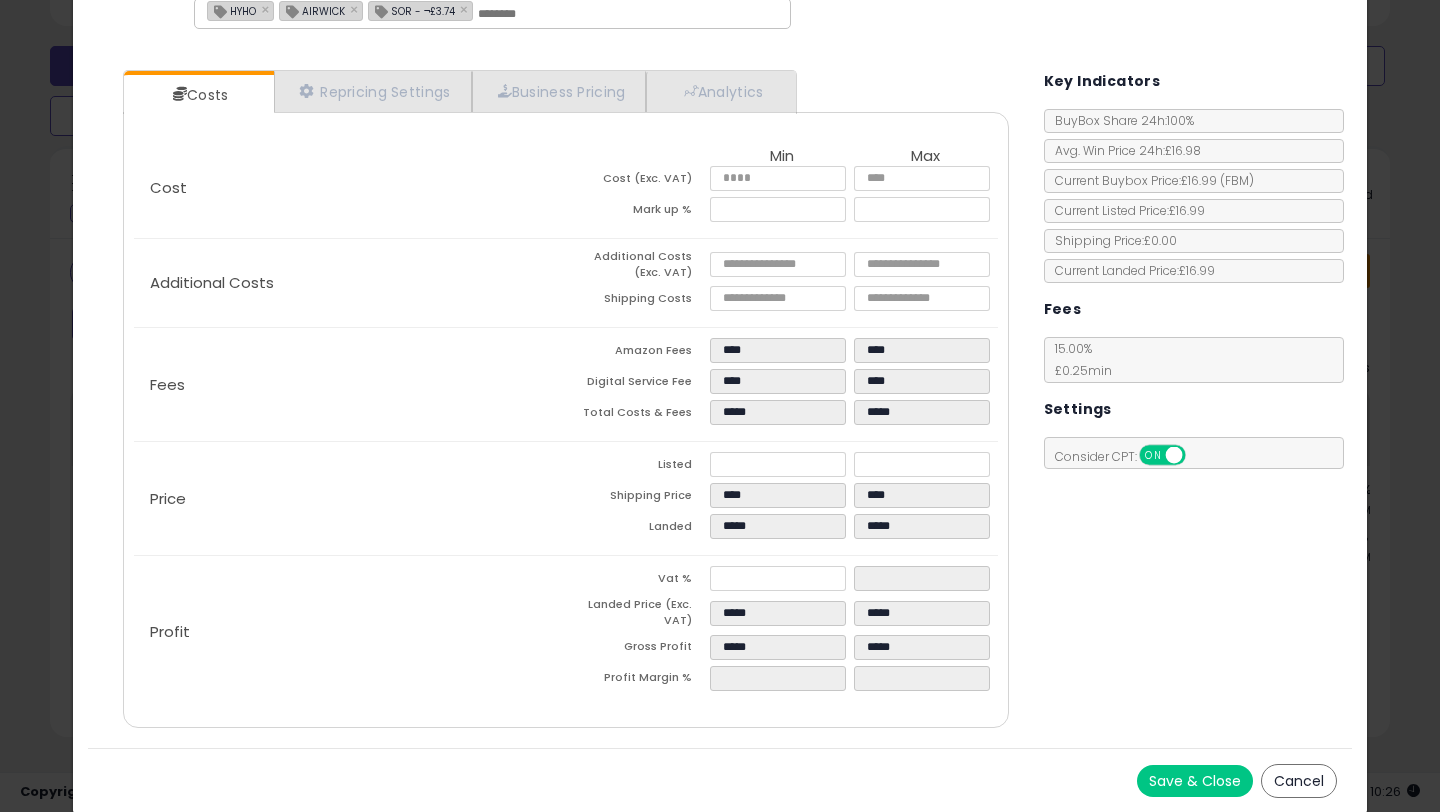 click on "Save & Close
Cancel" at bounding box center (720, 780) 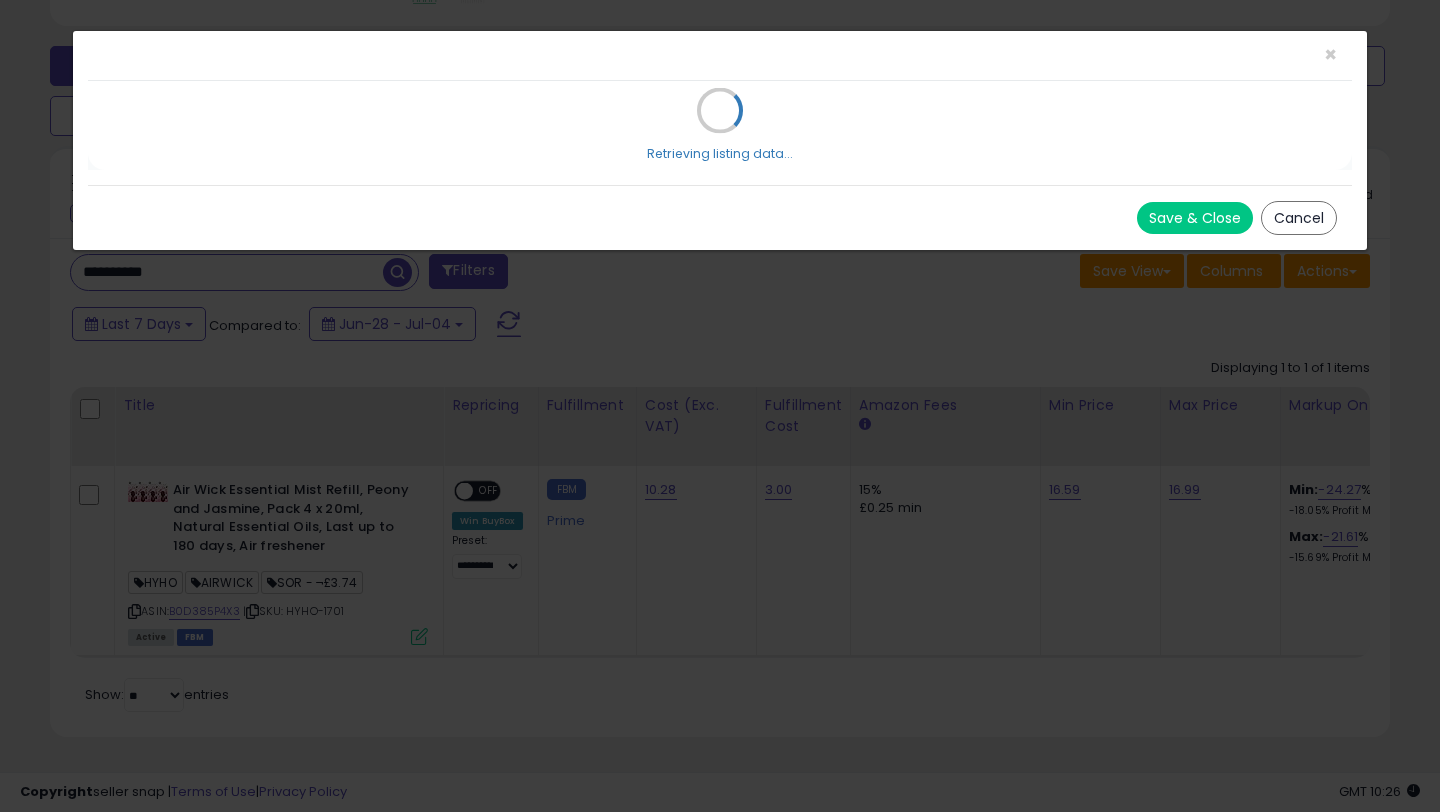 scroll, scrollTop: 0, scrollLeft: 0, axis: both 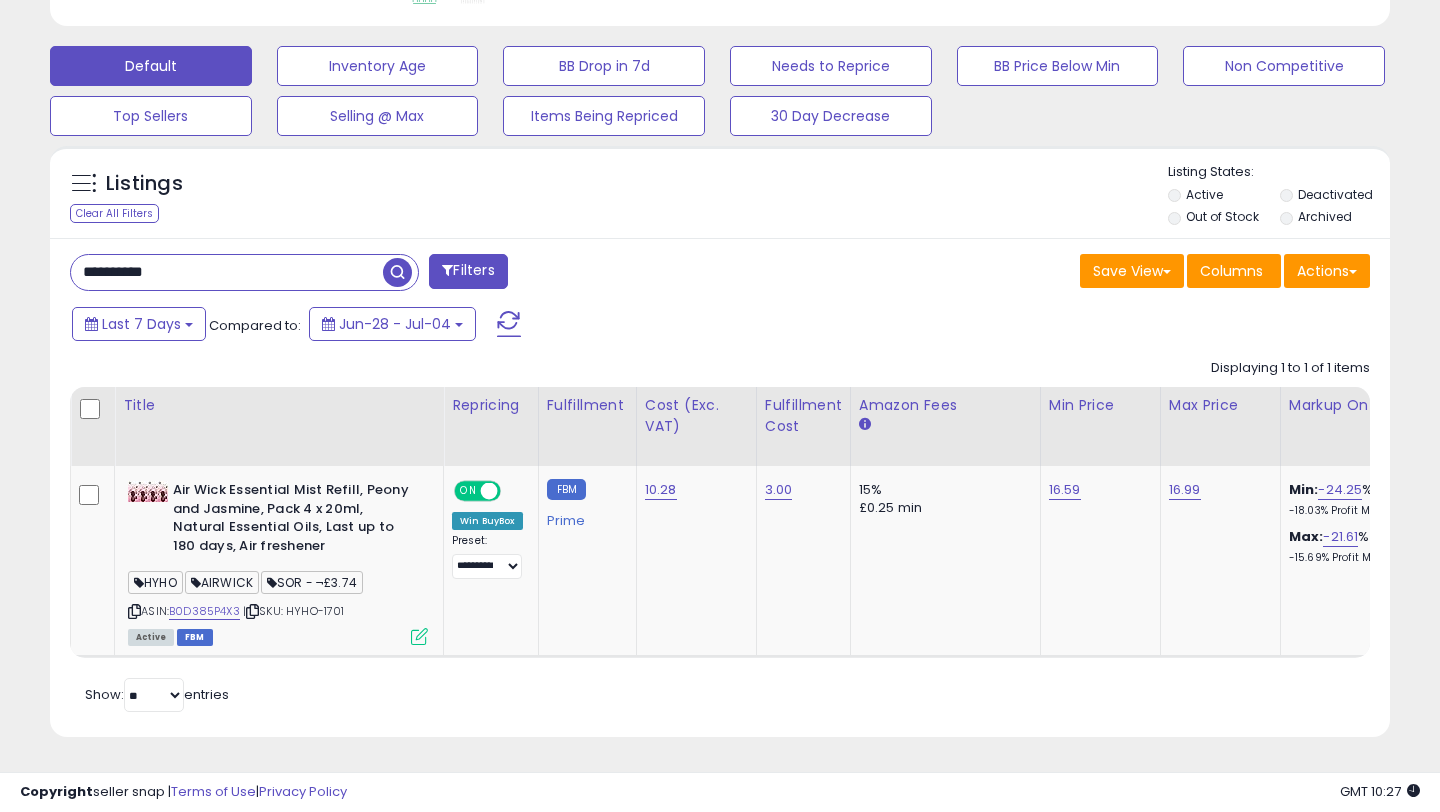 click on "**********" at bounding box center [227, 272] 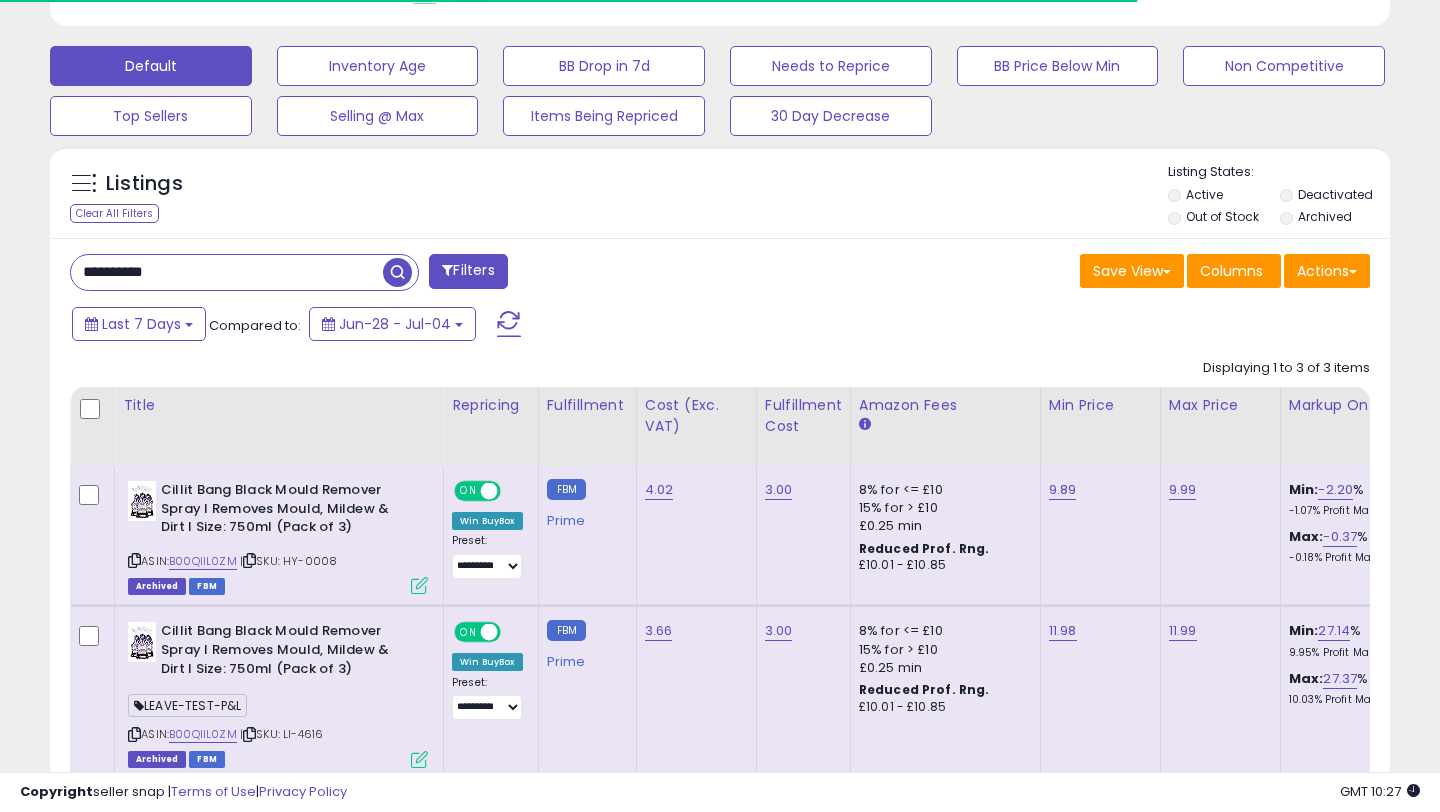 scroll, scrollTop: 880, scrollLeft: 0, axis: vertical 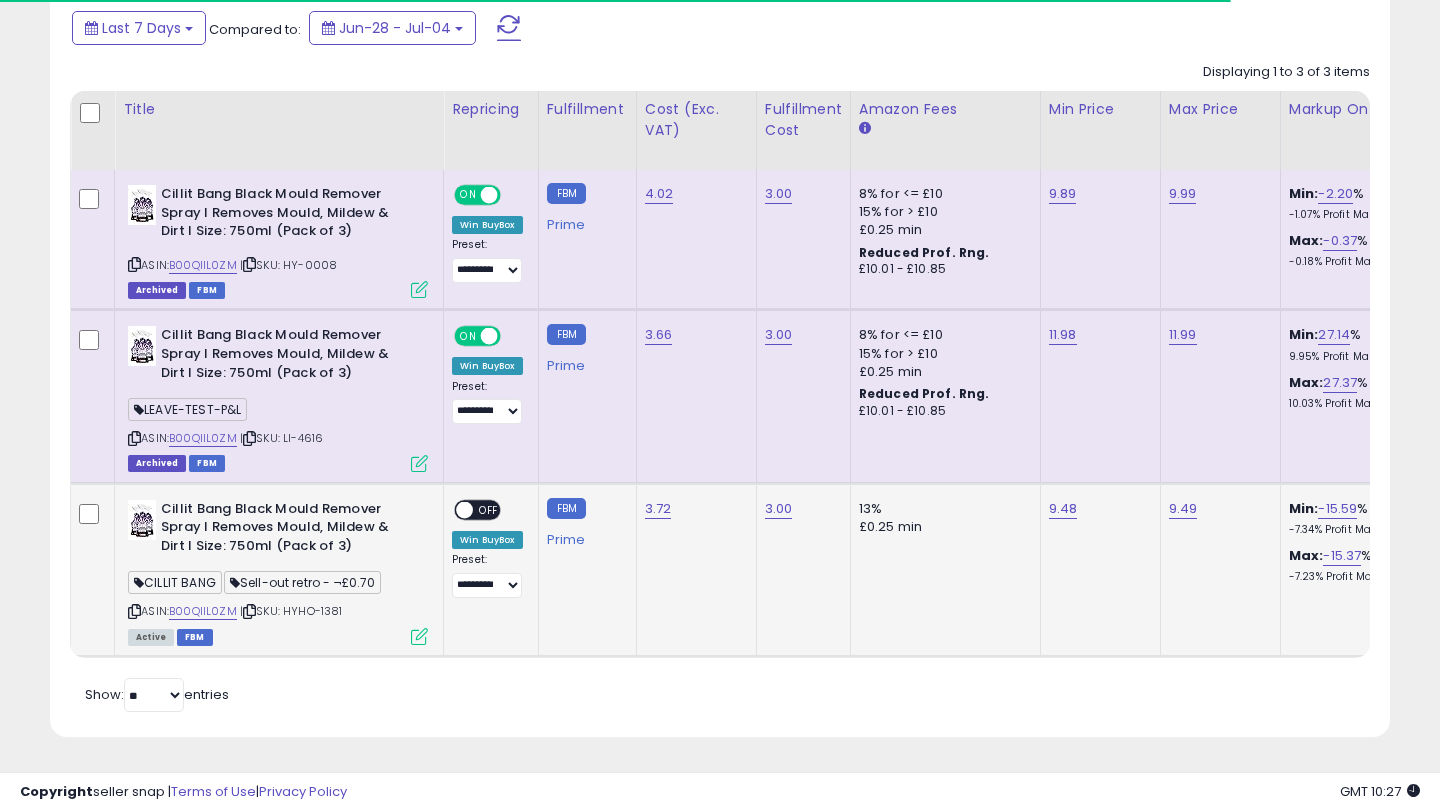 click at bounding box center [419, 636] 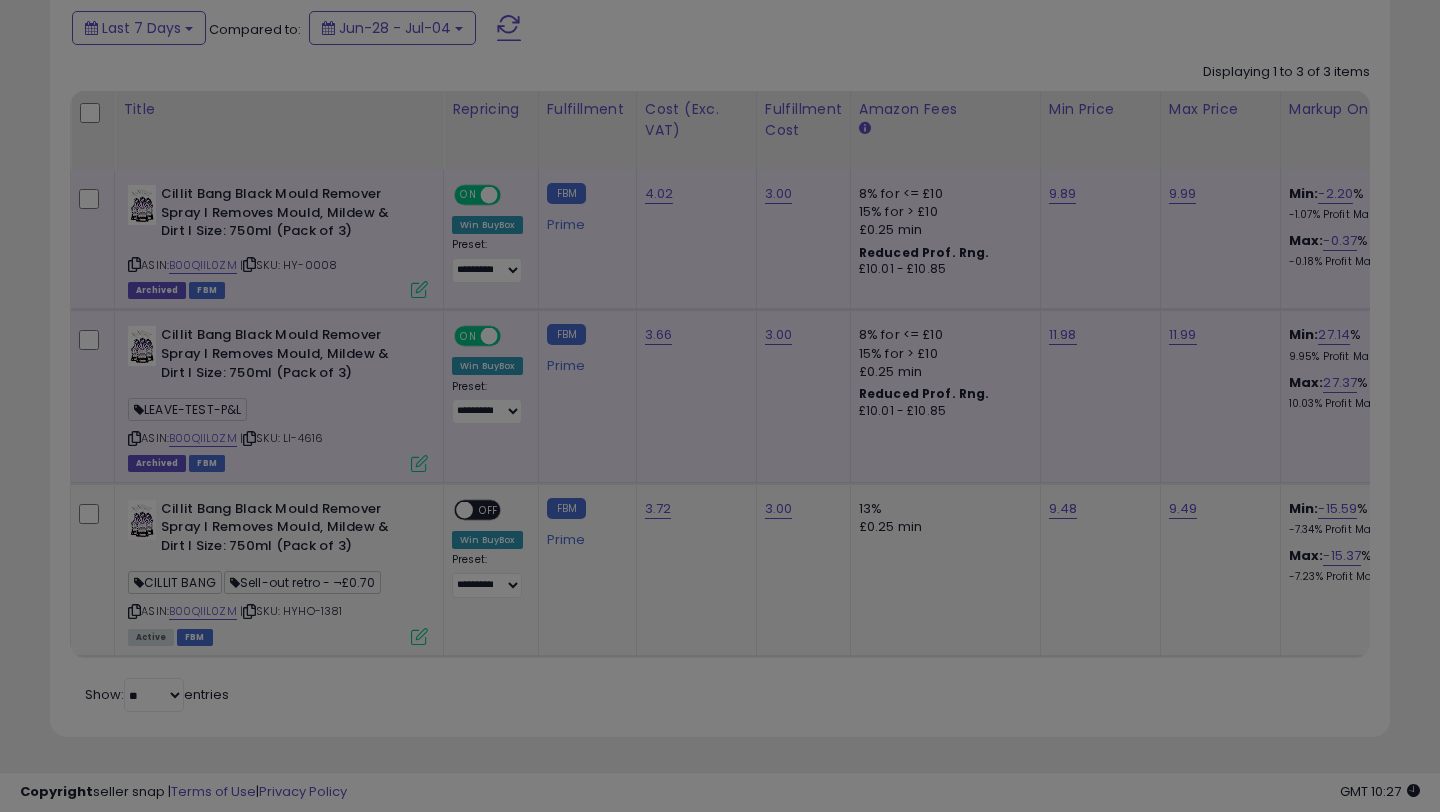 scroll, scrollTop: 999590, scrollLeft: 999224, axis: both 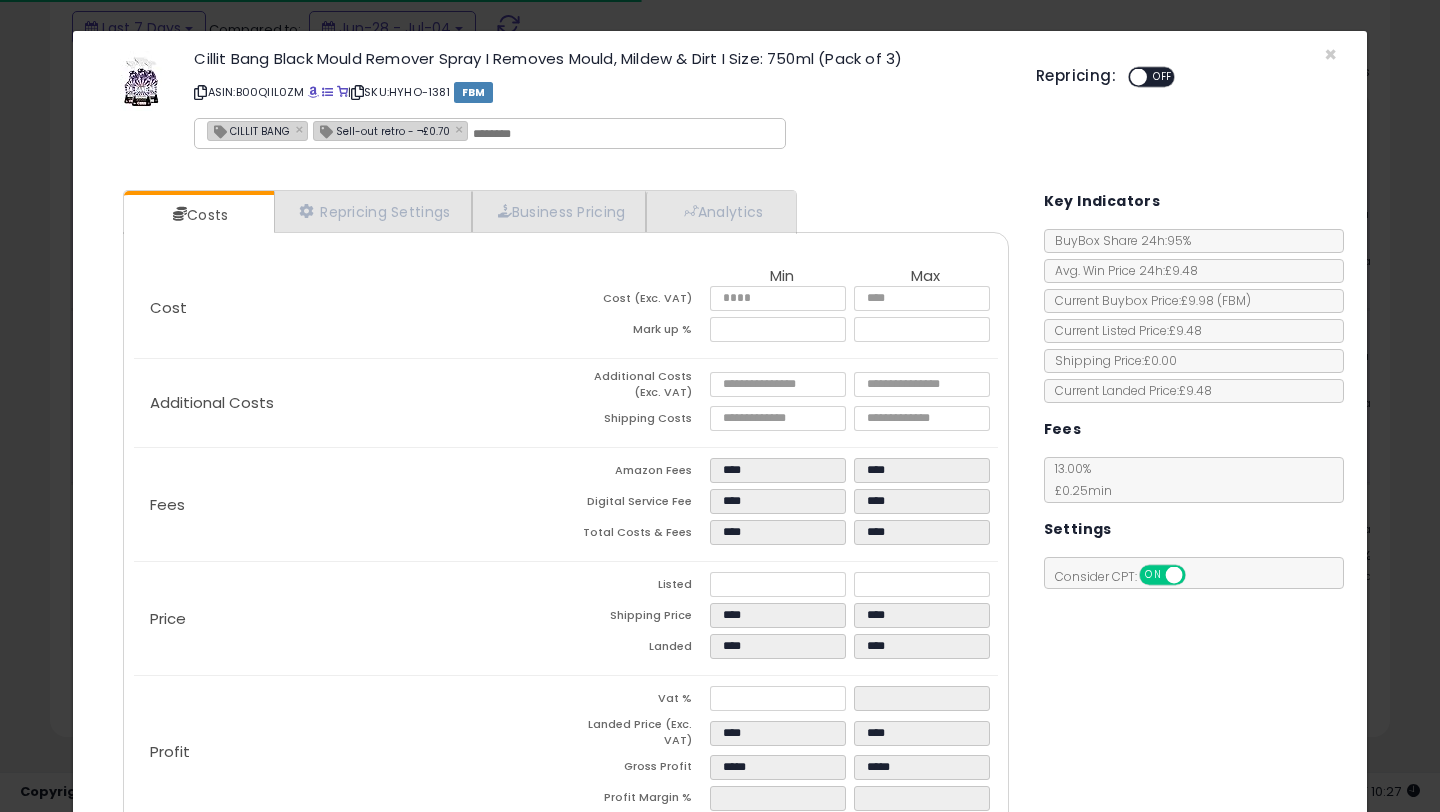 click at bounding box center (1138, 77) 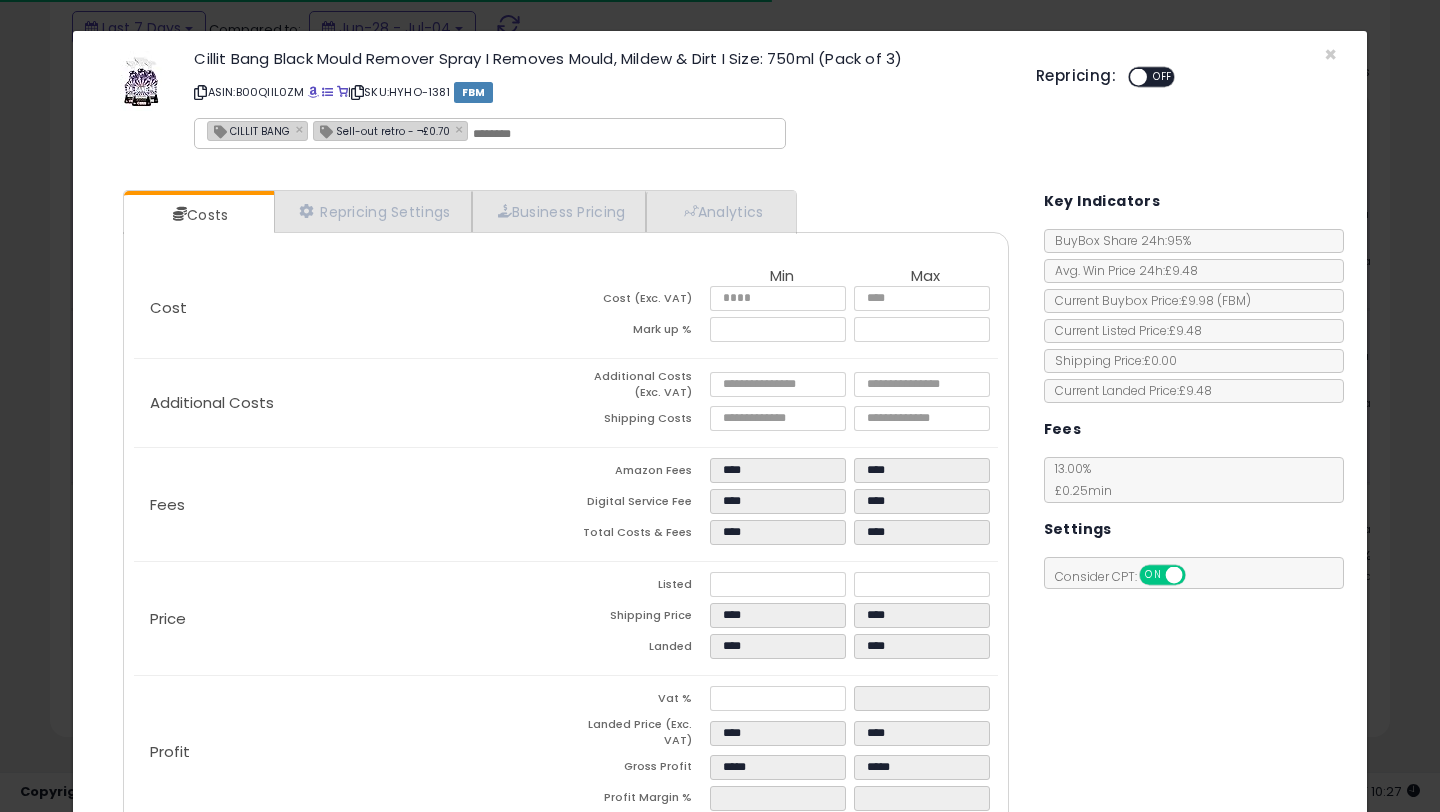 click at bounding box center (1138, 77) 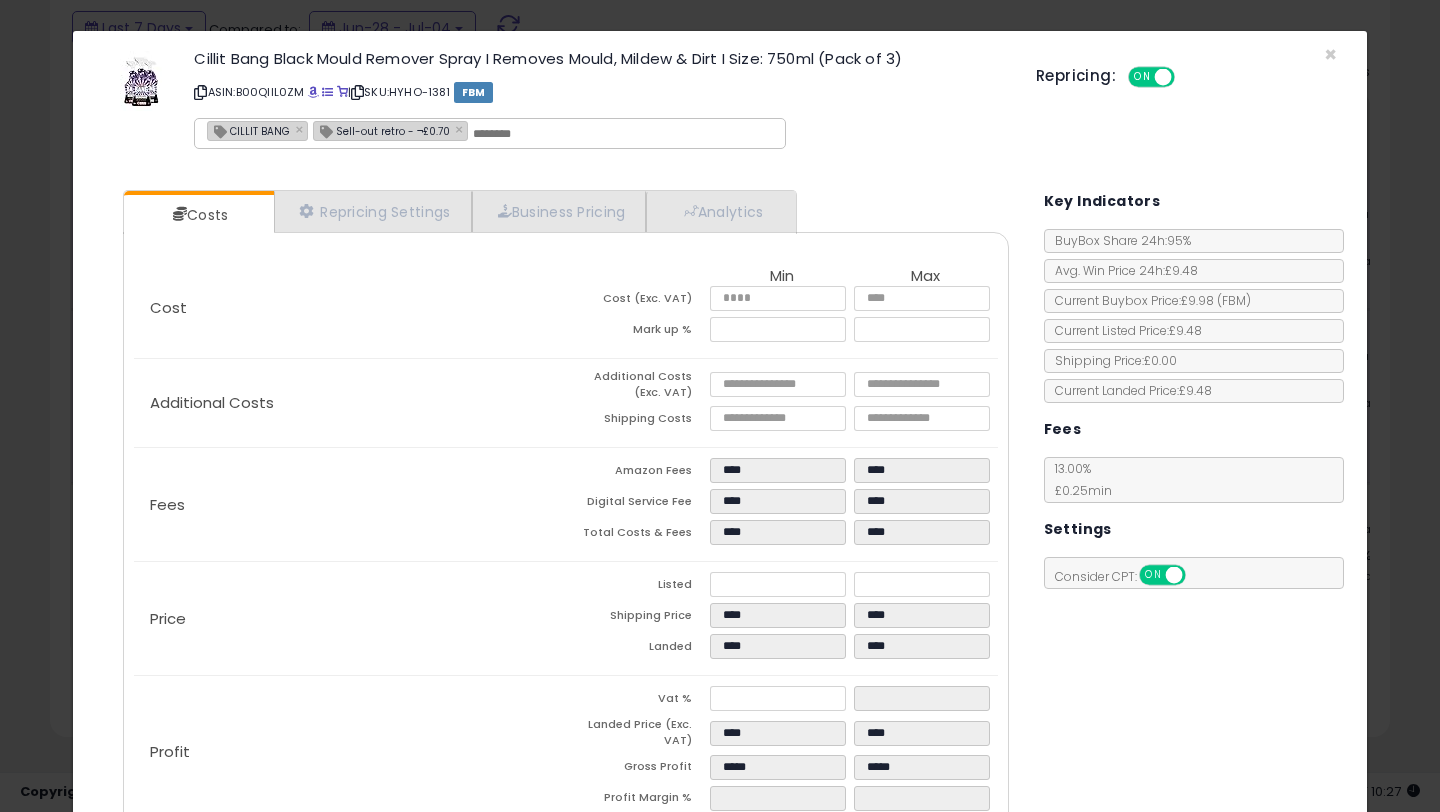 scroll, scrollTop: 120, scrollLeft: 0, axis: vertical 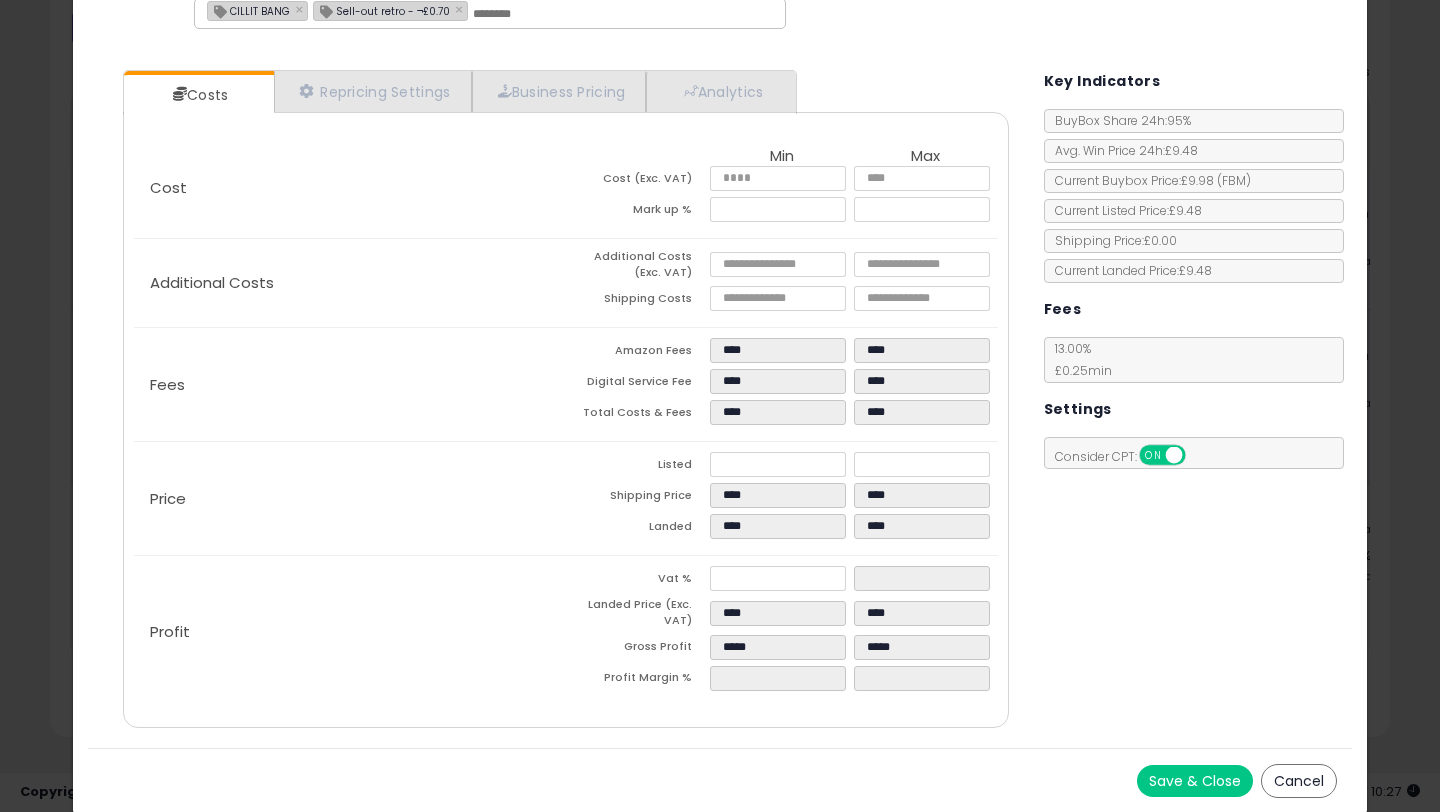 click on "Save & Close
Cancel" at bounding box center [720, 780] 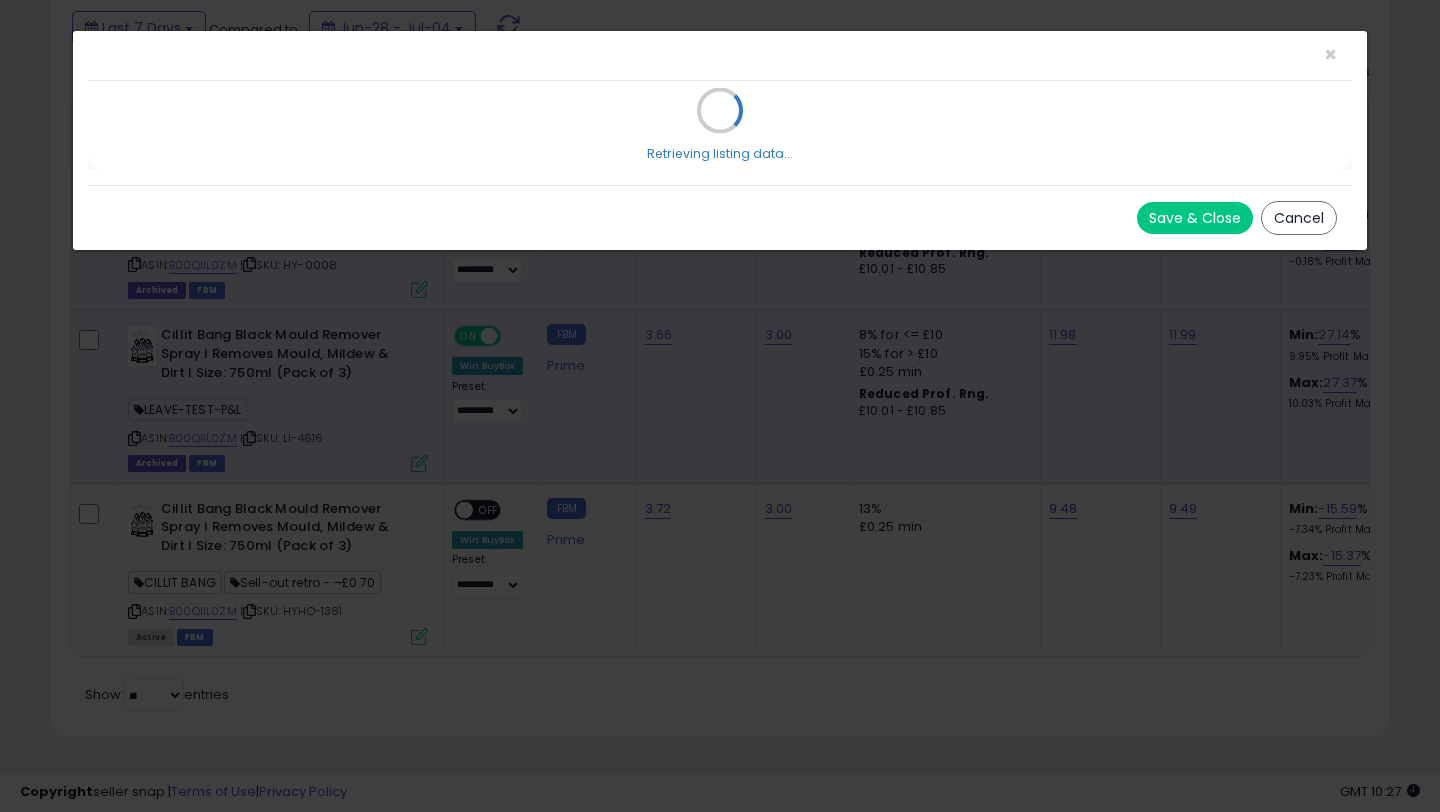 scroll, scrollTop: 0, scrollLeft: 0, axis: both 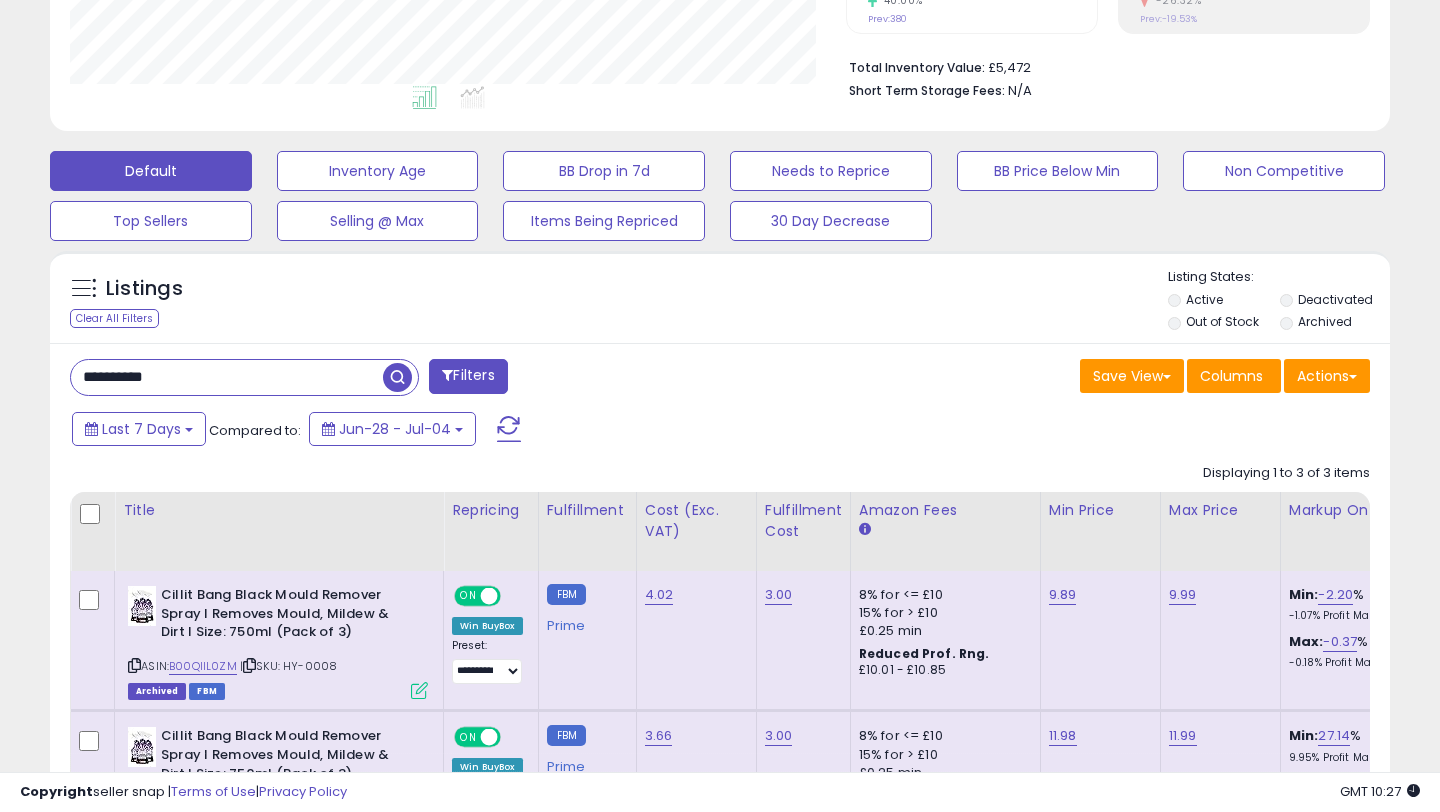 click on "**********" at bounding box center (227, 377) 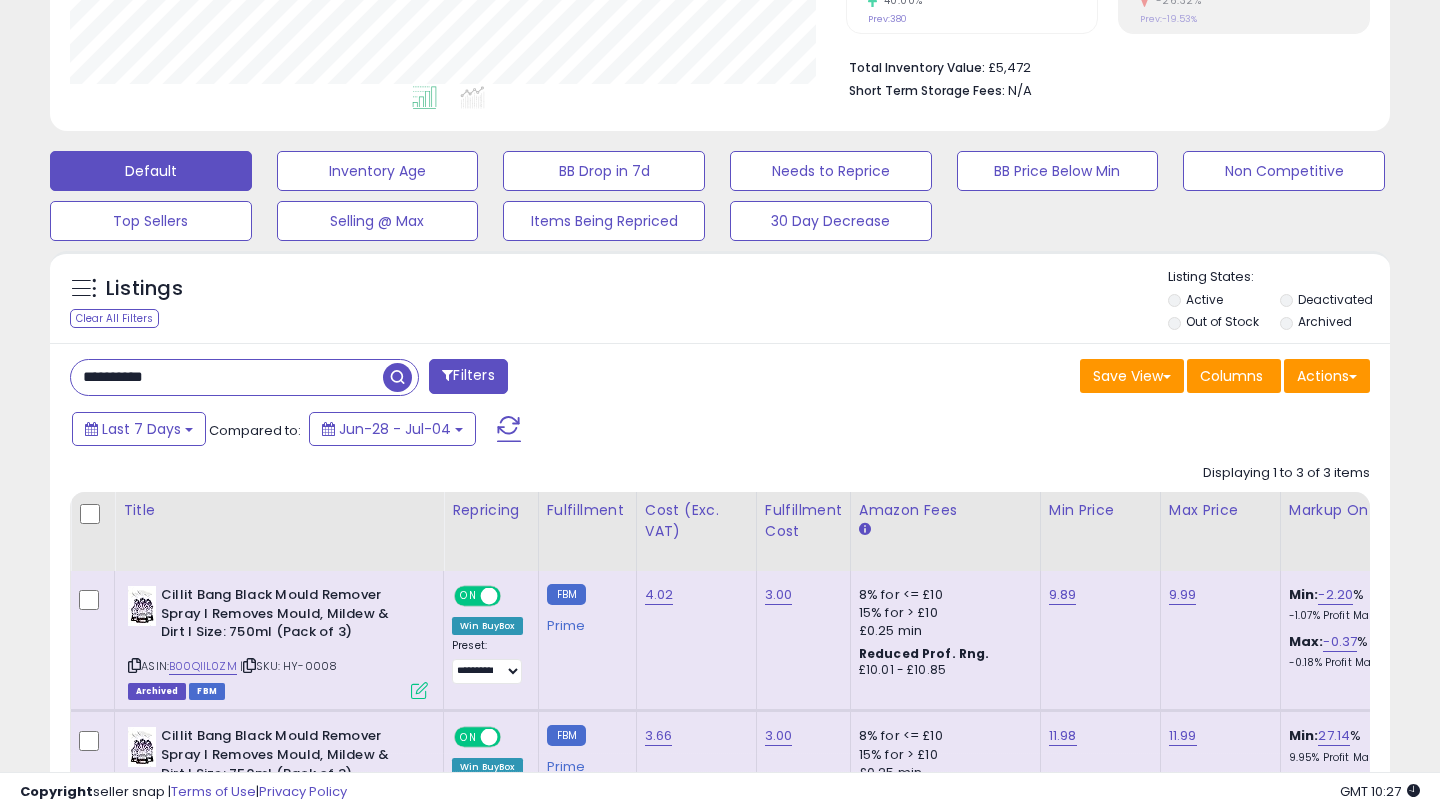 click on "**********" at bounding box center (227, 377) 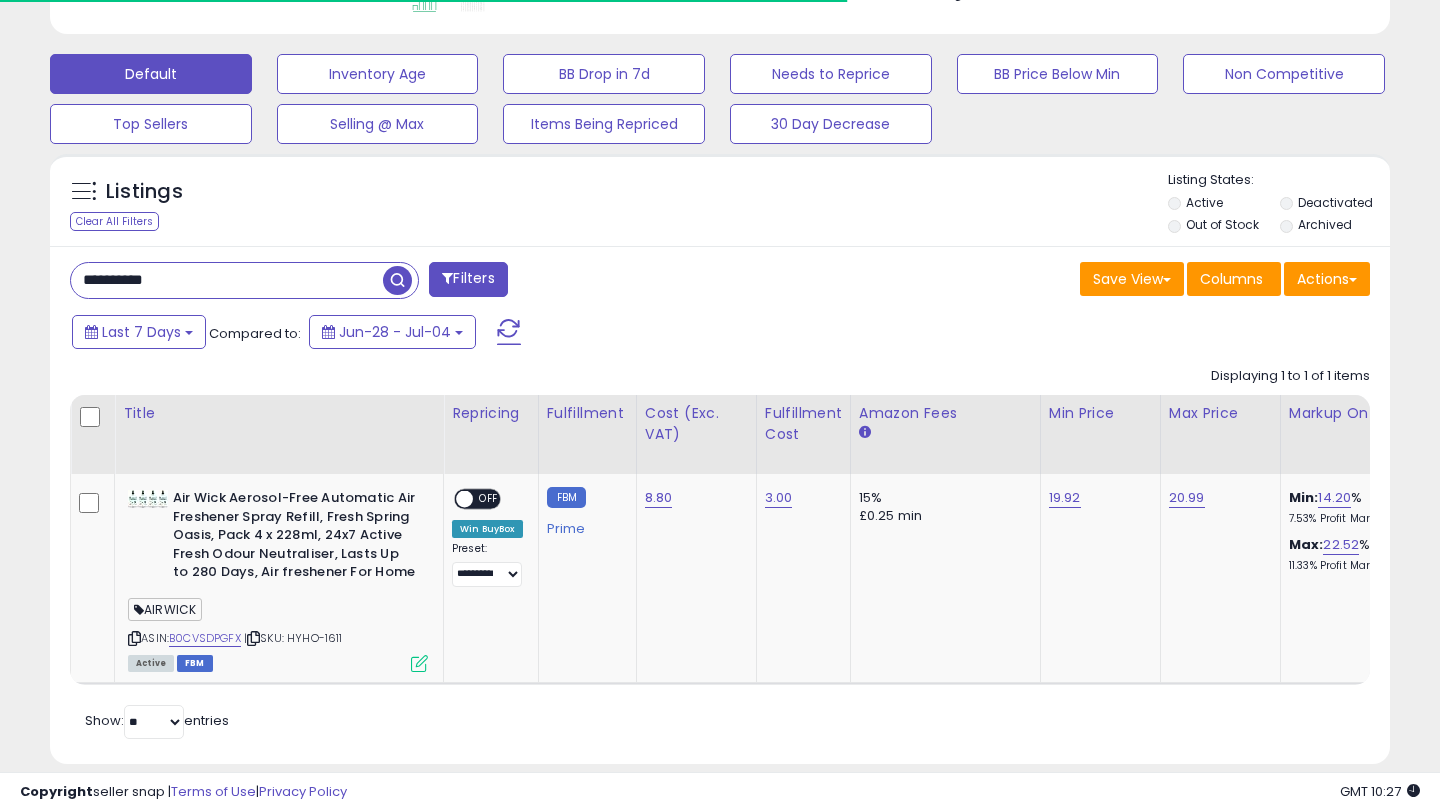 scroll, scrollTop: 579, scrollLeft: 0, axis: vertical 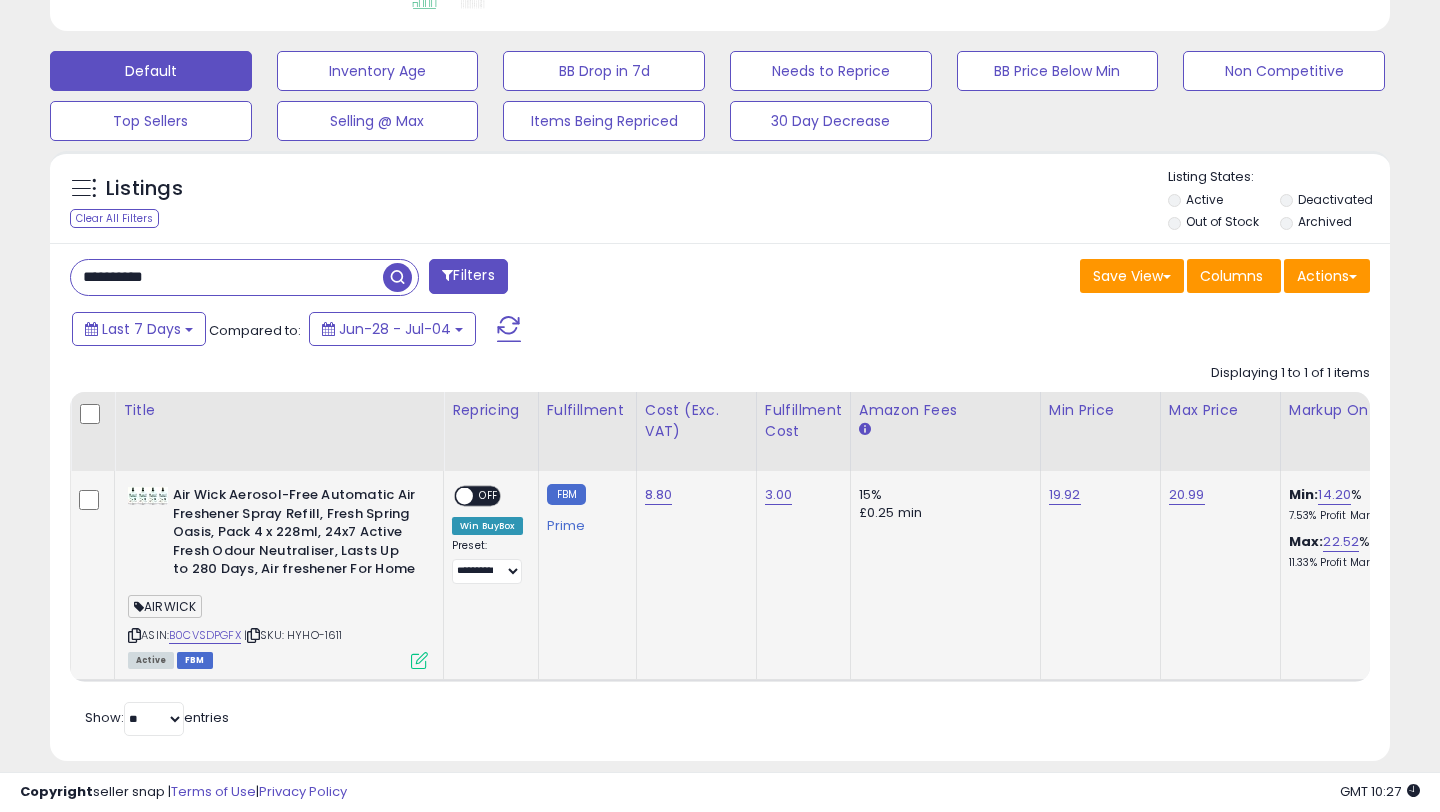 click at bounding box center [419, 660] 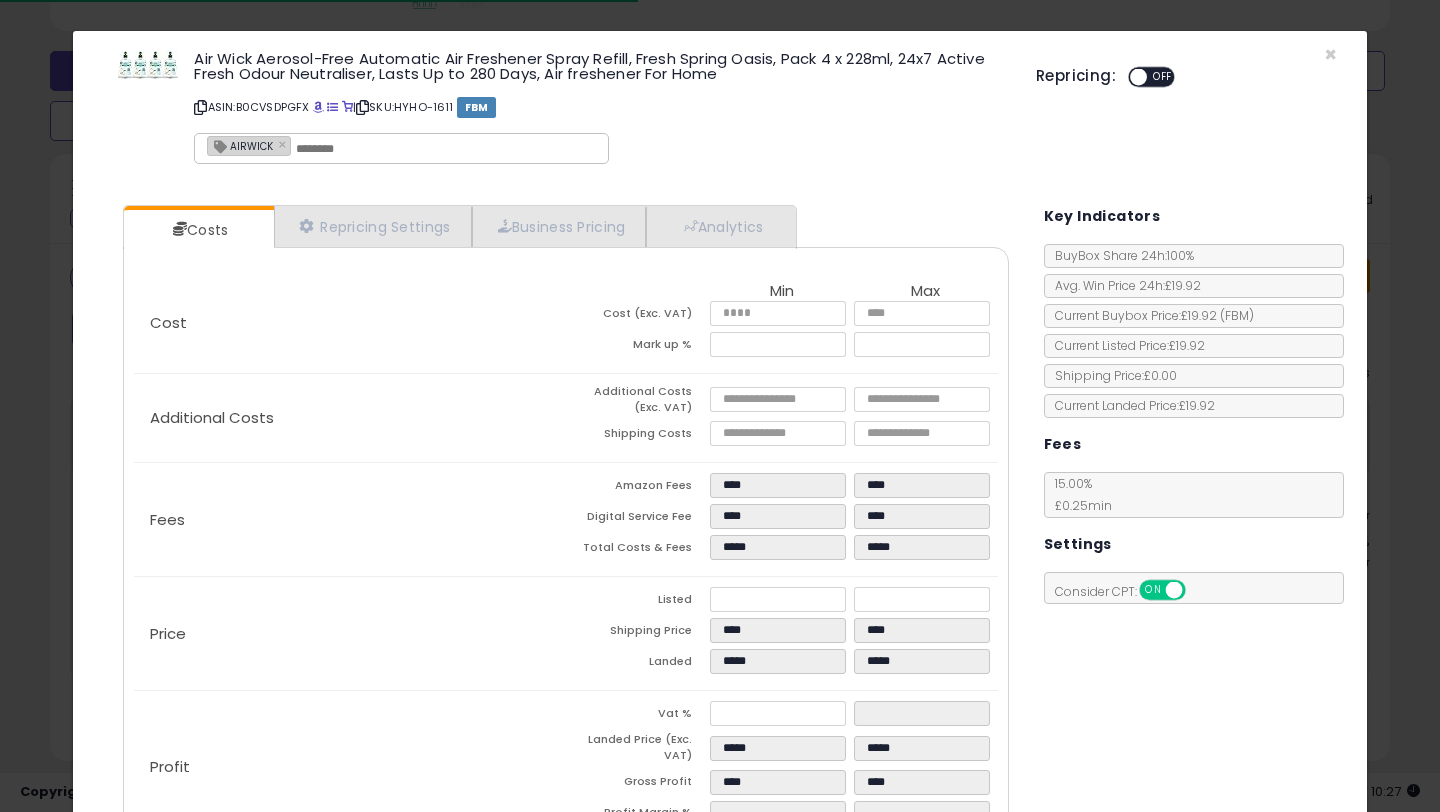 click on "ON   OFF" at bounding box center (1129, 77) 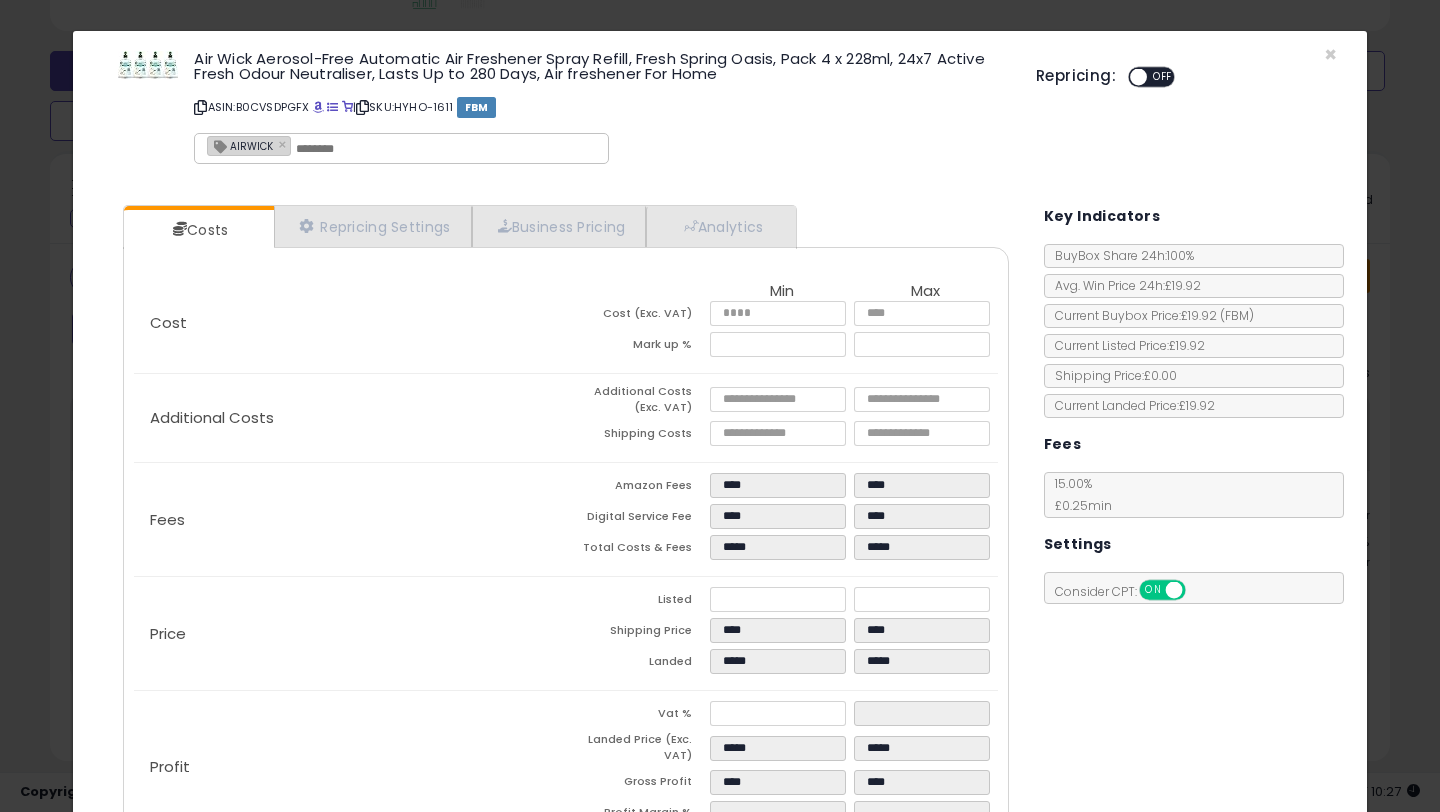 click at bounding box center (1138, 77) 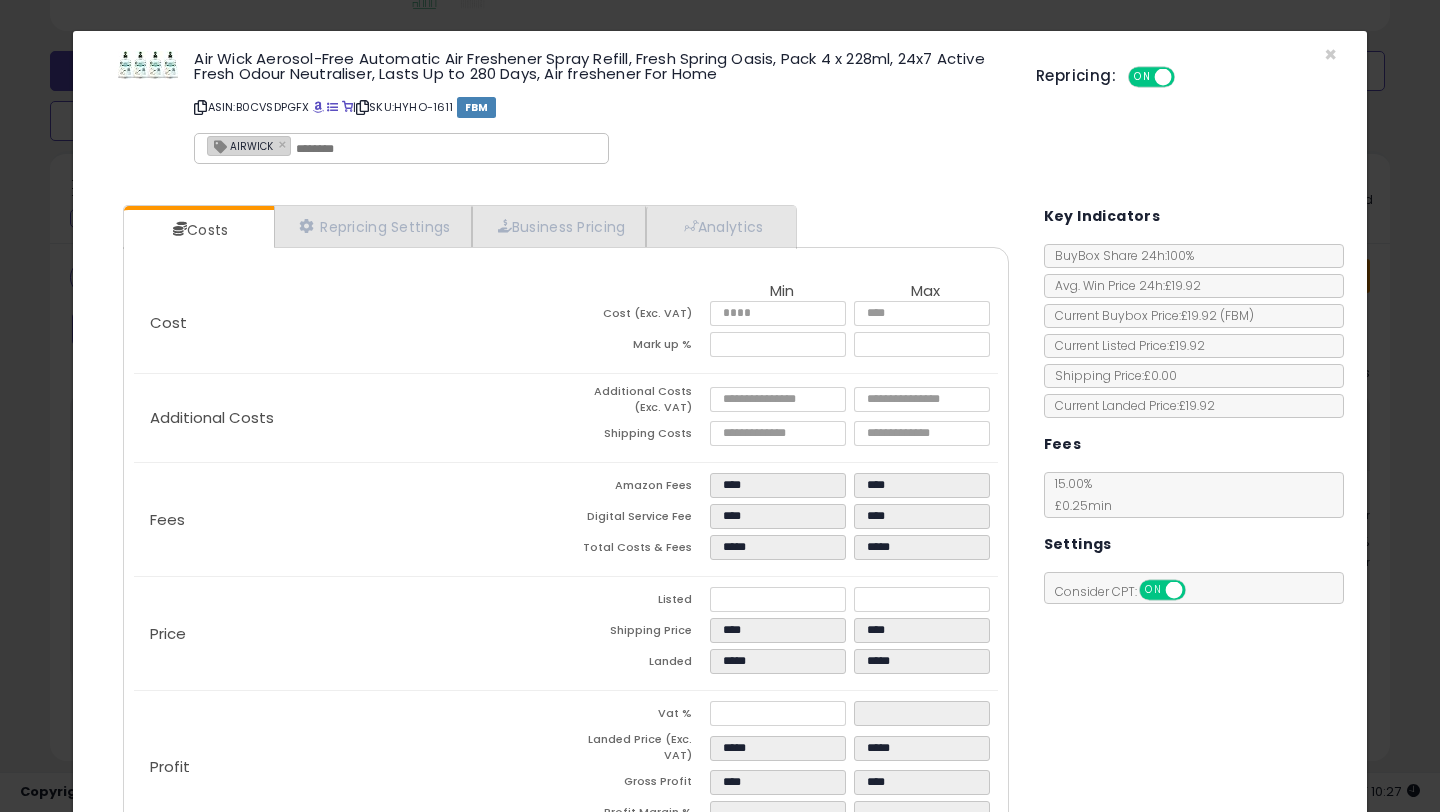 scroll, scrollTop: 135, scrollLeft: 0, axis: vertical 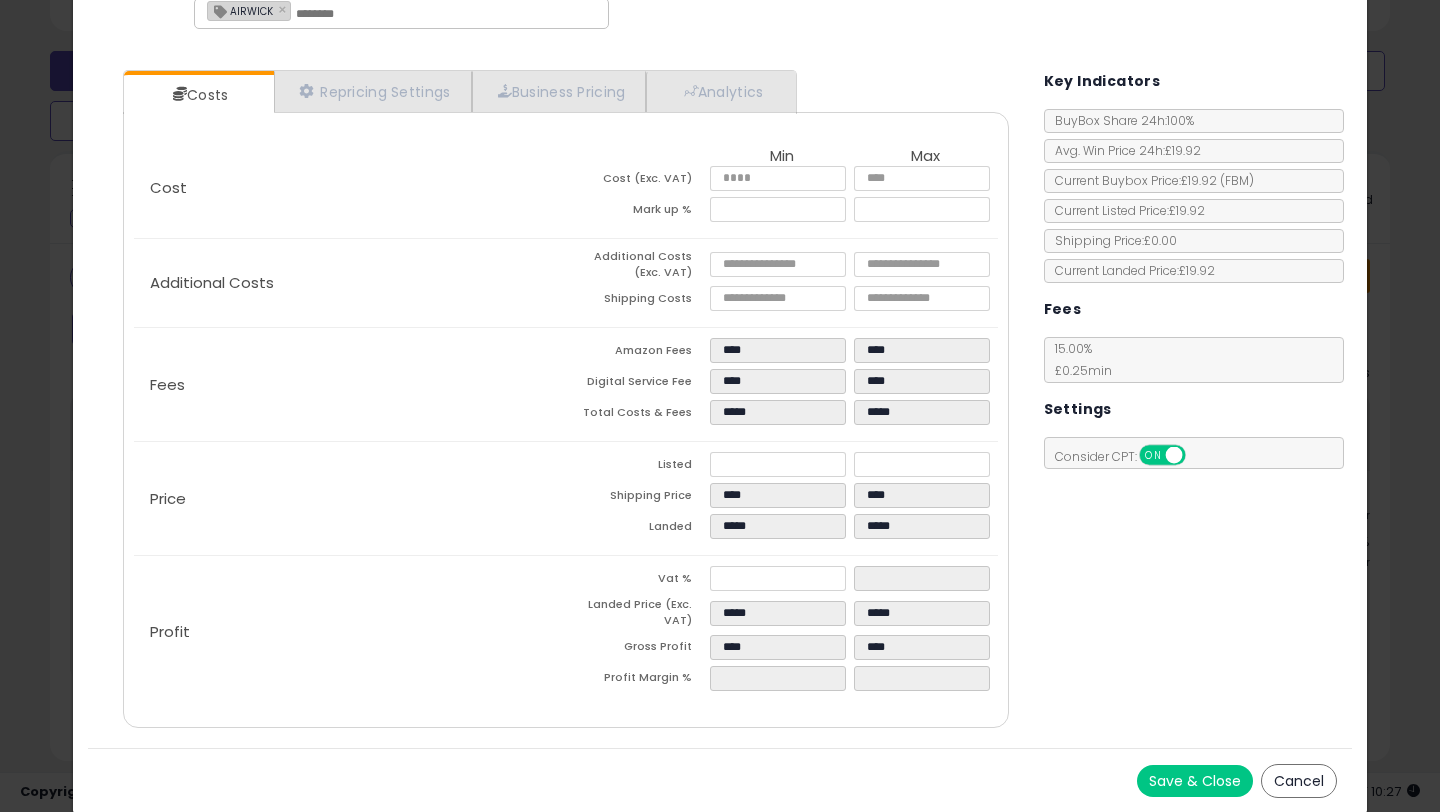 click on "Save & Close" at bounding box center (1195, 781) 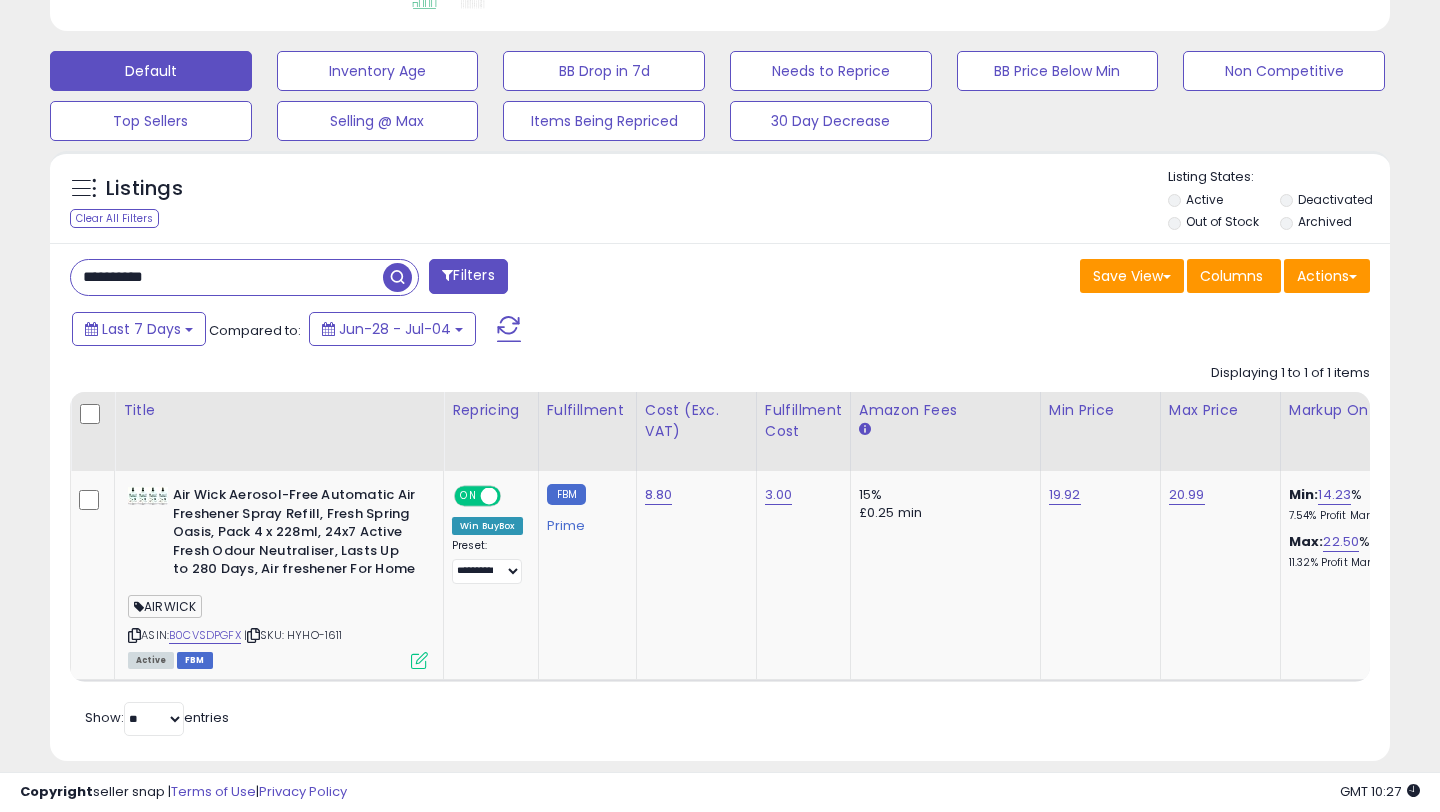 click on "**********" at bounding box center (227, 277) 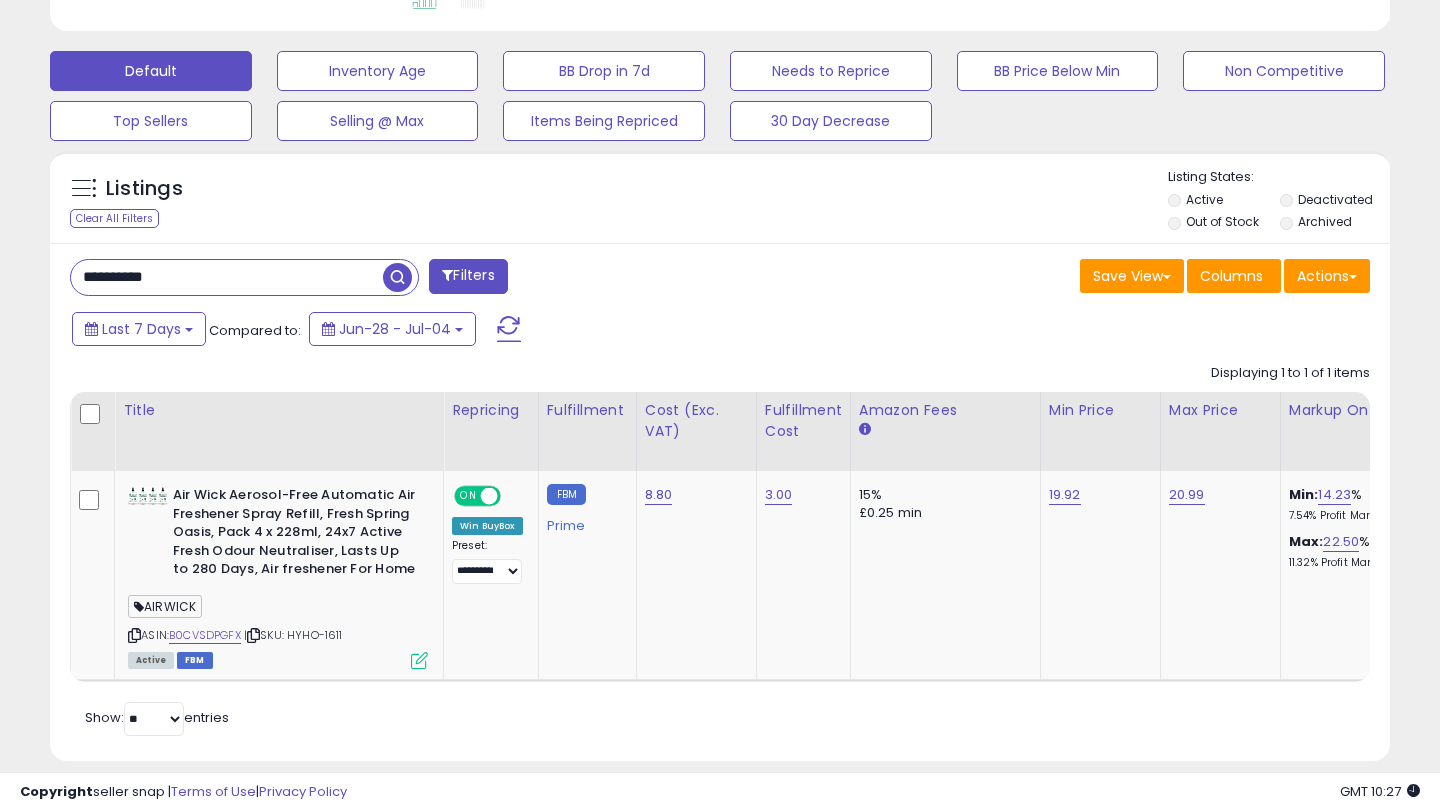 click on "**********" at bounding box center (227, 277) 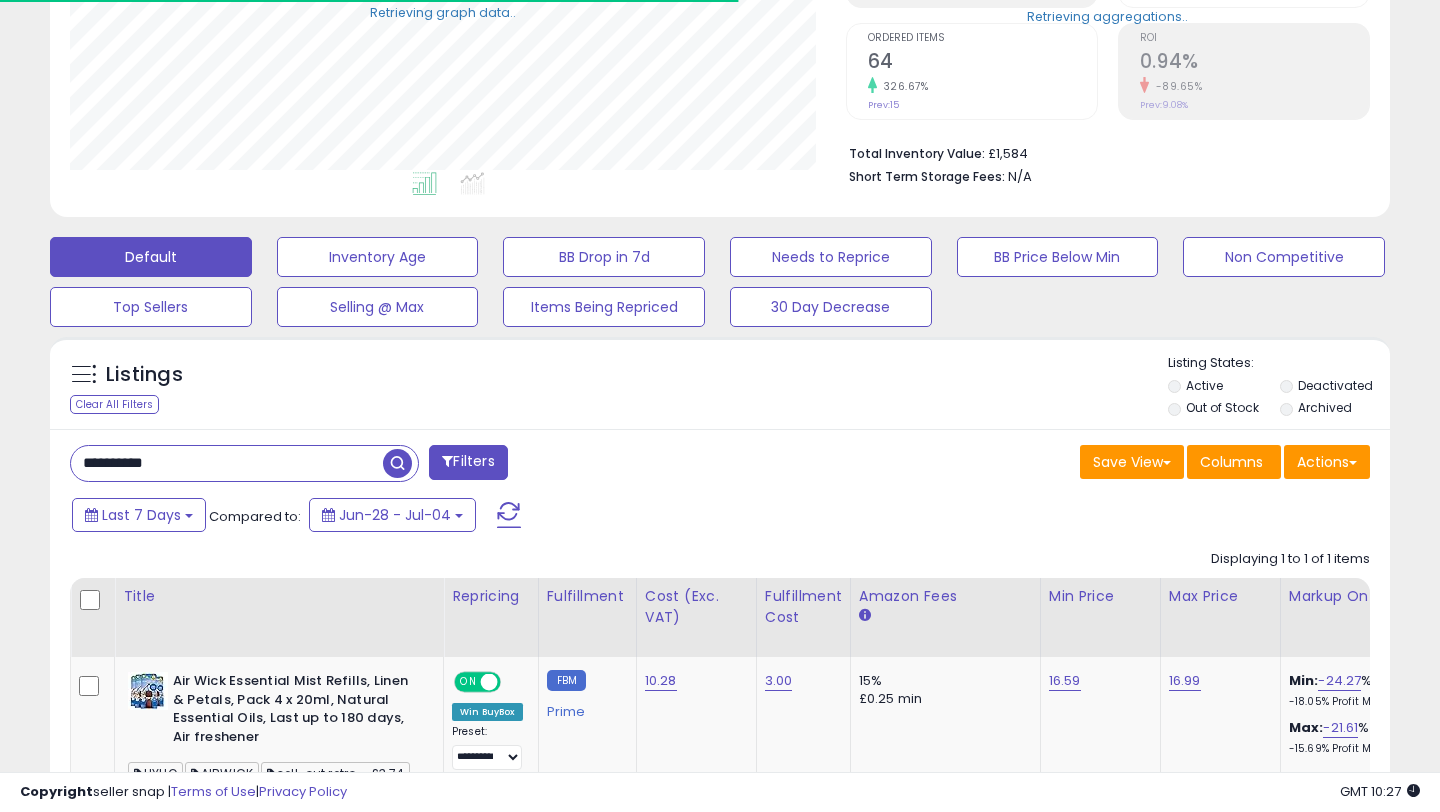 scroll, scrollTop: 579, scrollLeft: 0, axis: vertical 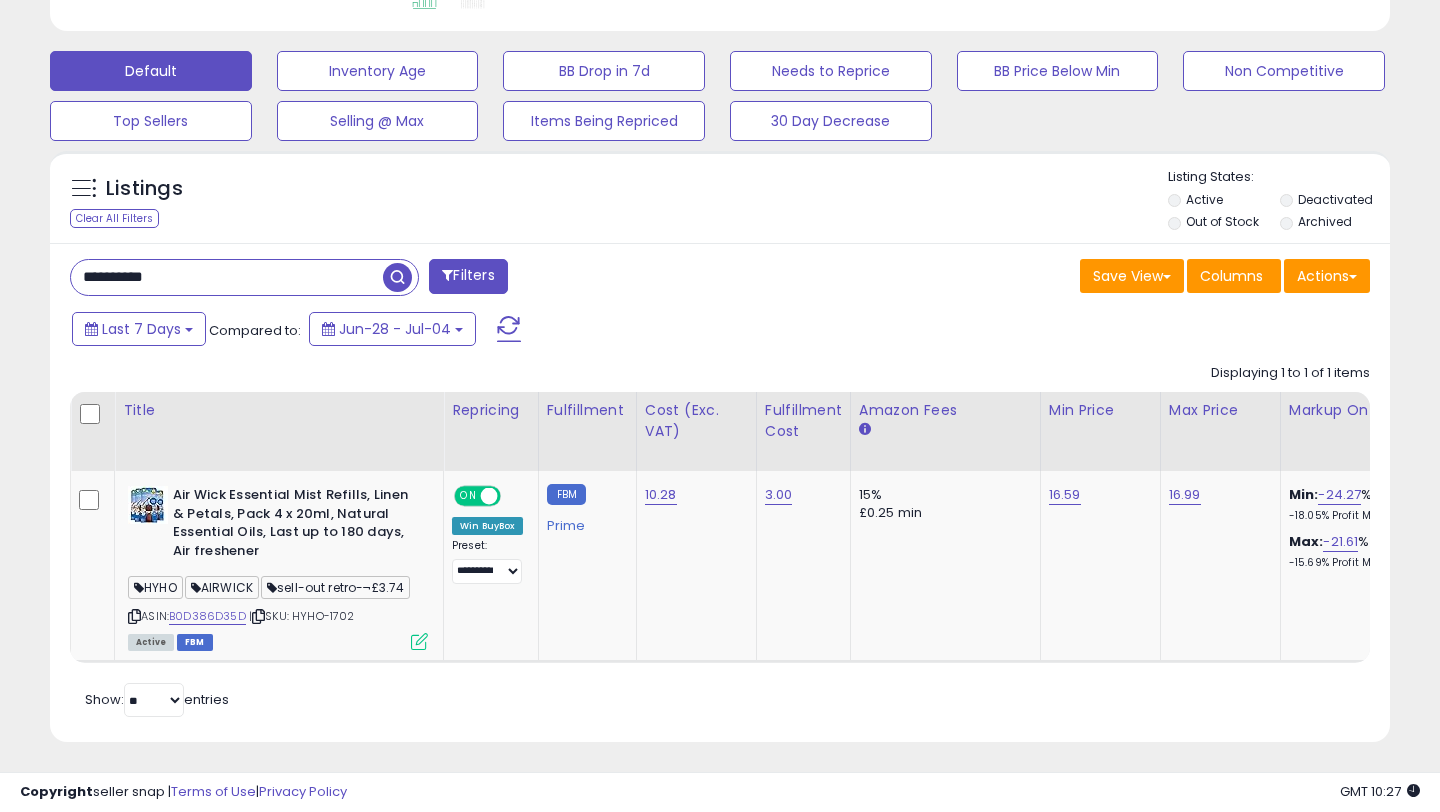 click on "**********" at bounding box center [227, 277] 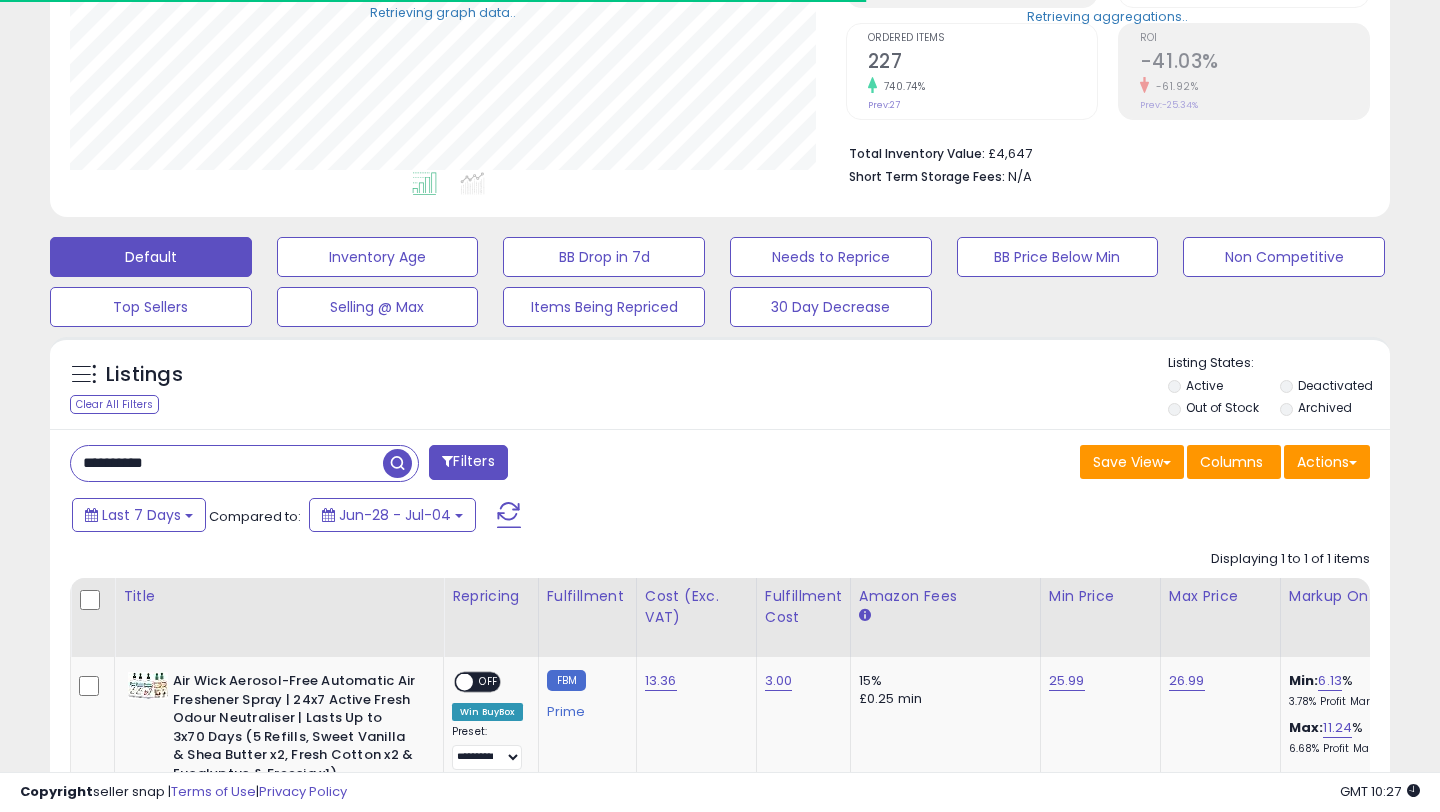 scroll, scrollTop: 579, scrollLeft: 0, axis: vertical 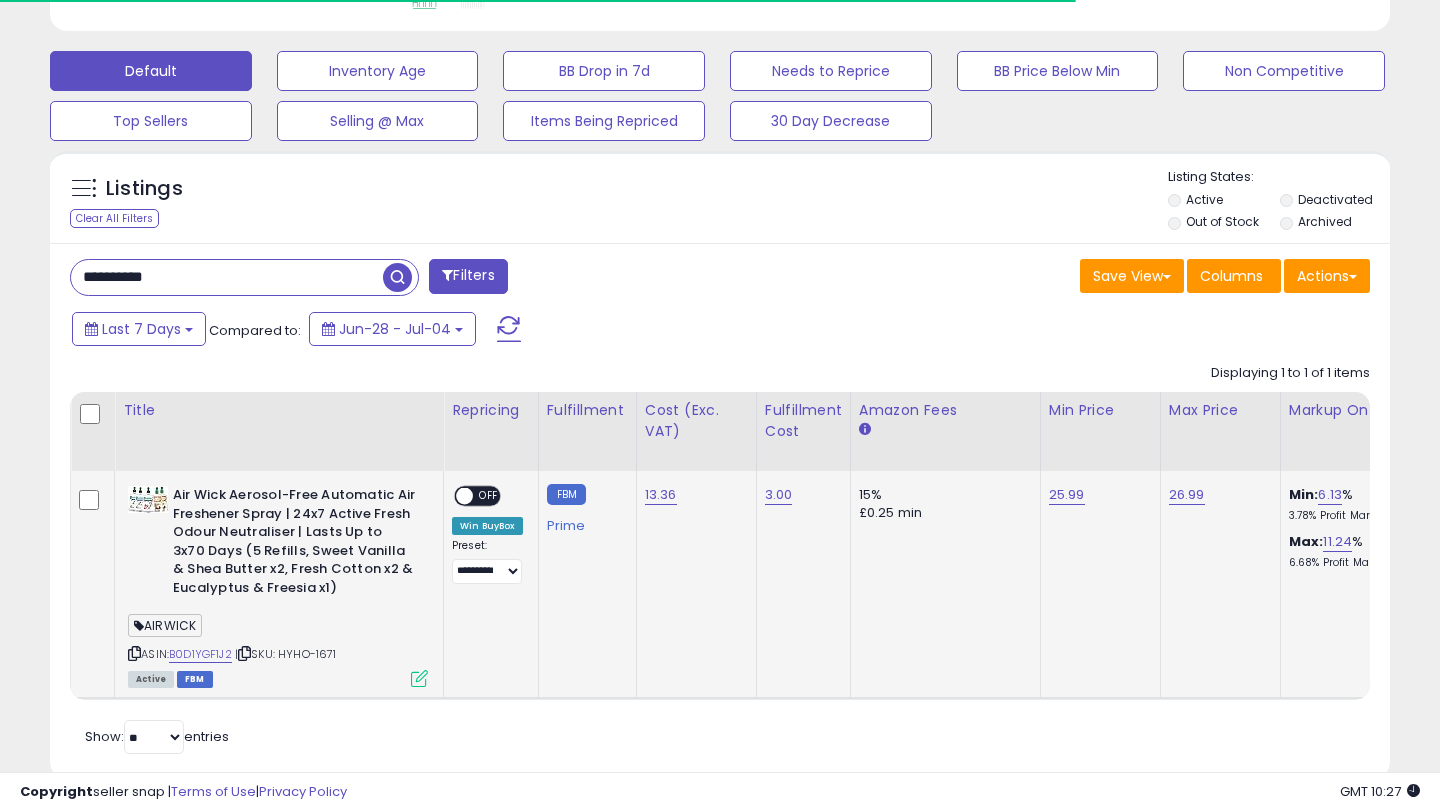 click at bounding box center [419, 678] 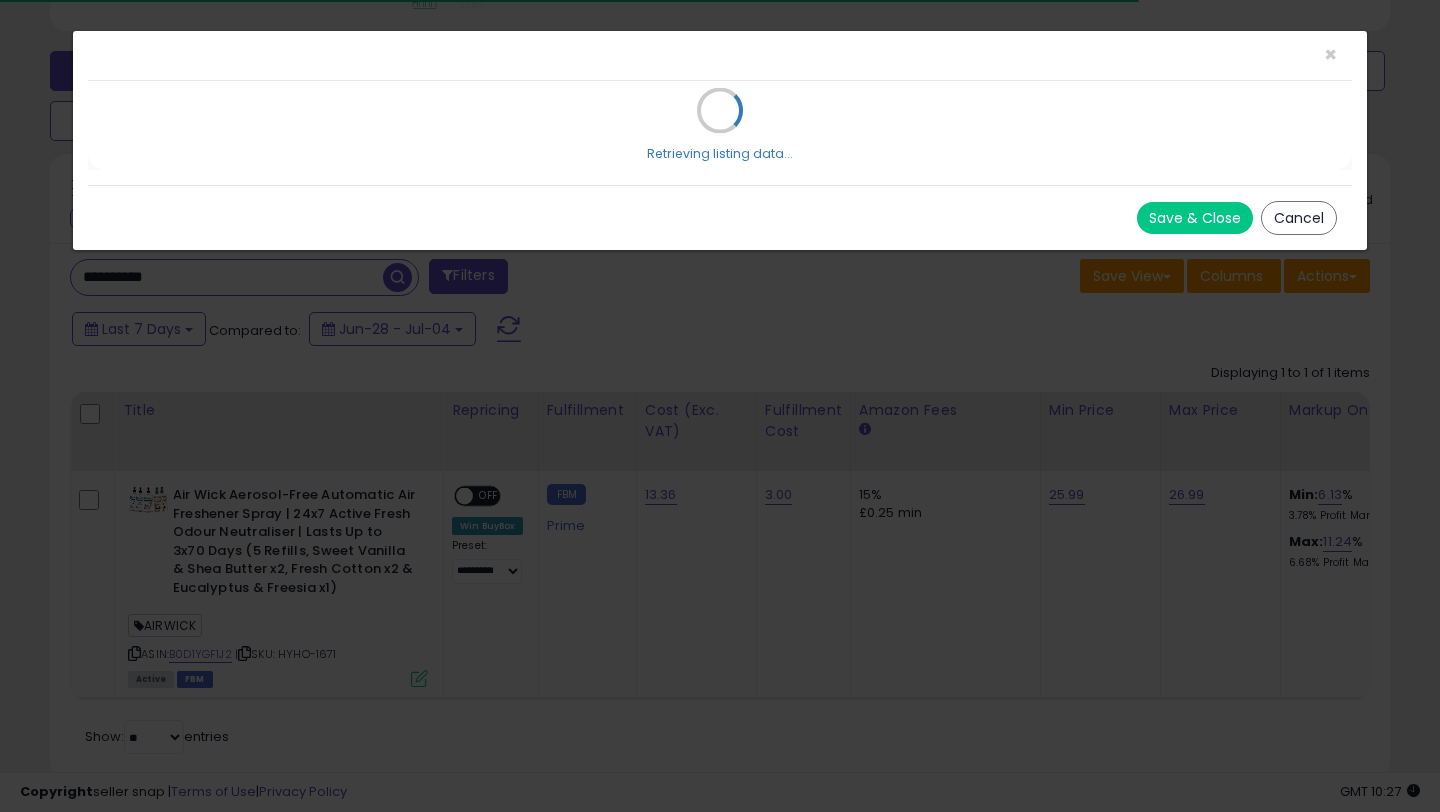 scroll, scrollTop: 999590, scrollLeft: 999224, axis: both 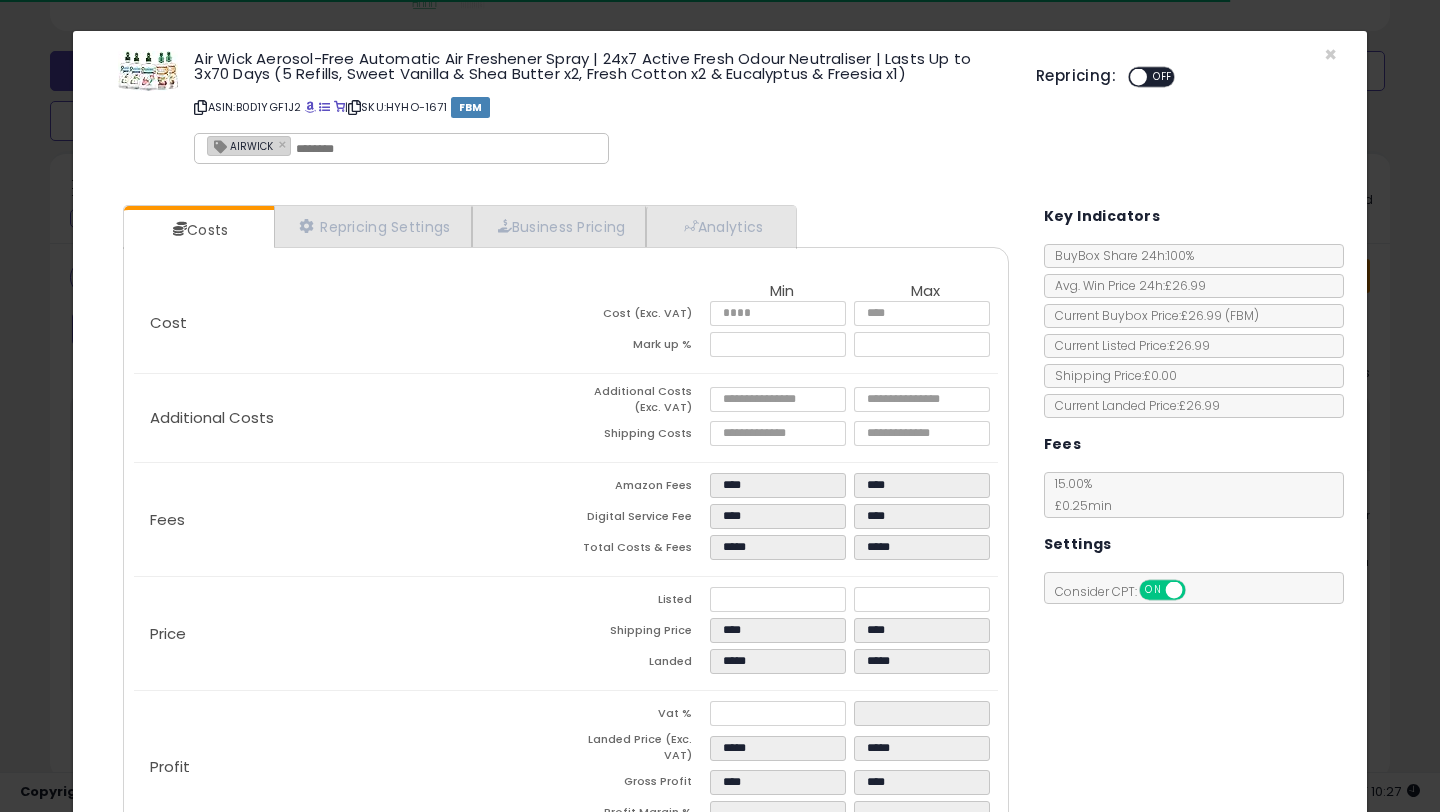 click at bounding box center (1138, 77) 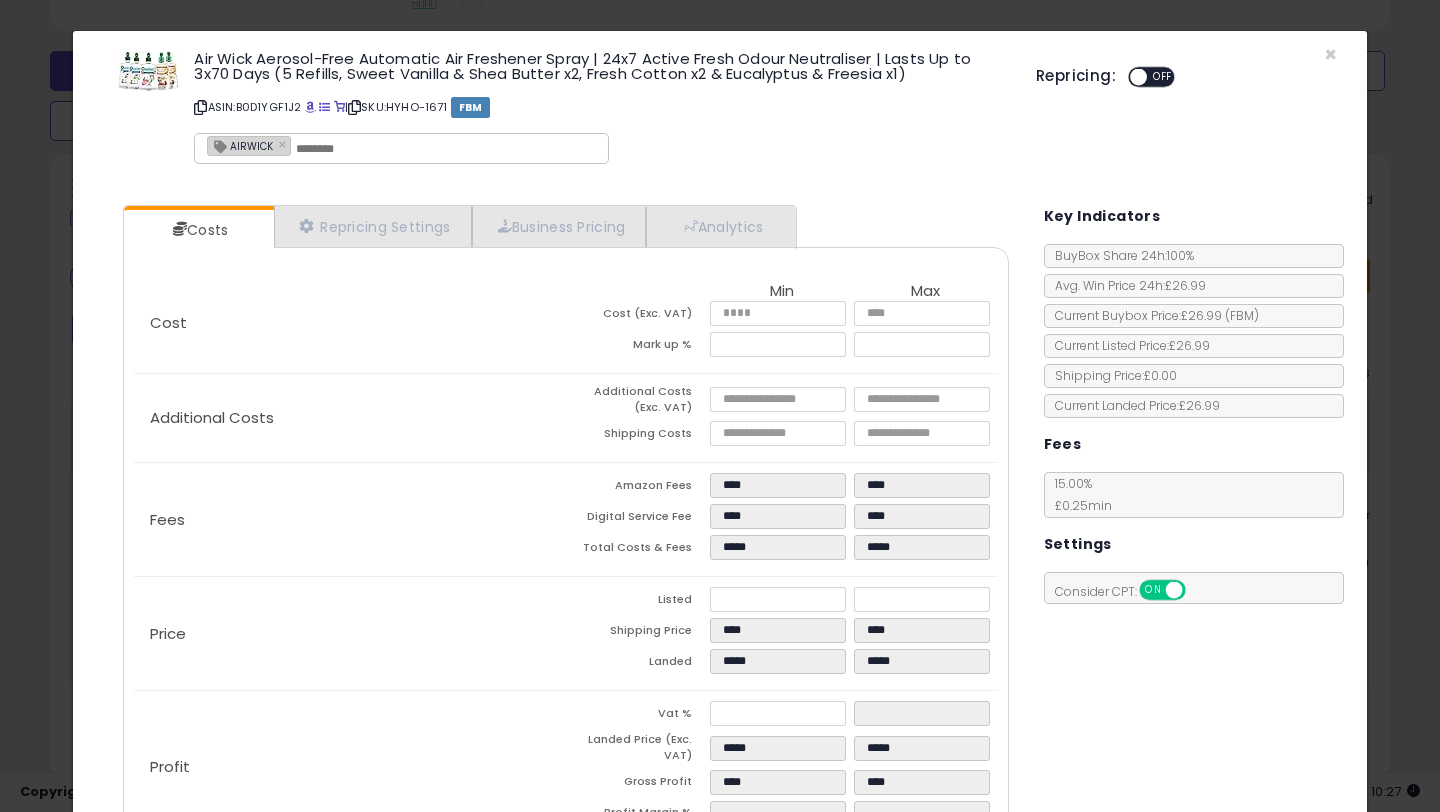 click at bounding box center [1138, 77] 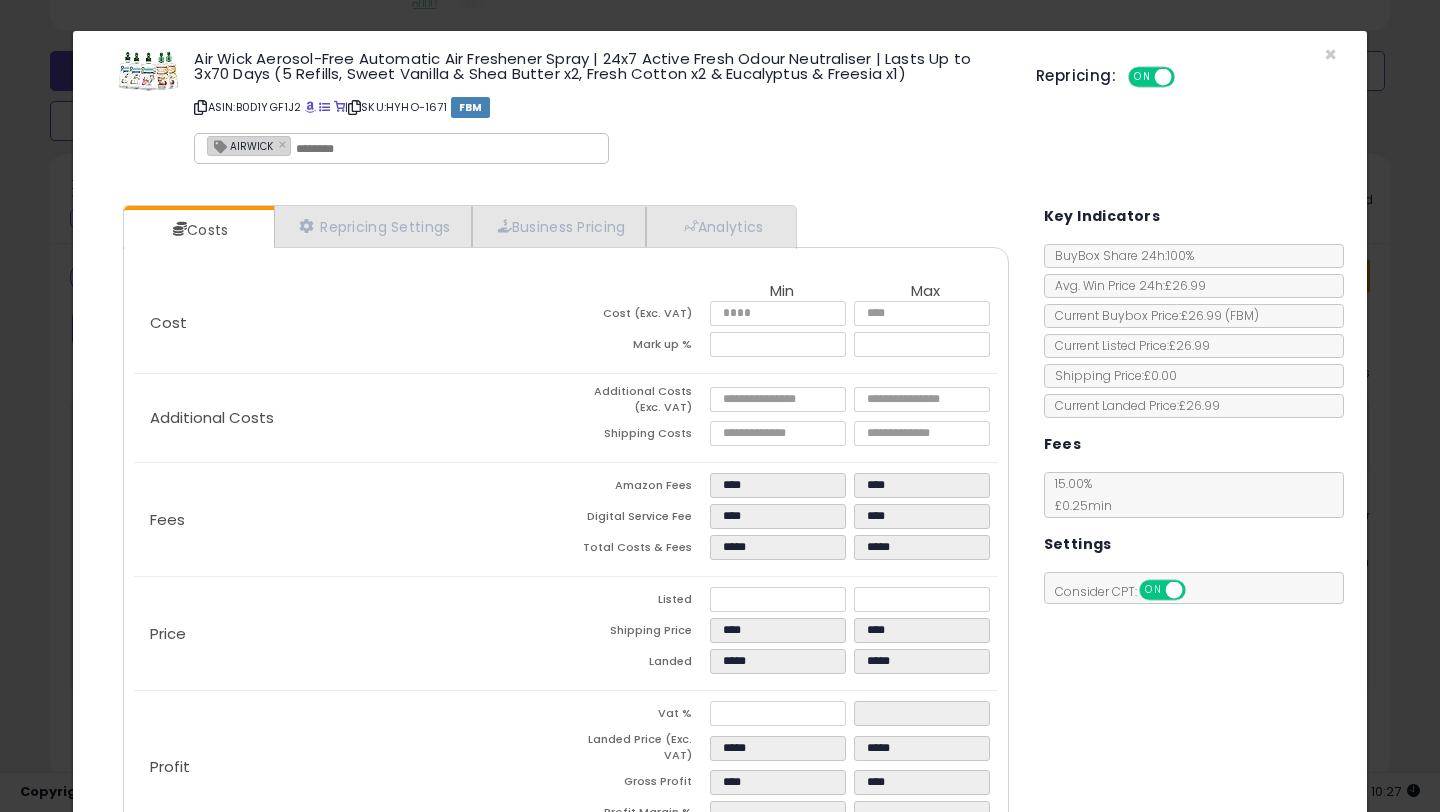 scroll, scrollTop: 135, scrollLeft: 0, axis: vertical 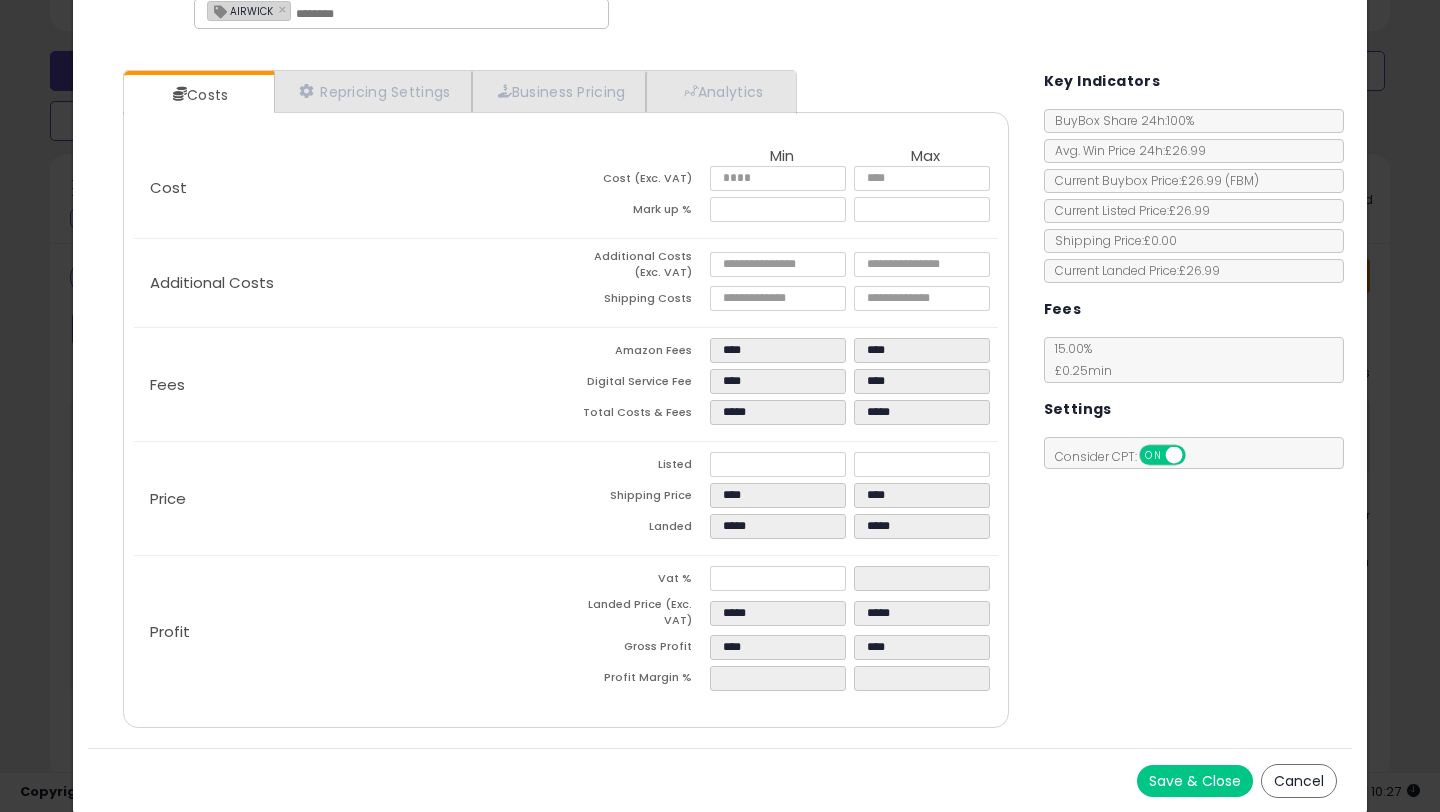 click on "Save & Close" at bounding box center (1195, 781) 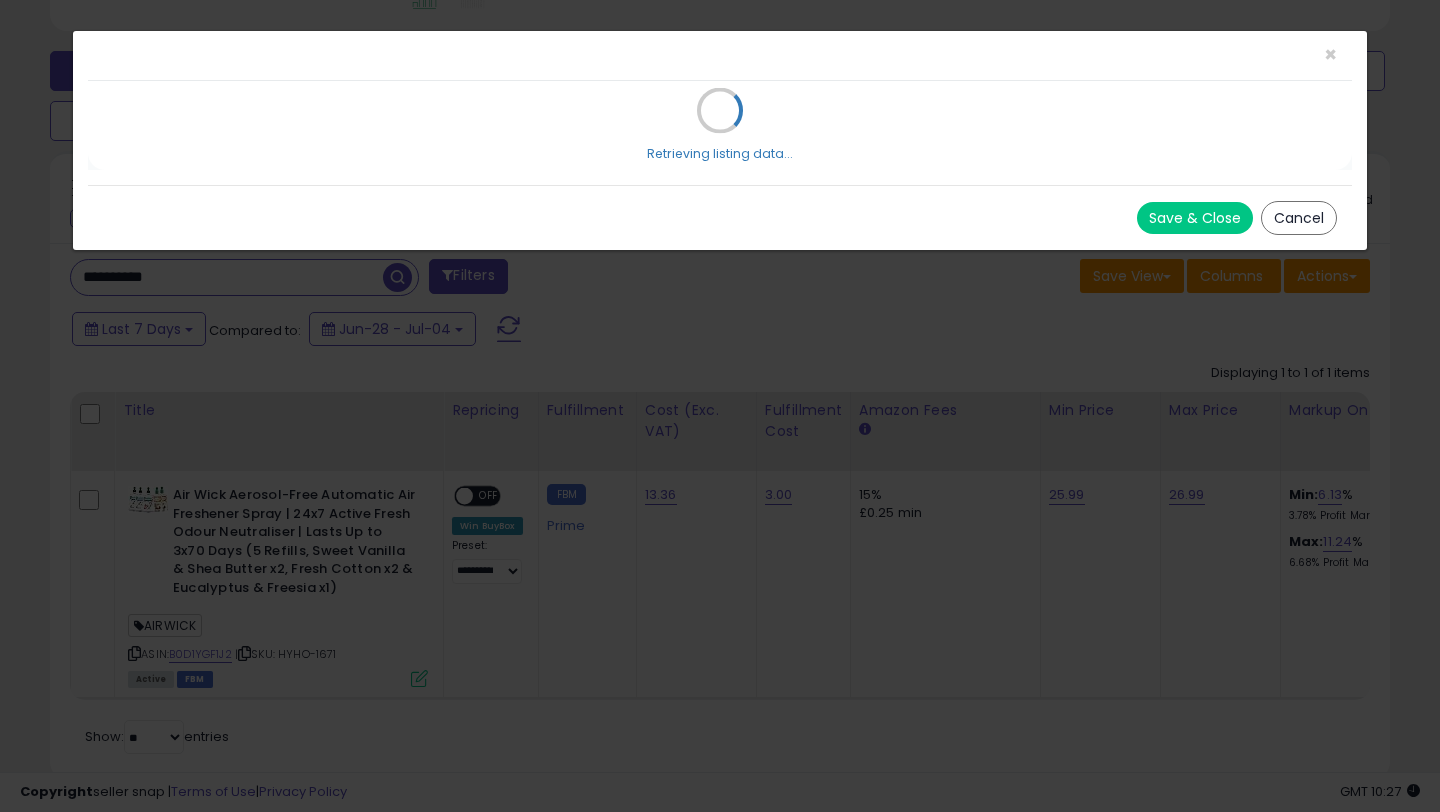scroll, scrollTop: 0, scrollLeft: 0, axis: both 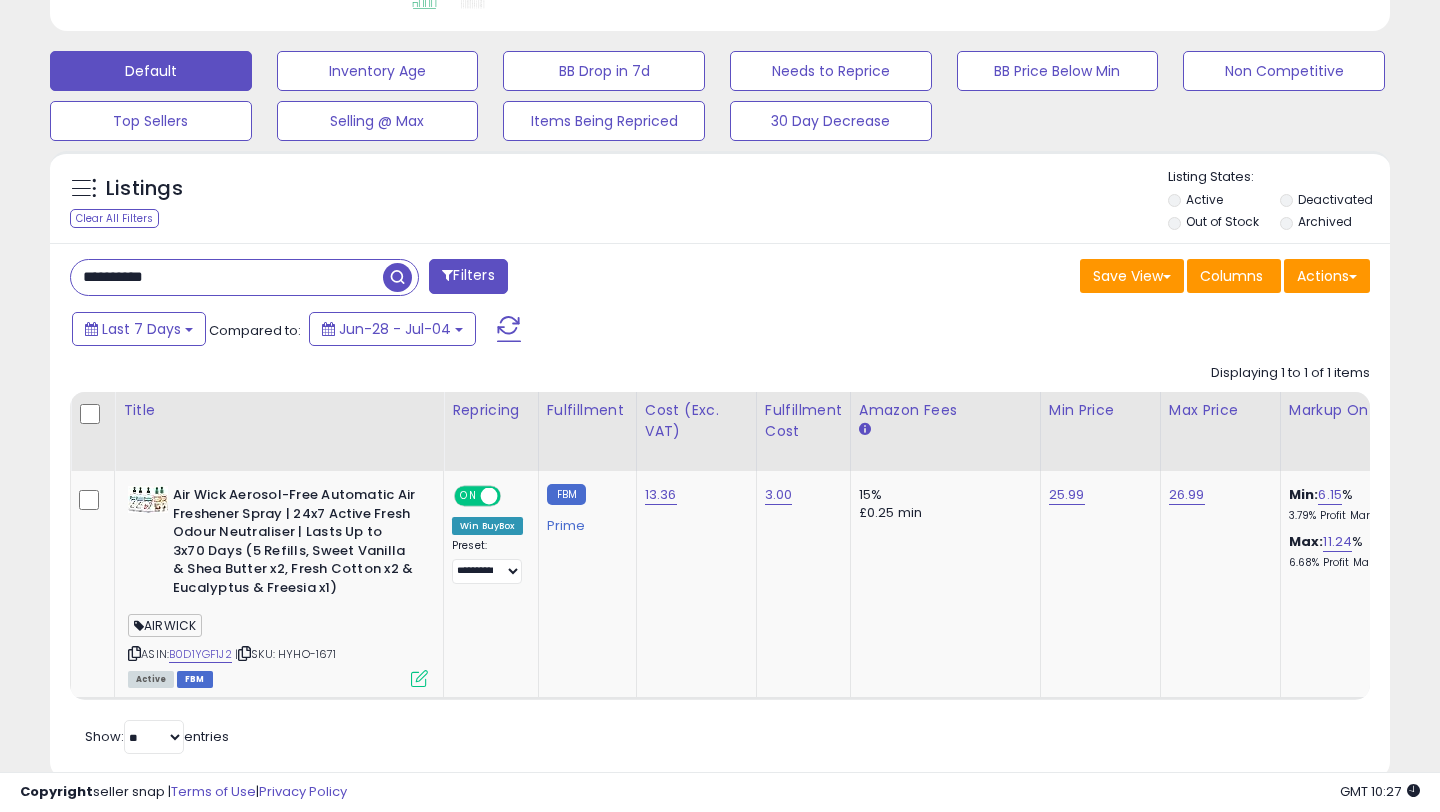 click on "**********" at bounding box center (227, 277) 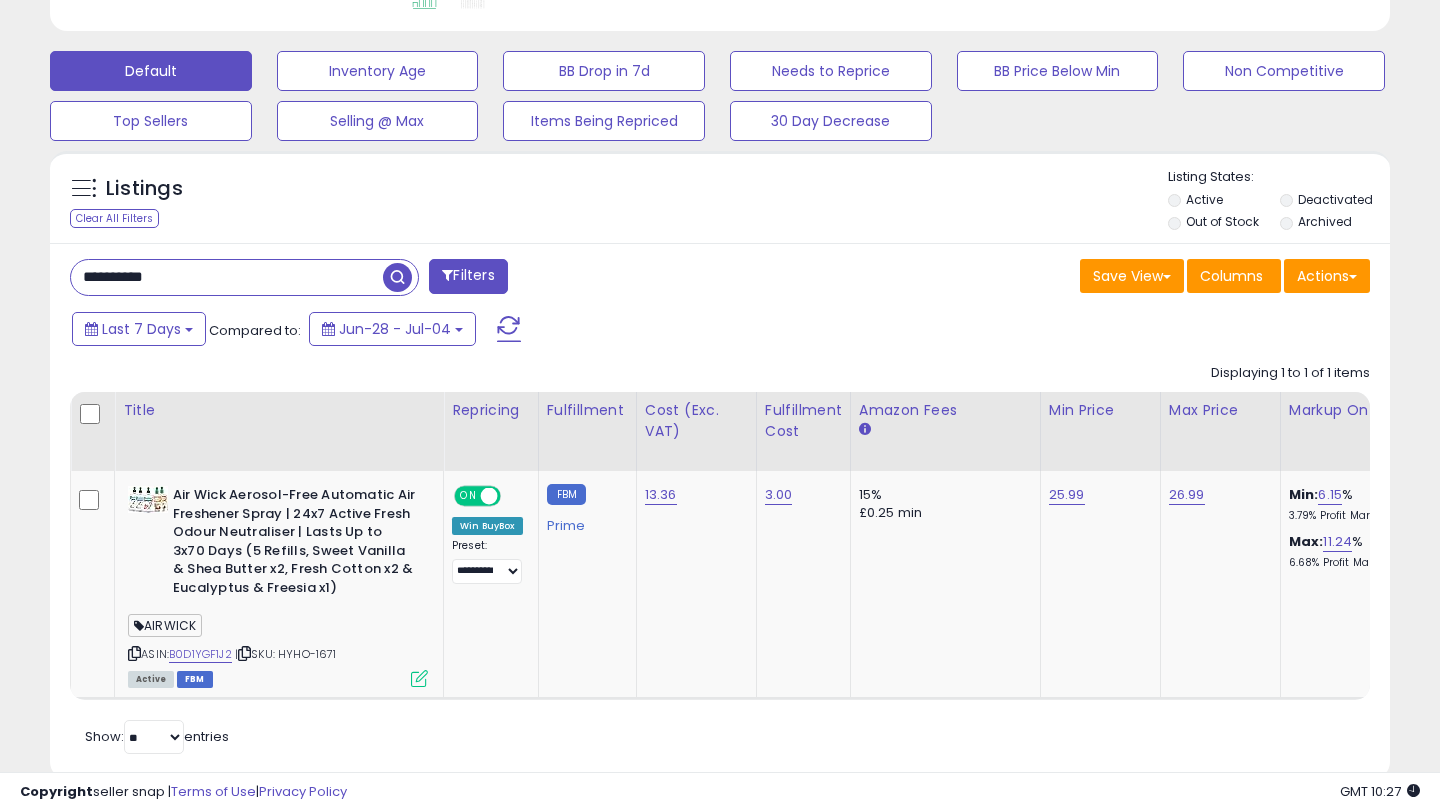 paste 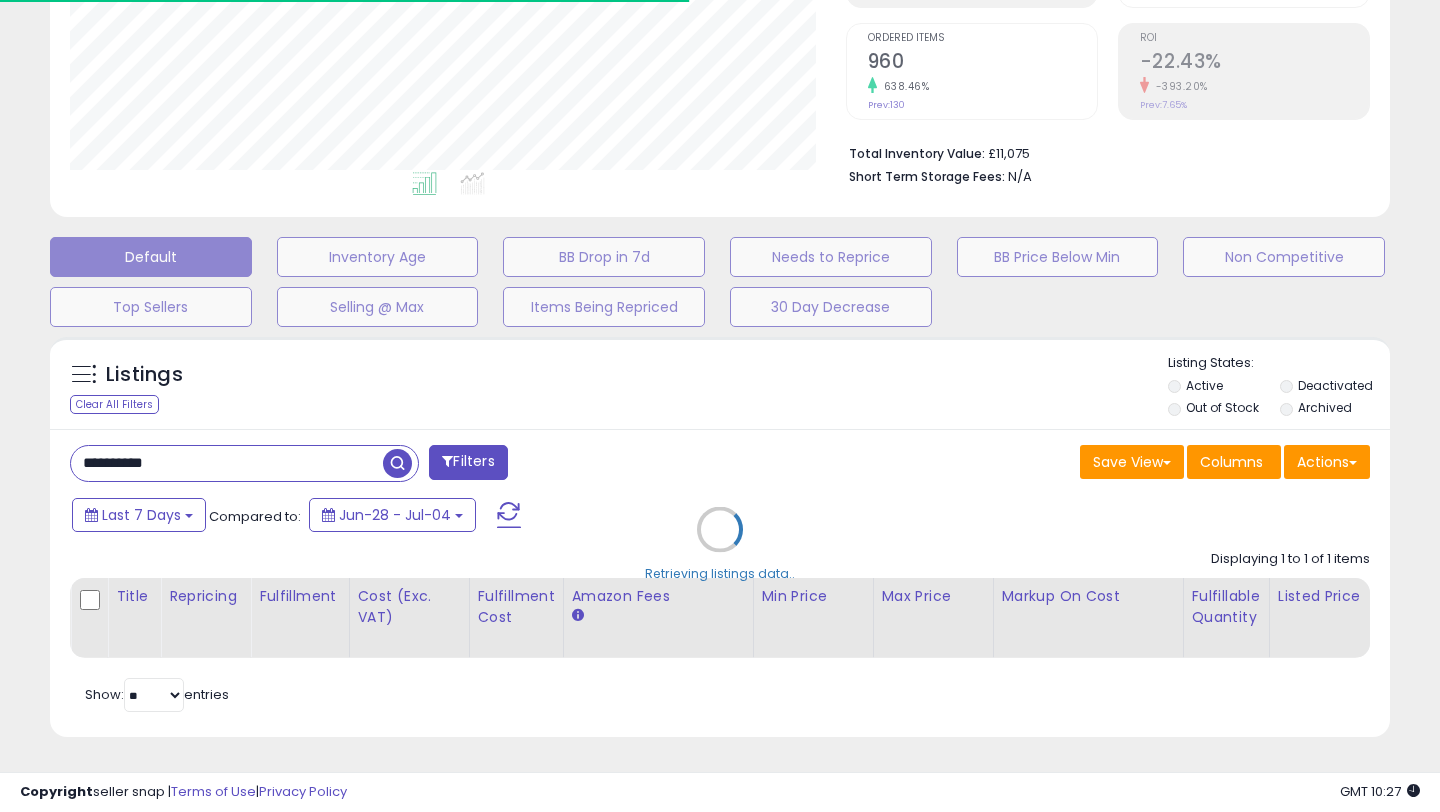 scroll, scrollTop: 621, scrollLeft: 0, axis: vertical 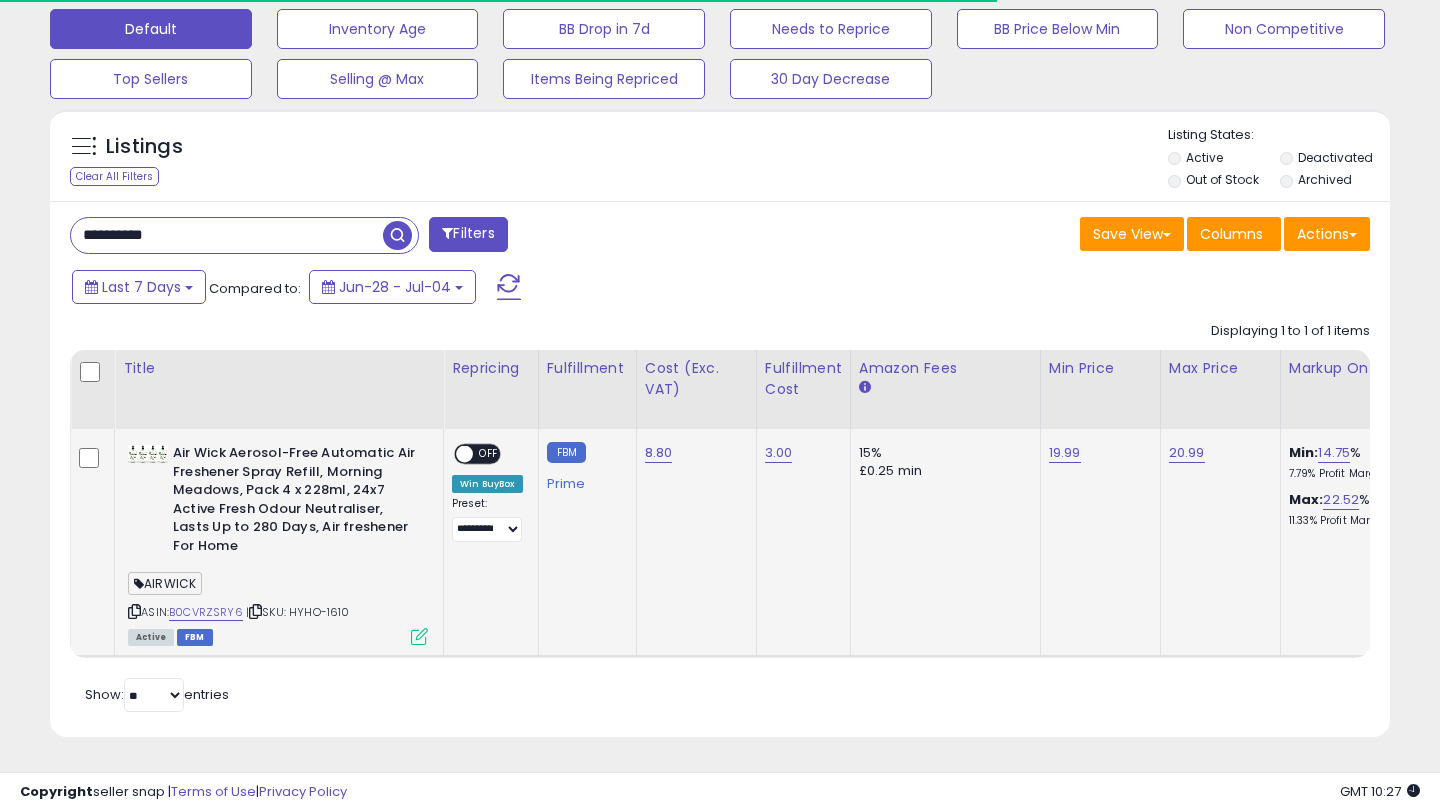 click at bounding box center [419, 636] 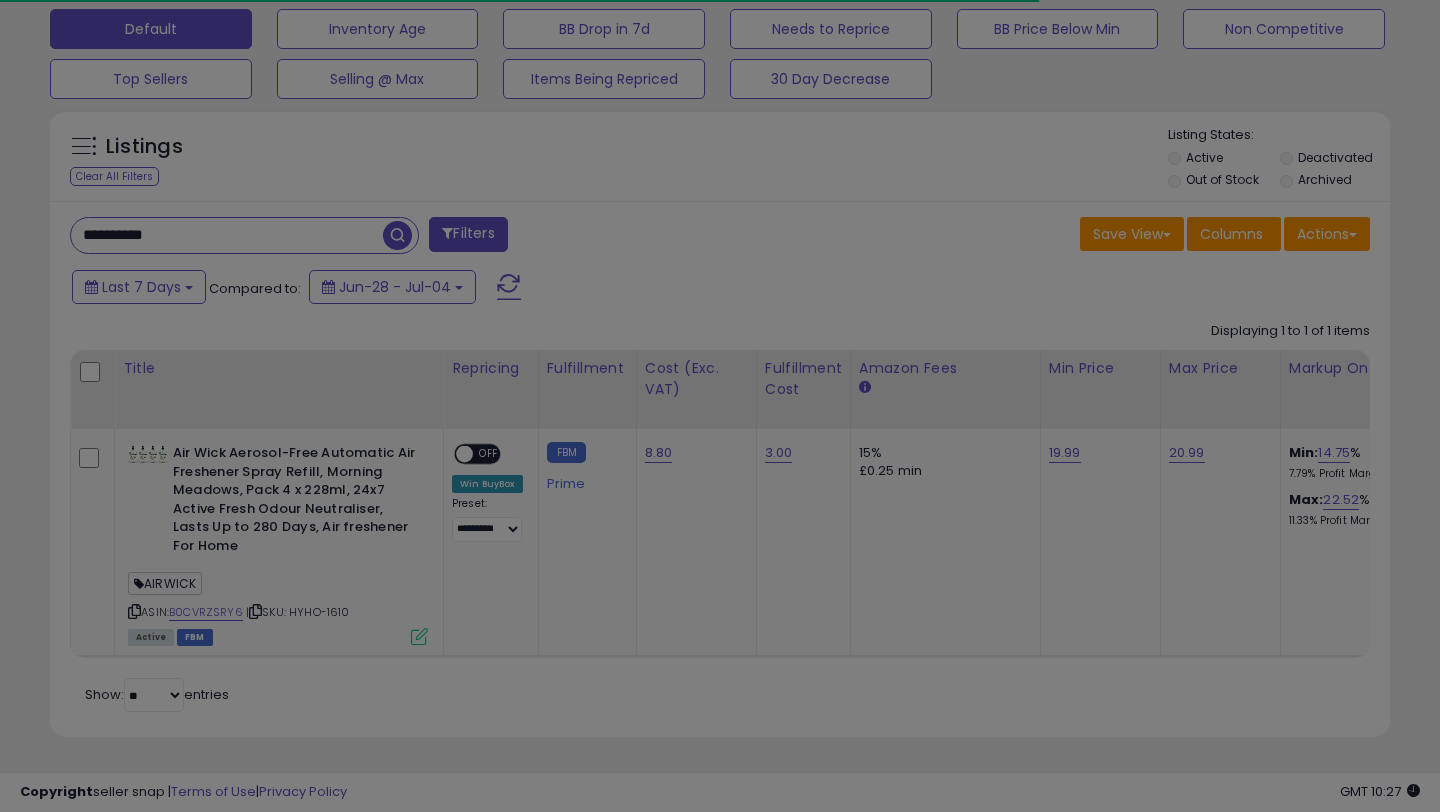 scroll, scrollTop: 999590, scrollLeft: 999224, axis: both 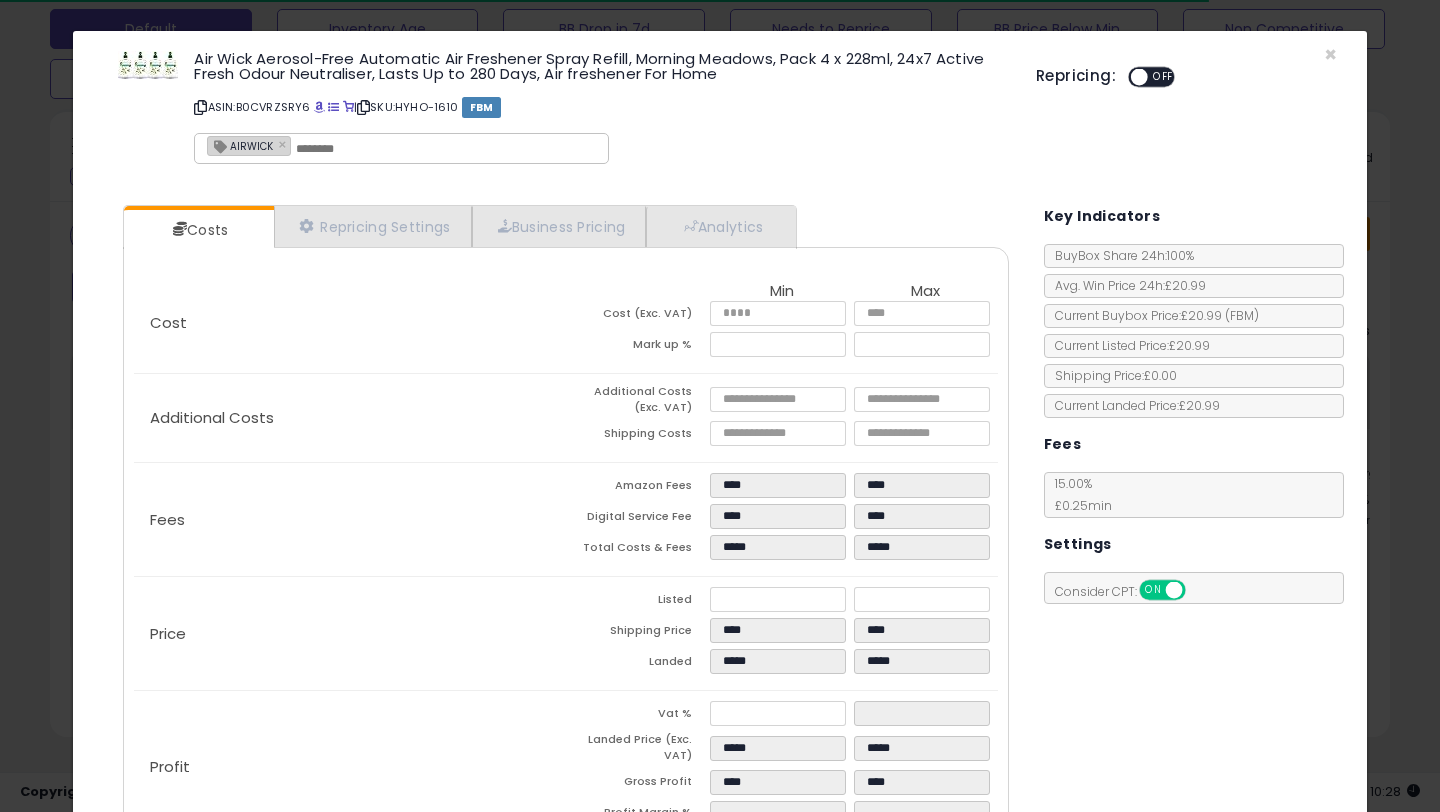 click at bounding box center [1139, 77] 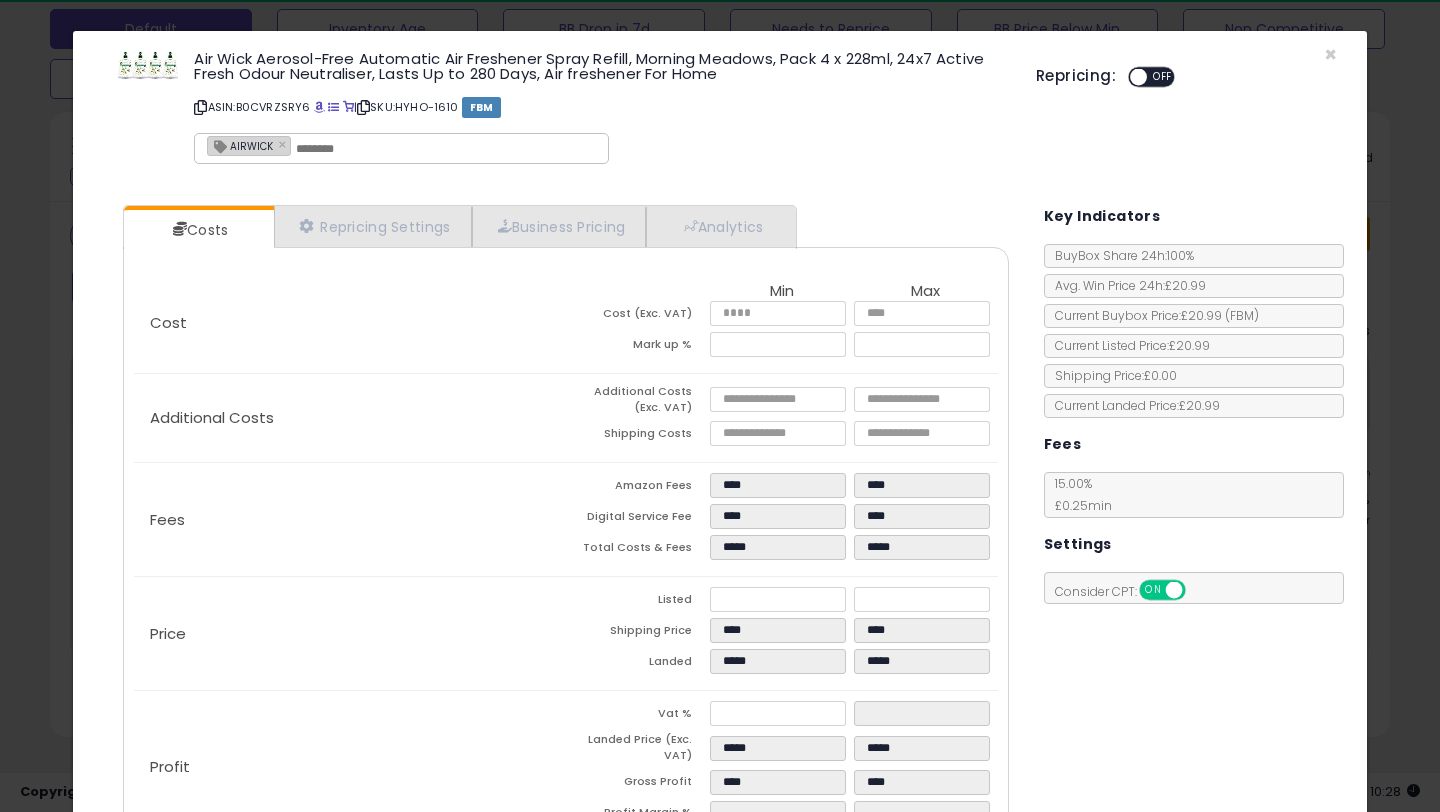 click at bounding box center (1138, 77) 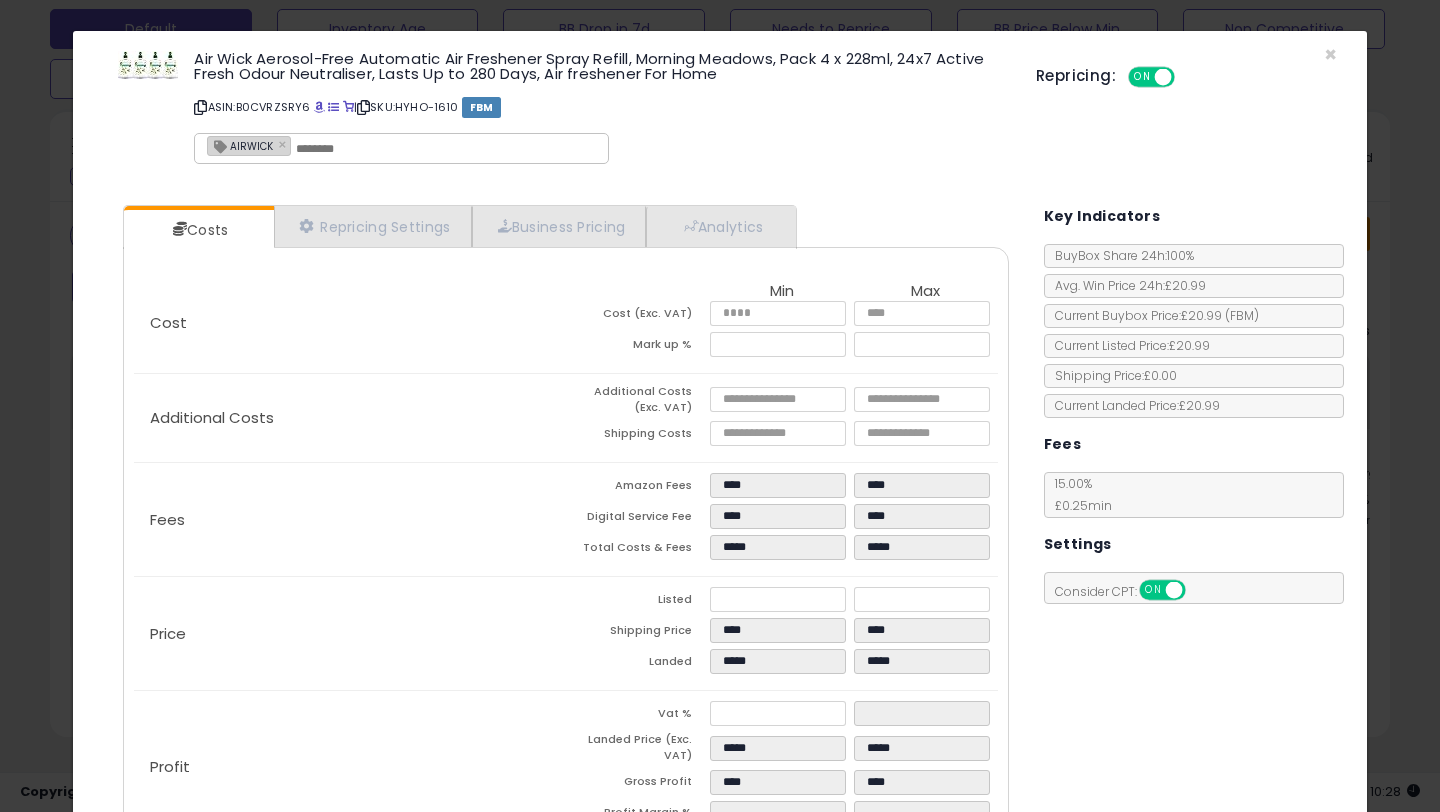 scroll, scrollTop: 135, scrollLeft: 0, axis: vertical 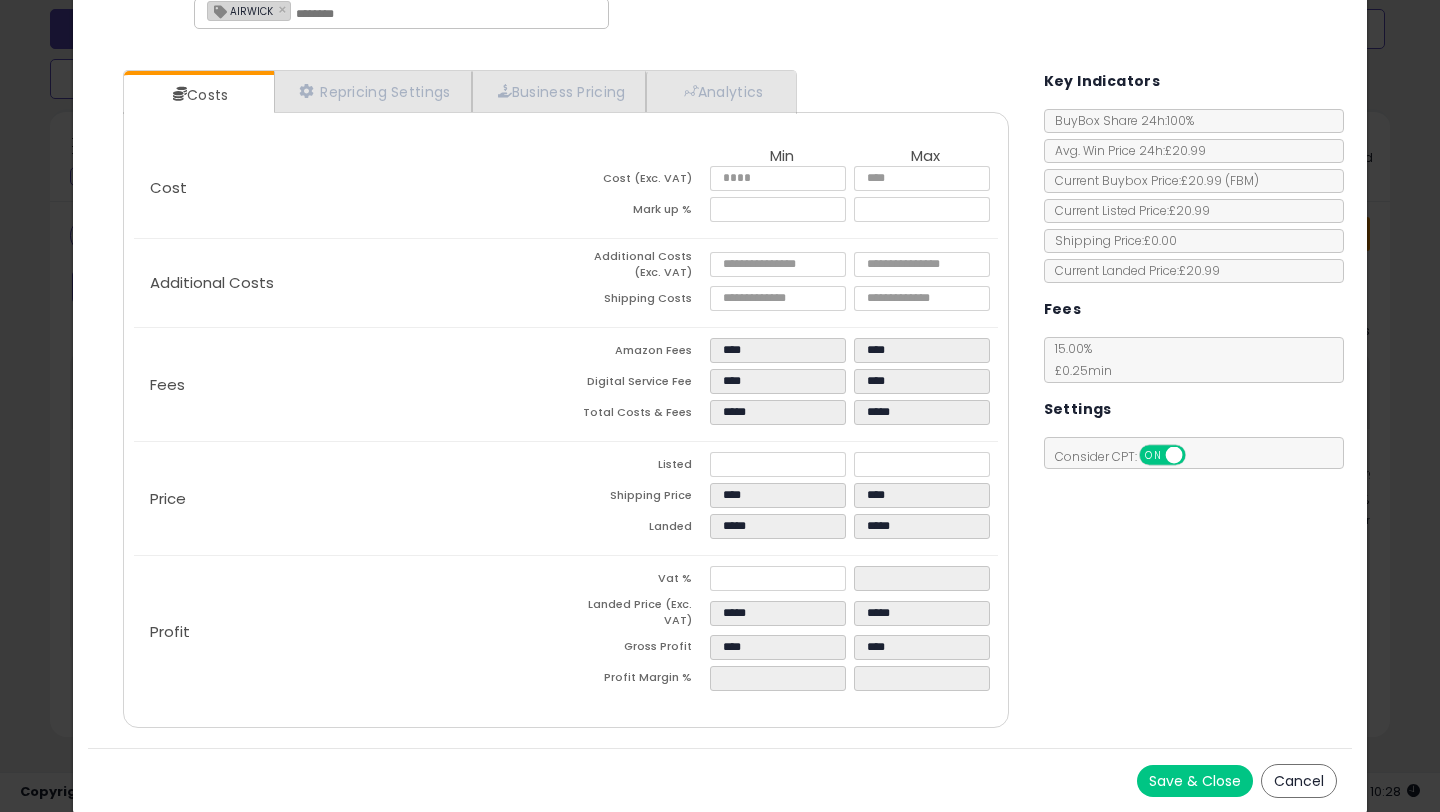 click on "Save & Close" at bounding box center (1195, 781) 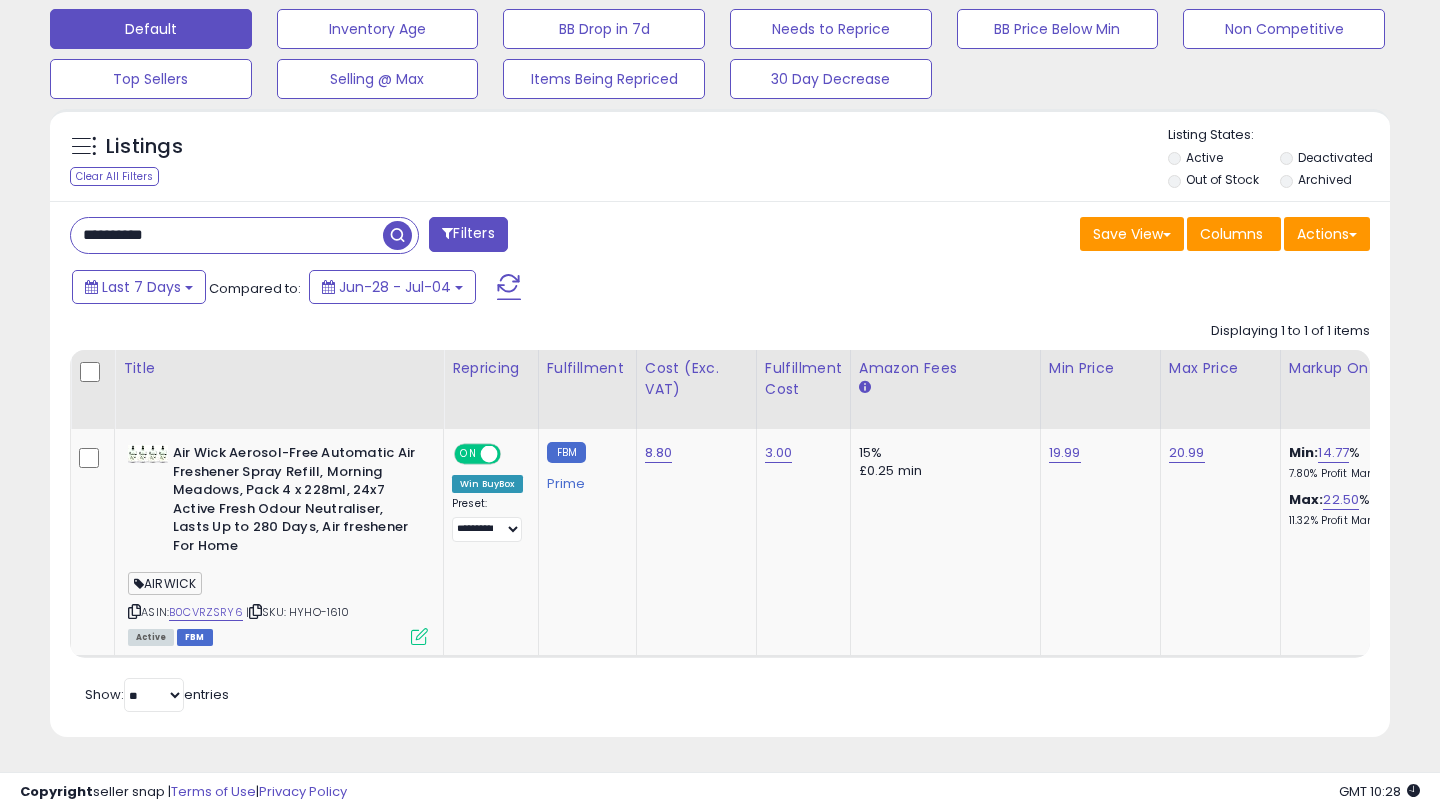 click on "**********" at bounding box center [227, 235] 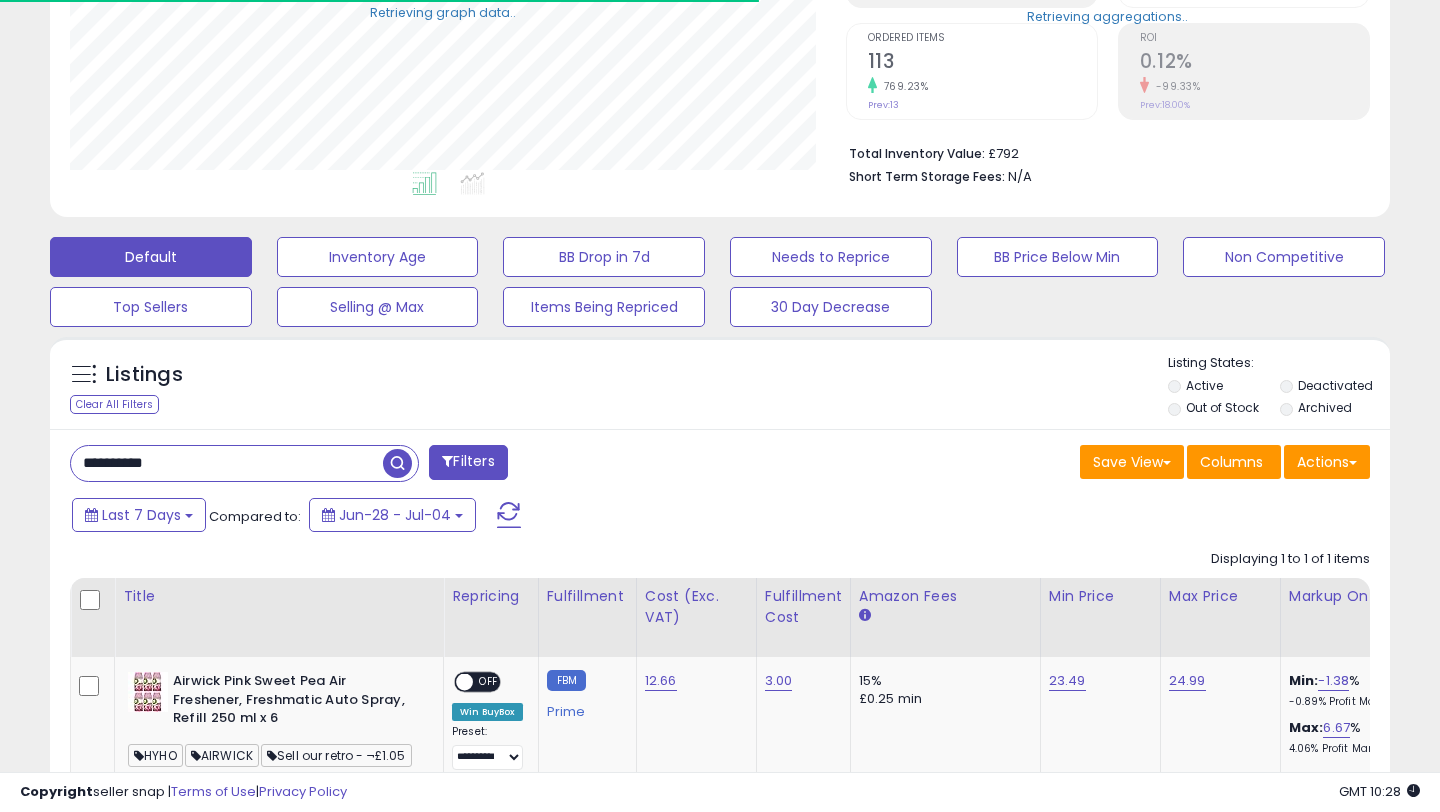 scroll, scrollTop: 566, scrollLeft: 0, axis: vertical 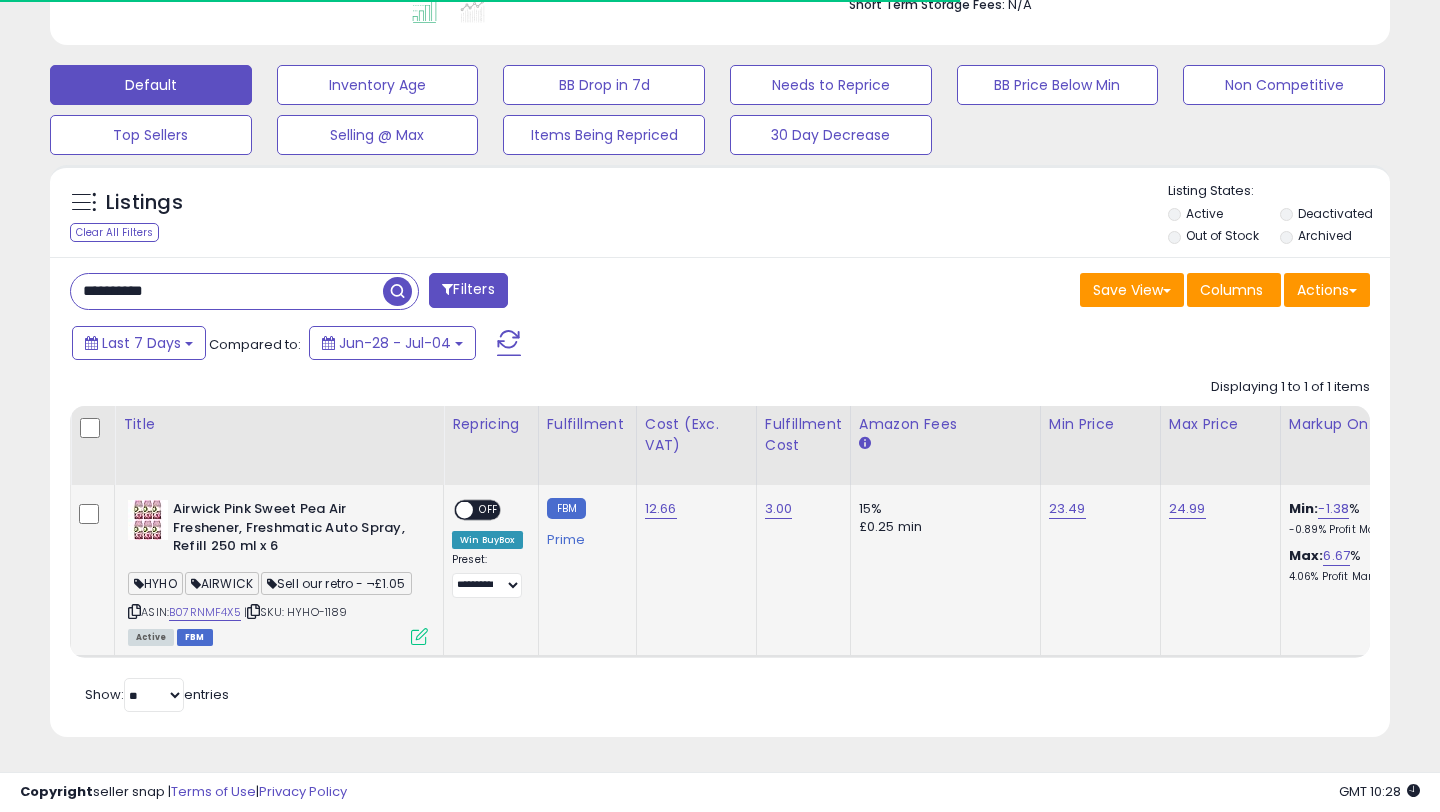 click on "ASIN:  B07RNMF4X5    |   SKU: HYHO-1189 Active FBM" at bounding box center [278, 571] 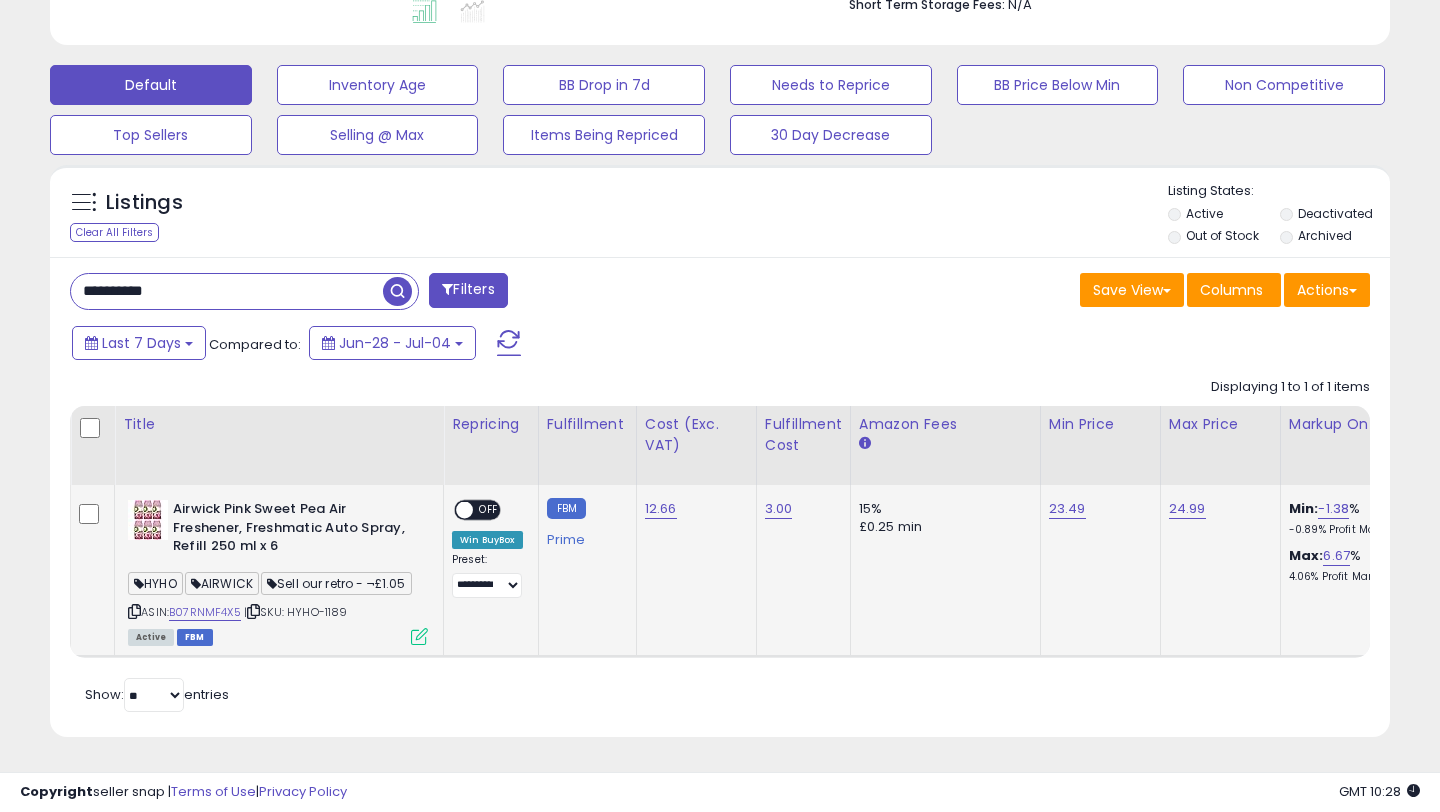 click at bounding box center [419, 636] 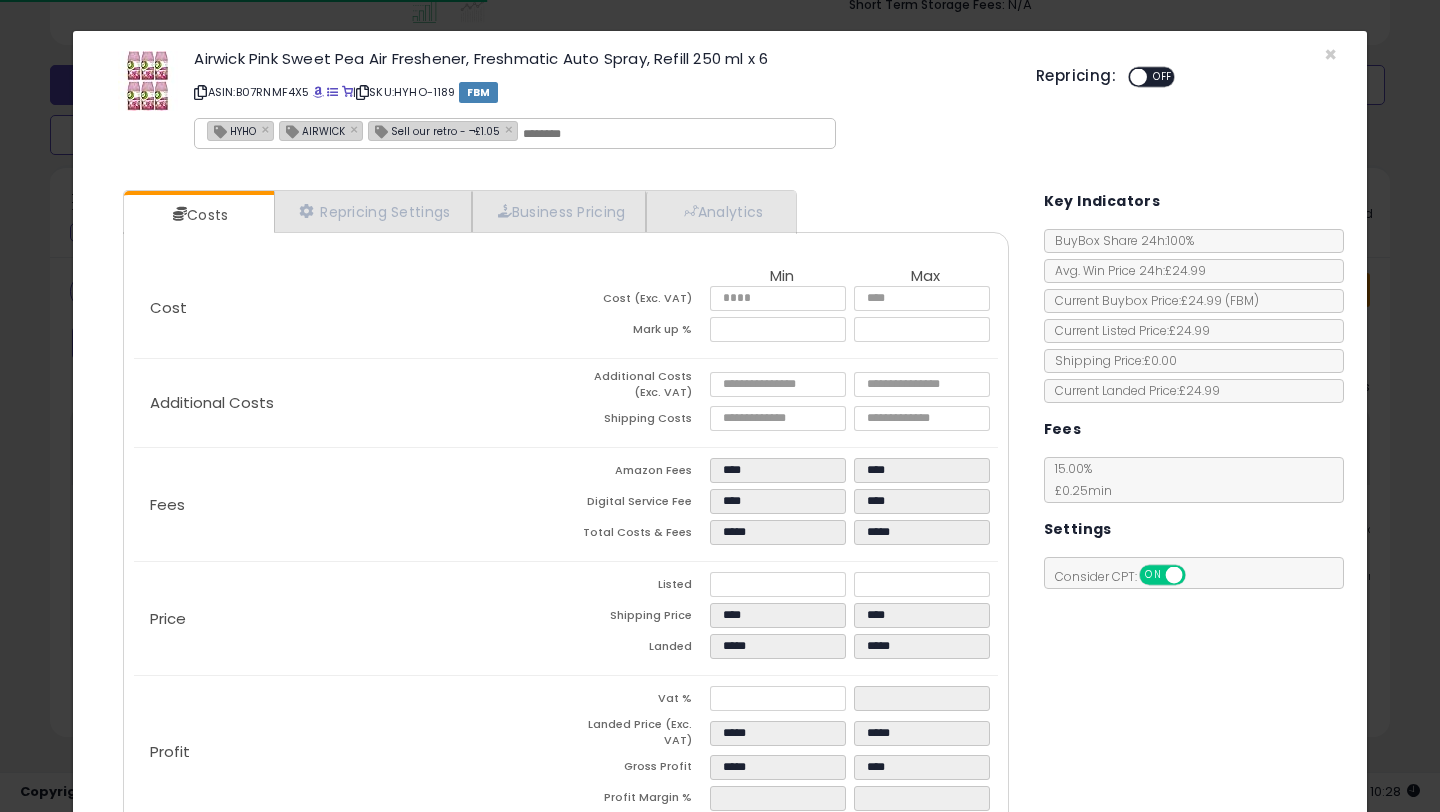 click at bounding box center (1138, 77) 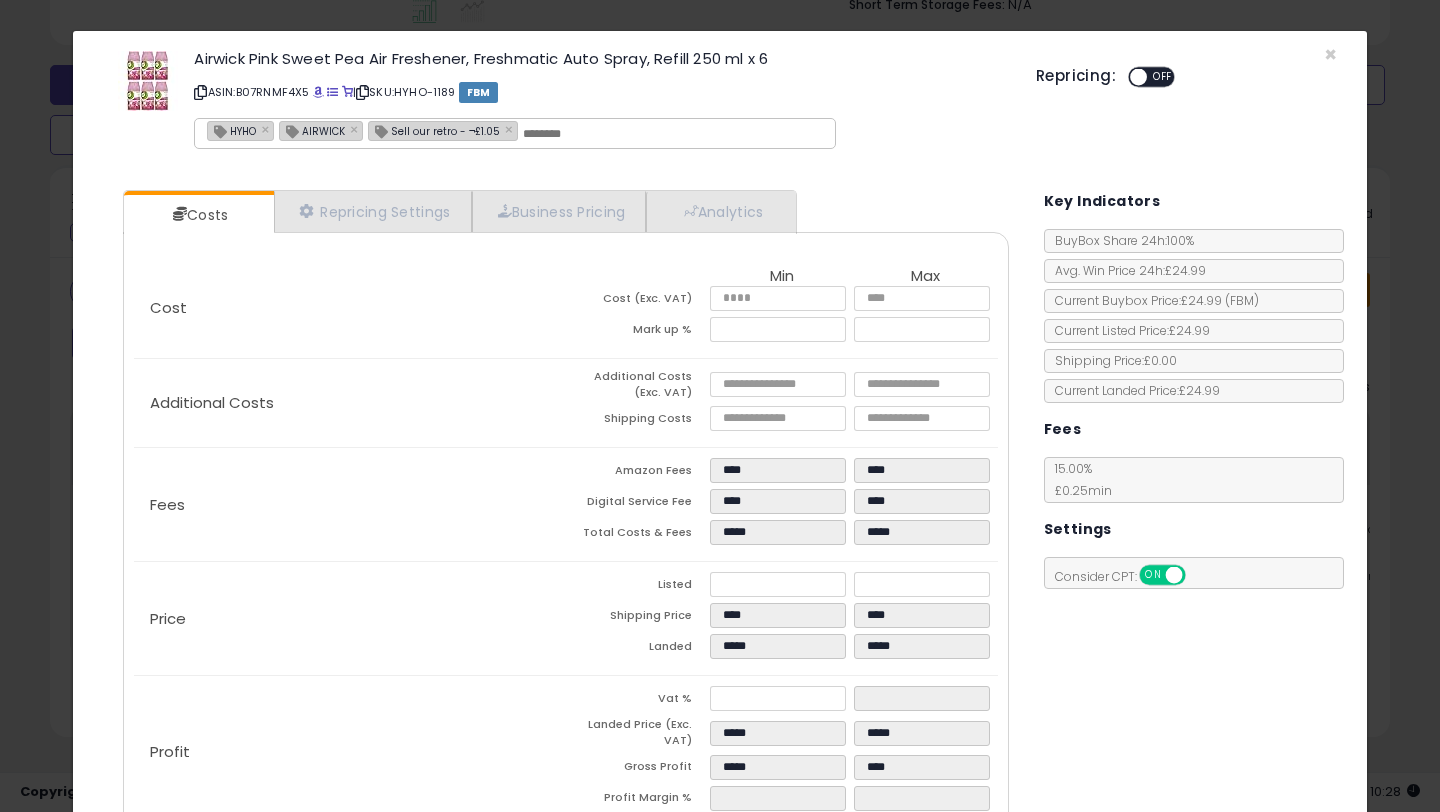 click at bounding box center (1138, 77) 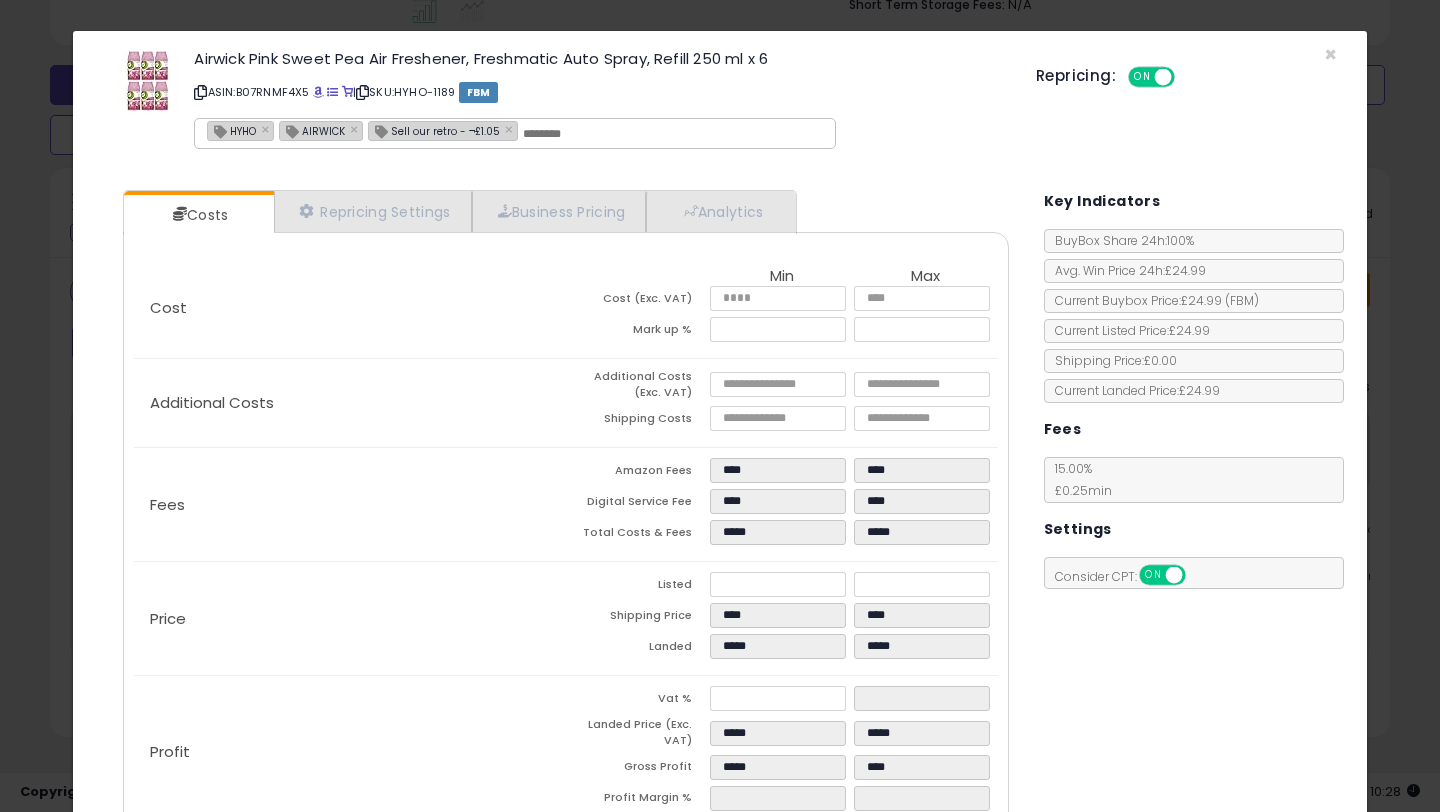 scroll, scrollTop: 120, scrollLeft: 0, axis: vertical 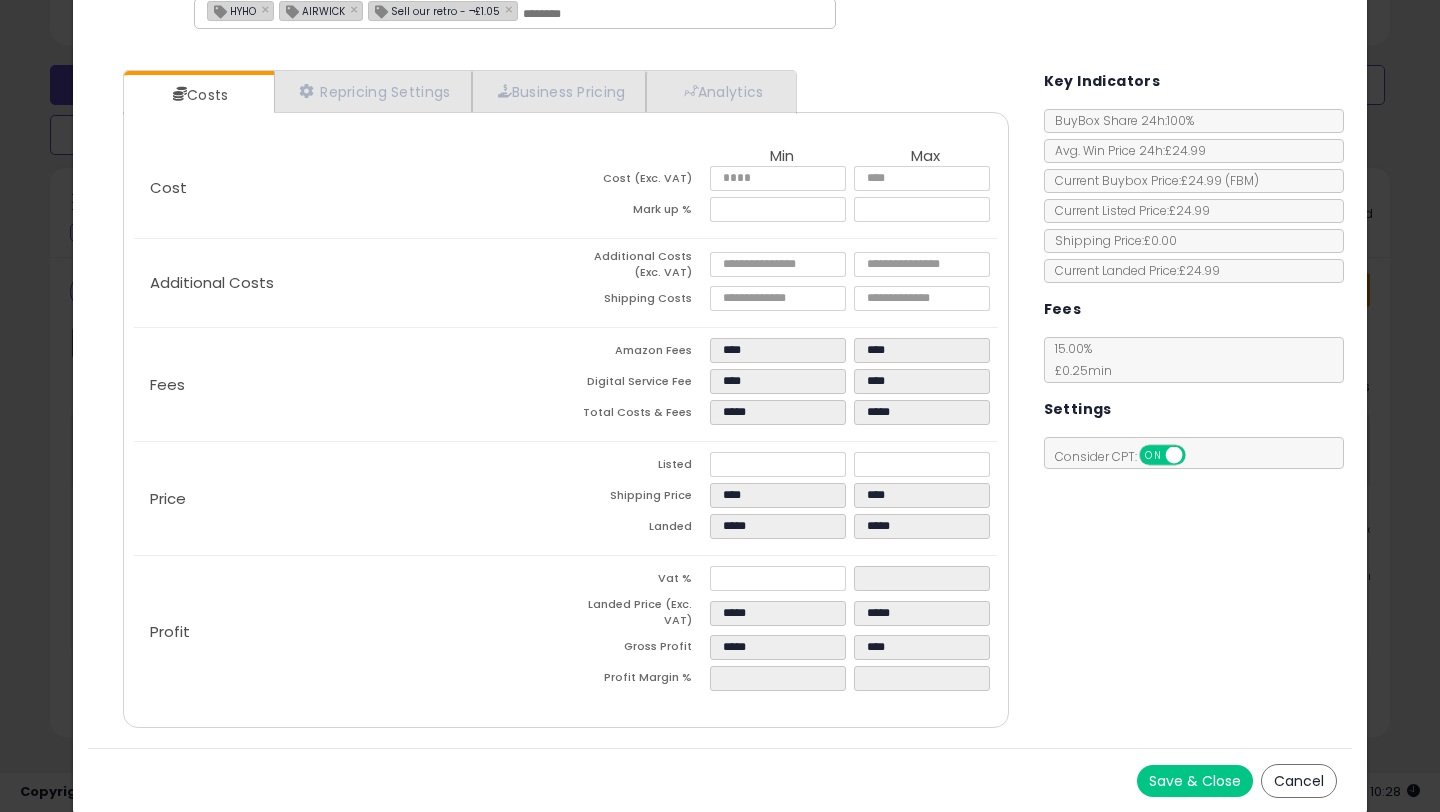click on "Save & Close" at bounding box center [1195, 781] 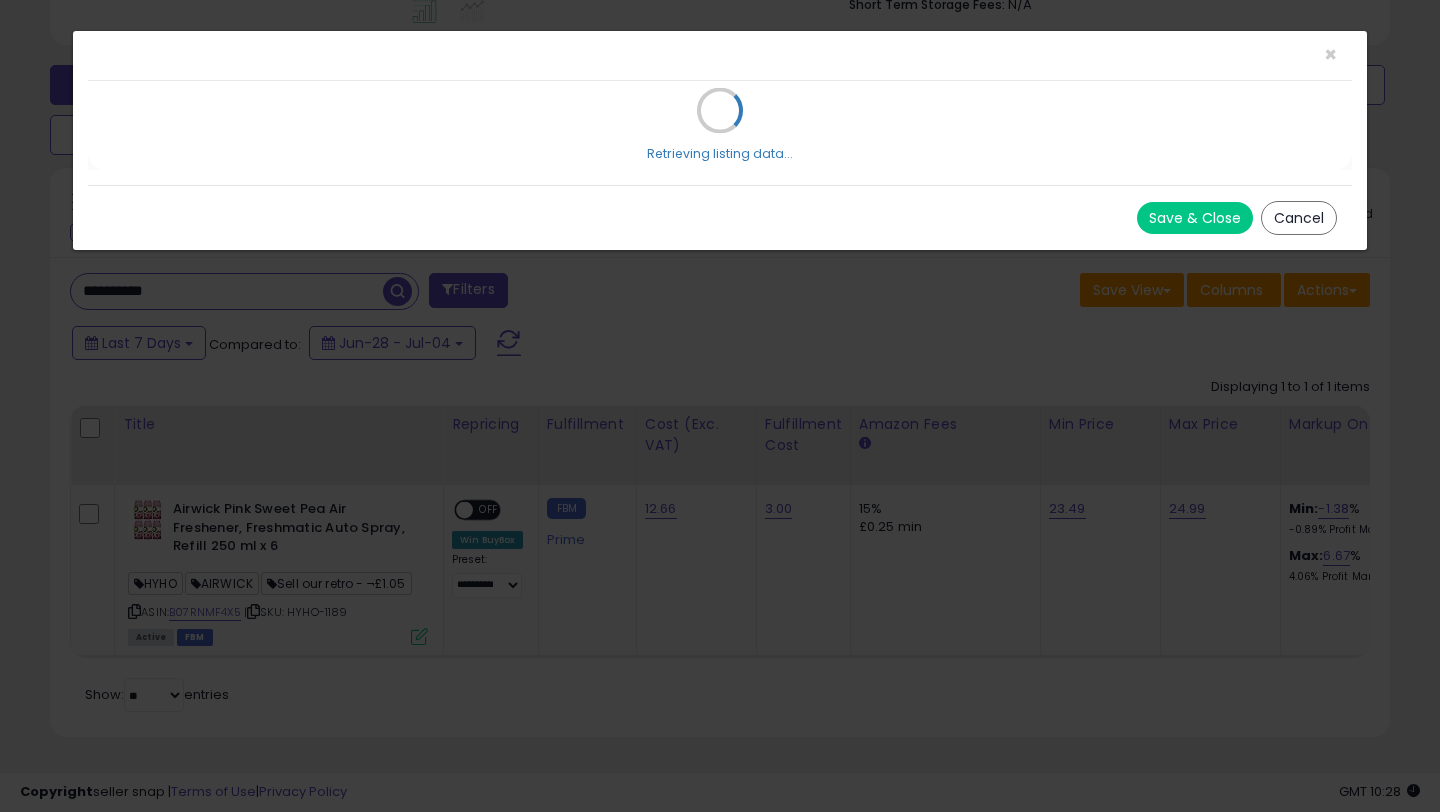scroll, scrollTop: 0, scrollLeft: 0, axis: both 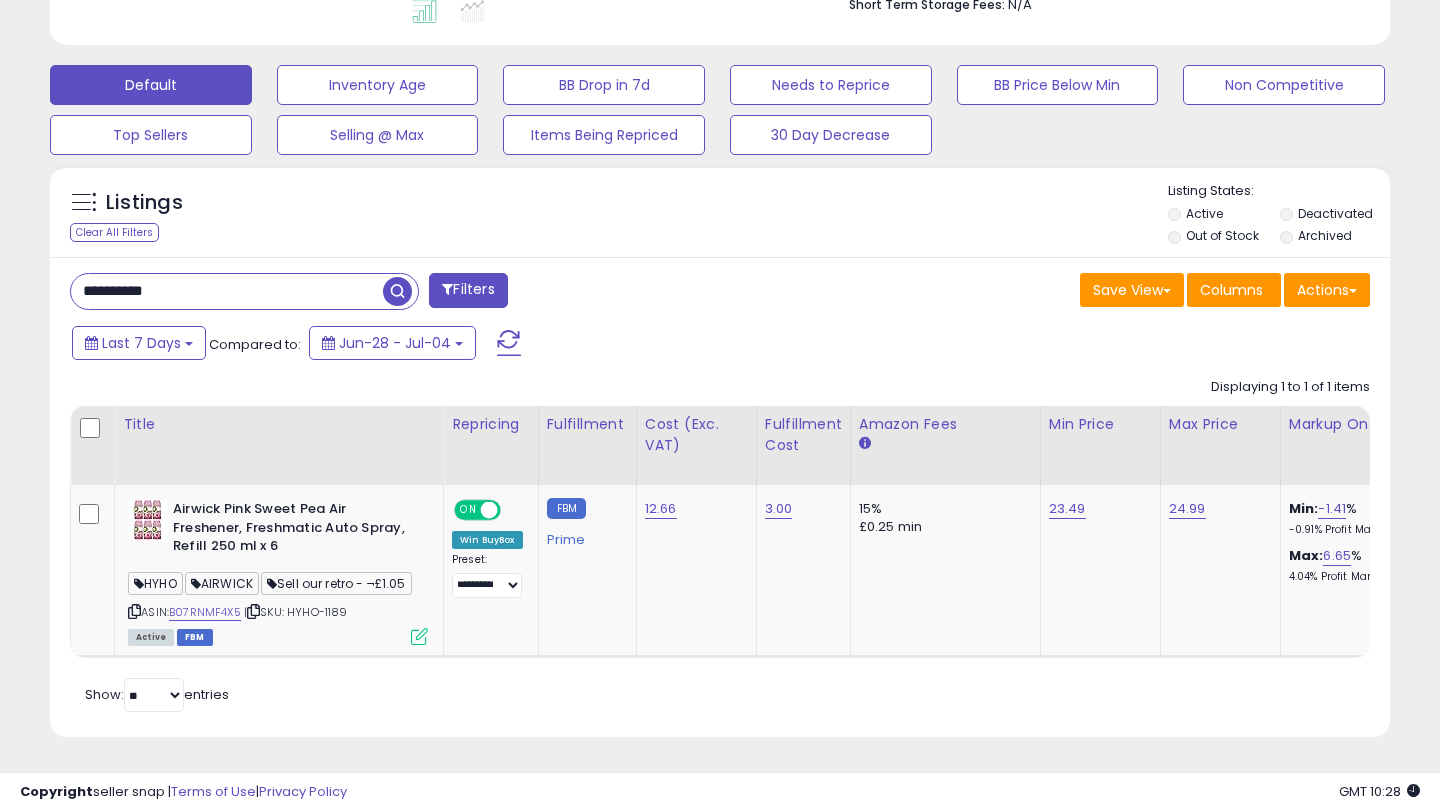 click on "**********" at bounding box center [227, 291] 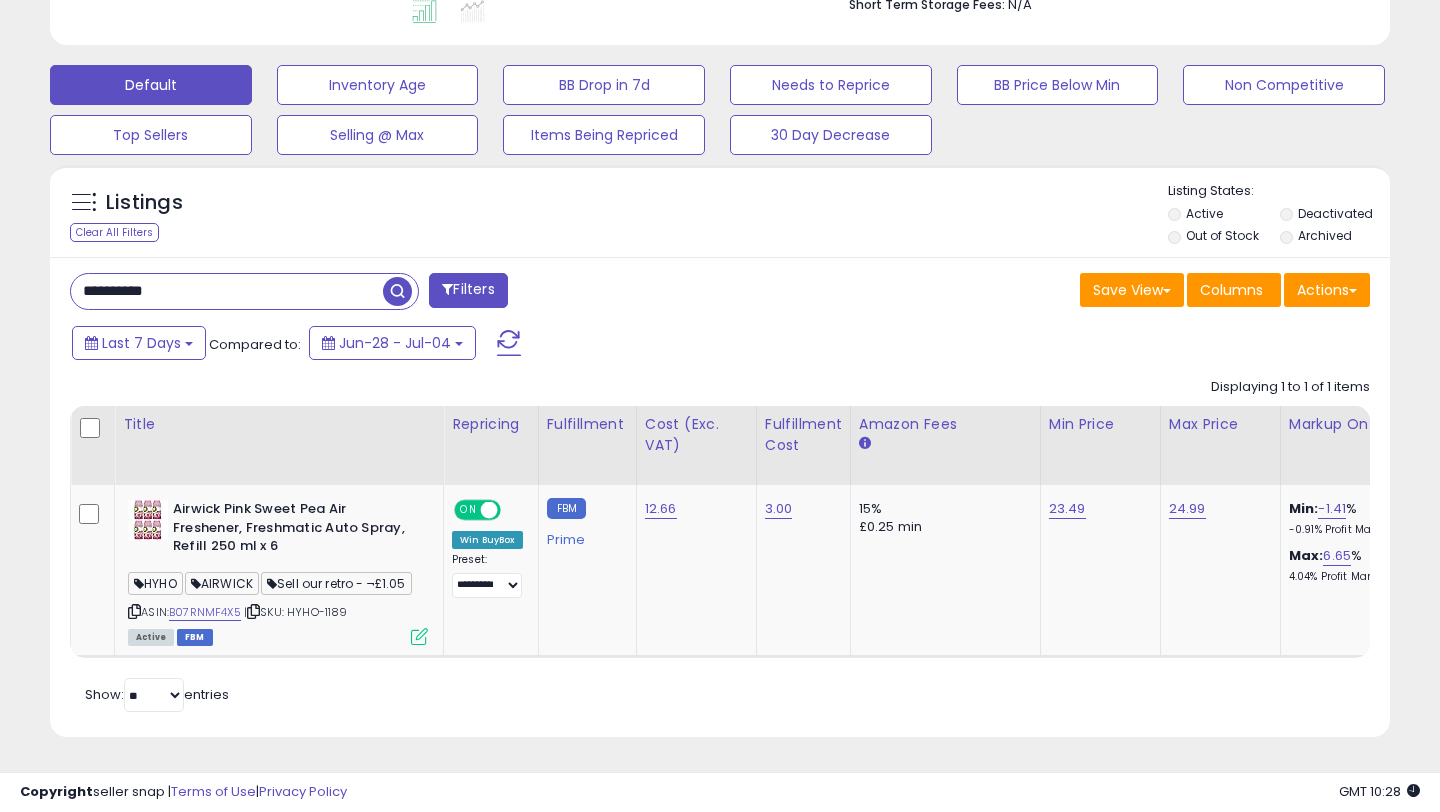 click on "**********" at bounding box center [227, 291] 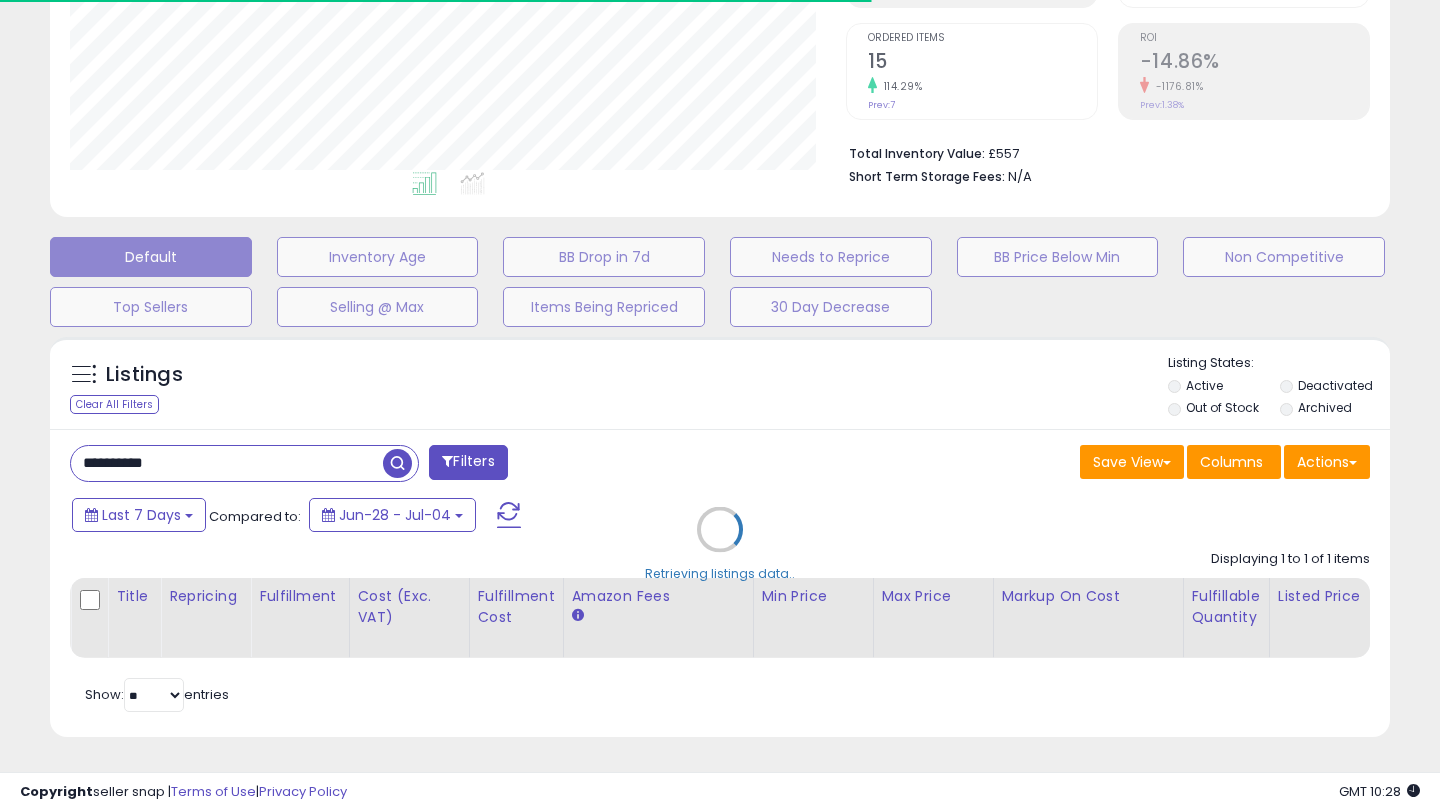 scroll, scrollTop: 571, scrollLeft: 0, axis: vertical 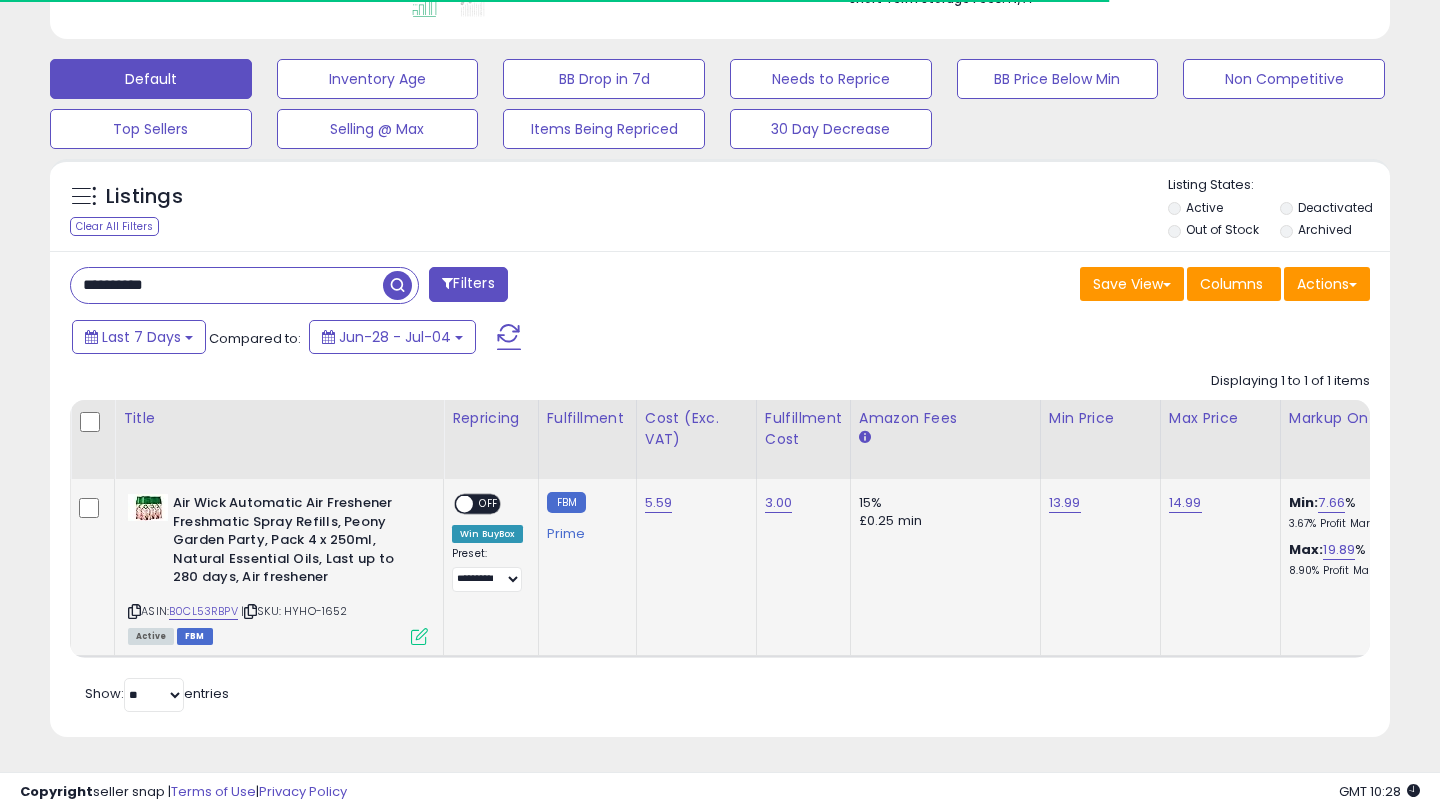 click at bounding box center [419, 636] 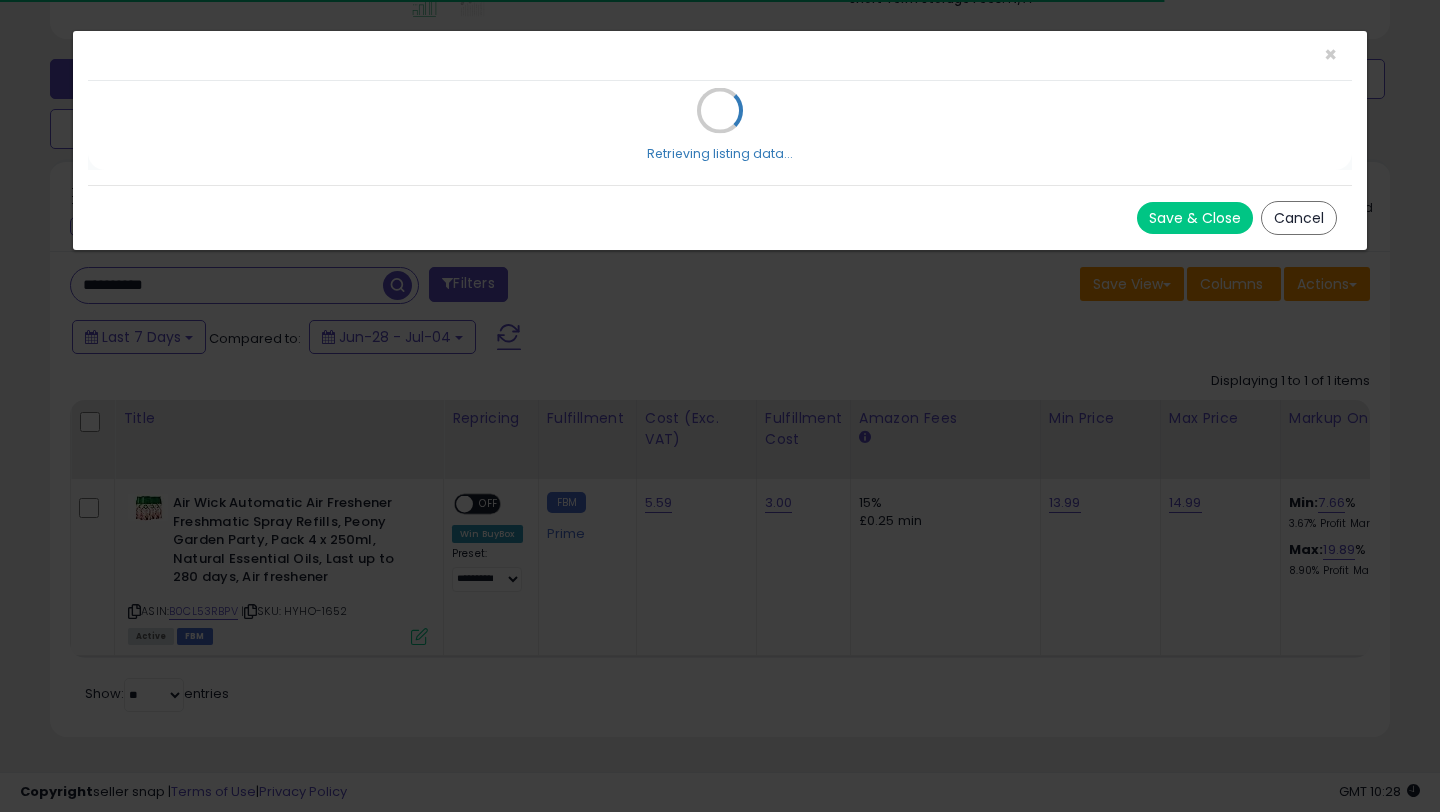 scroll, scrollTop: 999590, scrollLeft: 999224, axis: both 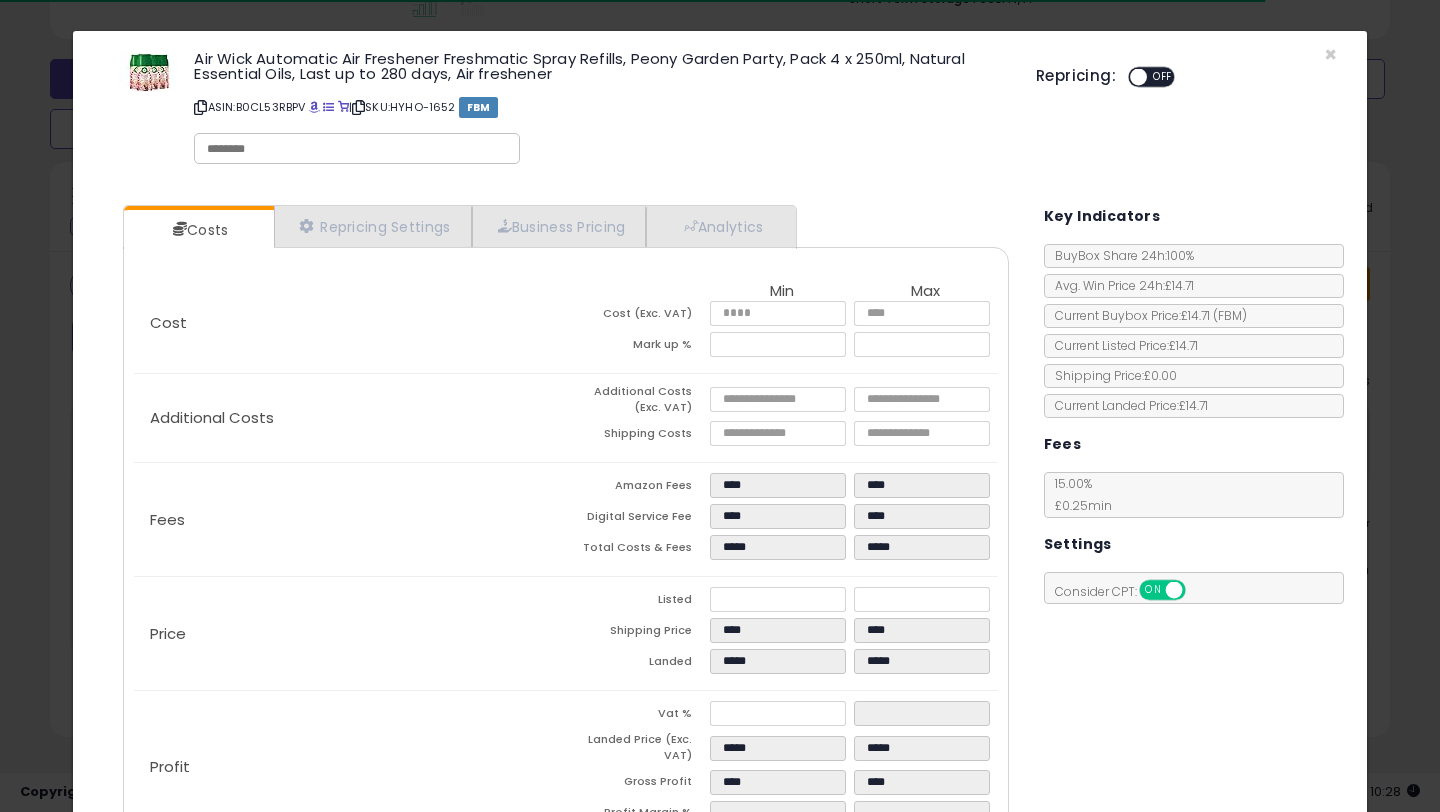 click at bounding box center [1138, 77] 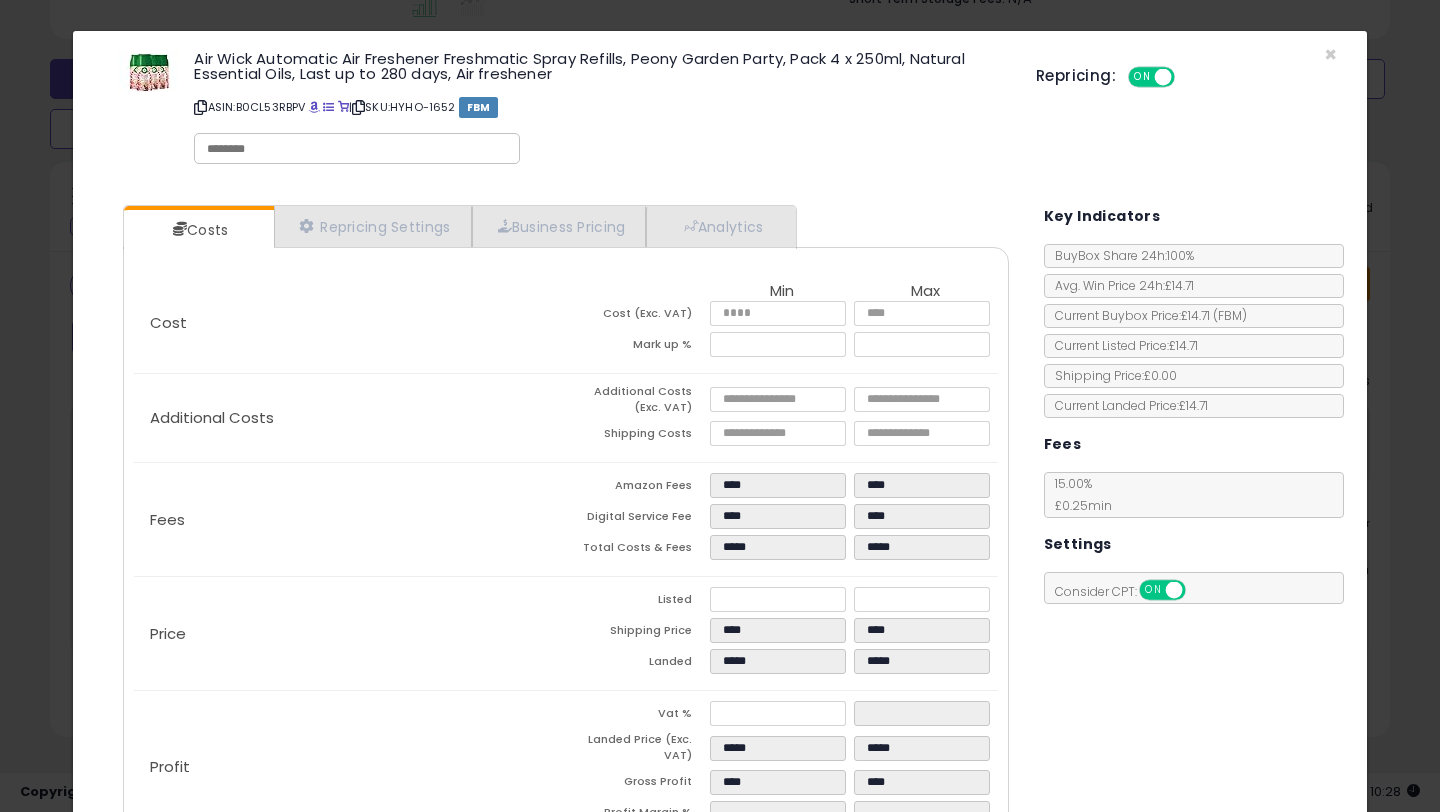 scroll, scrollTop: 135, scrollLeft: 0, axis: vertical 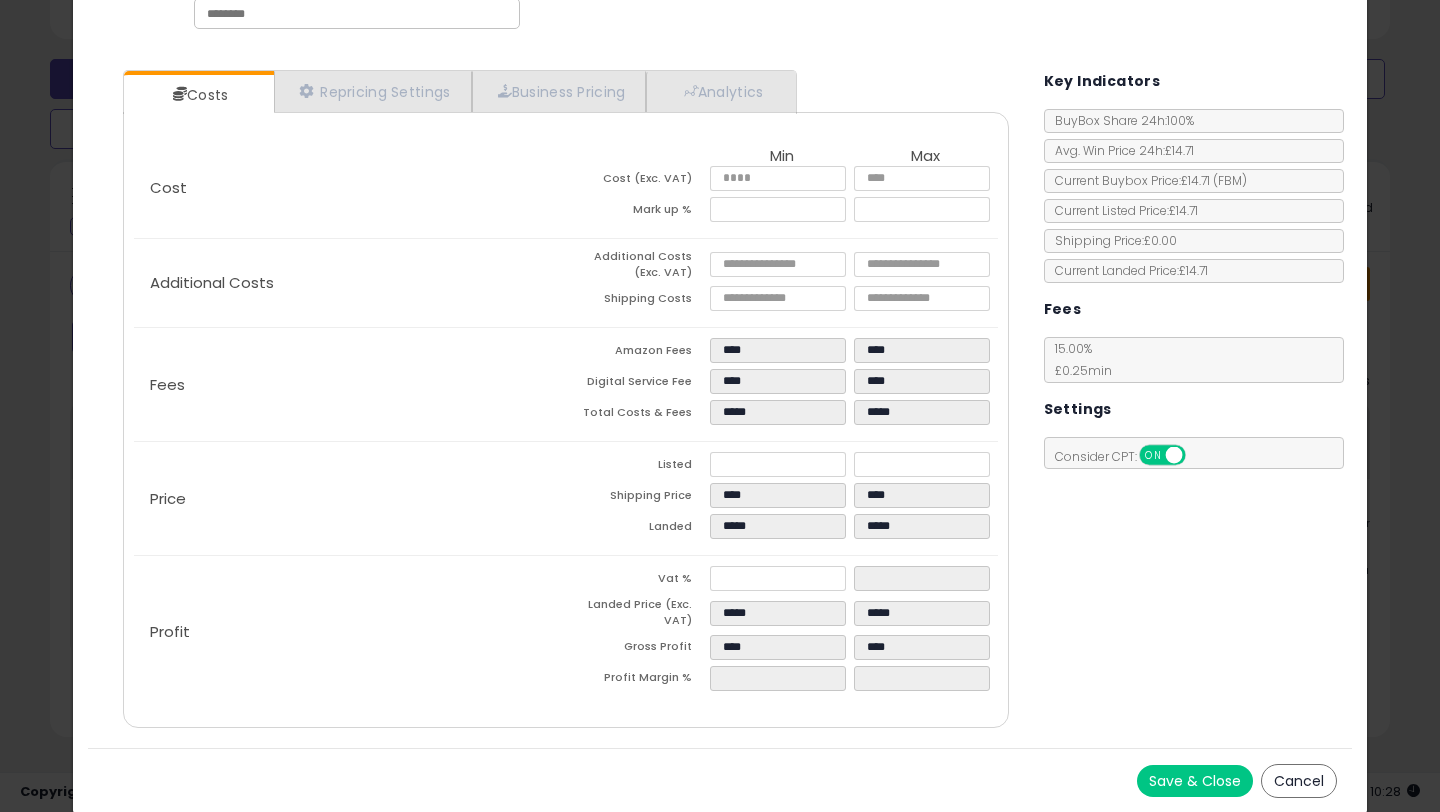 click on "Save & Close" at bounding box center [1195, 781] 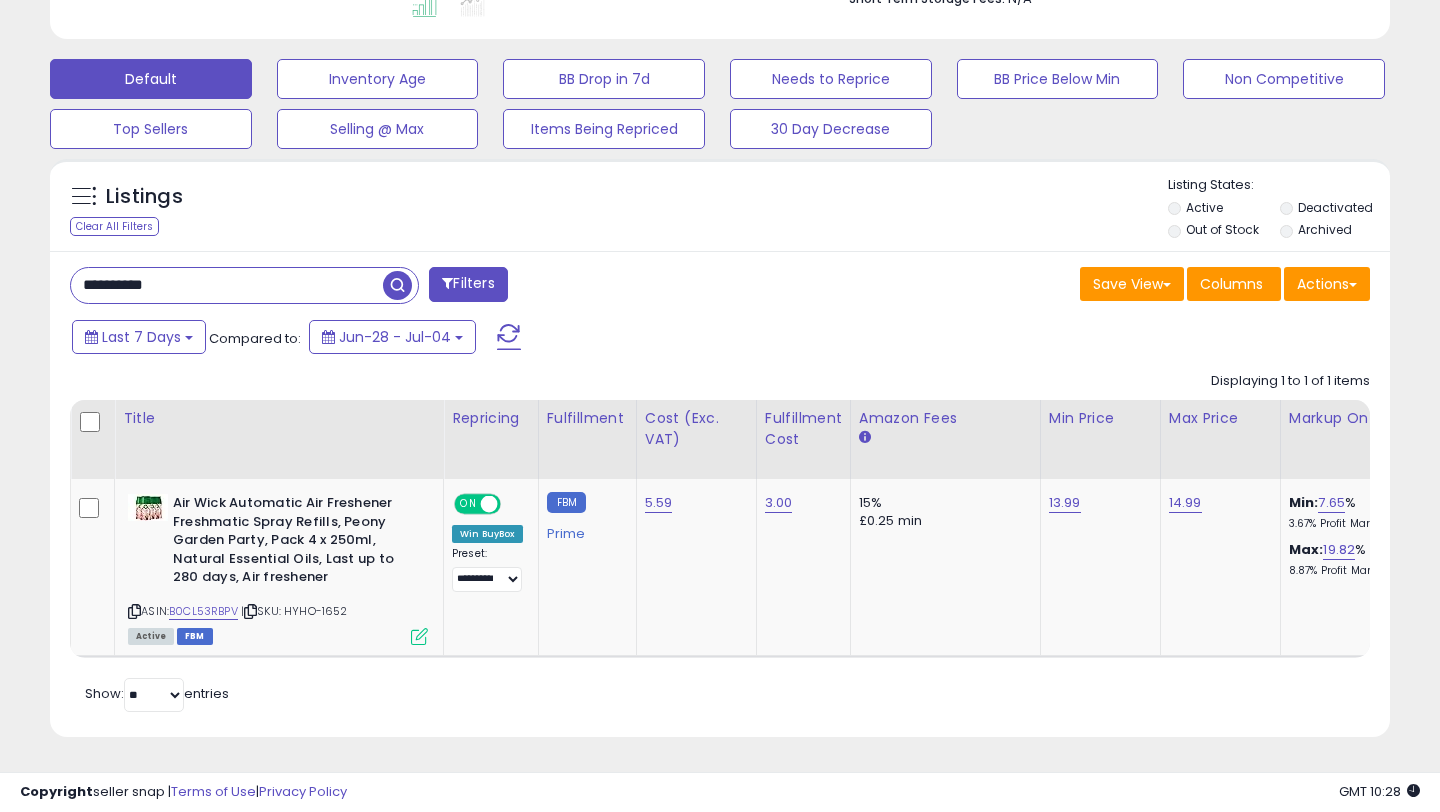 click on "**********" at bounding box center (227, 285) 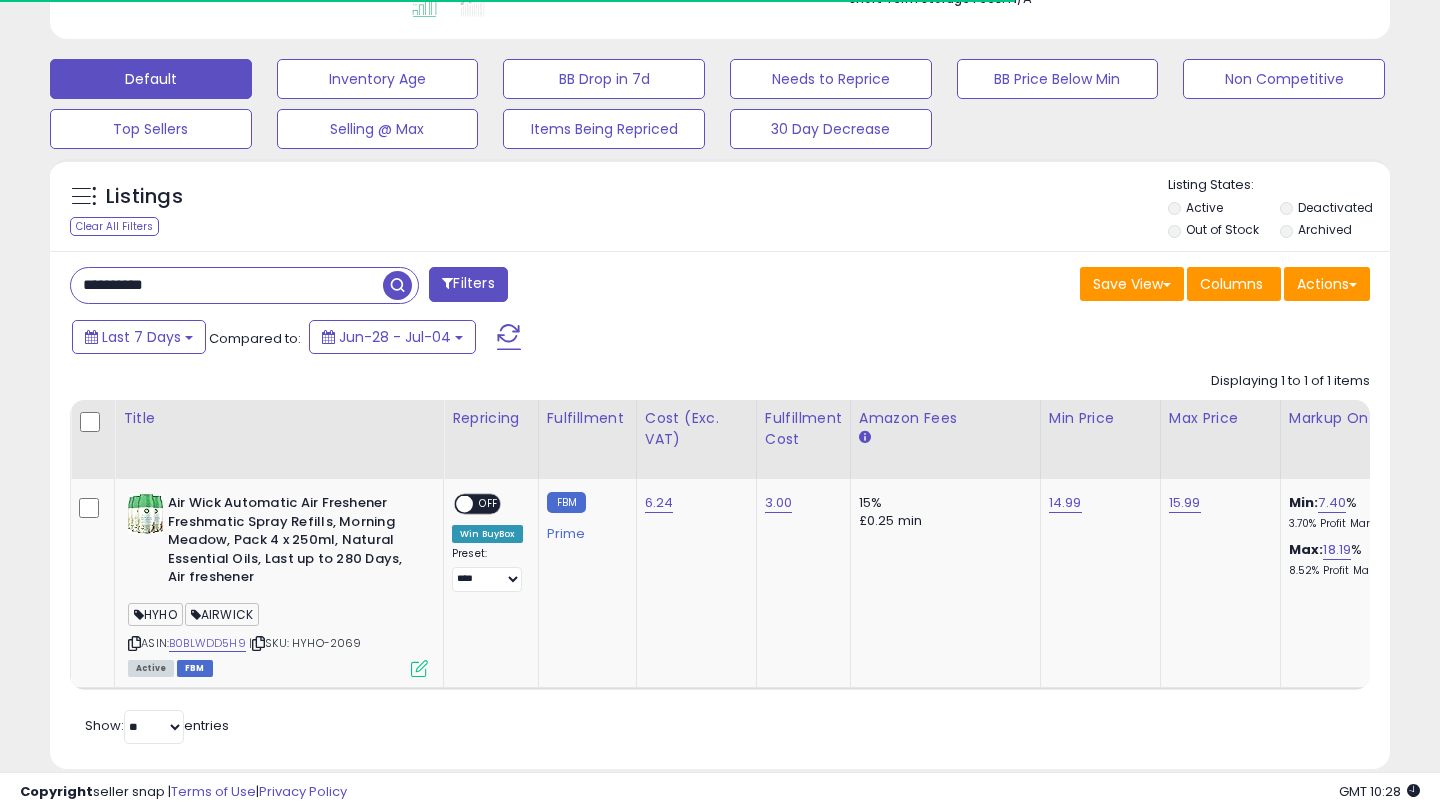 scroll, scrollTop: 603, scrollLeft: 0, axis: vertical 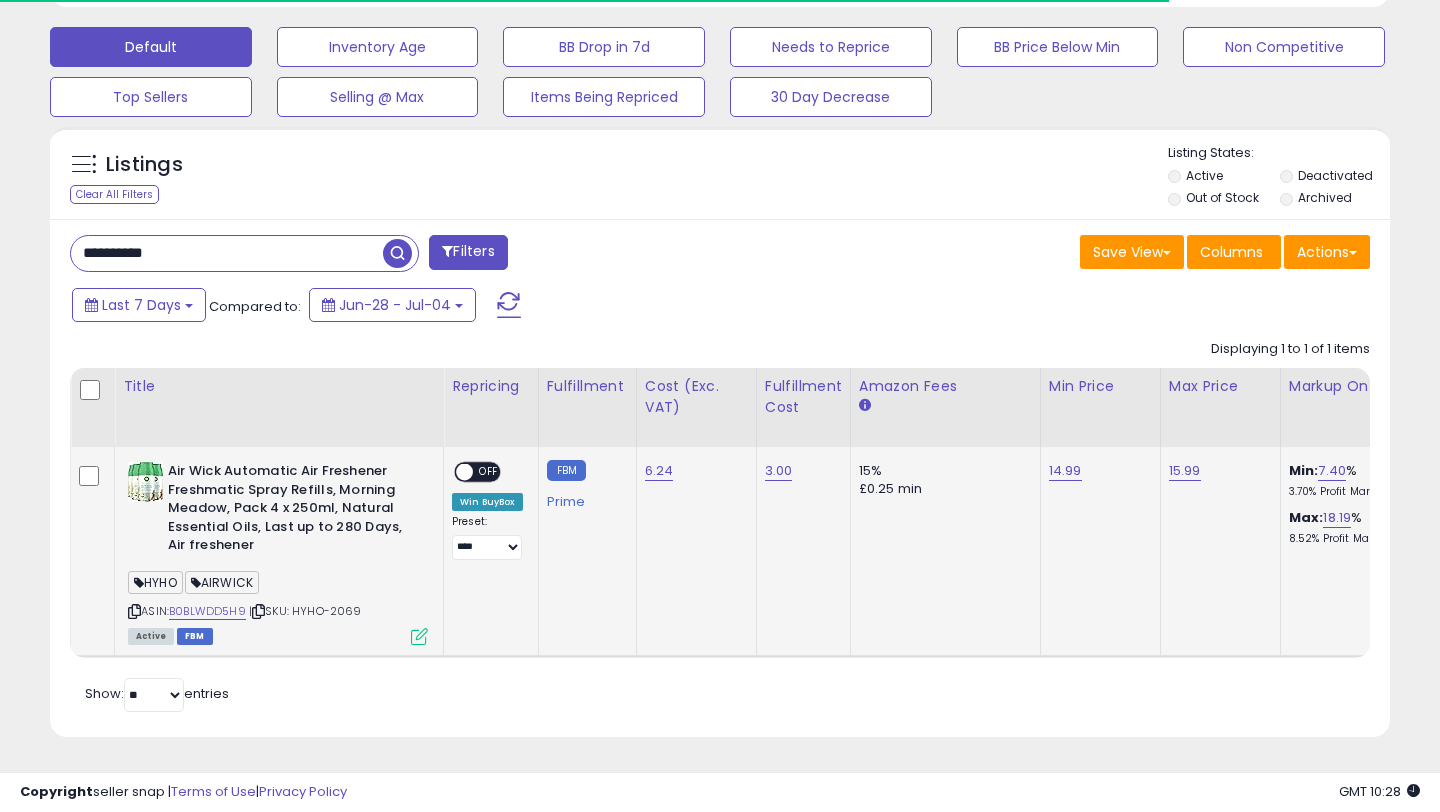 click at bounding box center [419, 636] 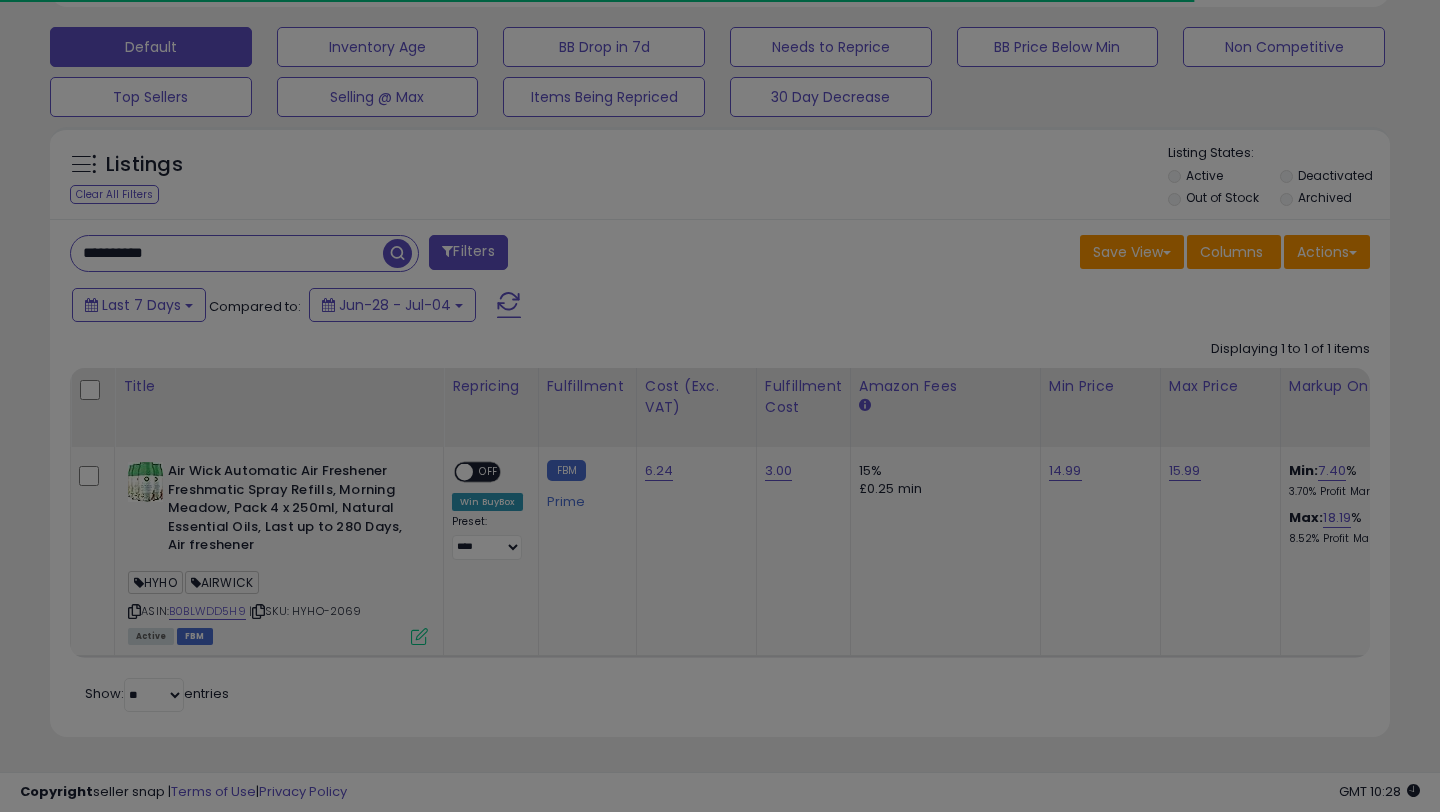 scroll, scrollTop: 999590, scrollLeft: 999224, axis: both 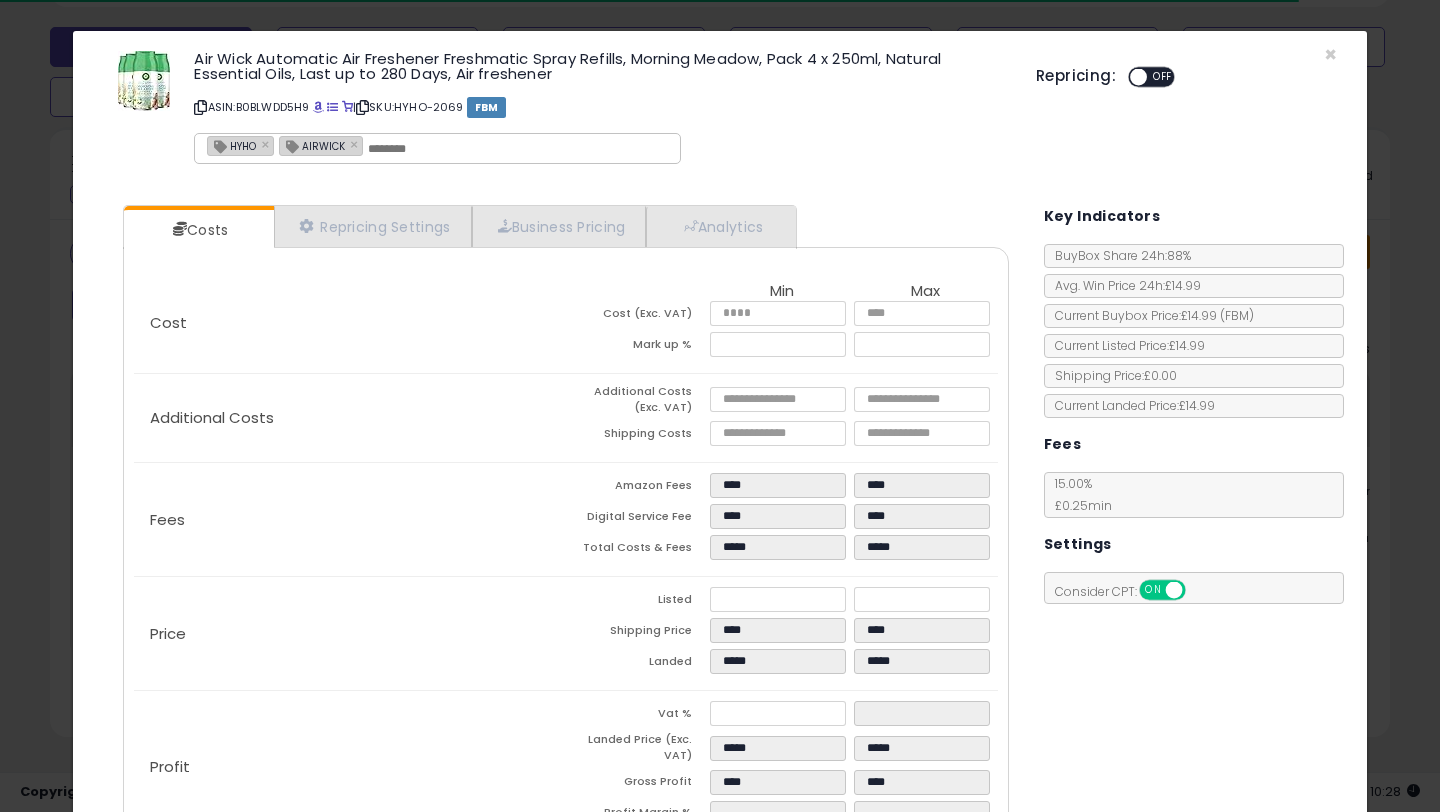 click on "ON   OFF" at bounding box center (1129, 77) 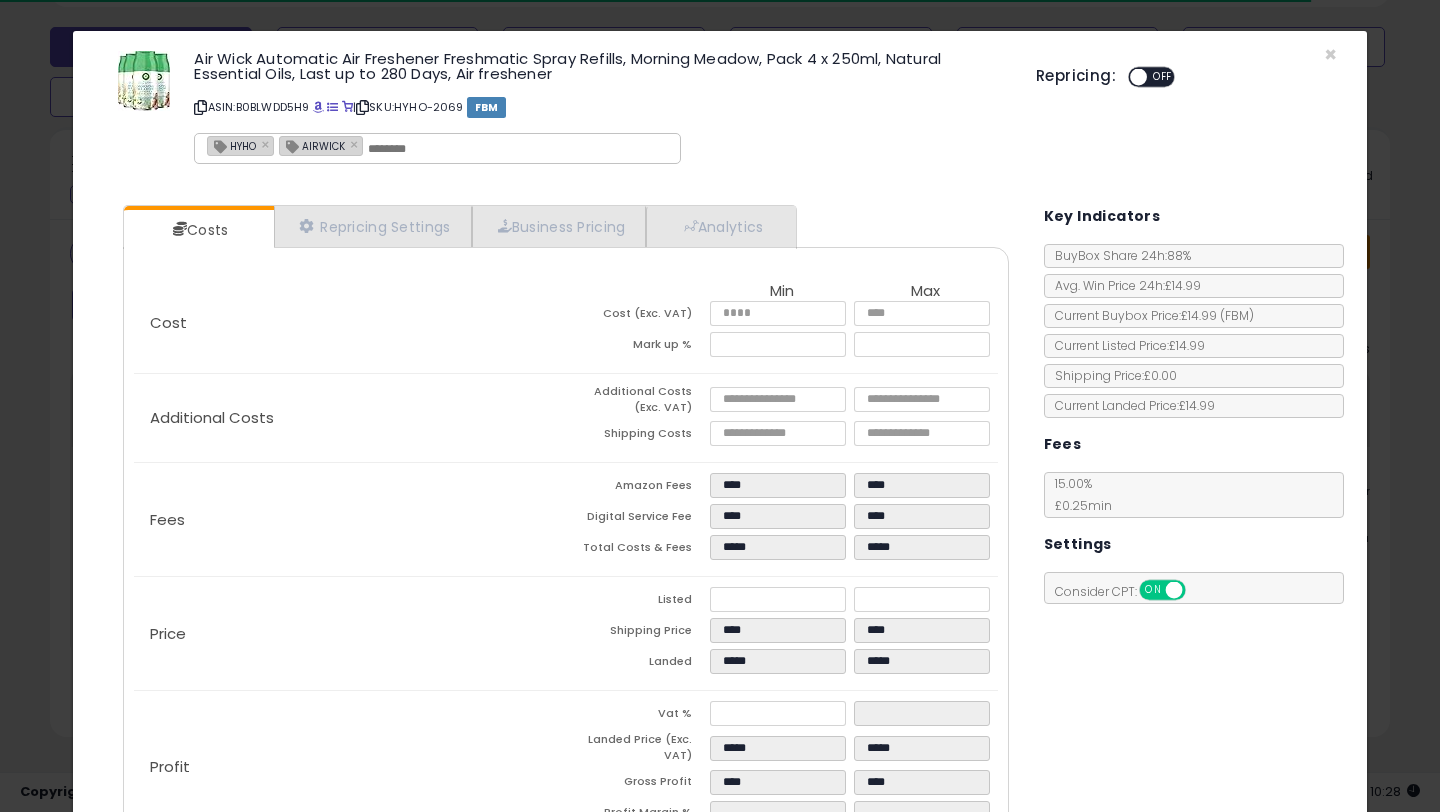 click at bounding box center (1138, 77) 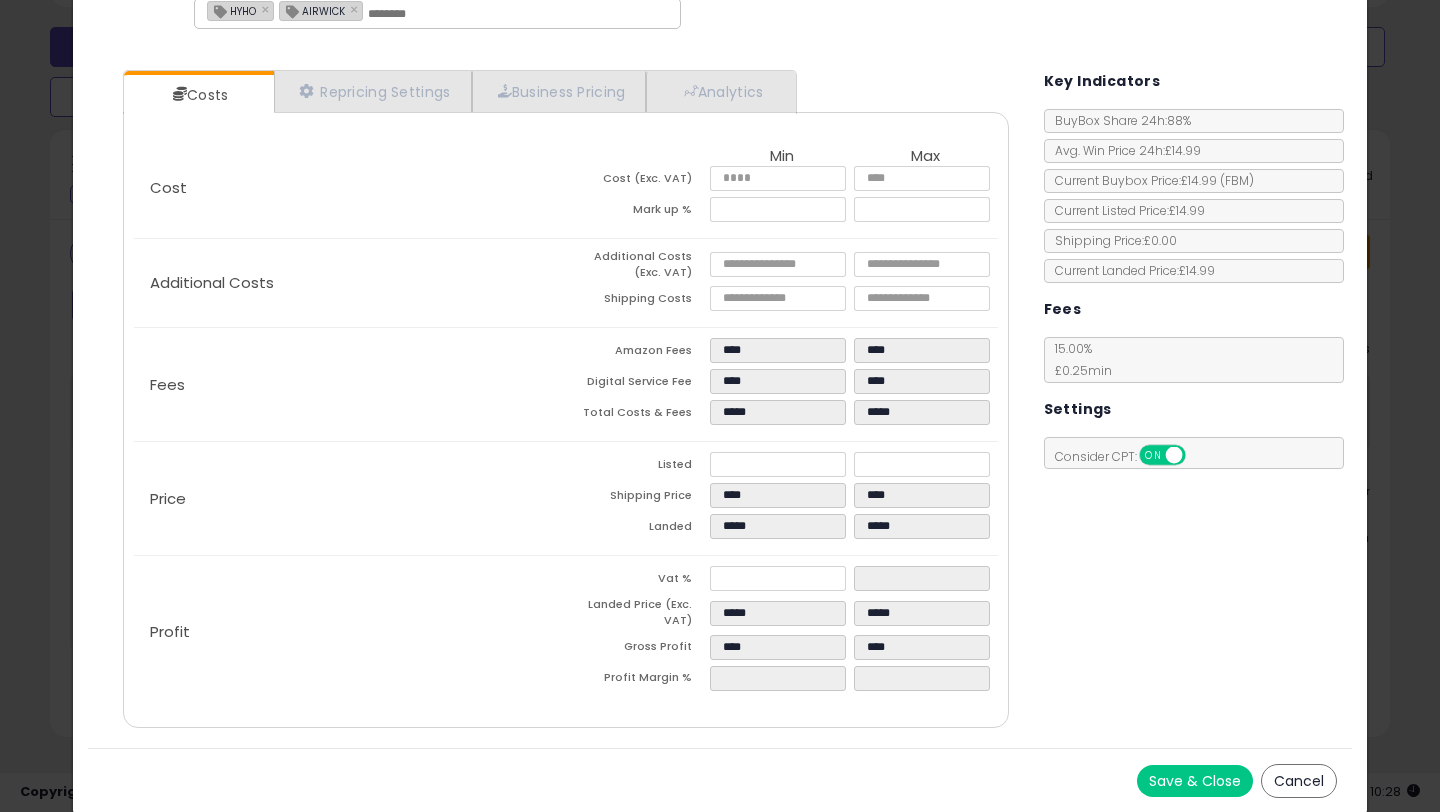 click on "Save & Close" at bounding box center (1195, 781) 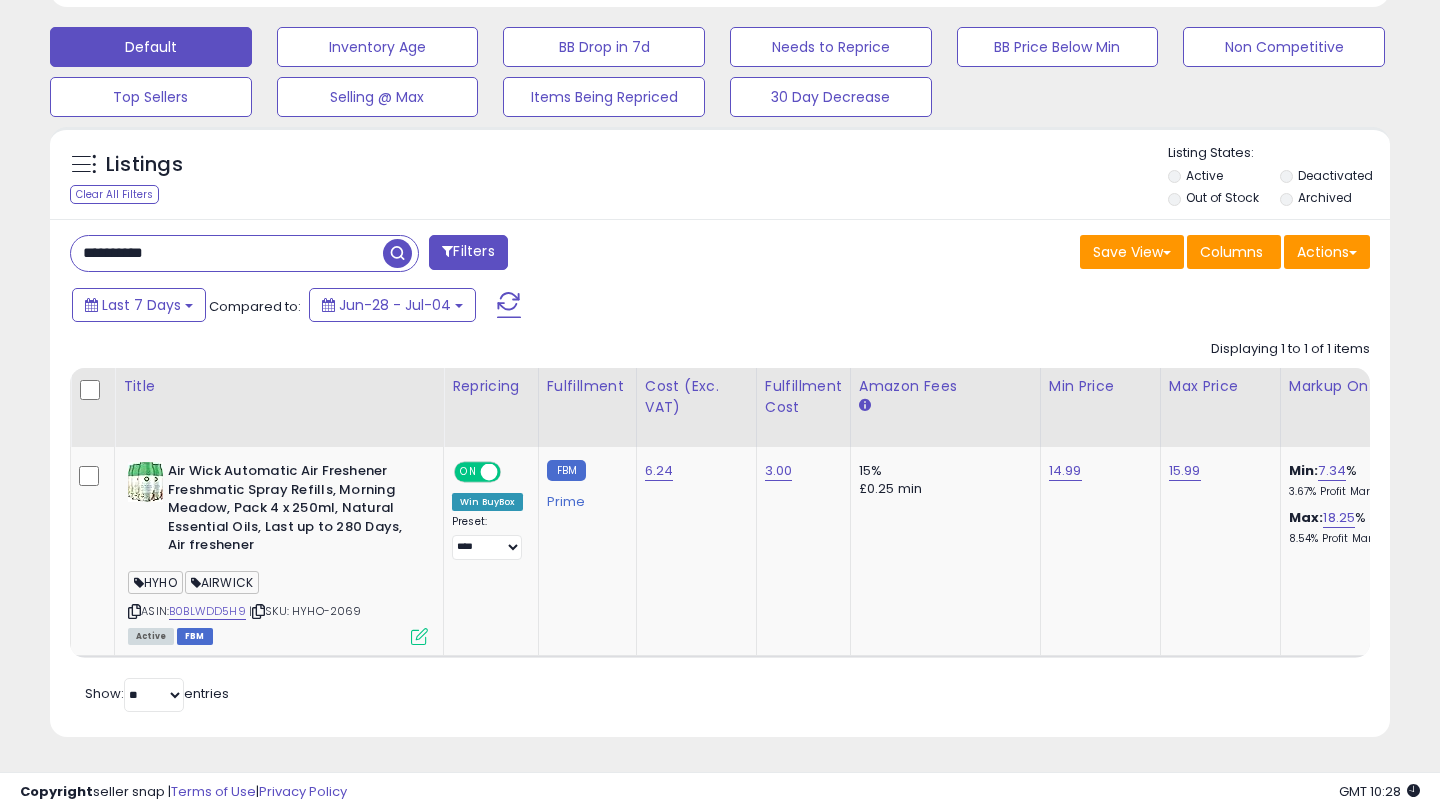 click on "**********" at bounding box center [227, 253] 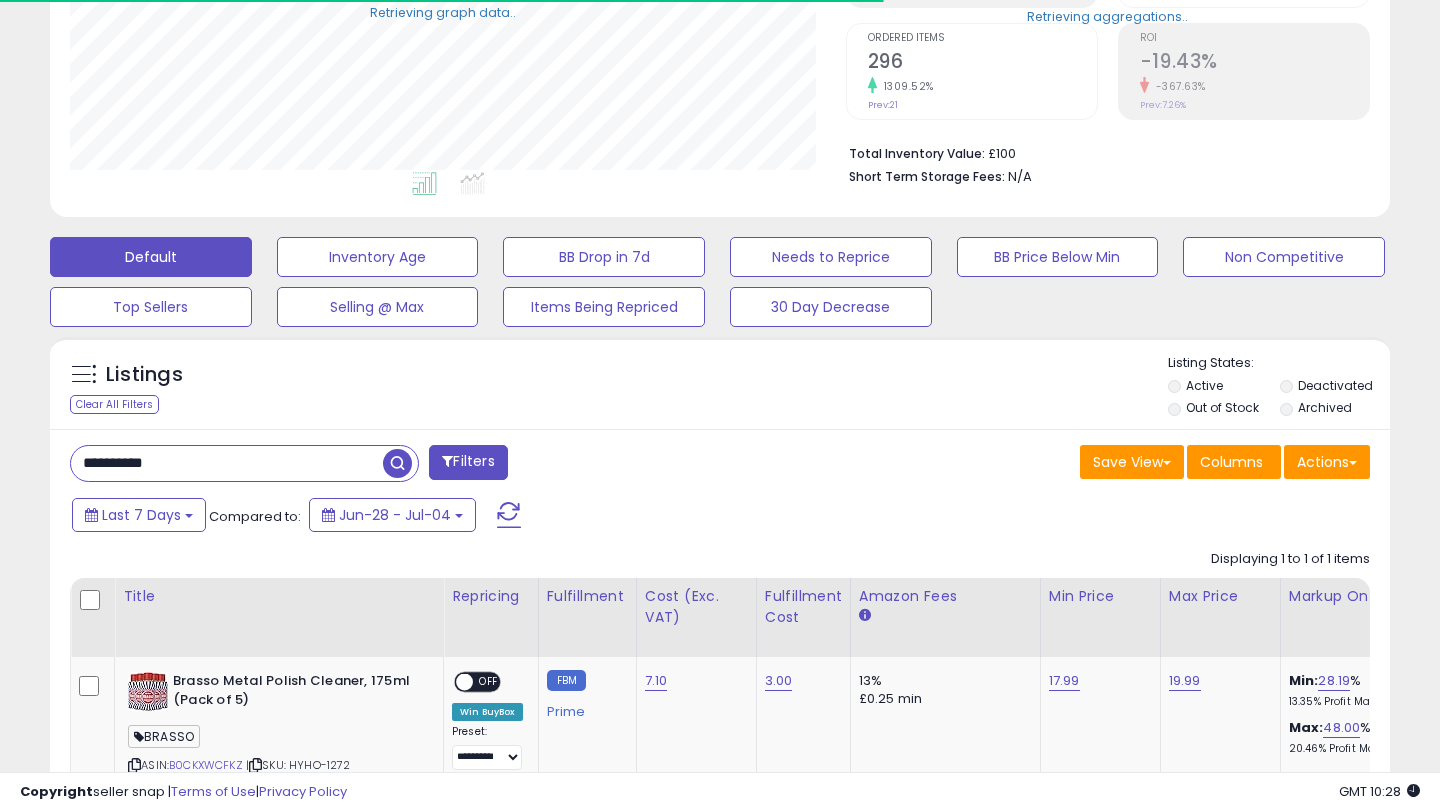 scroll, scrollTop: 547, scrollLeft: 0, axis: vertical 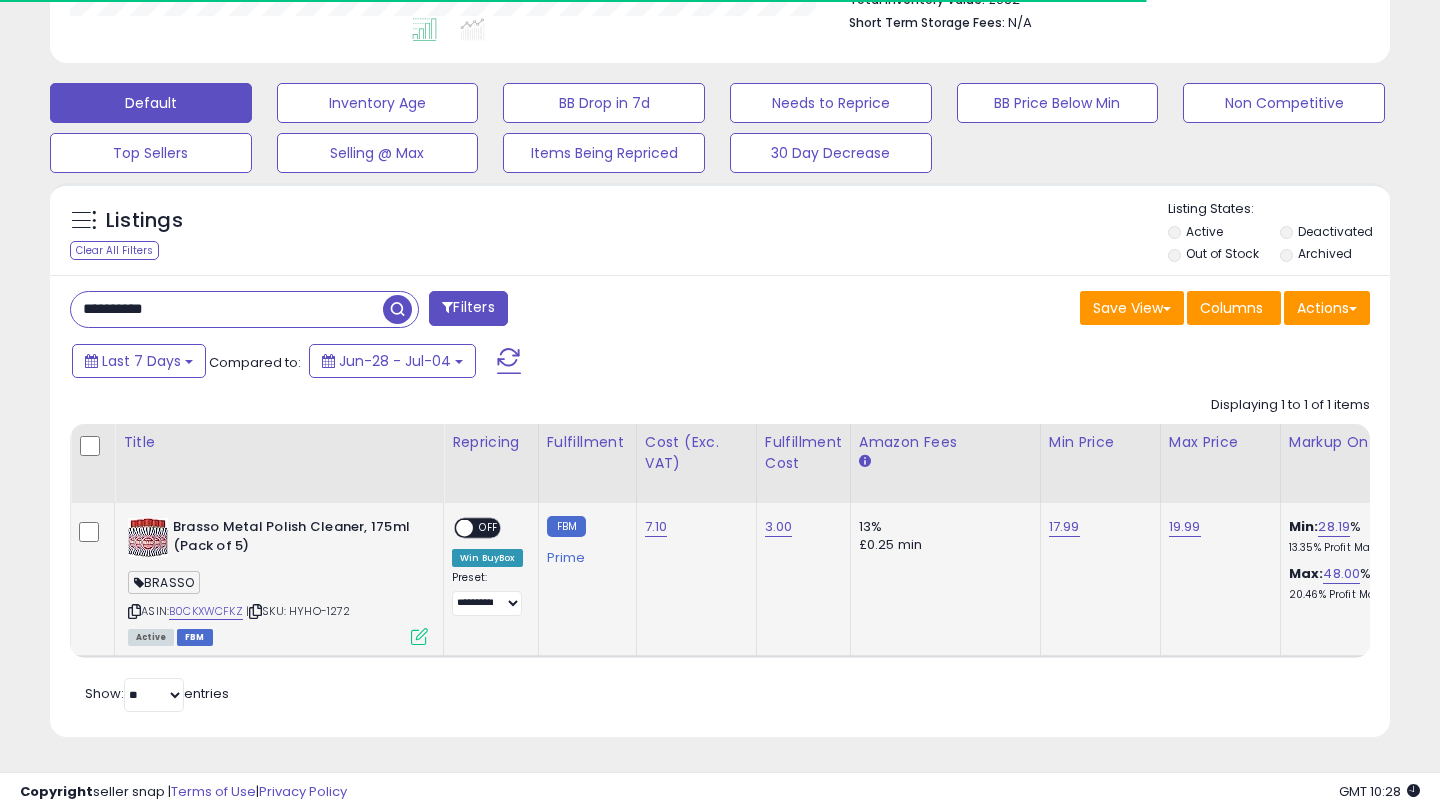 click at bounding box center (419, 636) 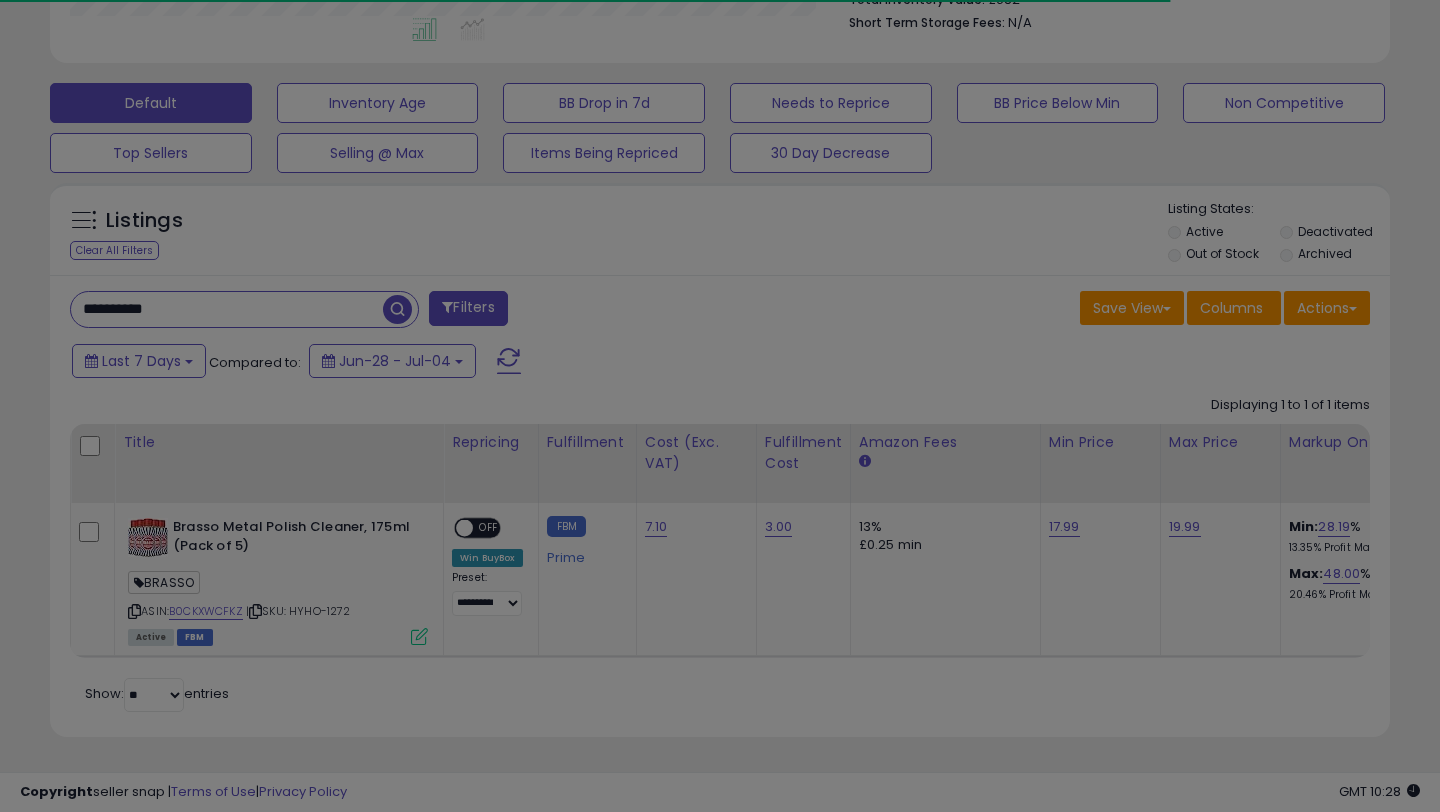 scroll, scrollTop: 999590, scrollLeft: 999224, axis: both 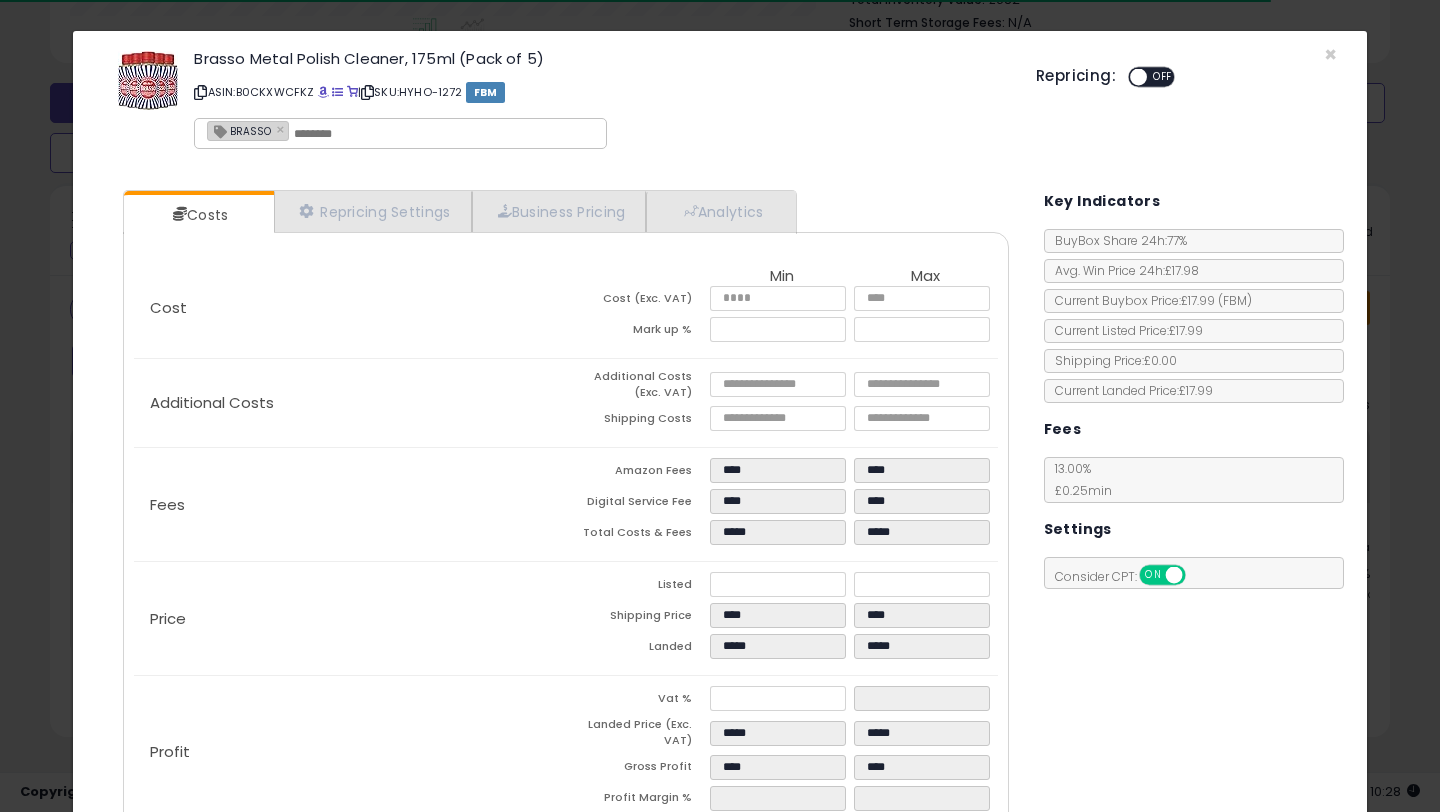 click on "OFF" at bounding box center [1163, 77] 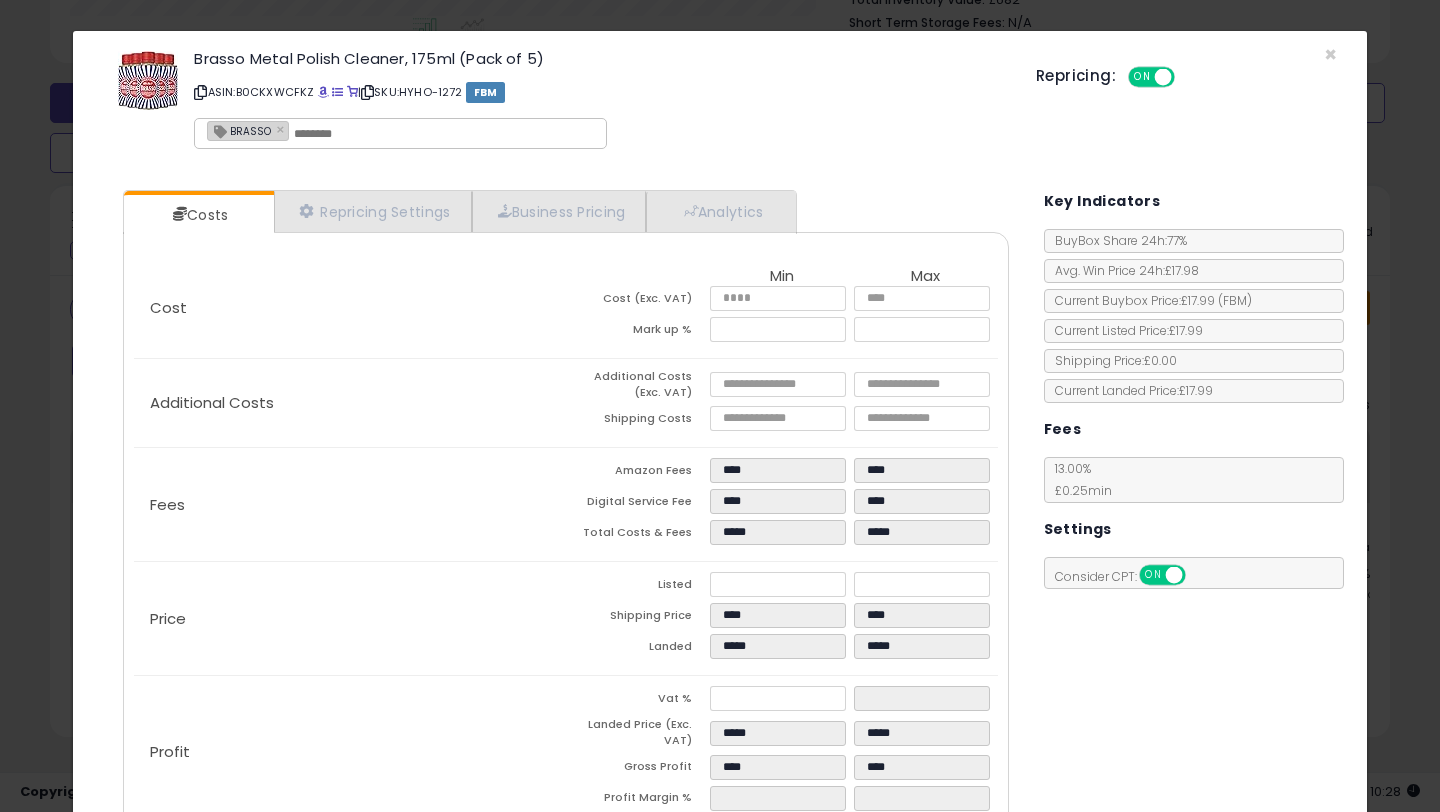 scroll, scrollTop: 120, scrollLeft: 0, axis: vertical 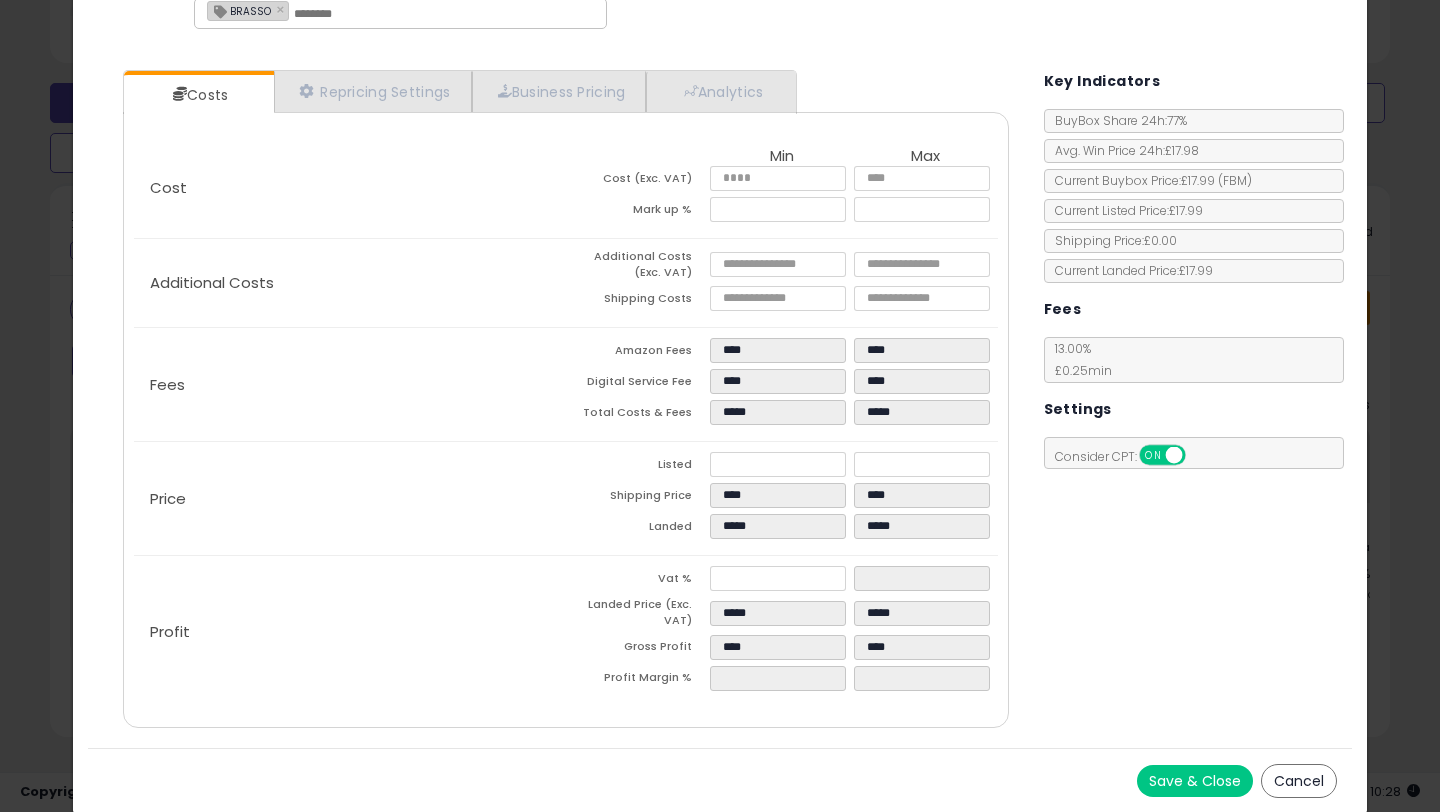 click on "Save & Close" at bounding box center [1195, 781] 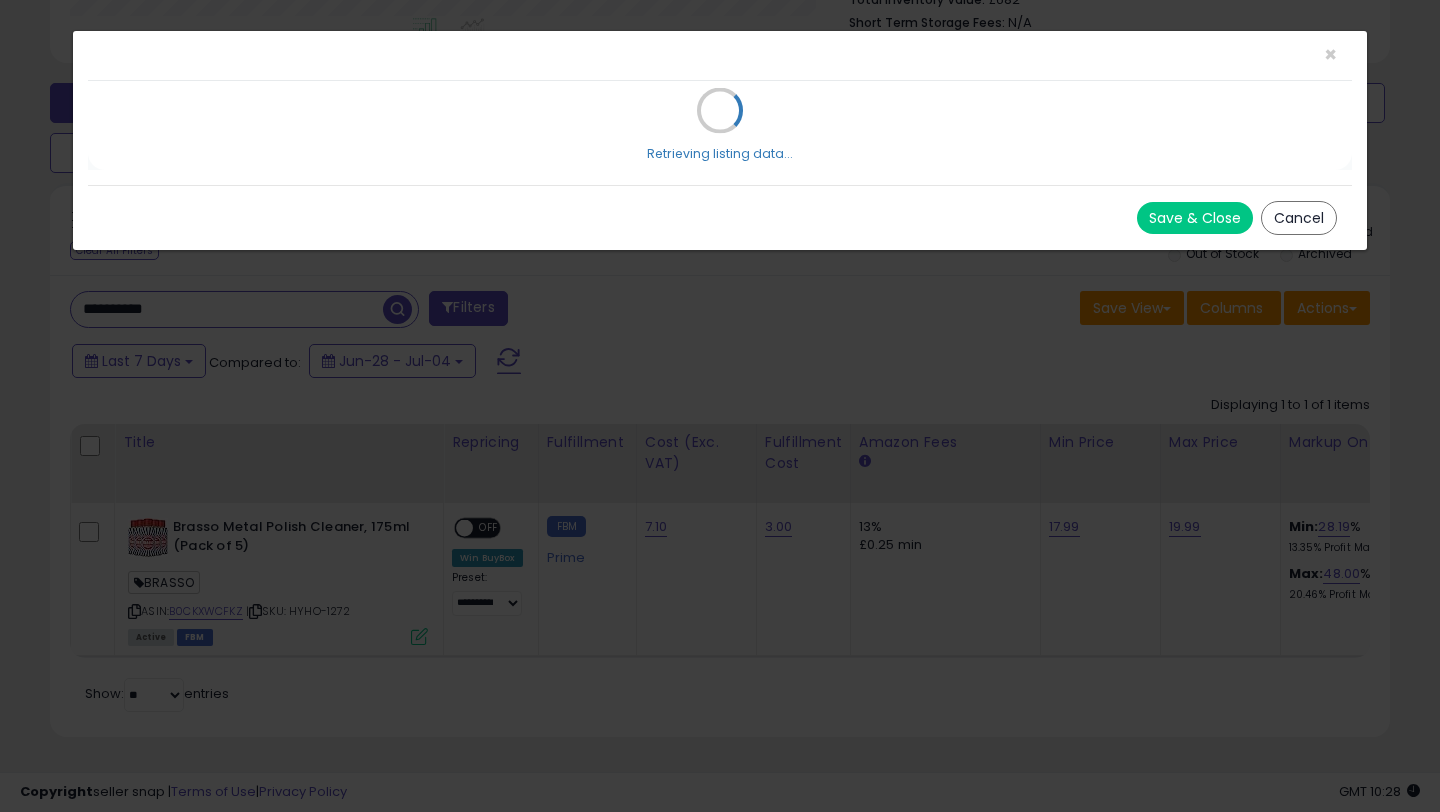 scroll, scrollTop: 0, scrollLeft: 0, axis: both 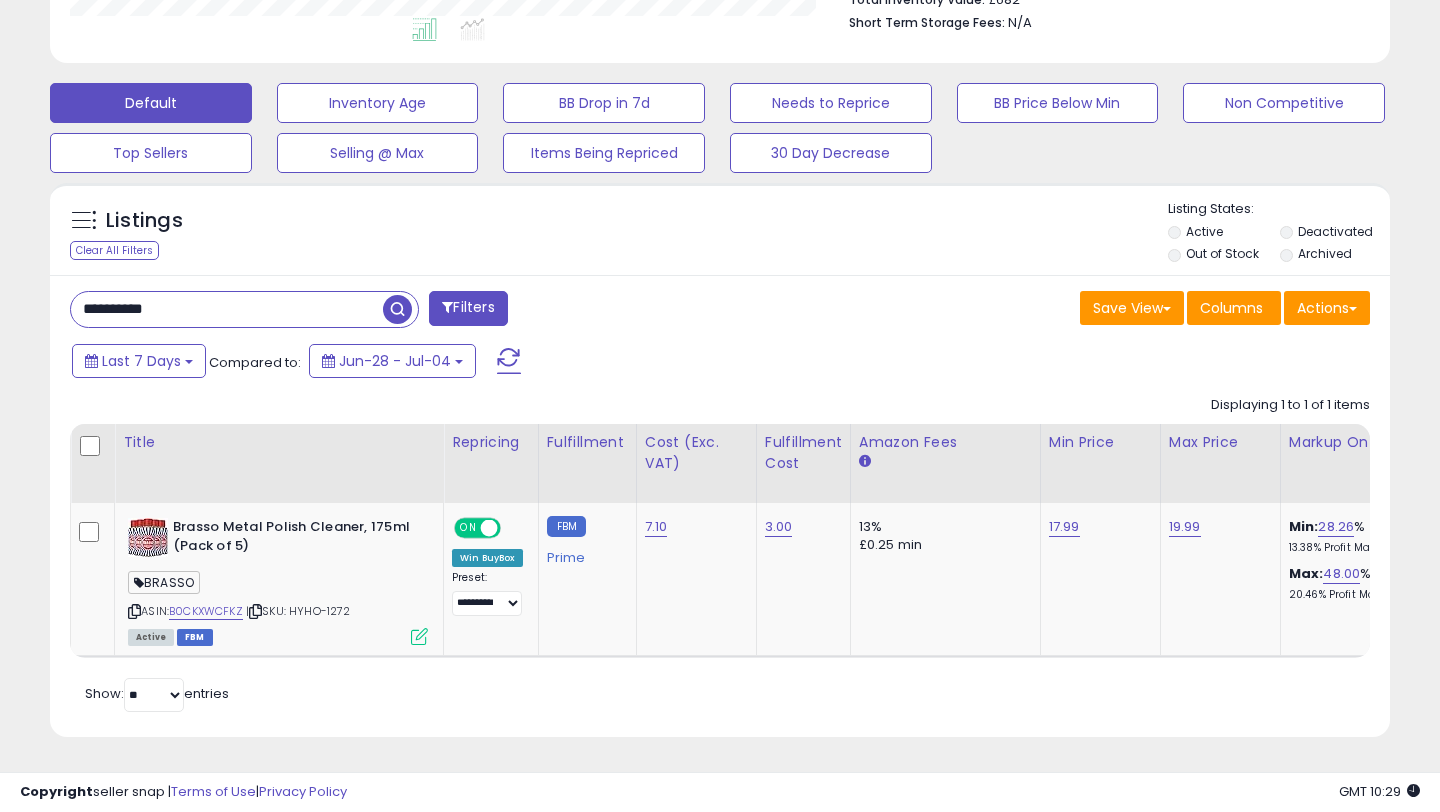 click on "**********" at bounding box center (227, 309) 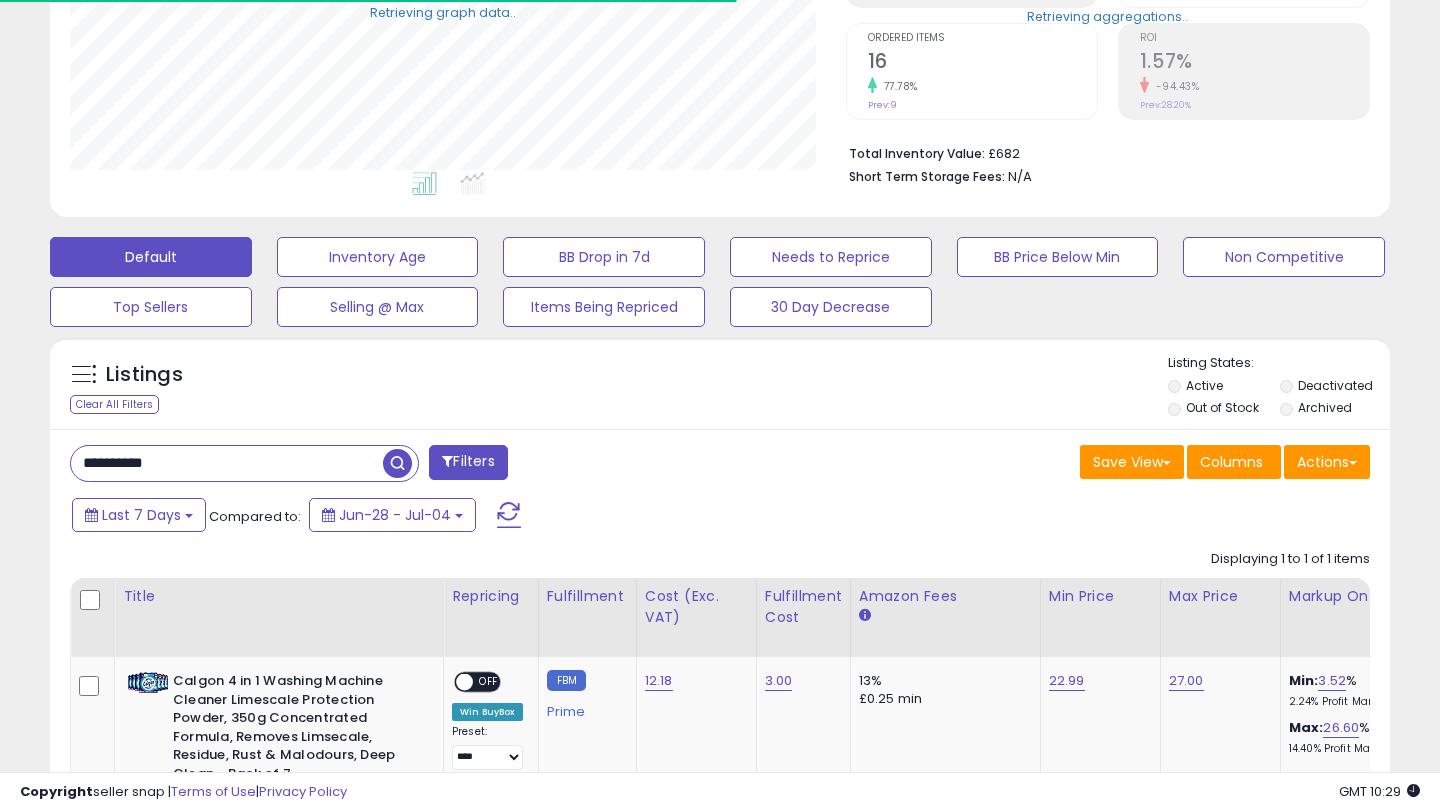 scroll, scrollTop: 547, scrollLeft: 0, axis: vertical 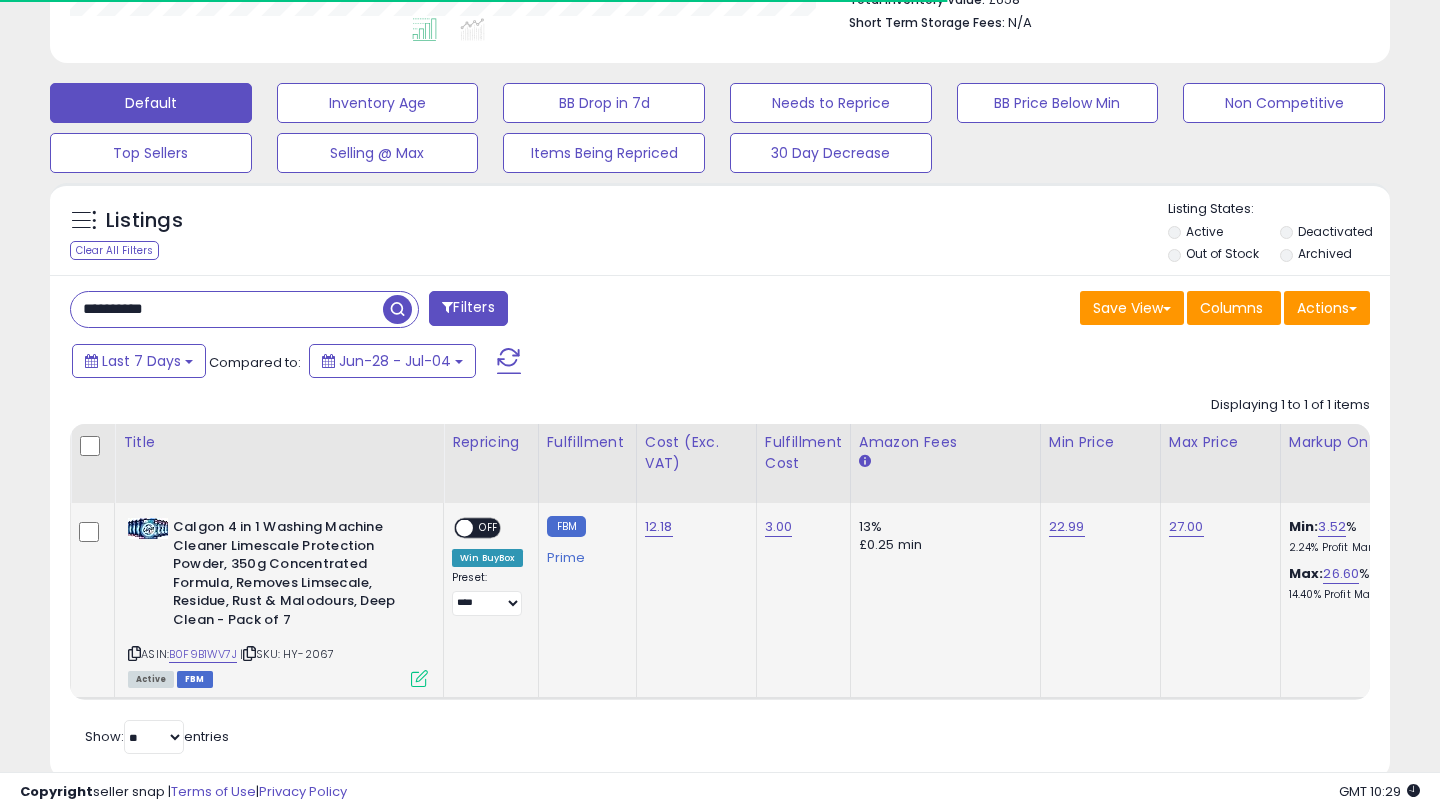 click at bounding box center [419, 678] 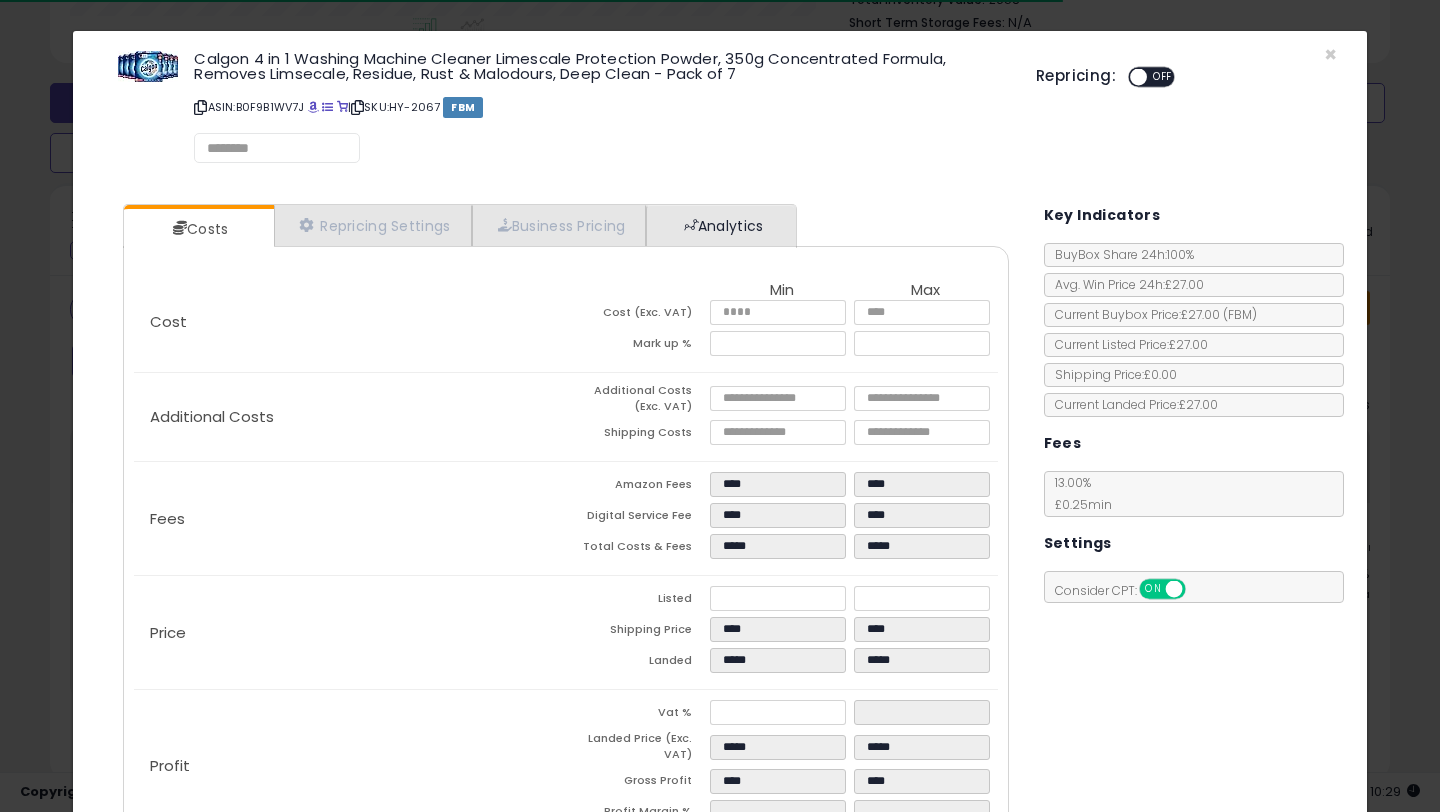 scroll, scrollTop: 999590, scrollLeft: 999224, axis: both 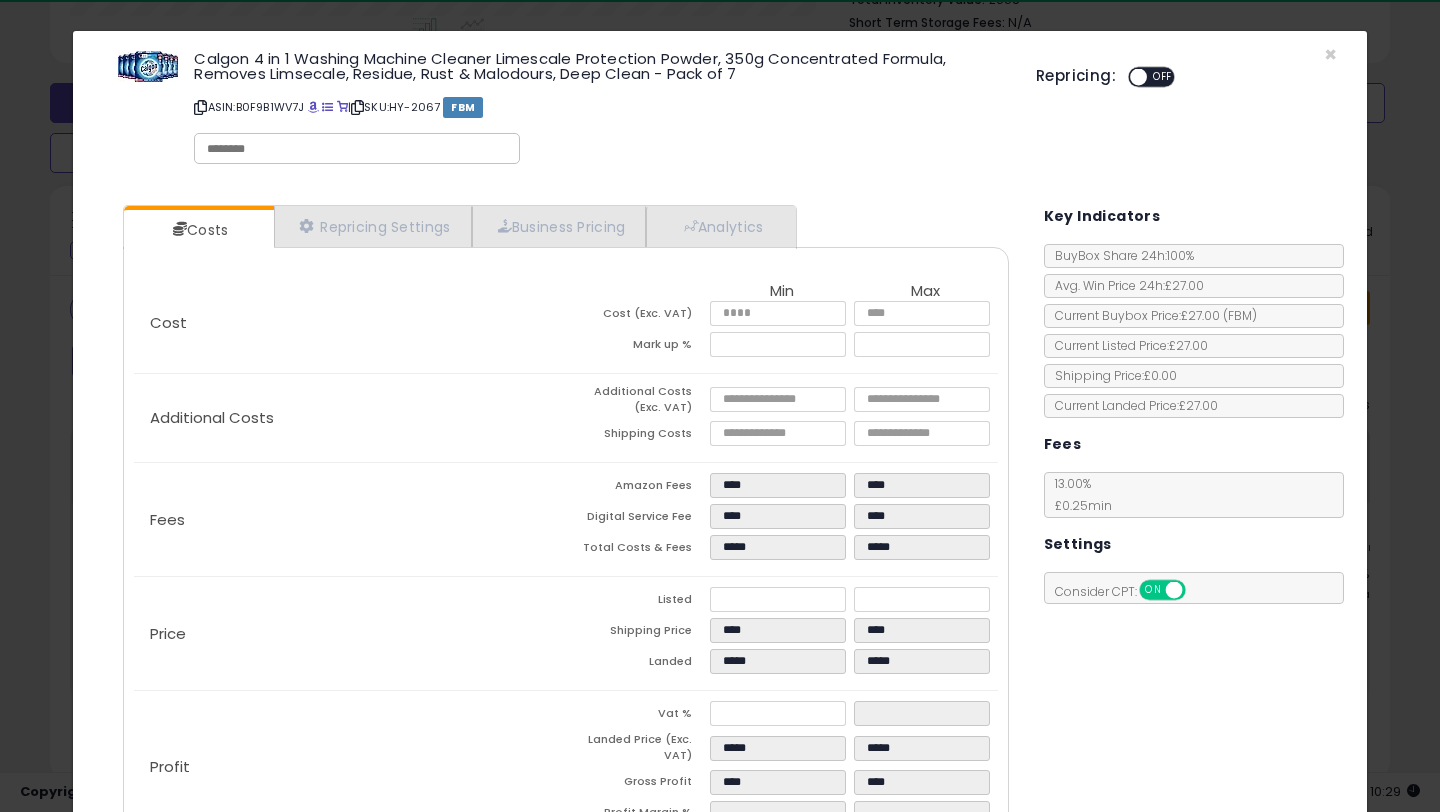 click on "OFF" at bounding box center (1163, 77) 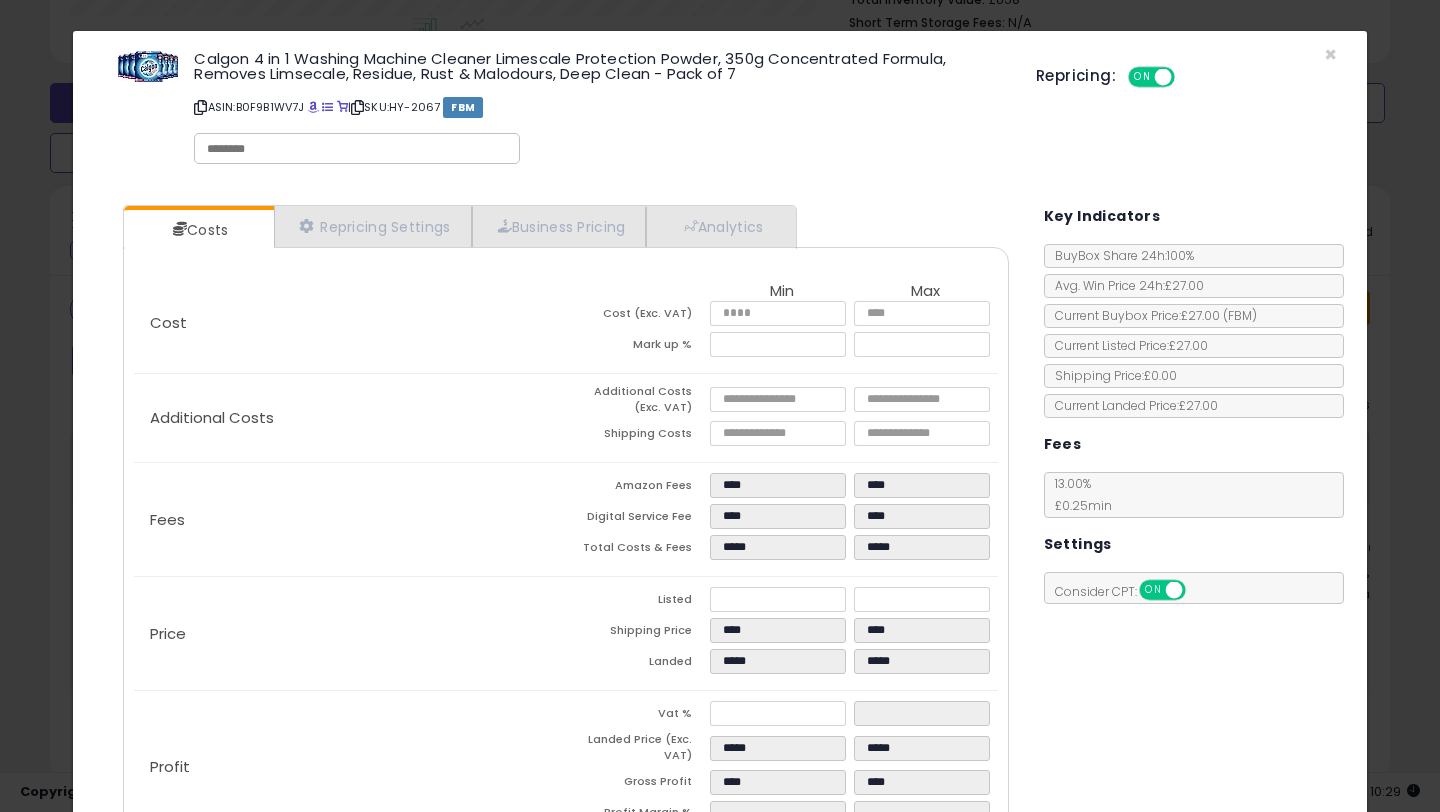 scroll, scrollTop: 135, scrollLeft: 0, axis: vertical 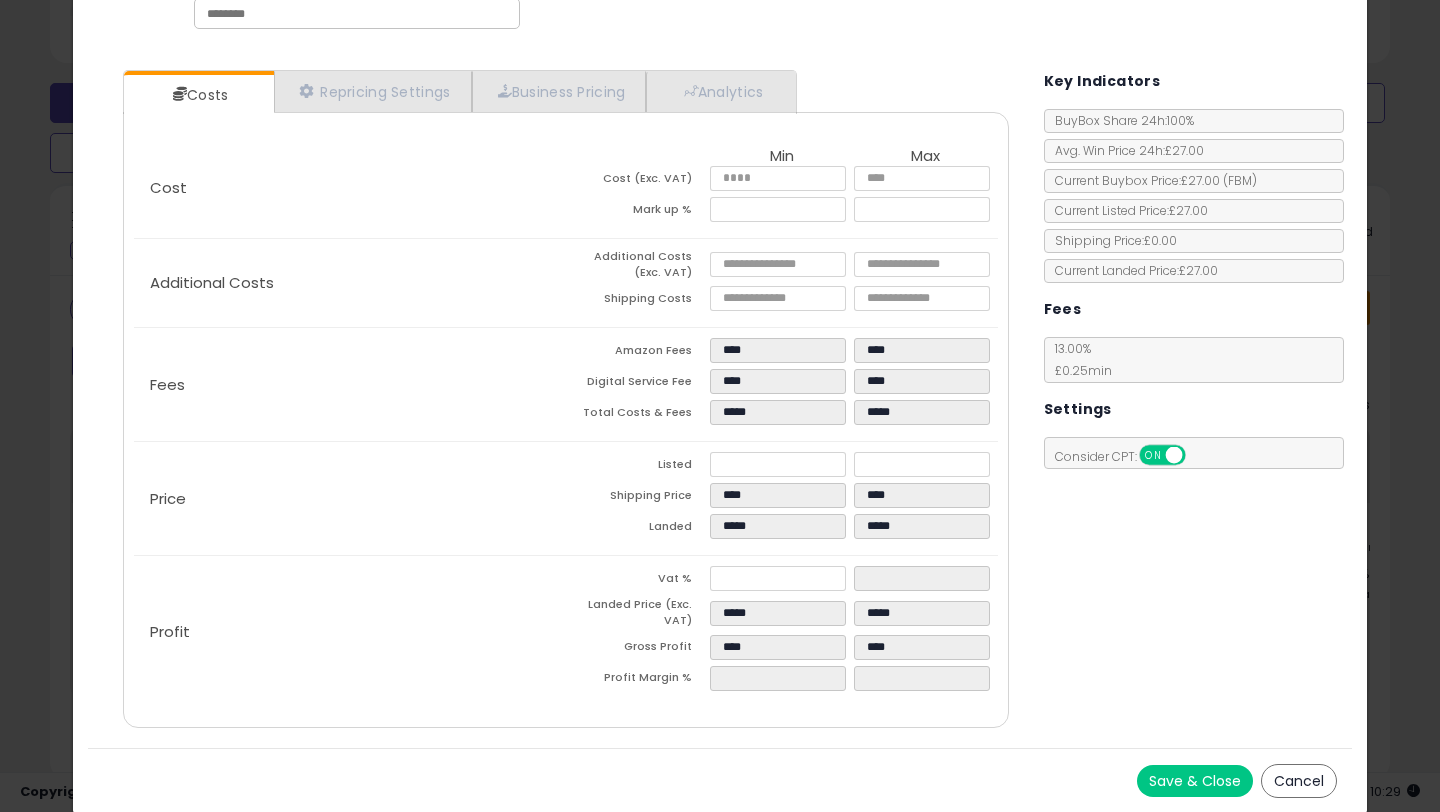 click on "Save & Close" at bounding box center (1195, 781) 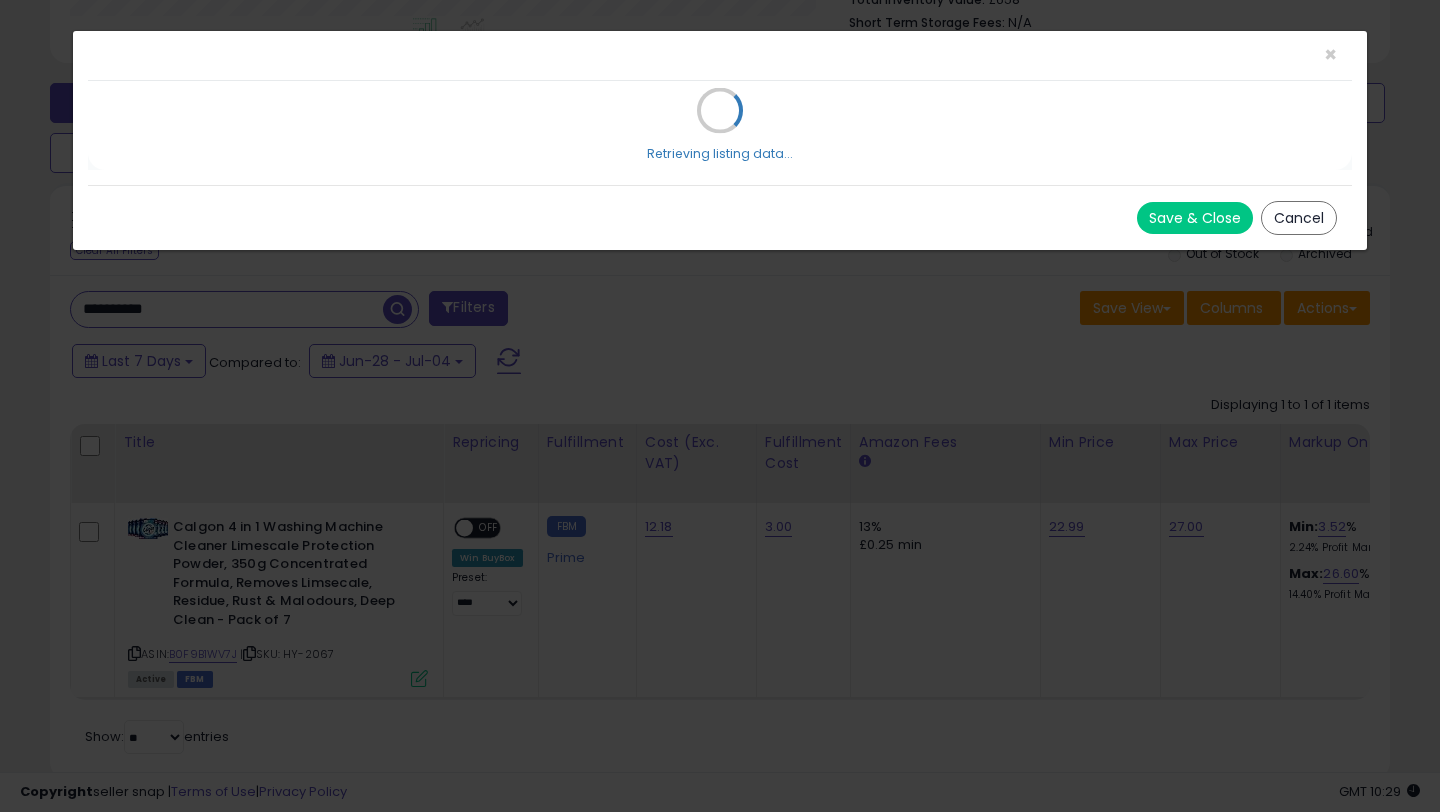 scroll, scrollTop: 0, scrollLeft: 0, axis: both 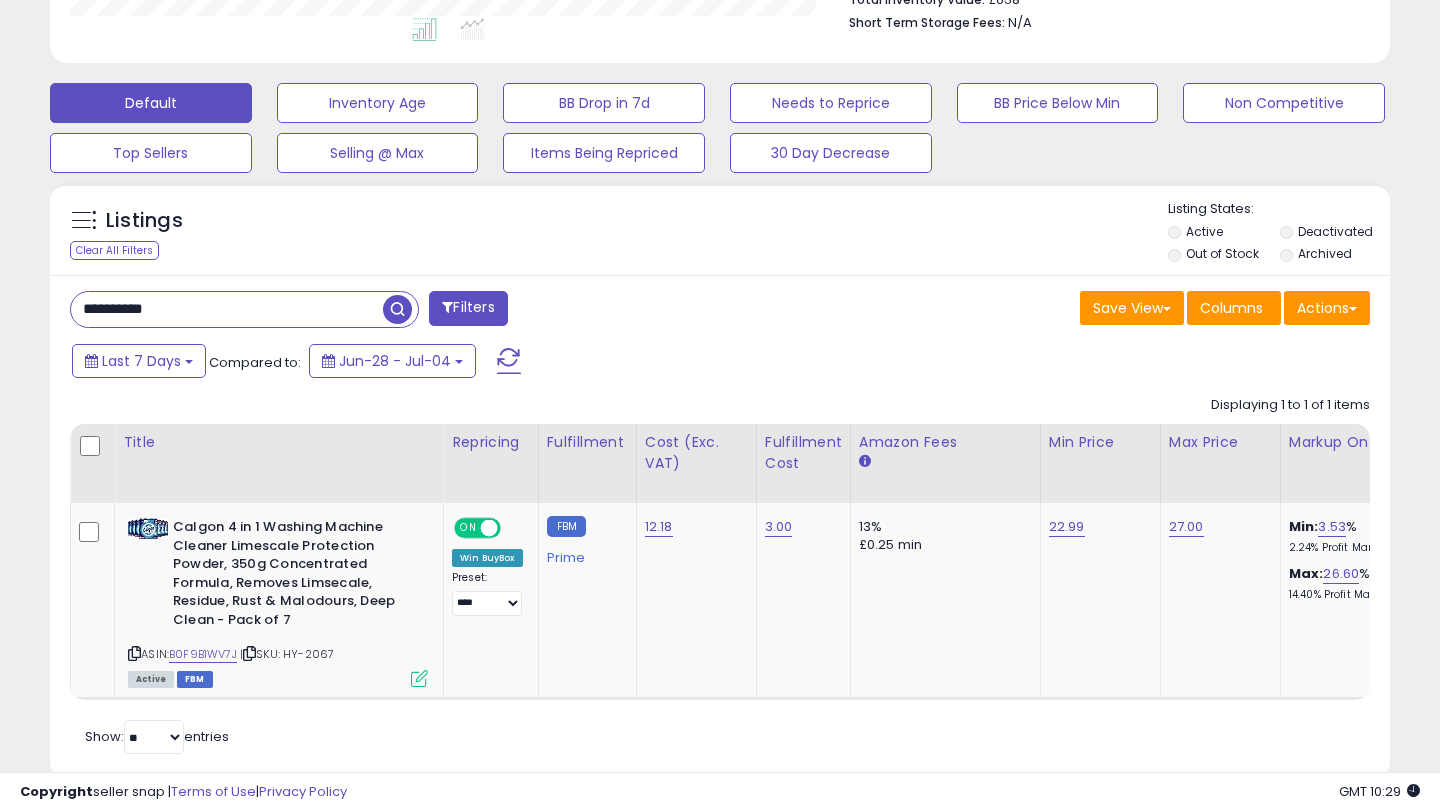 click on "**********" at bounding box center [720, 527] 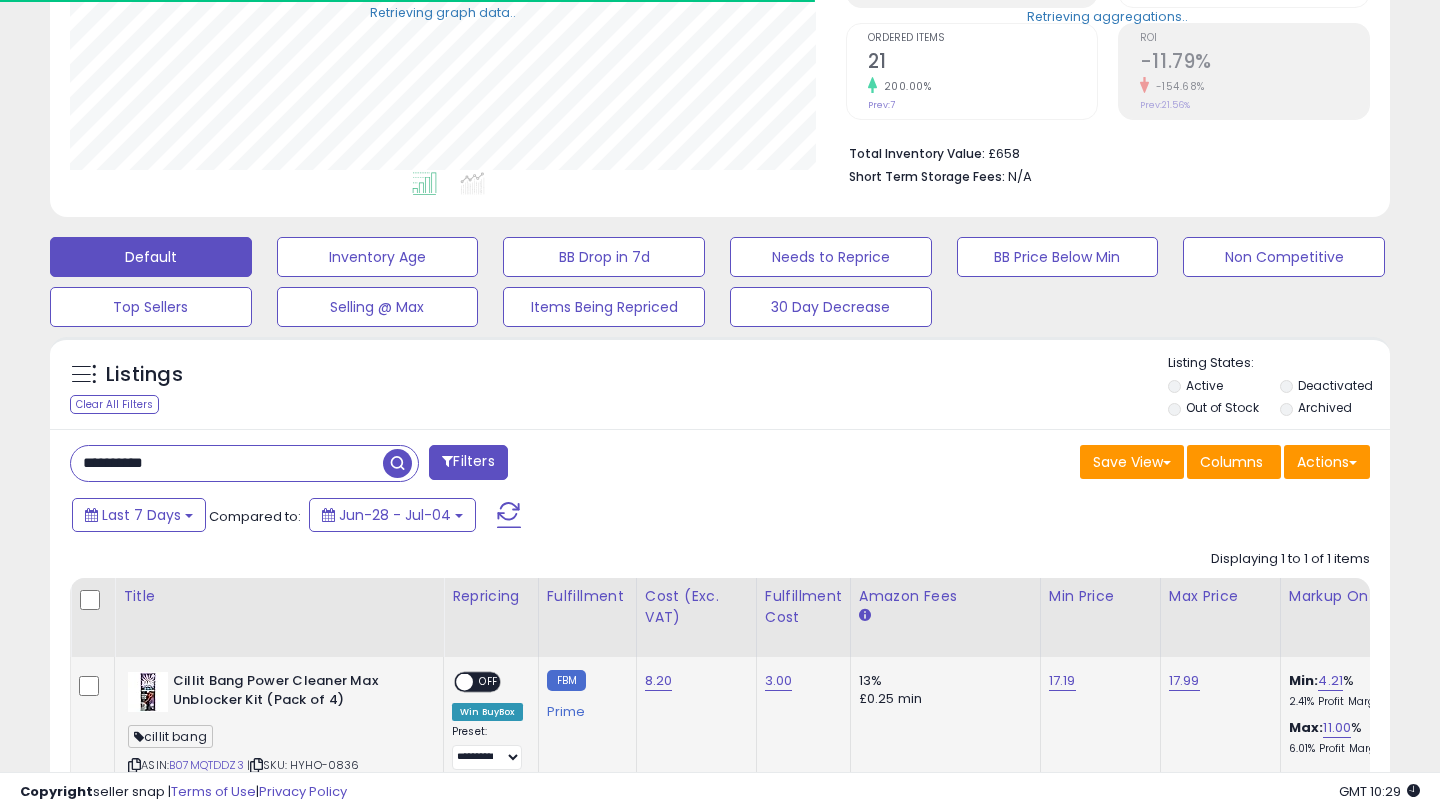 scroll, scrollTop: 547, scrollLeft: 0, axis: vertical 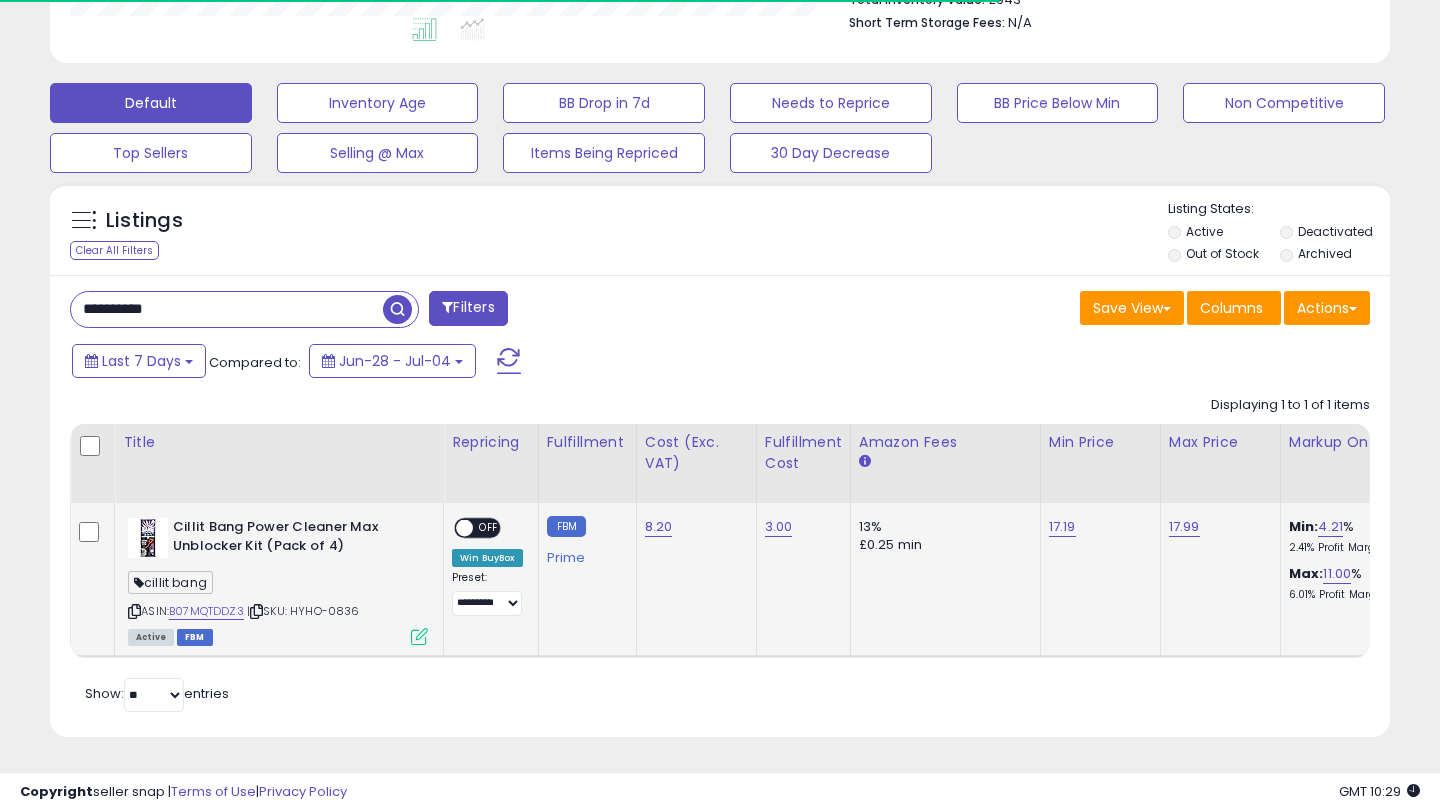 click on "Cillit Bang Power Cleaner Max Unblocker Kit (Pack of 4)  cillit bang  ASIN:  B07MQTDDZ3    |   SKU: HYHO-0836 Active FBM" 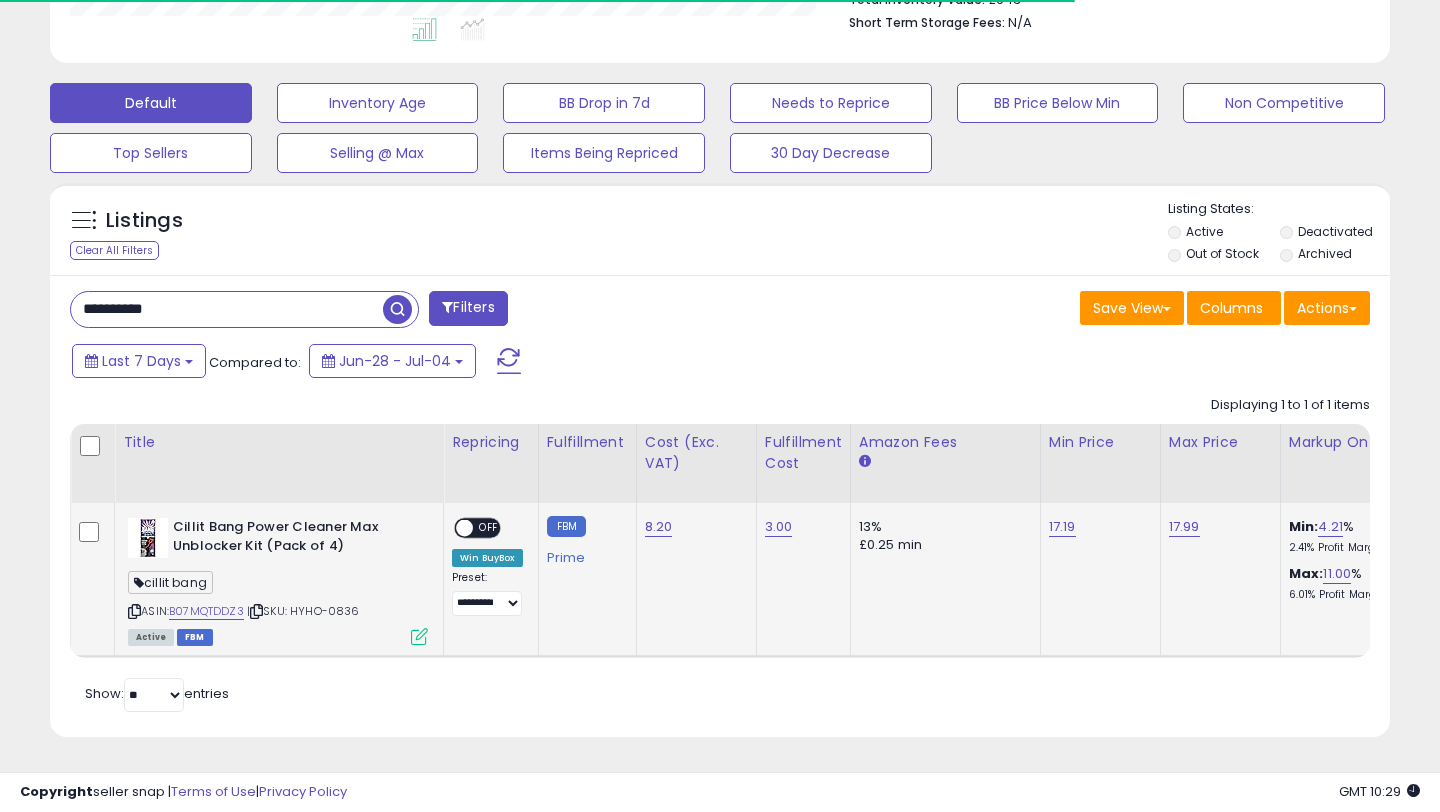 click at bounding box center [419, 636] 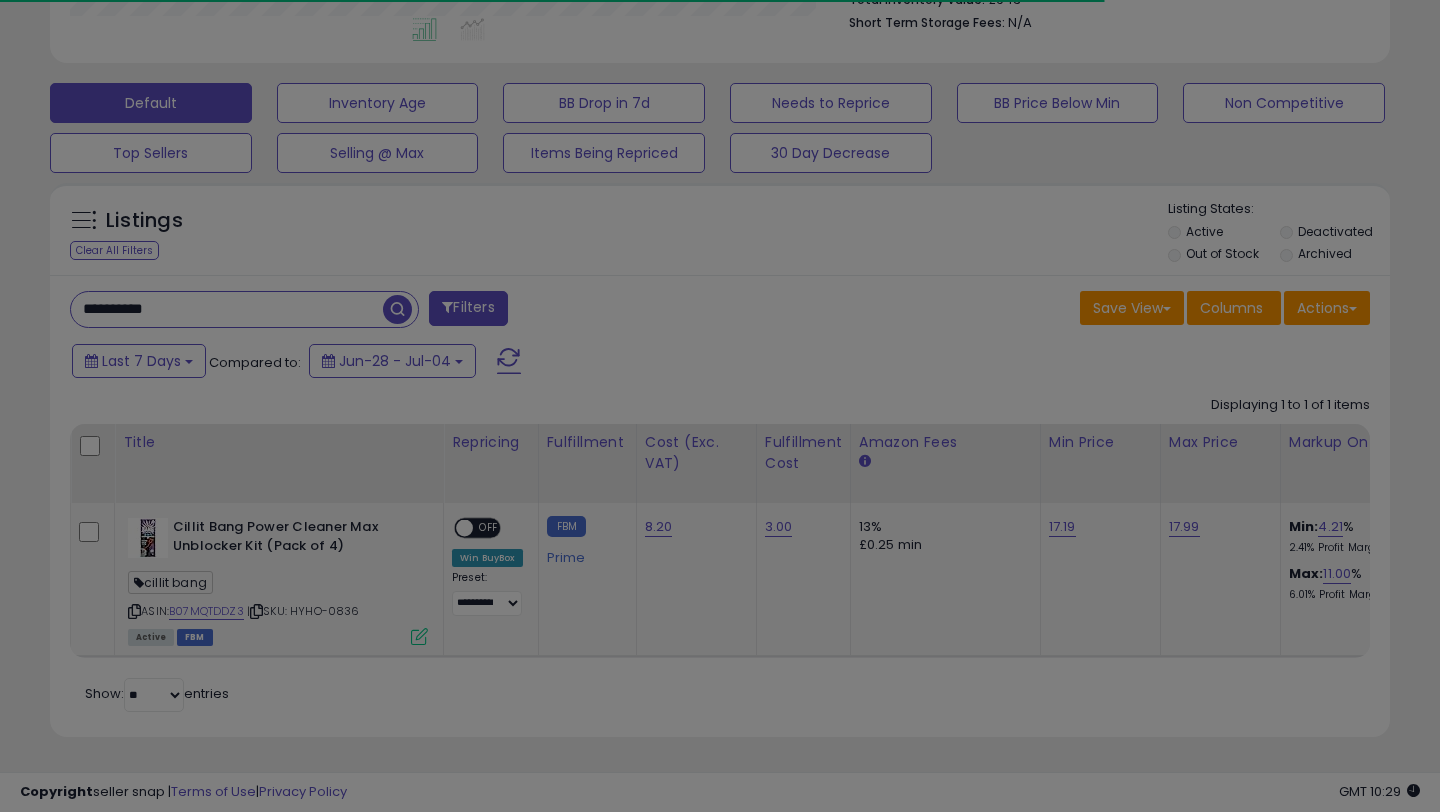 scroll, scrollTop: 999590, scrollLeft: 999224, axis: both 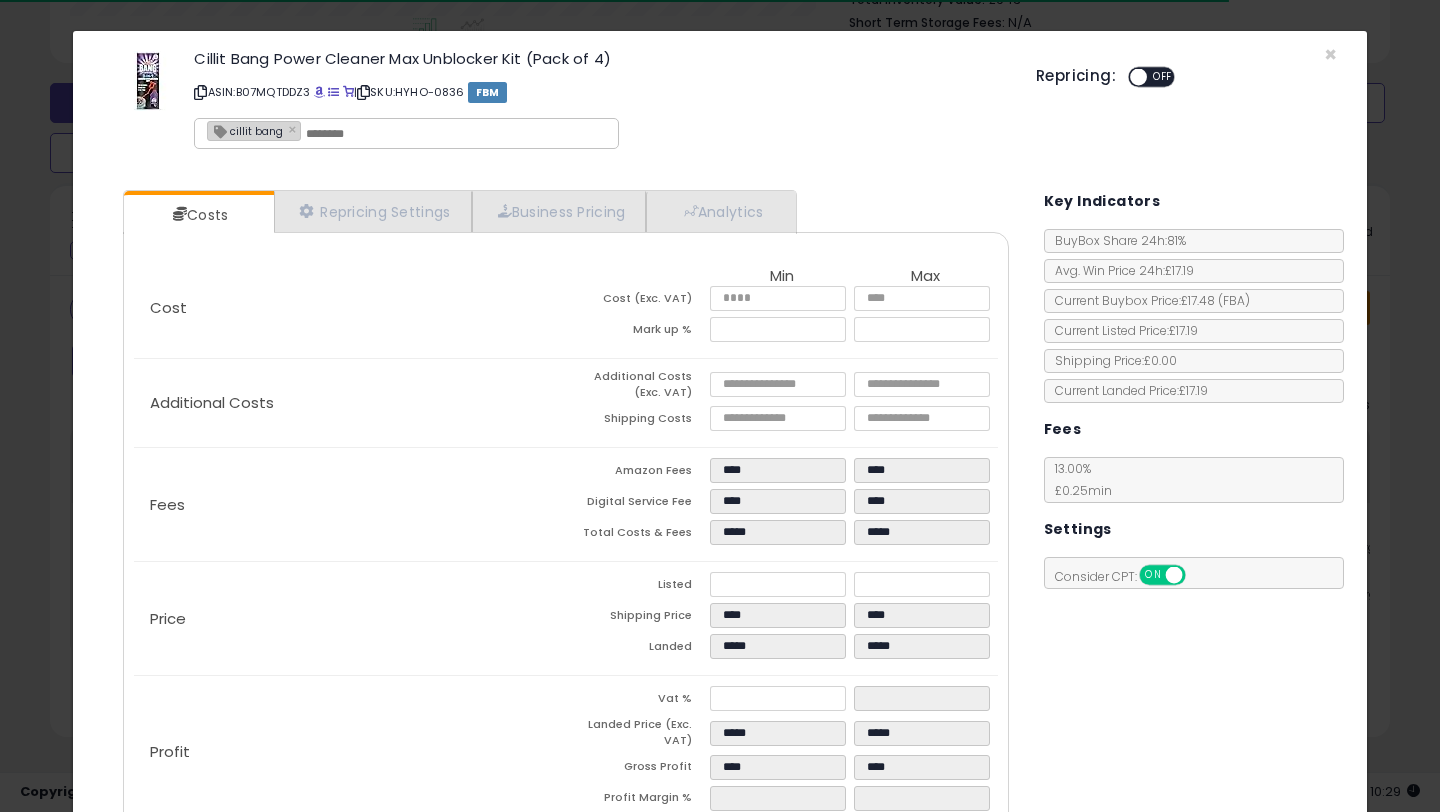 click at bounding box center (1138, 77) 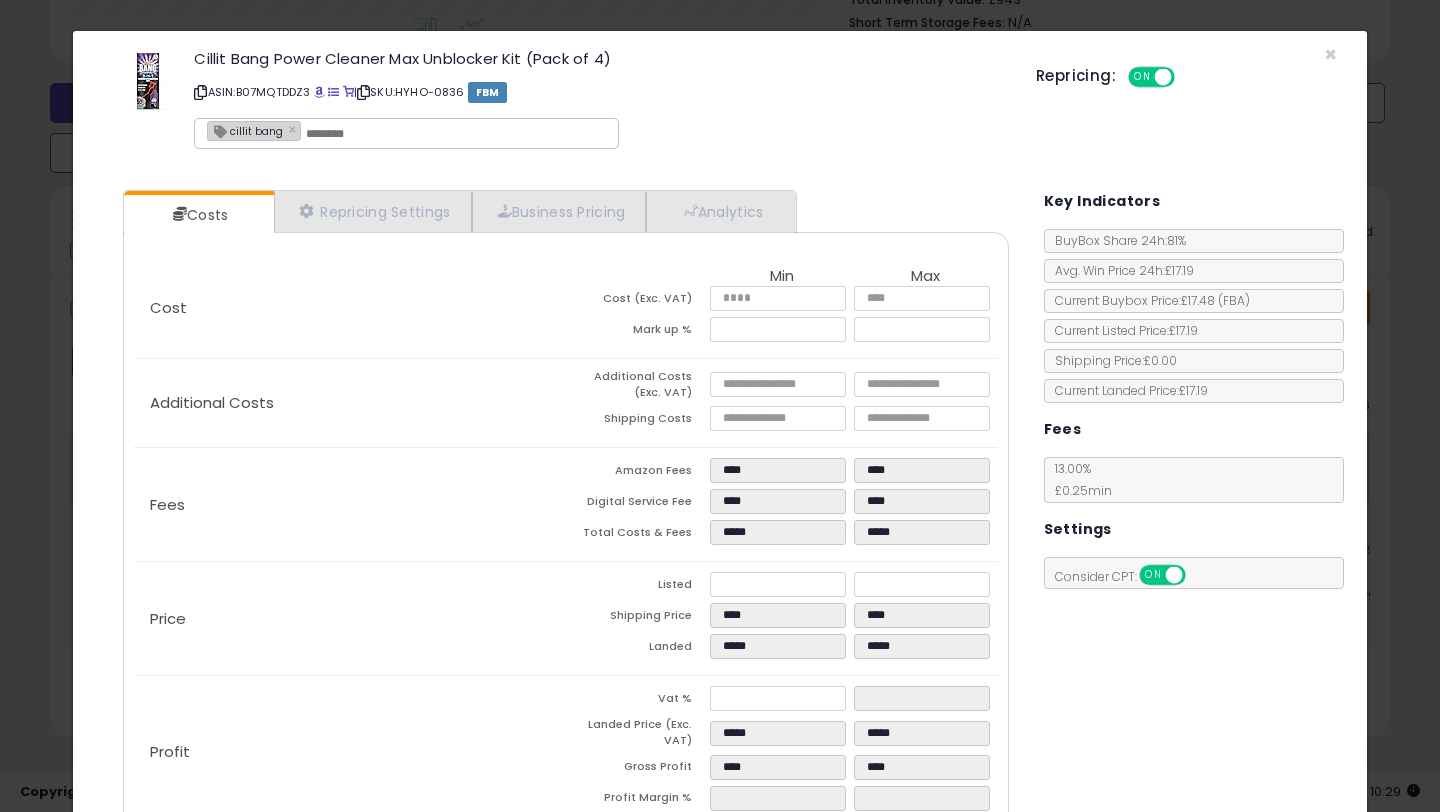 scroll, scrollTop: 120, scrollLeft: 0, axis: vertical 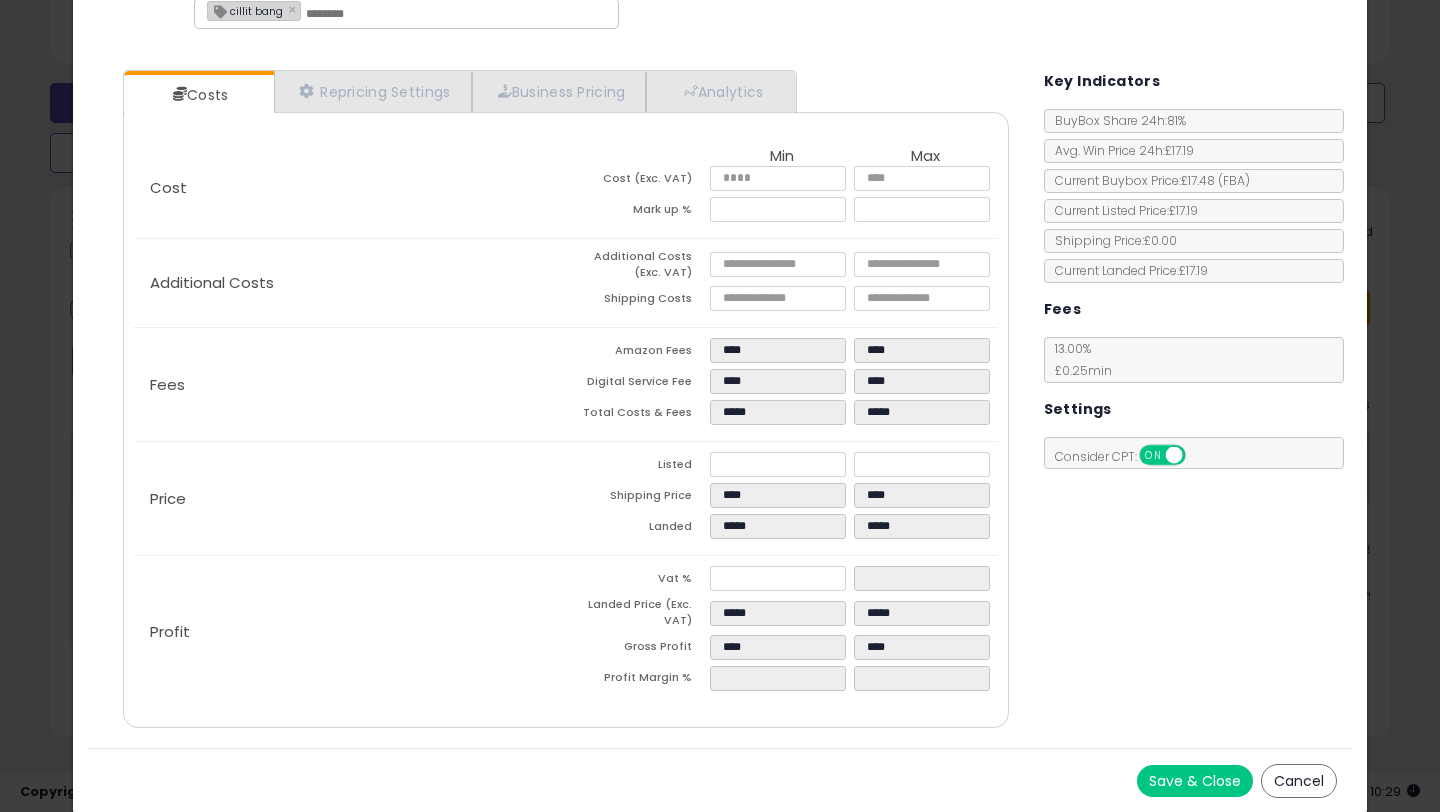 click on "Save & Close" at bounding box center (1195, 781) 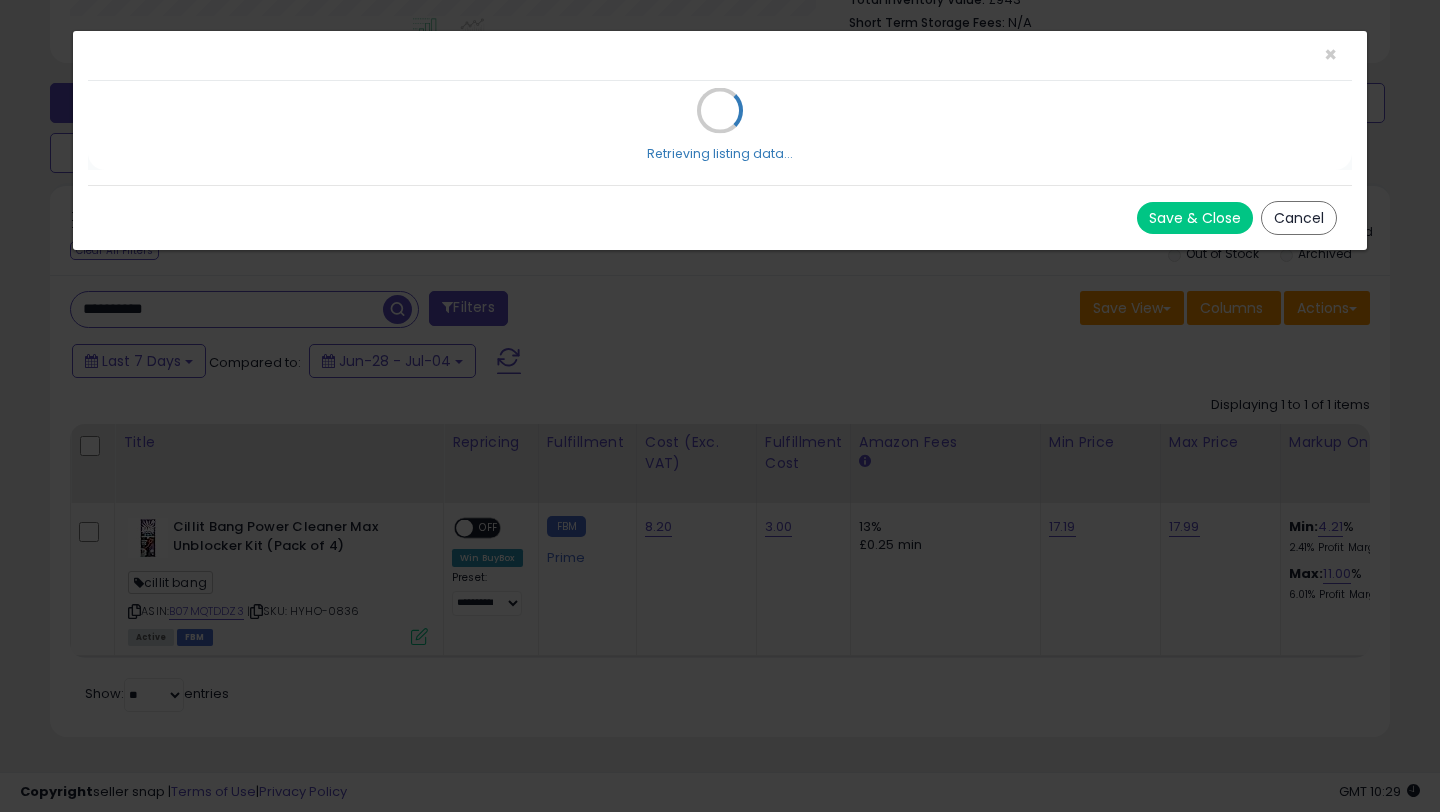 scroll, scrollTop: 0, scrollLeft: 0, axis: both 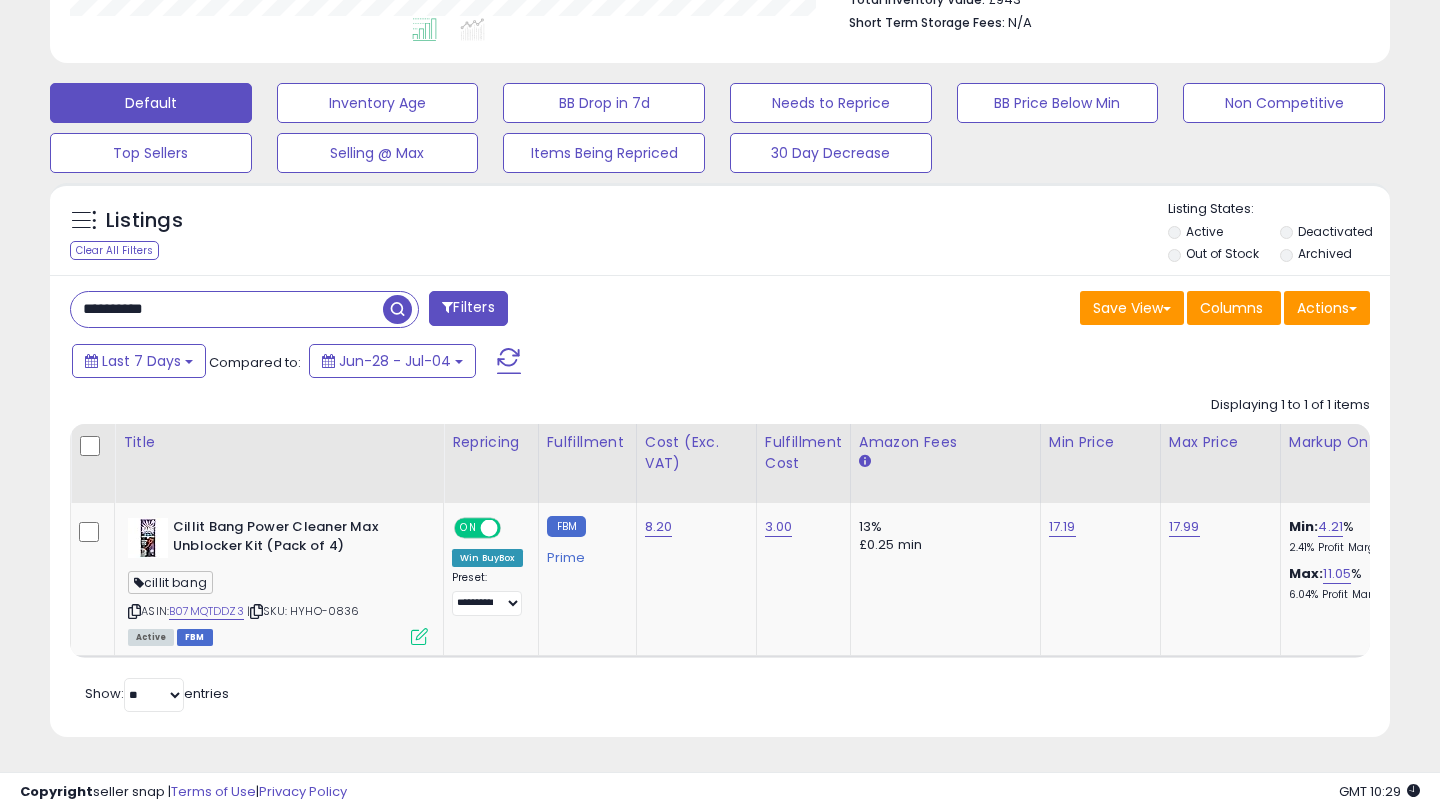 click on "**********" at bounding box center [227, 309] 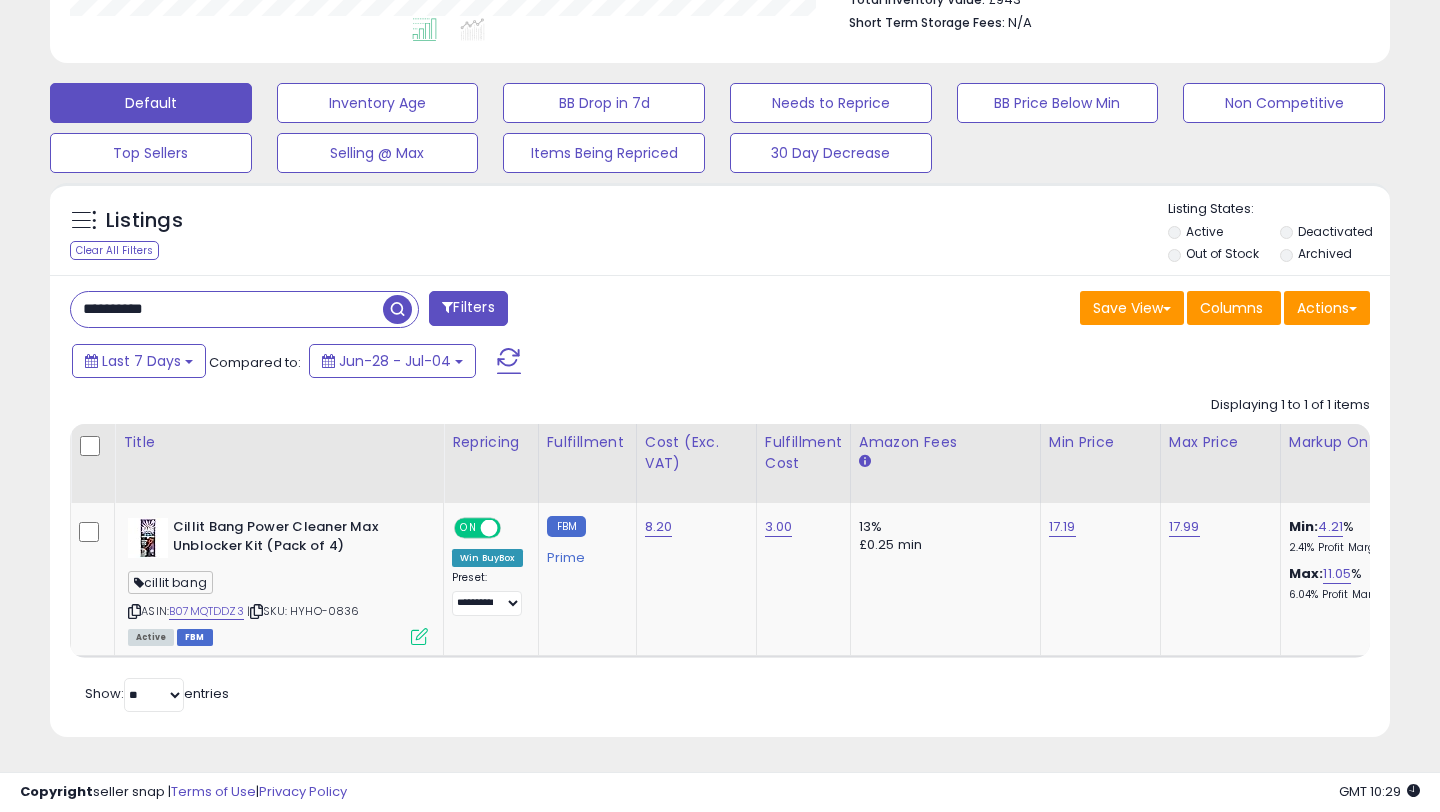 paste 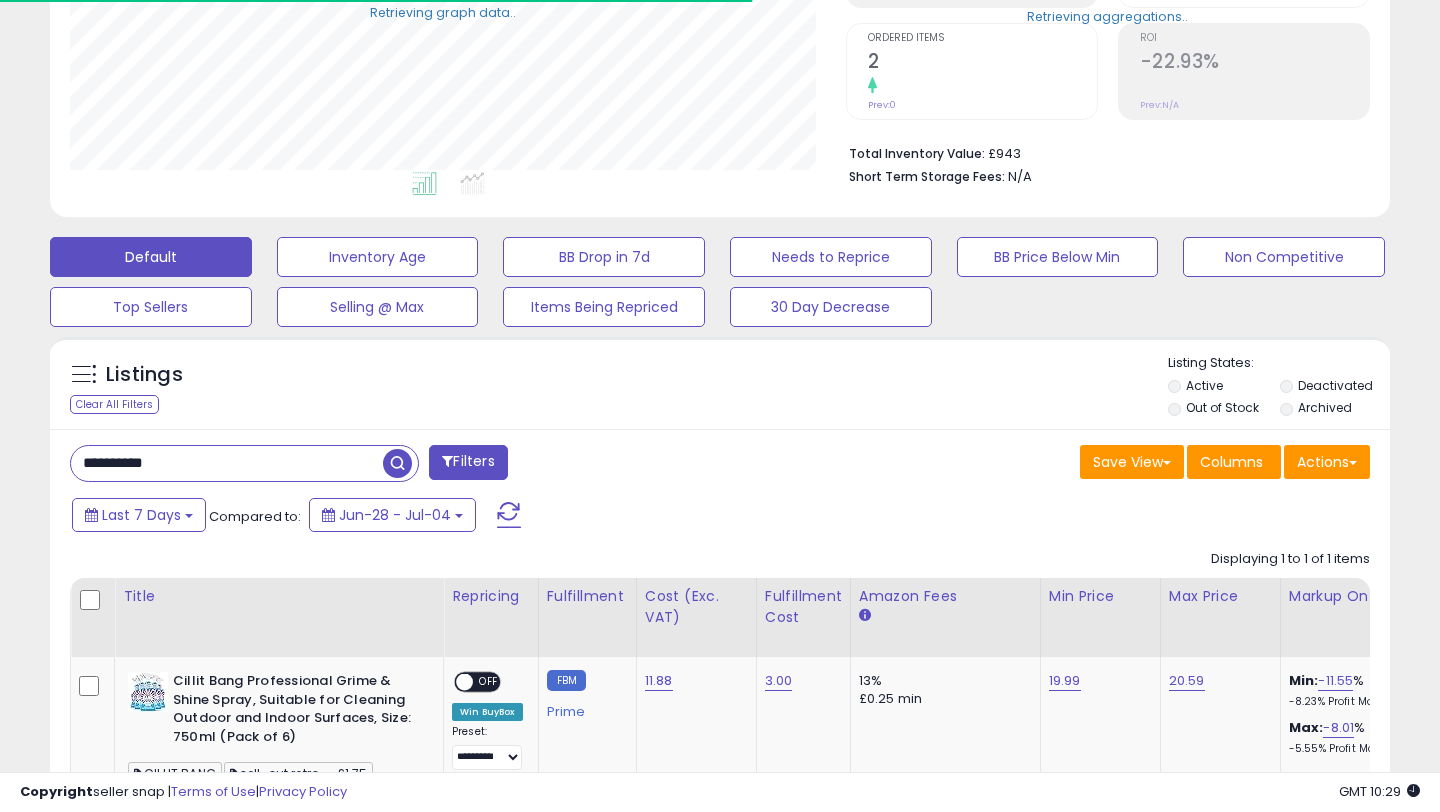 scroll, scrollTop: 547, scrollLeft: 0, axis: vertical 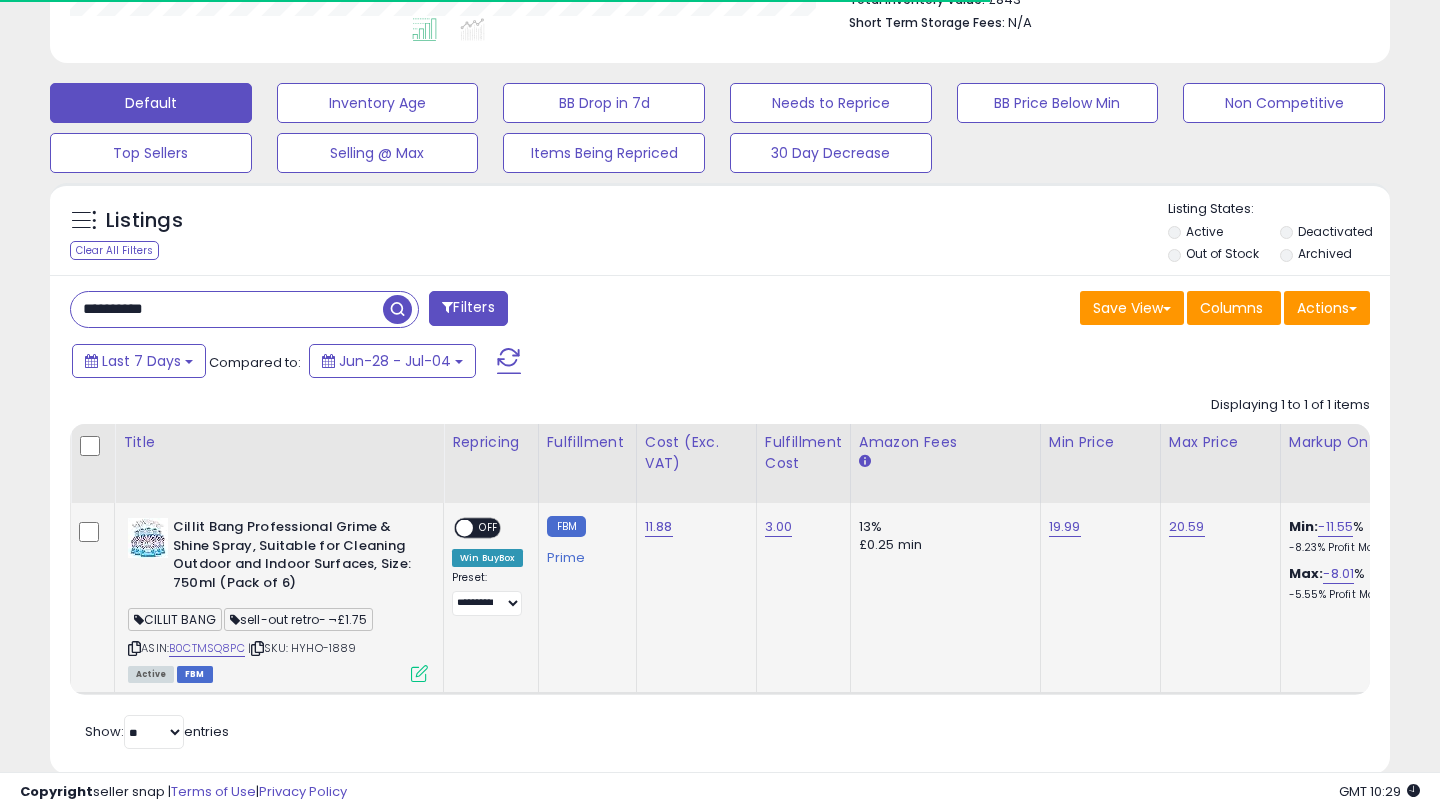 click on "Cillit Bang Leather Wipes with Lanolin 10 Packs of 30 (300 Wipes Total), Cleans and Conditions Leather Surfaces, Suitable for Jackets, Sofas, Car Seats, Resealable Packs for Everyday Maintenance" 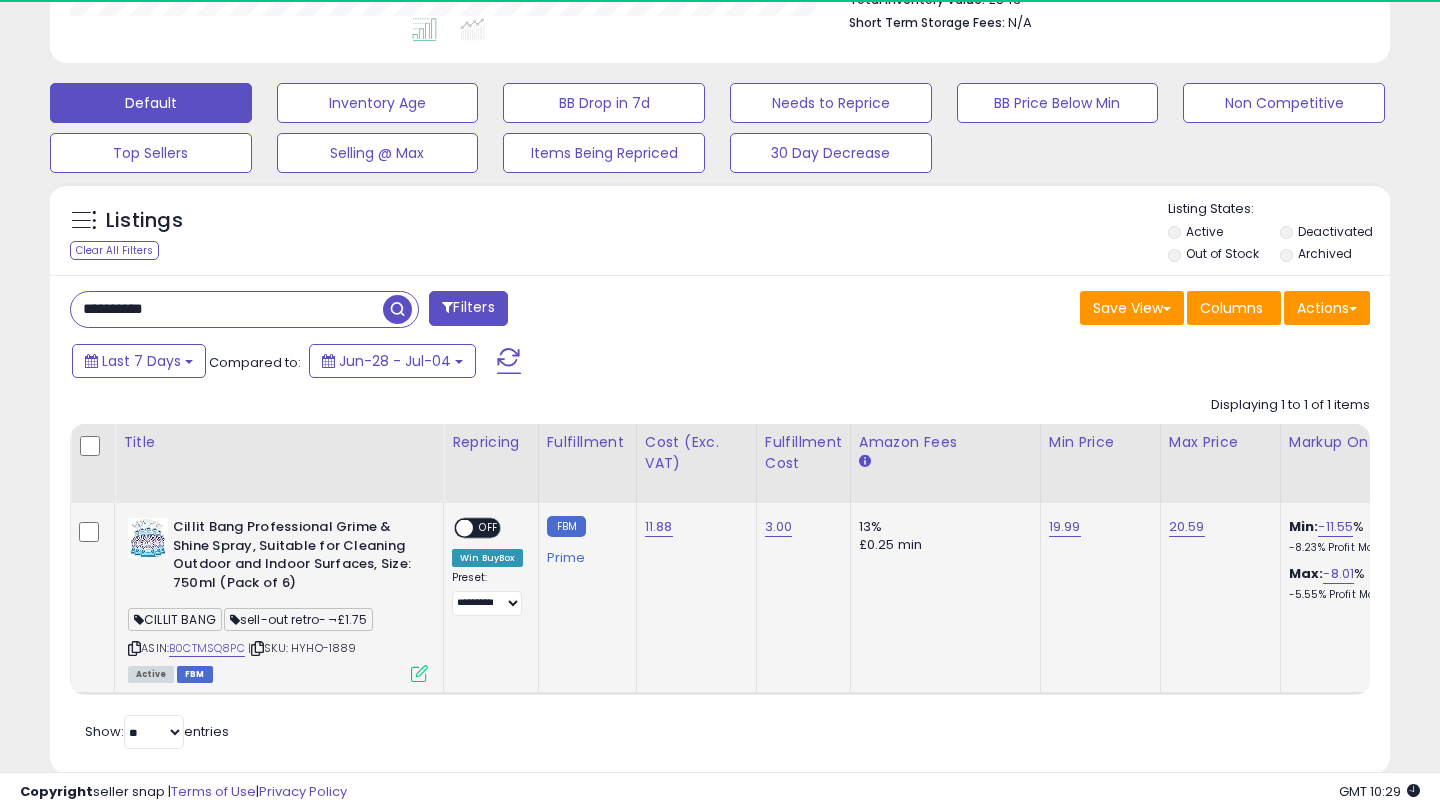 click at bounding box center (419, 673) 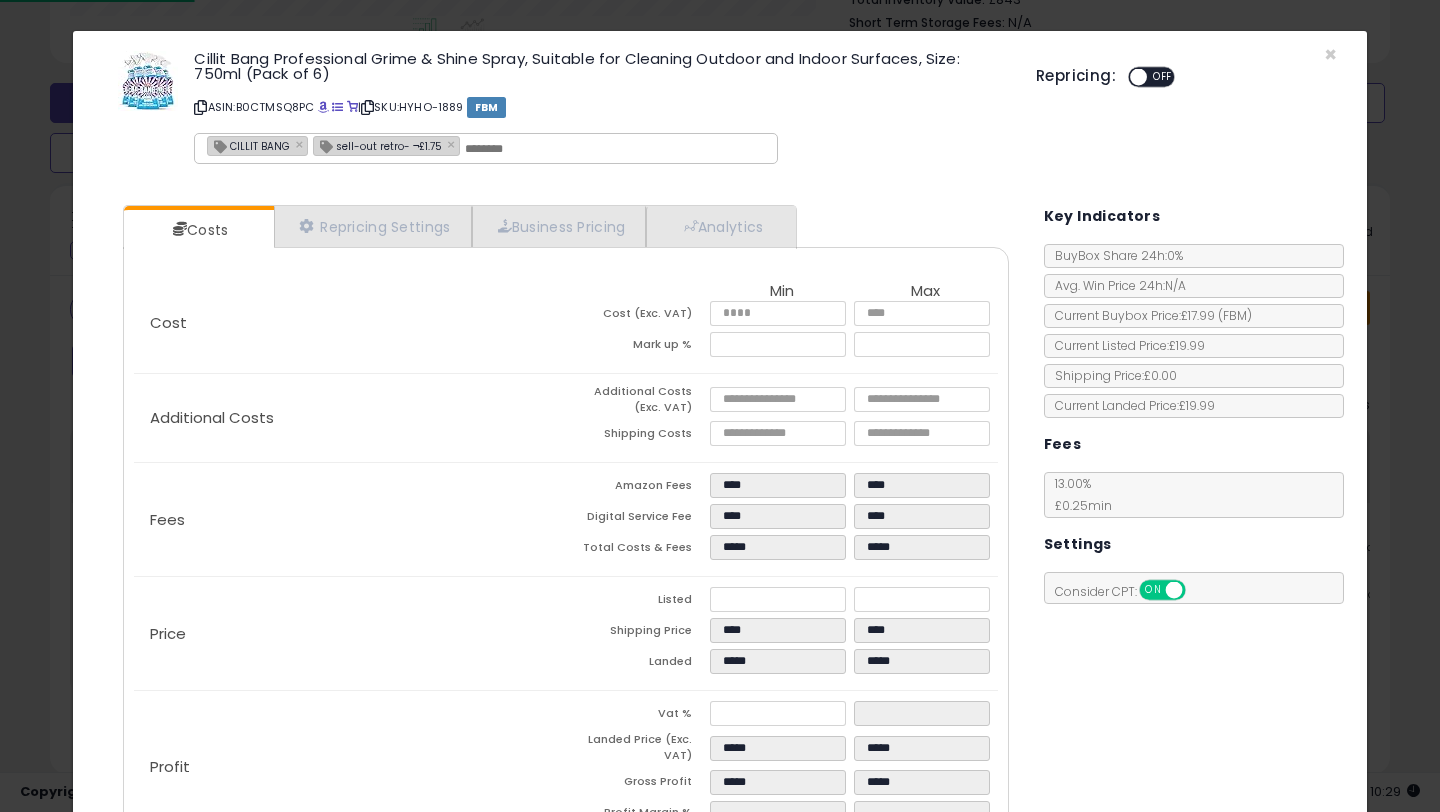 click on "OFF" at bounding box center [1163, 77] 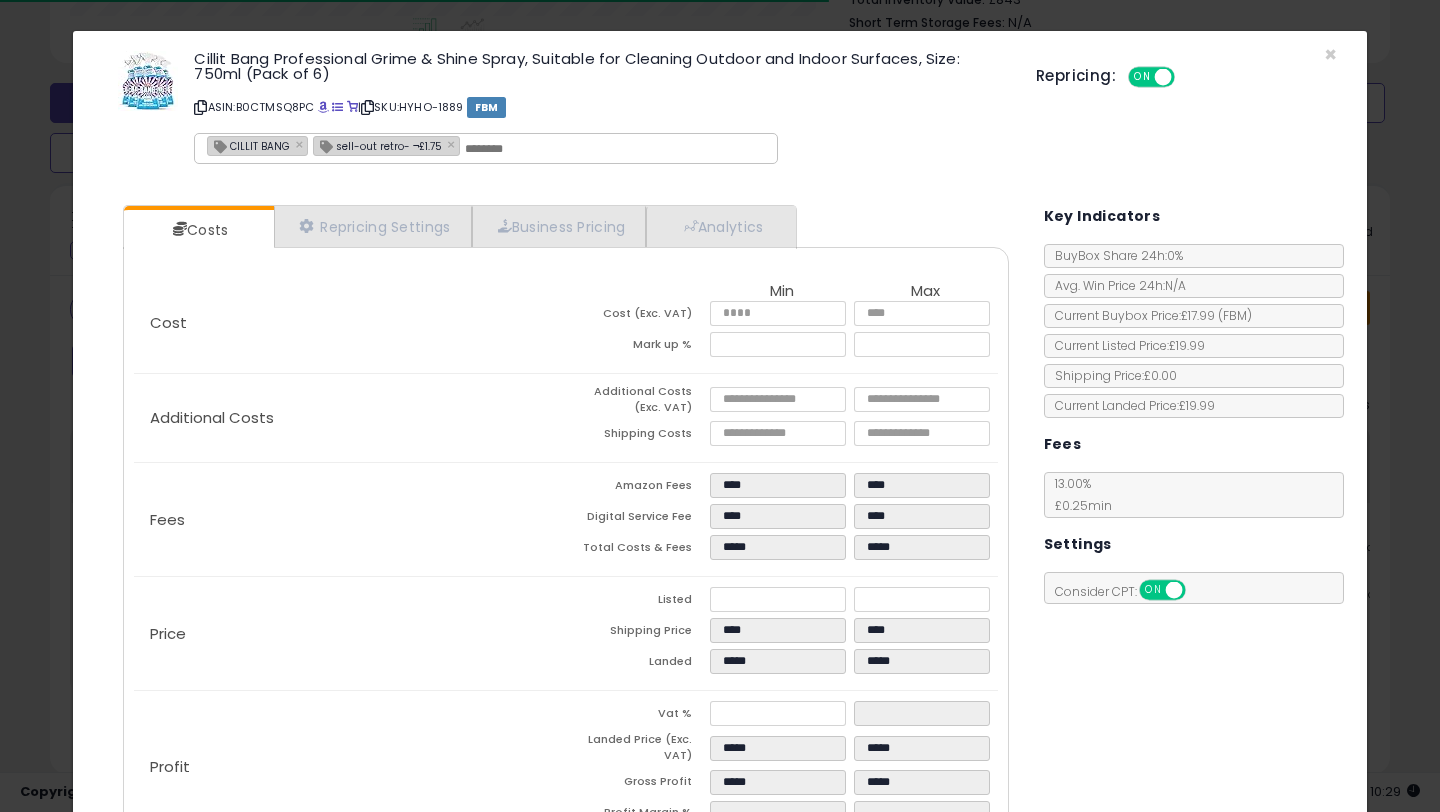 scroll, scrollTop: 135, scrollLeft: 0, axis: vertical 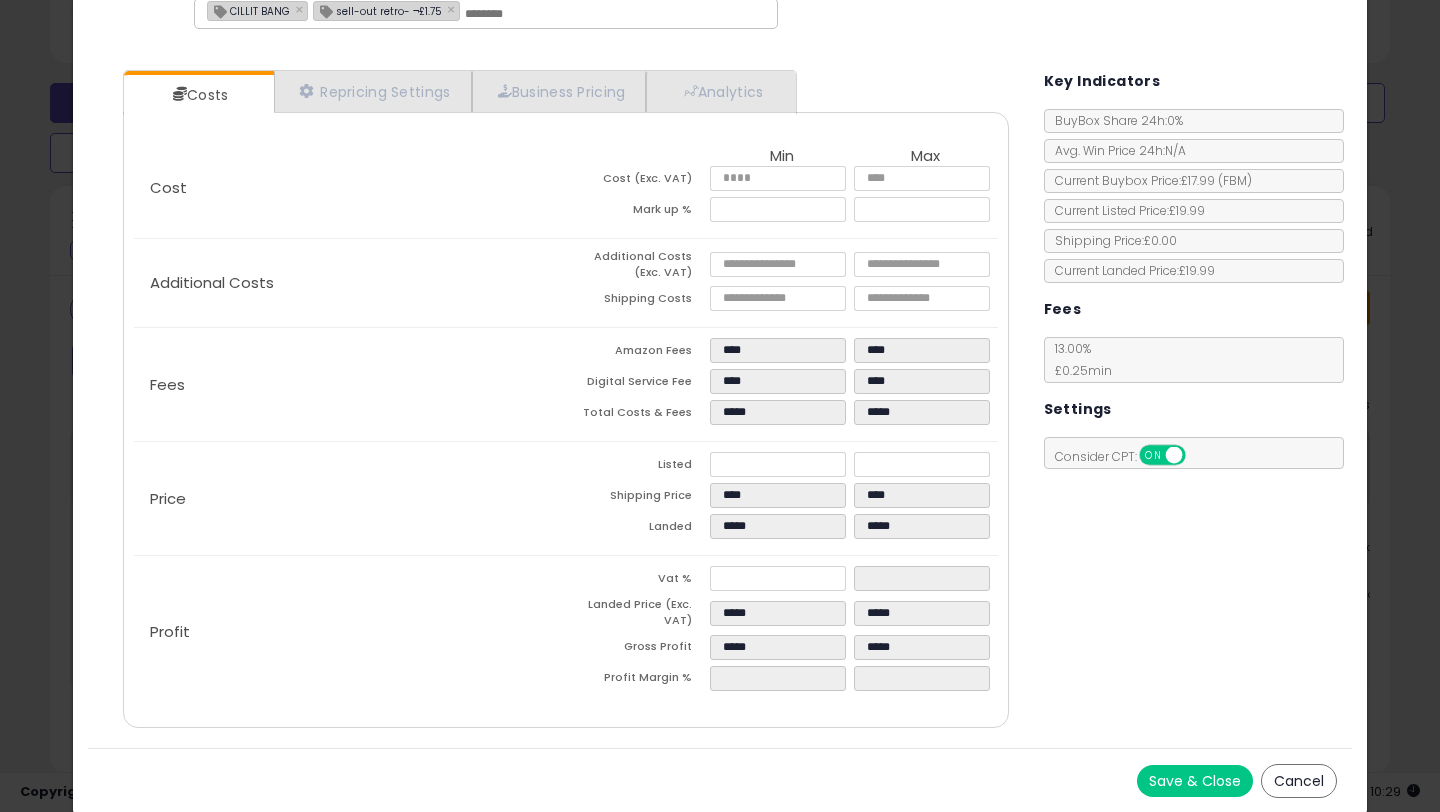 click on "Save & Close
Cancel" at bounding box center [720, 780] 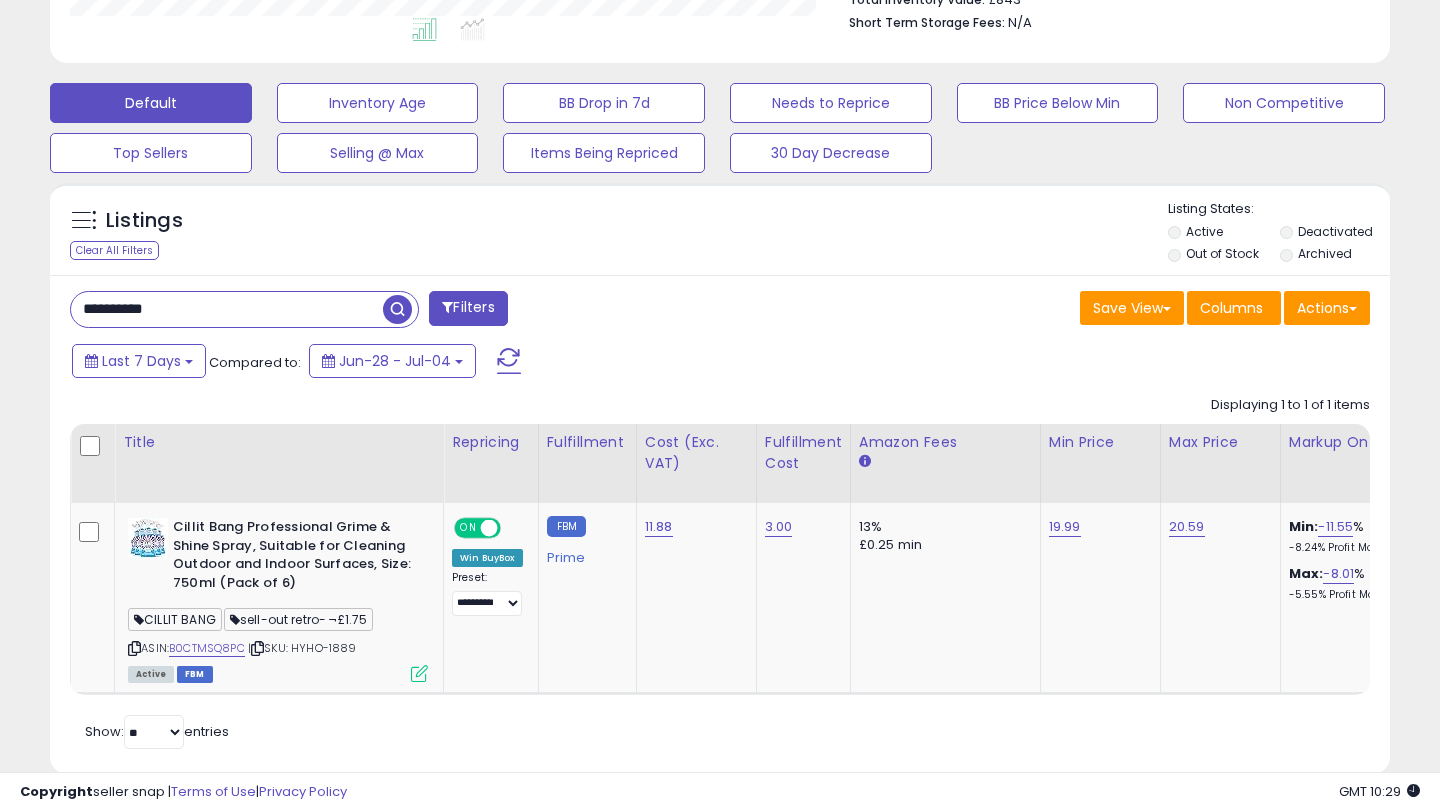 click on "**********" at bounding box center (227, 309) 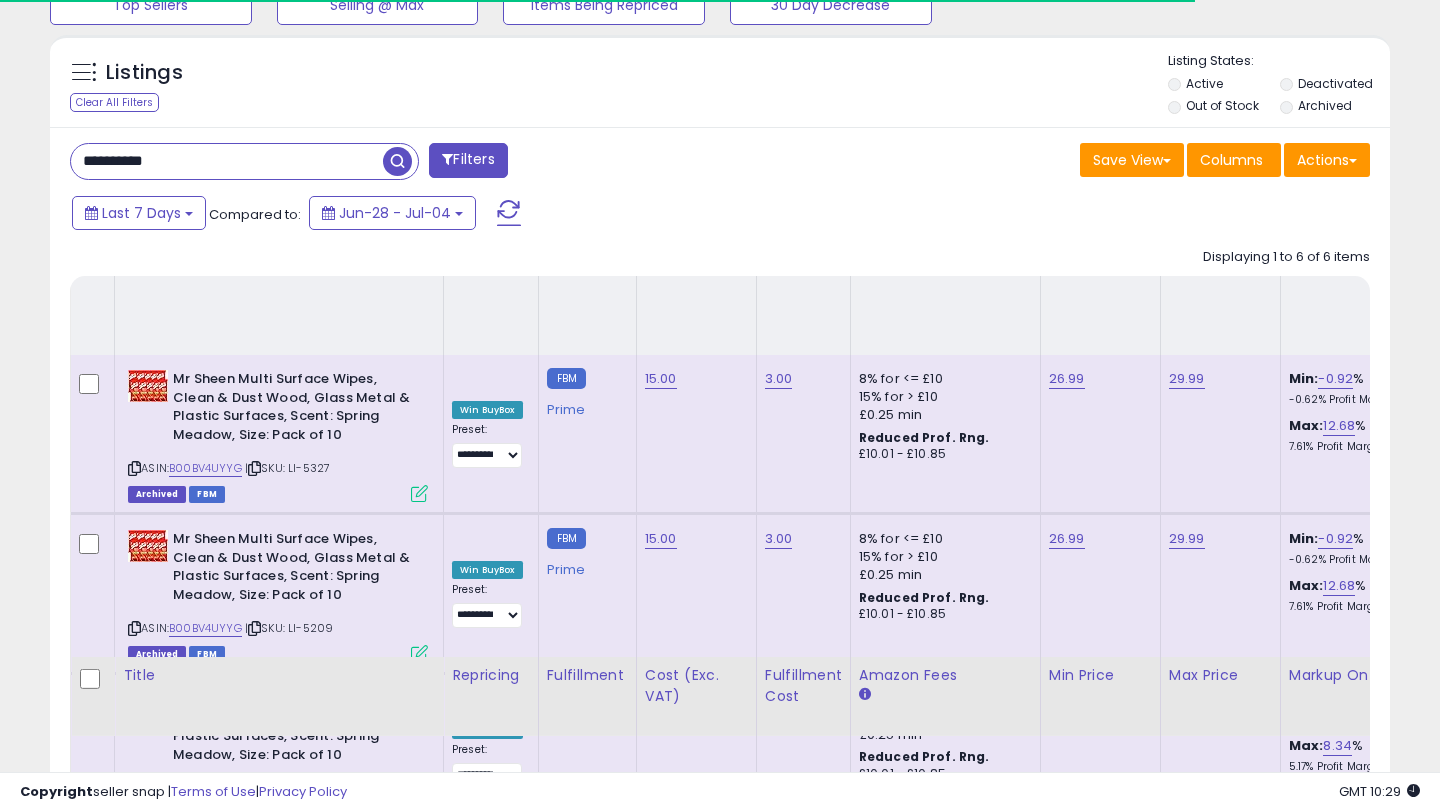scroll, scrollTop: 1352, scrollLeft: 0, axis: vertical 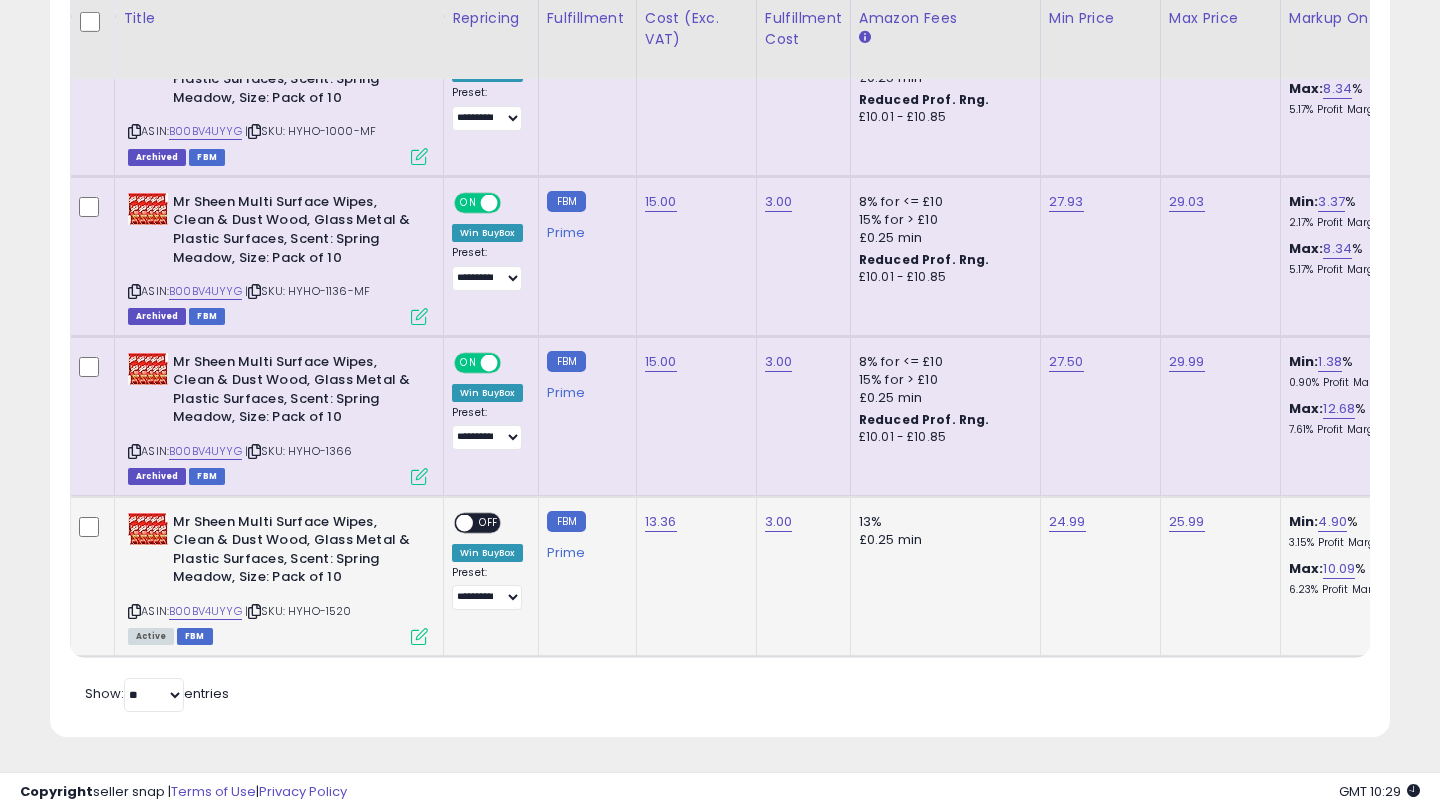 click at bounding box center [419, 636] 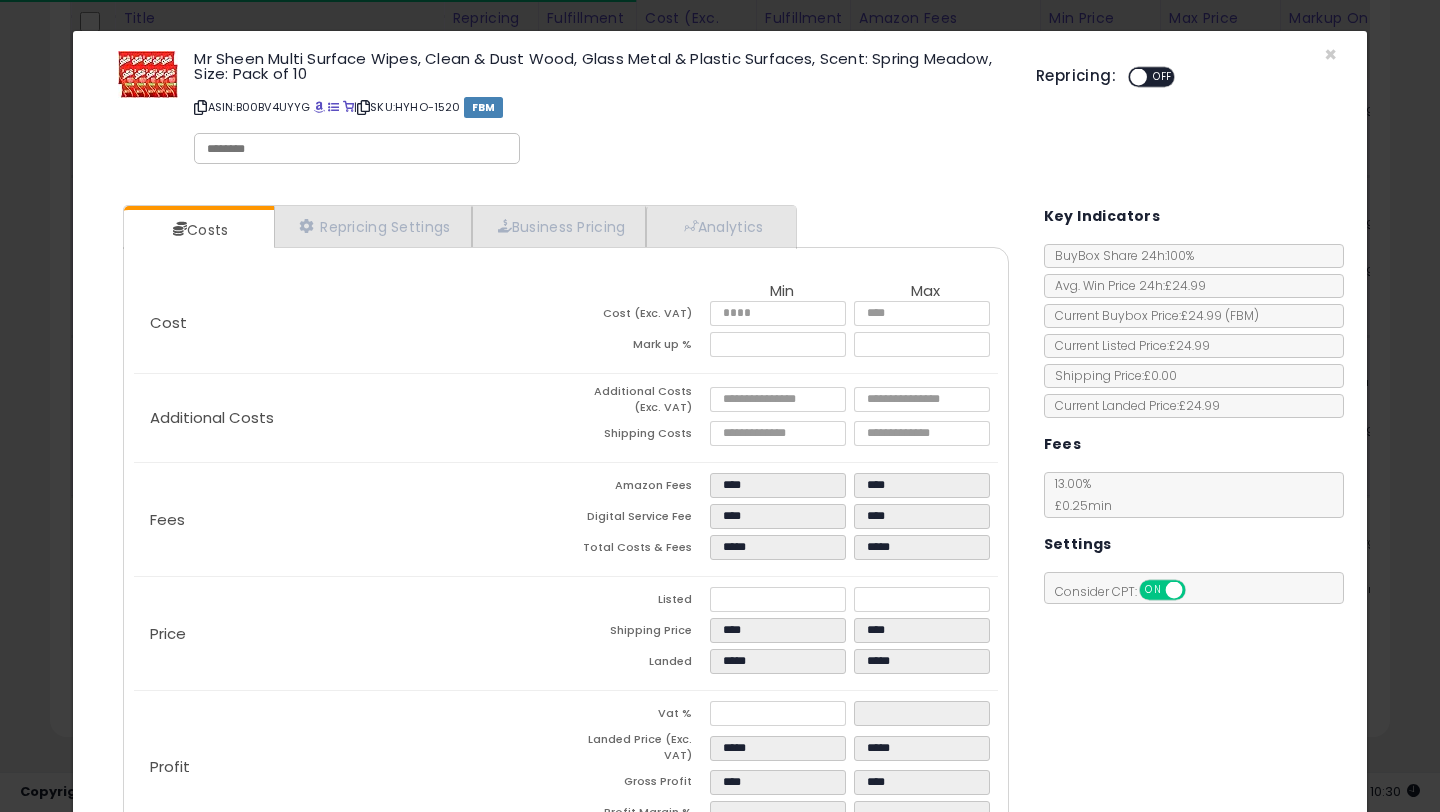 click at bounding box center (1138, 77) 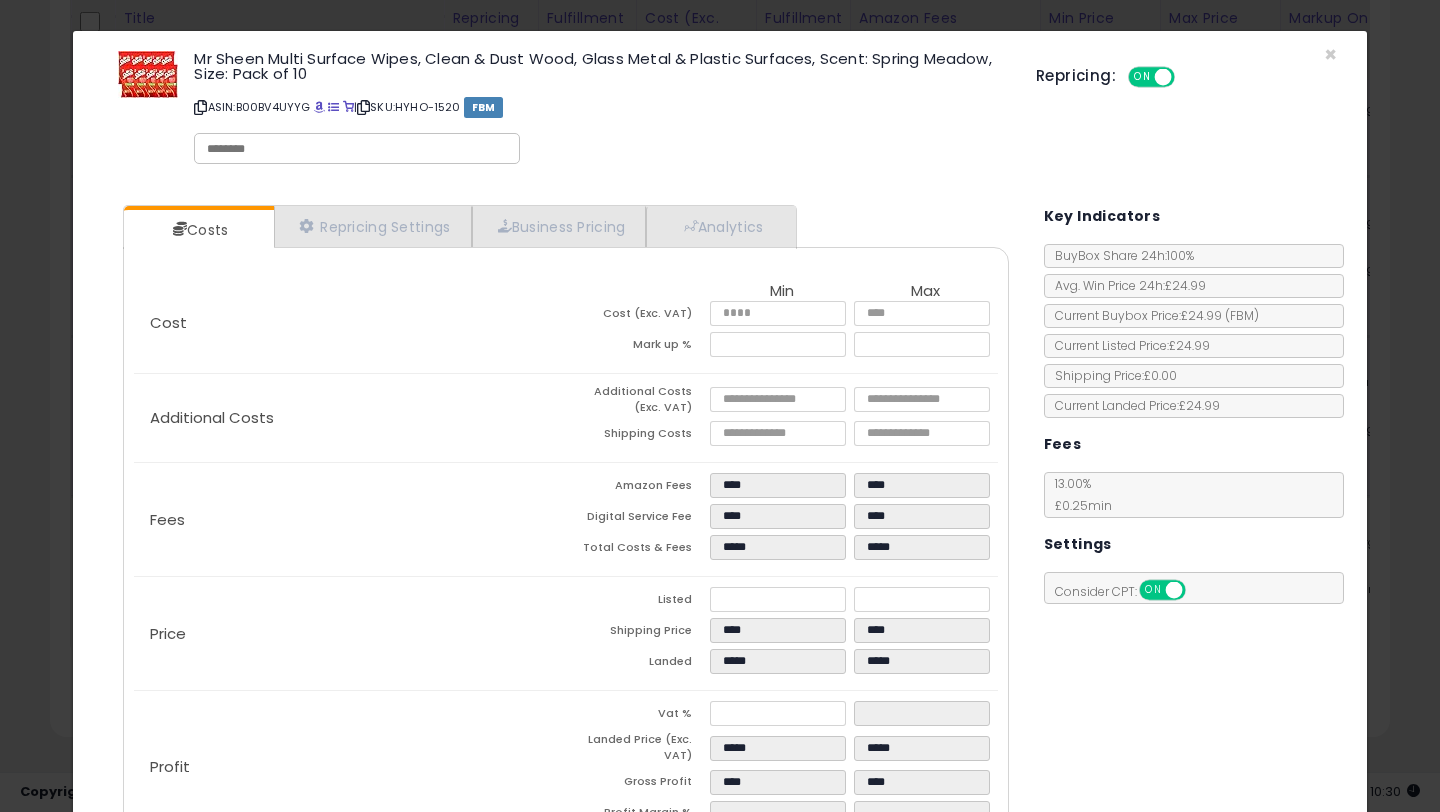 scroll, scrollTop: 135, scrollLeft: 0, axis: vertical 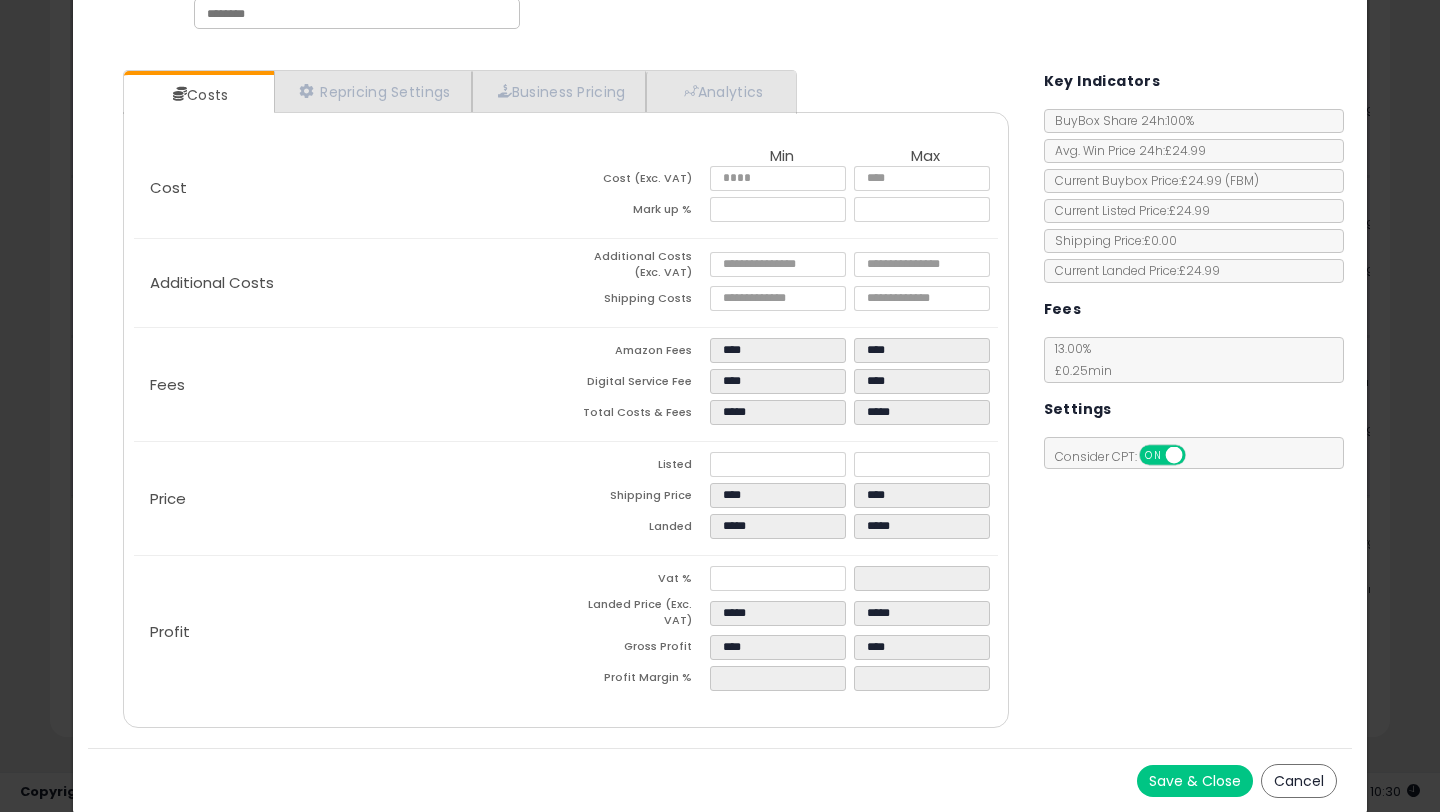 click on "Save & Close" at bounding box center [1195, 781] 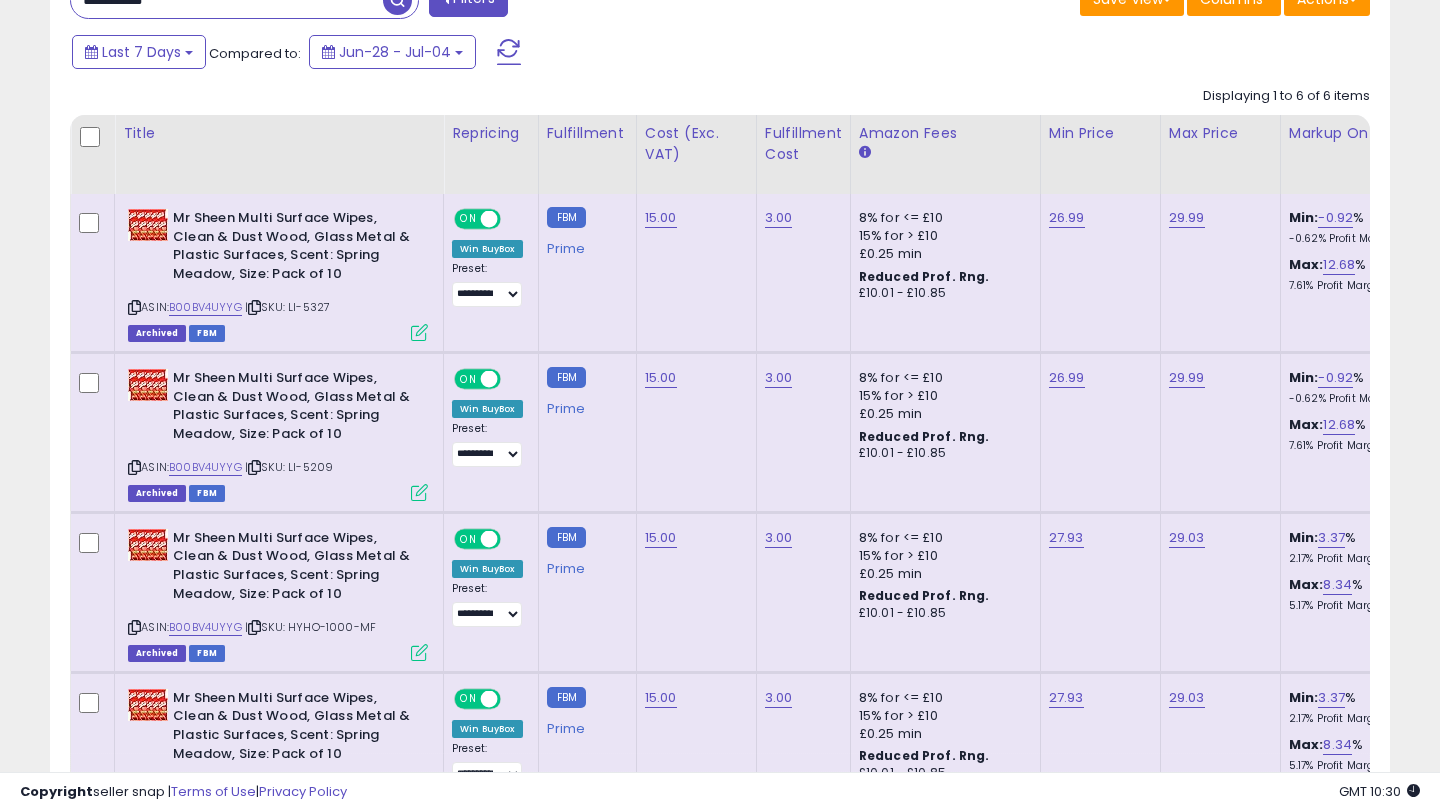 scroll, scrollTop: 630, scrollLeft: 0, axis: vertical 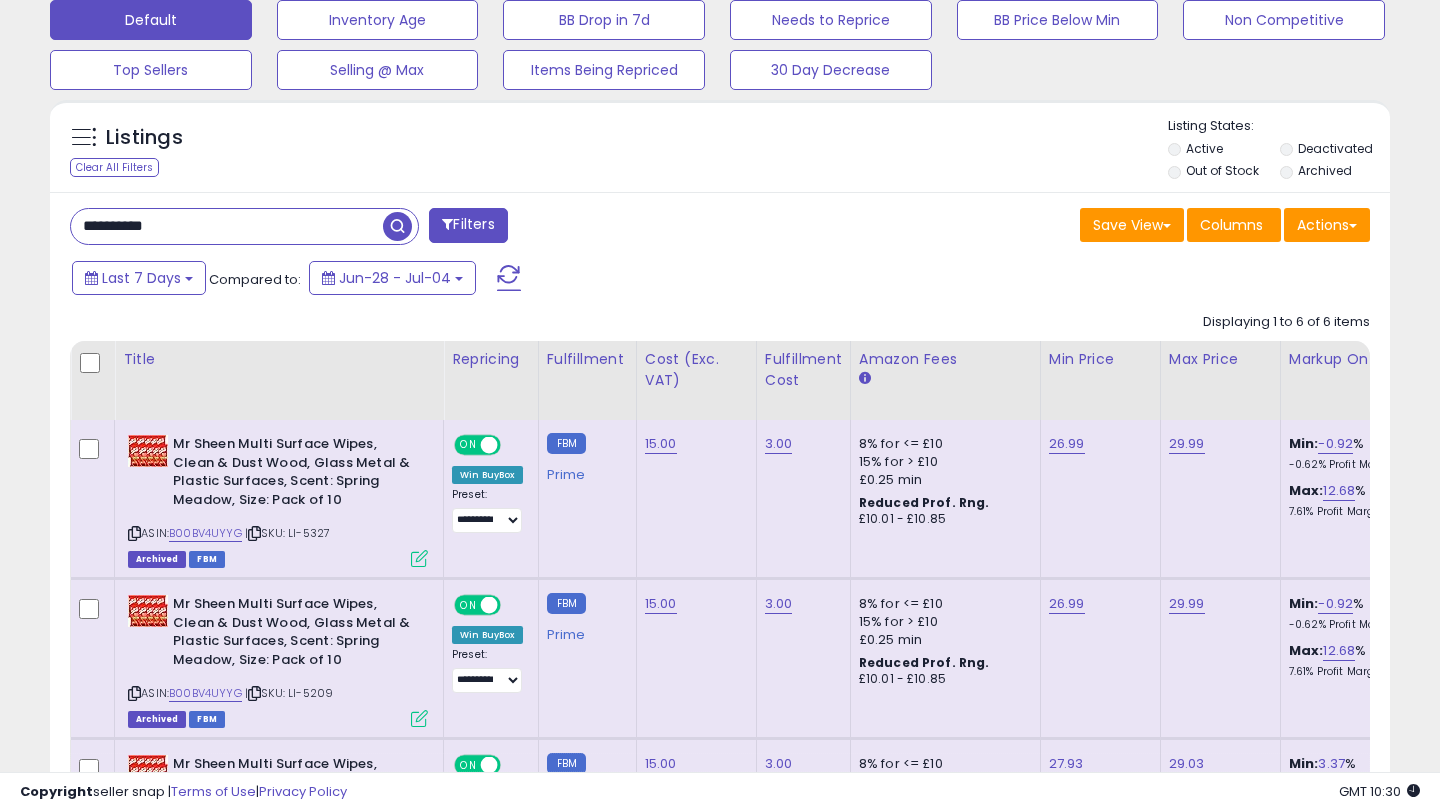 click on "**********" at bounding box center (227, 226) 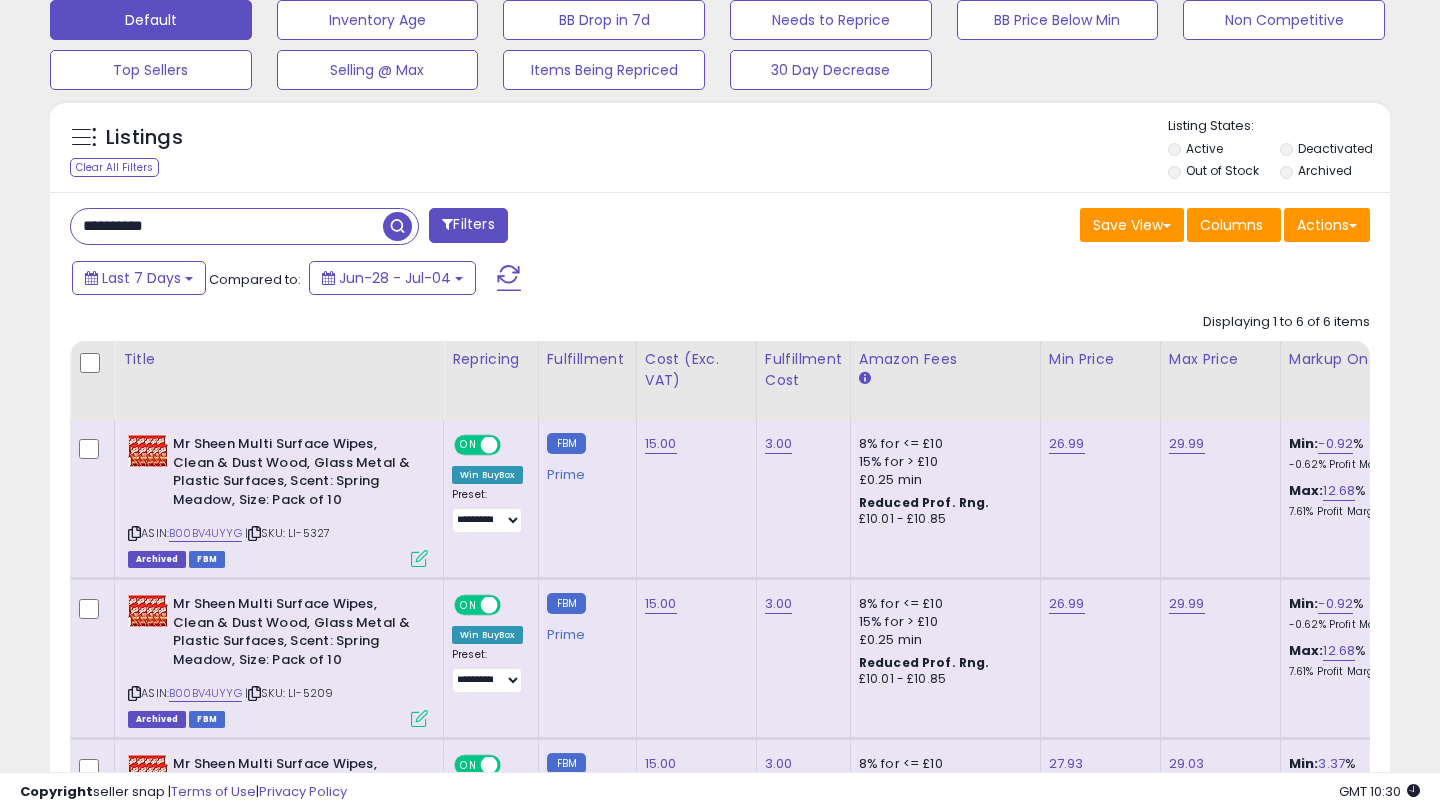 paste 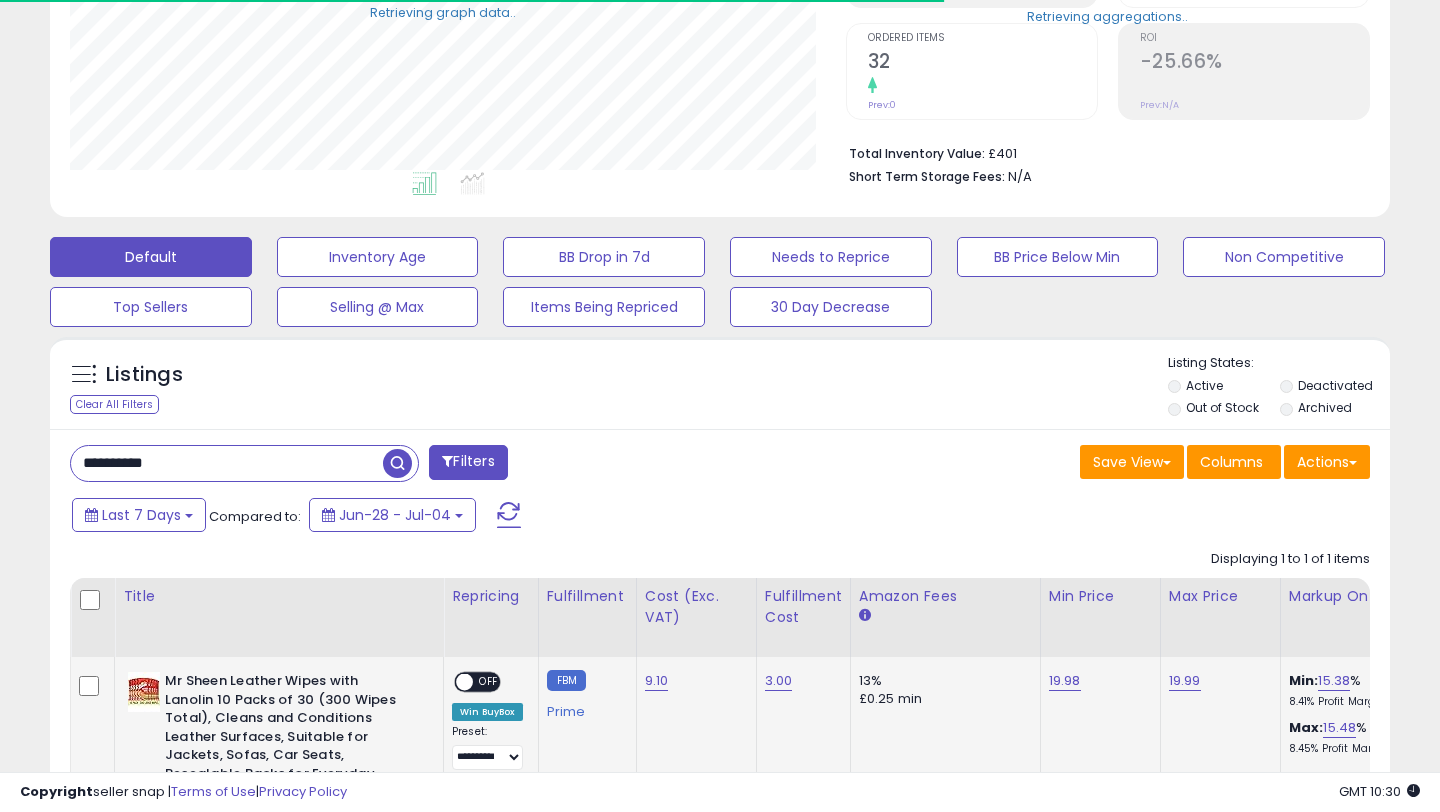 scroll, scrollTop: 630, scrollLeft: 0, axis: vertical 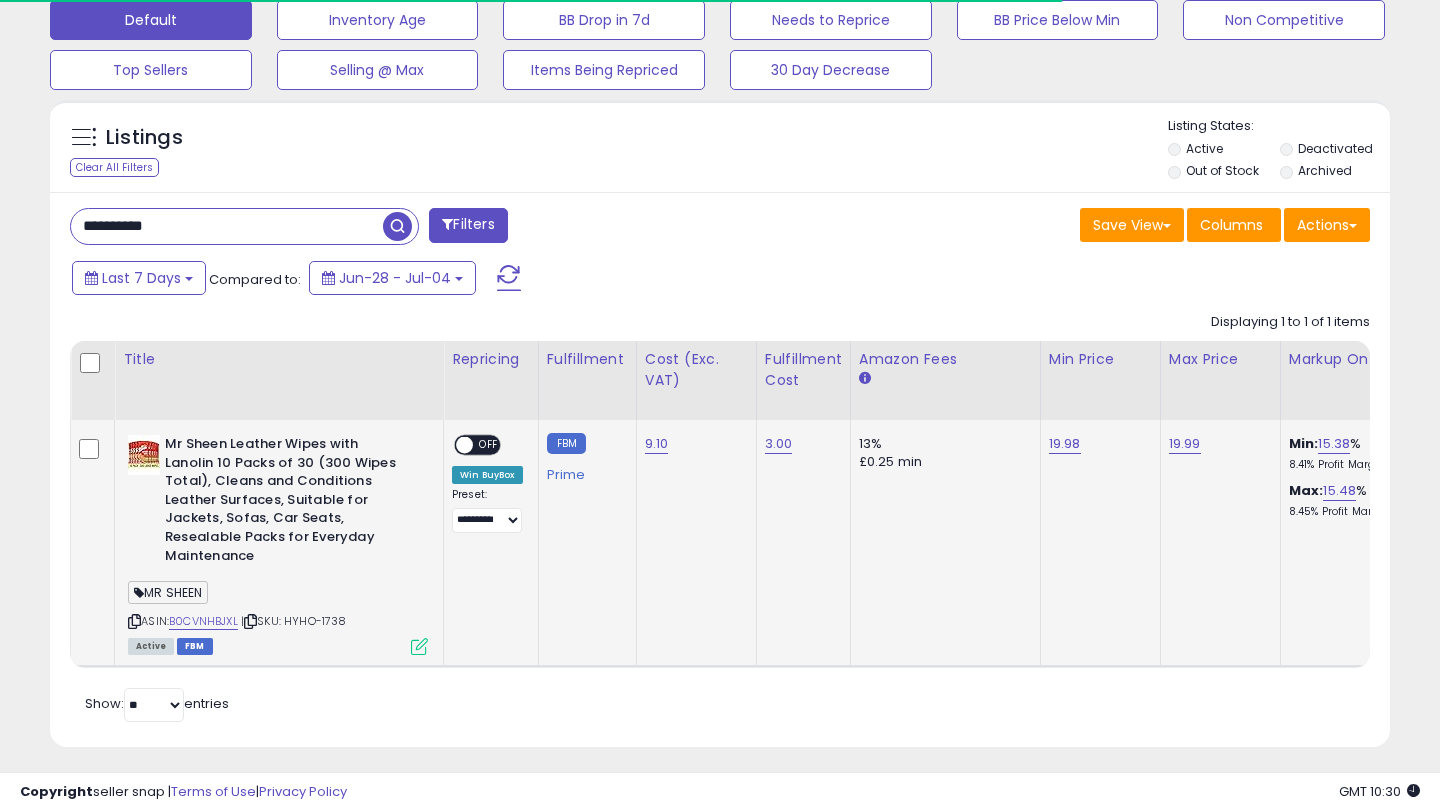 click at bounding box center [419, 646] 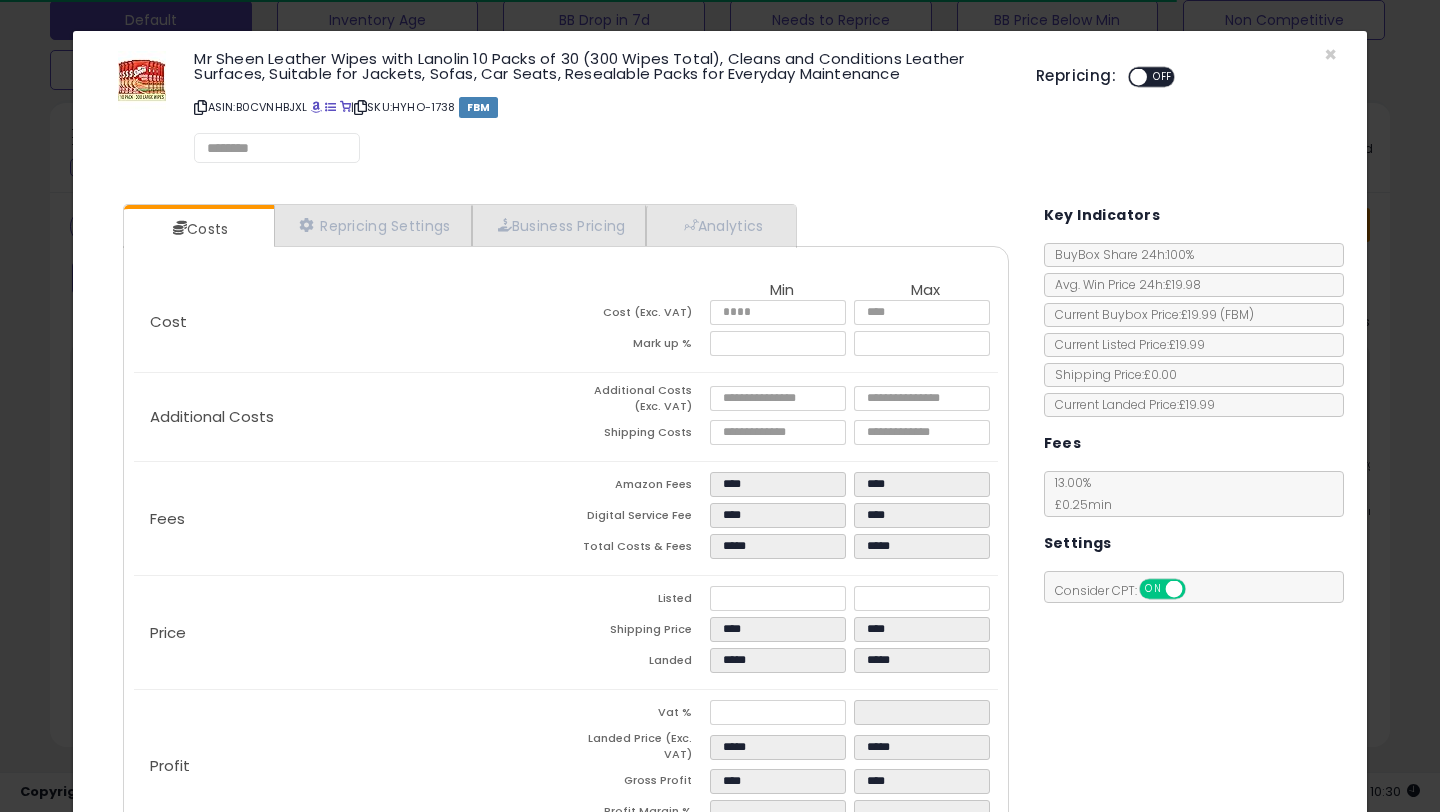 scroll, scrollTop: 999590, scrollLeft: 999224, axis: both 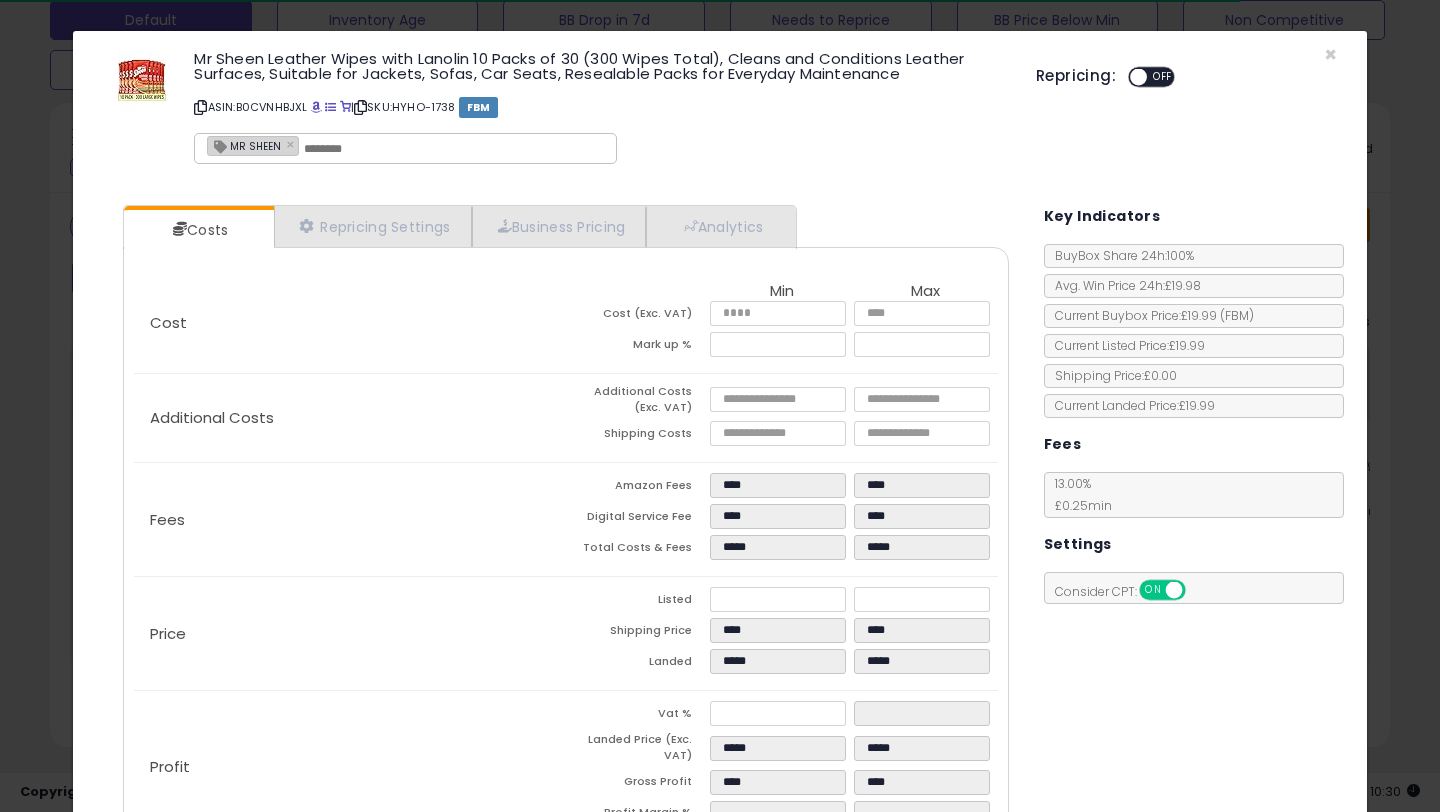 click on "ON   OFF" at bounding box center [1129, 77] 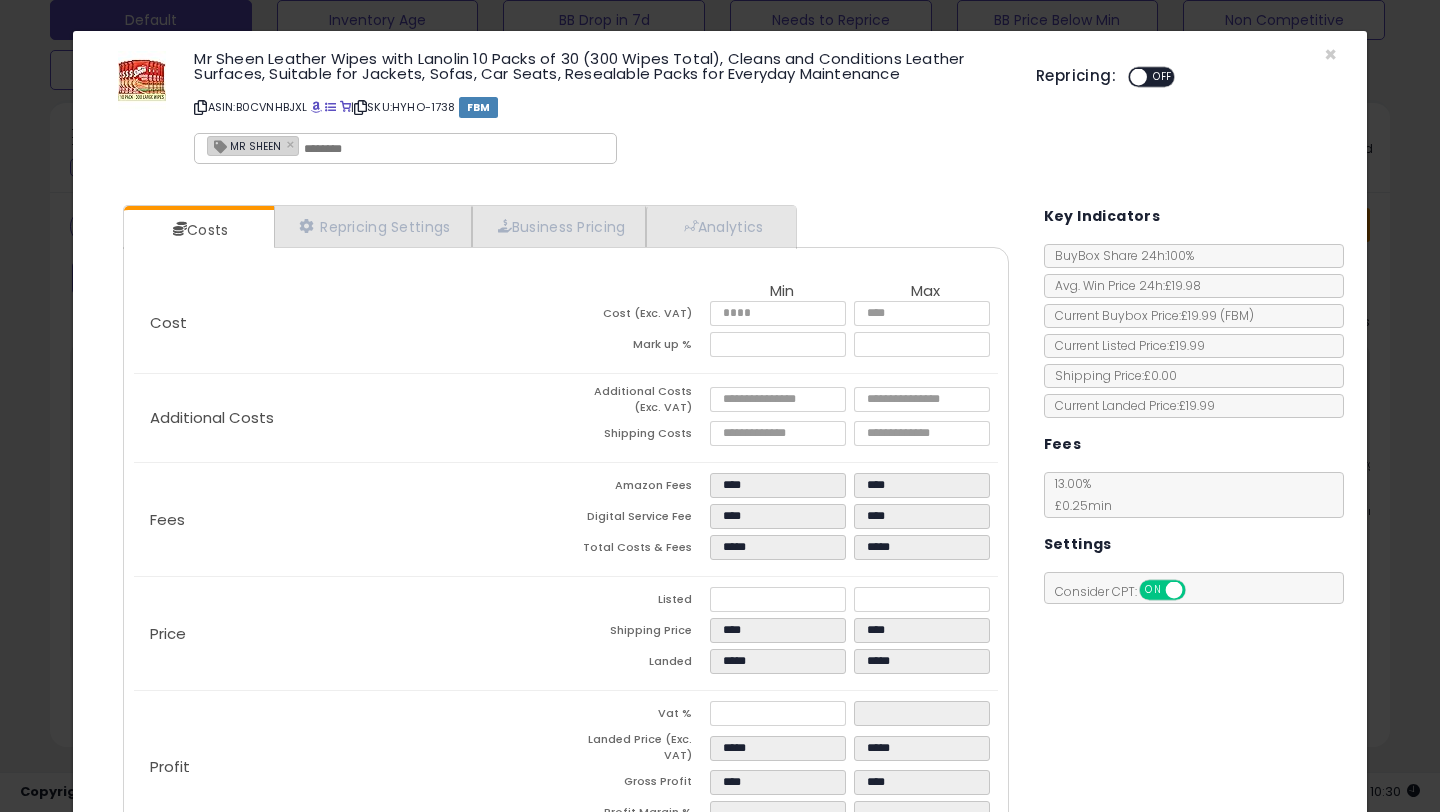 click at bounding box center [1138, 77] 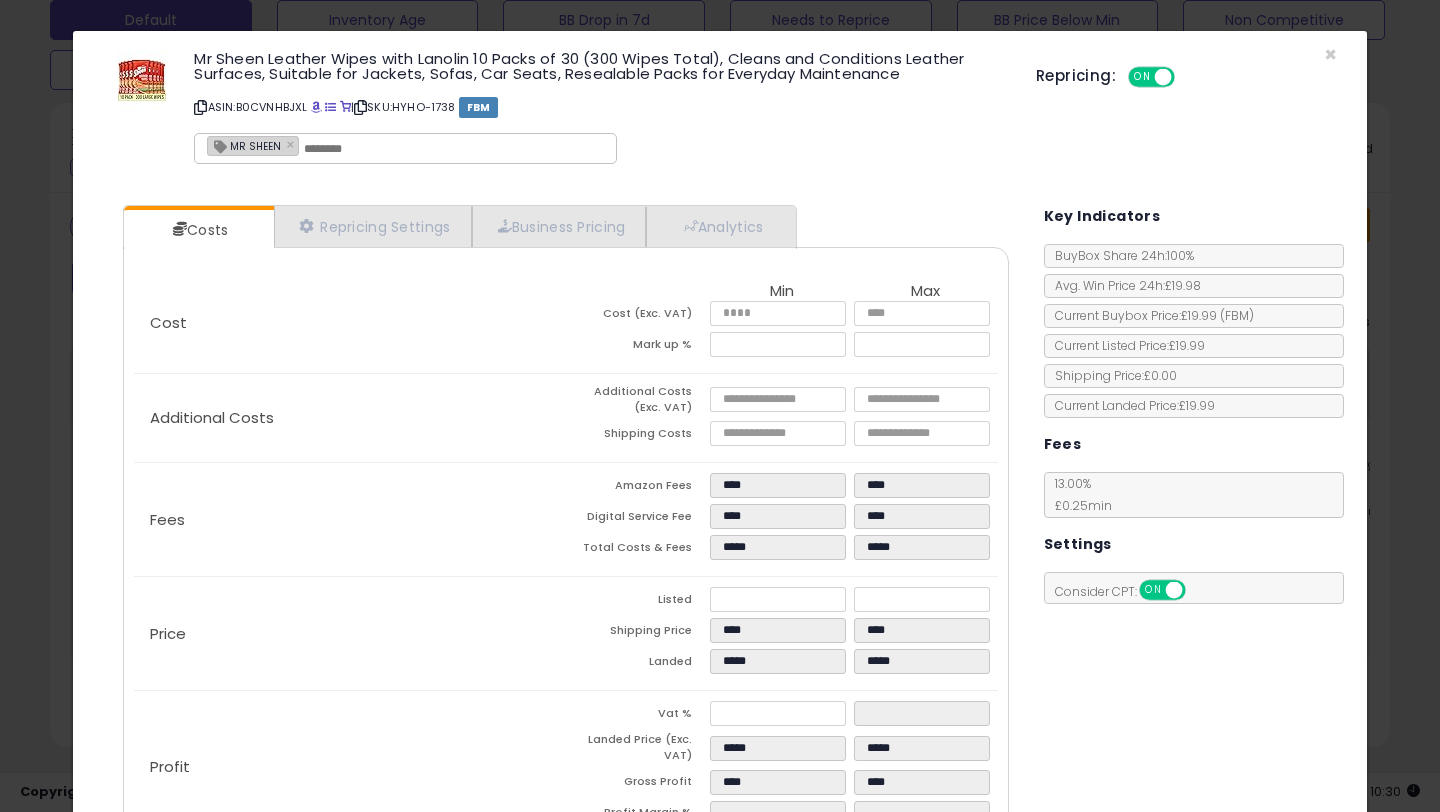 scroll, scrollTop: 135, scrollLeft: 0, axis: vertical 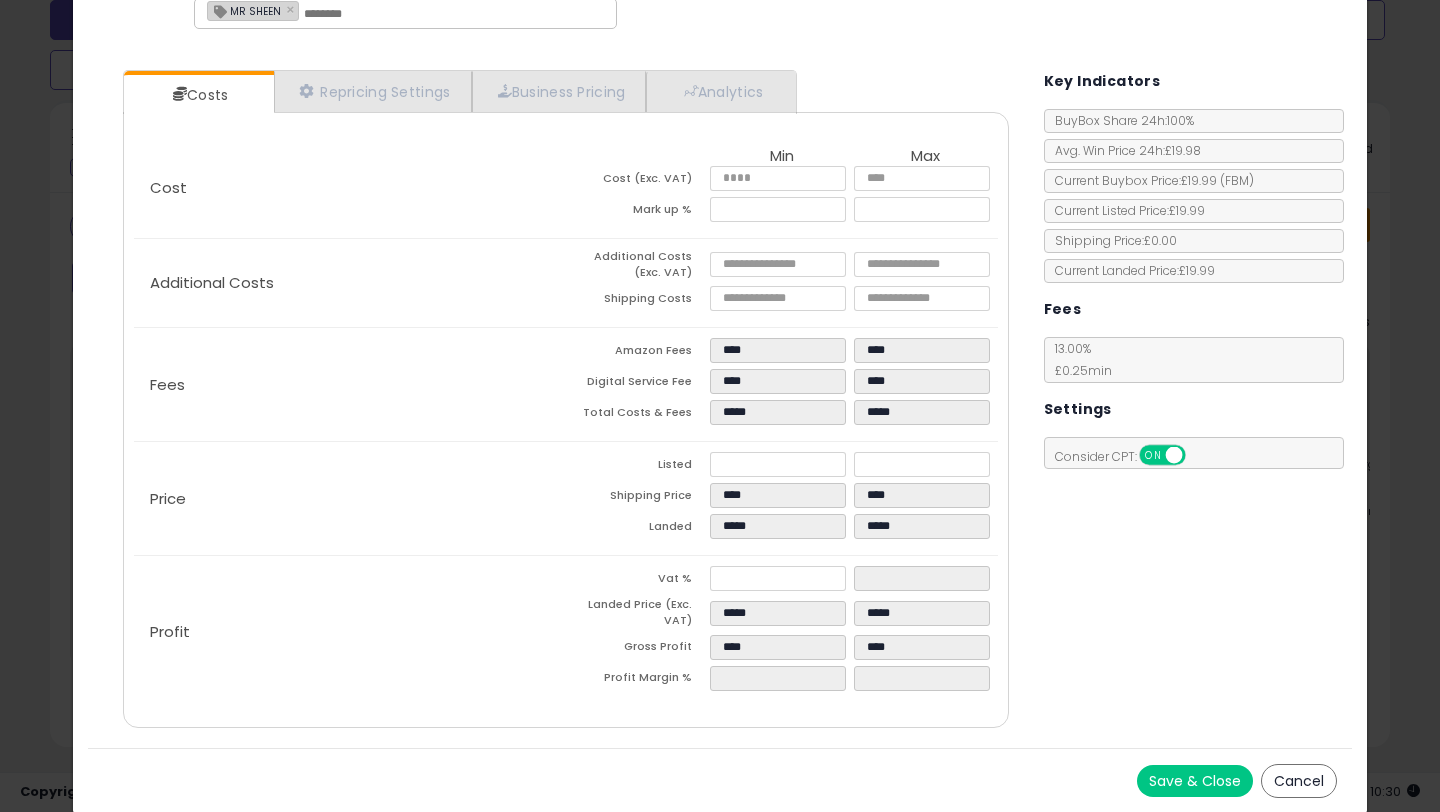 click on "Save & Close" at bounding box center [1195, 781] 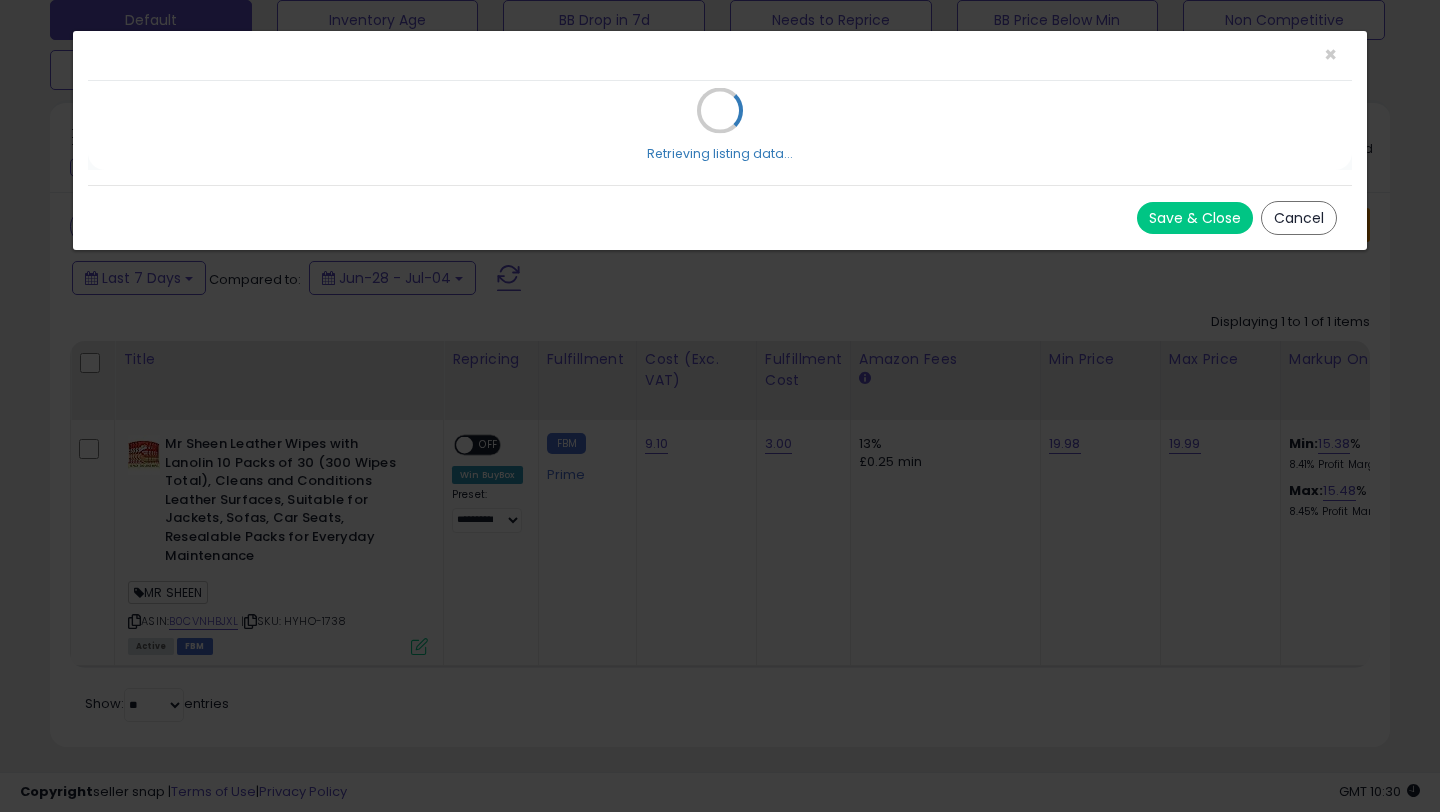 scroll, scrollTop: 0, scrollLeft: 0, axis: both 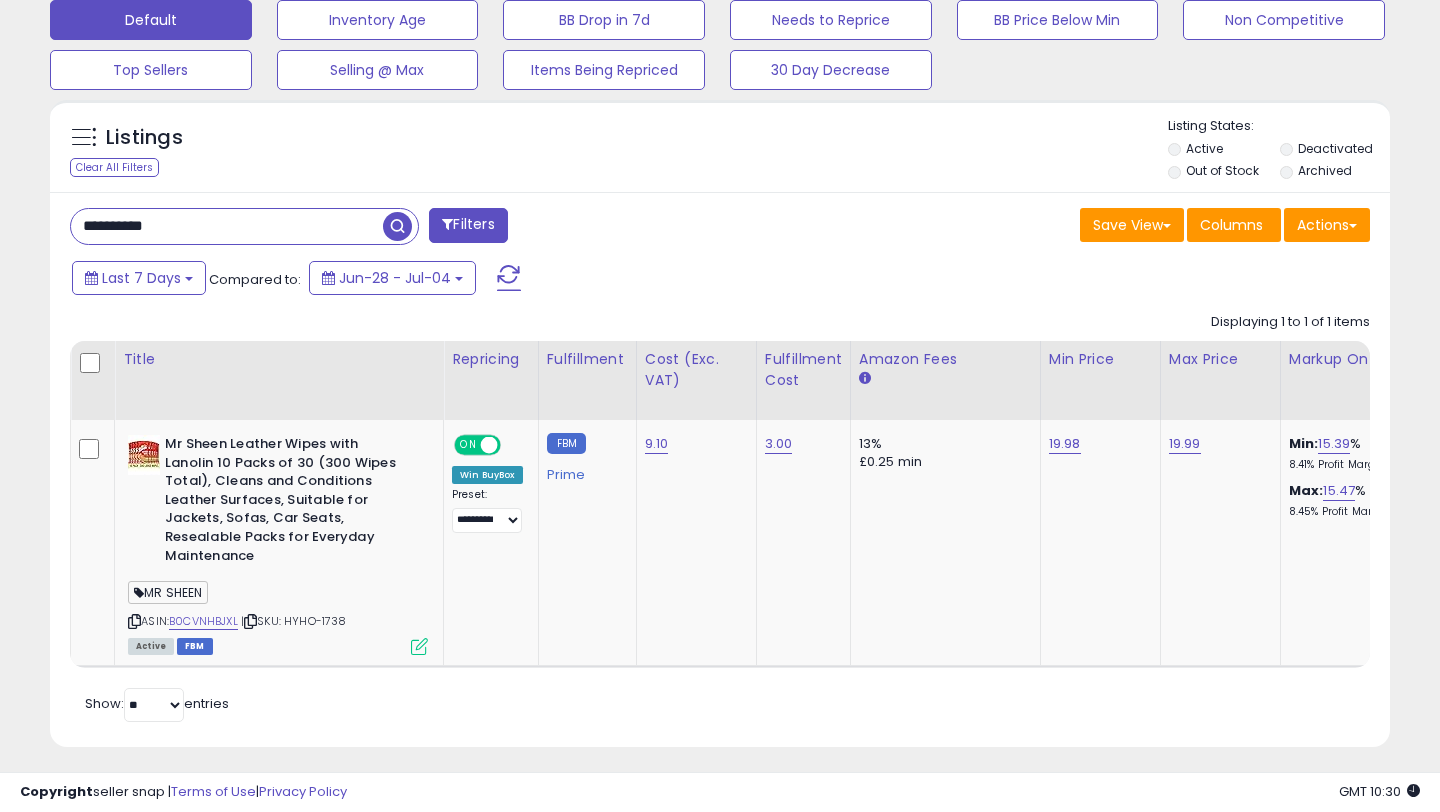 click on "**********" at bounding box center (227, 226) 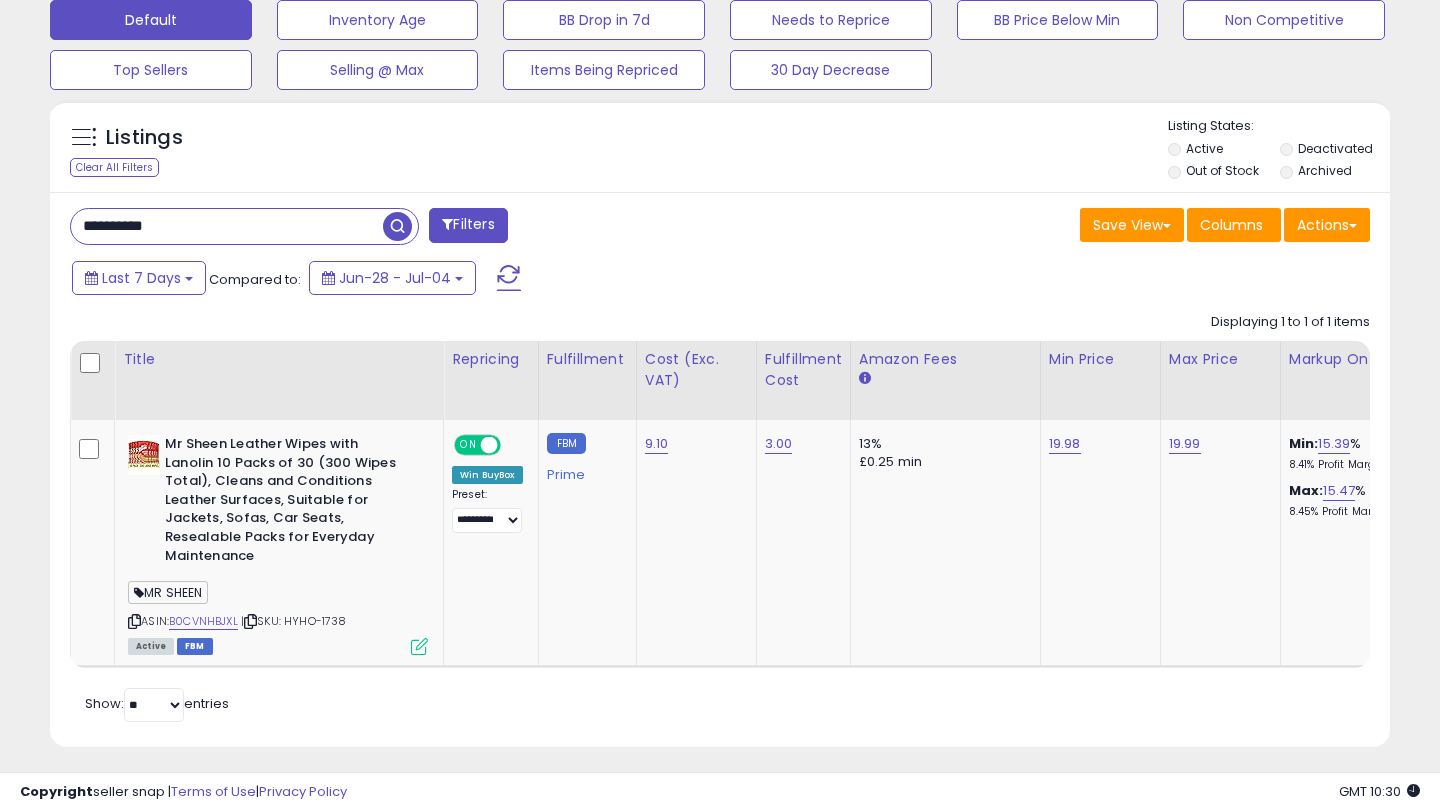 paste 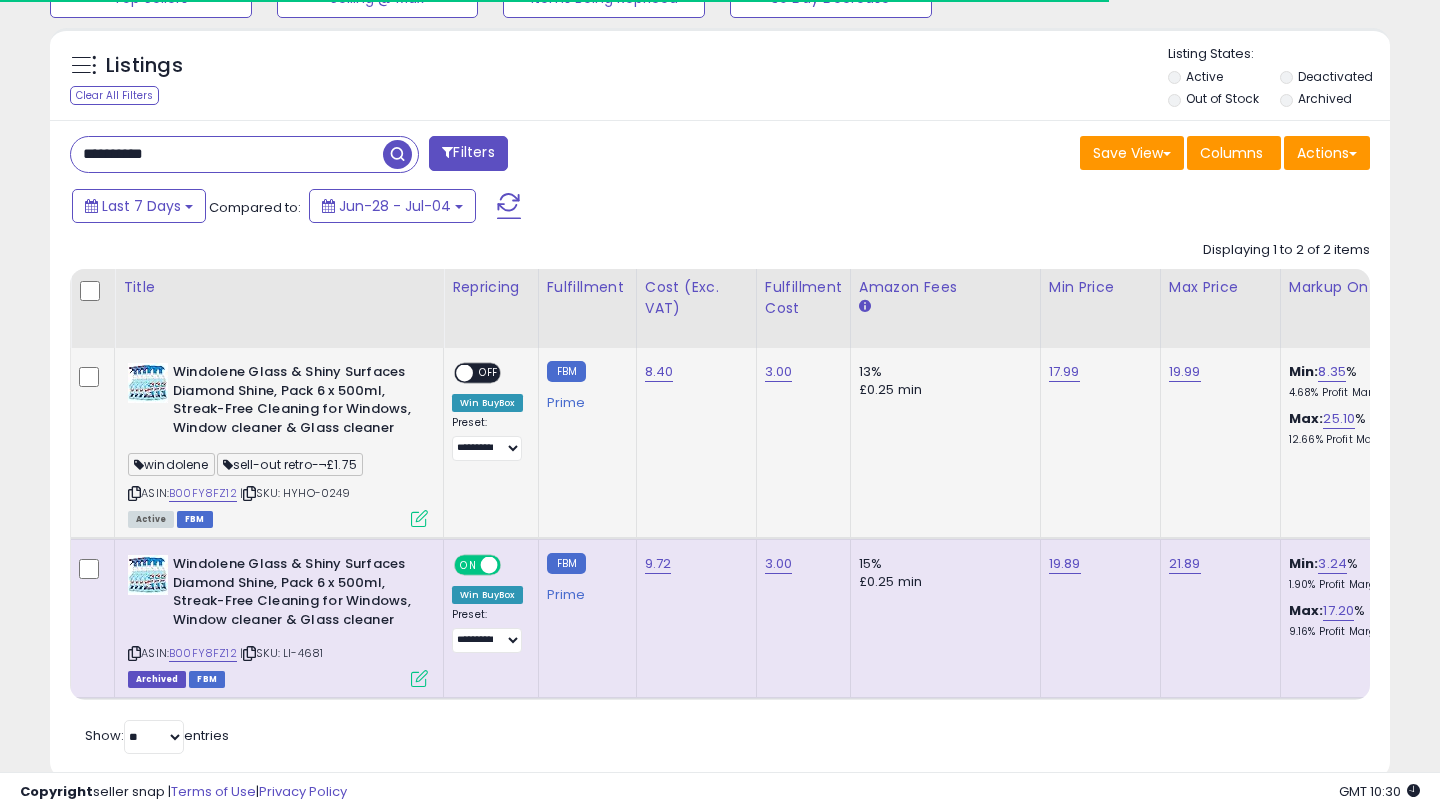 scroll, scrollTop: 716, scrollLeft: 0, axis: vertical 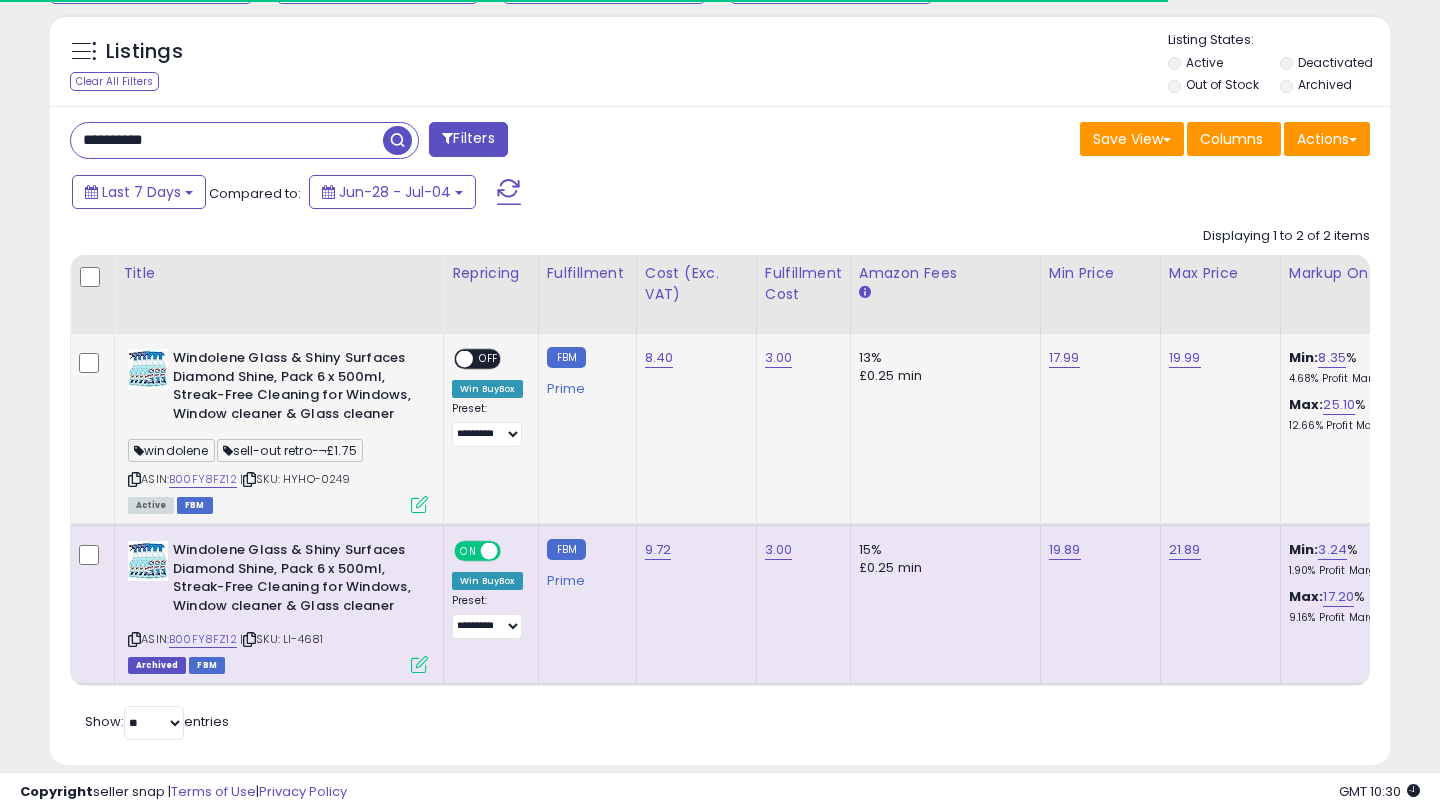 click at bounding box center (419, 504) 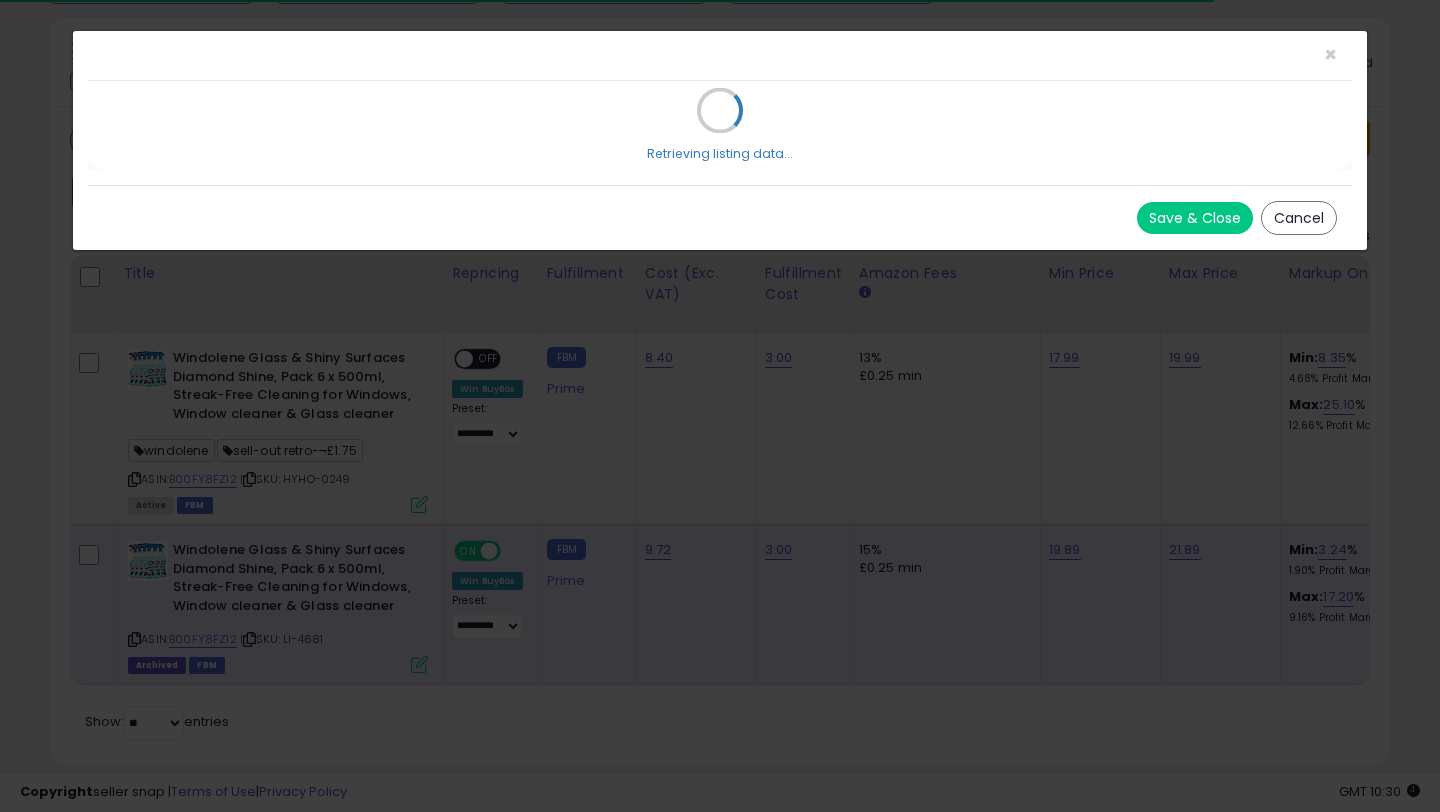 scroll, scrollTop: 999590, scrollLeft: 999224, axis: both 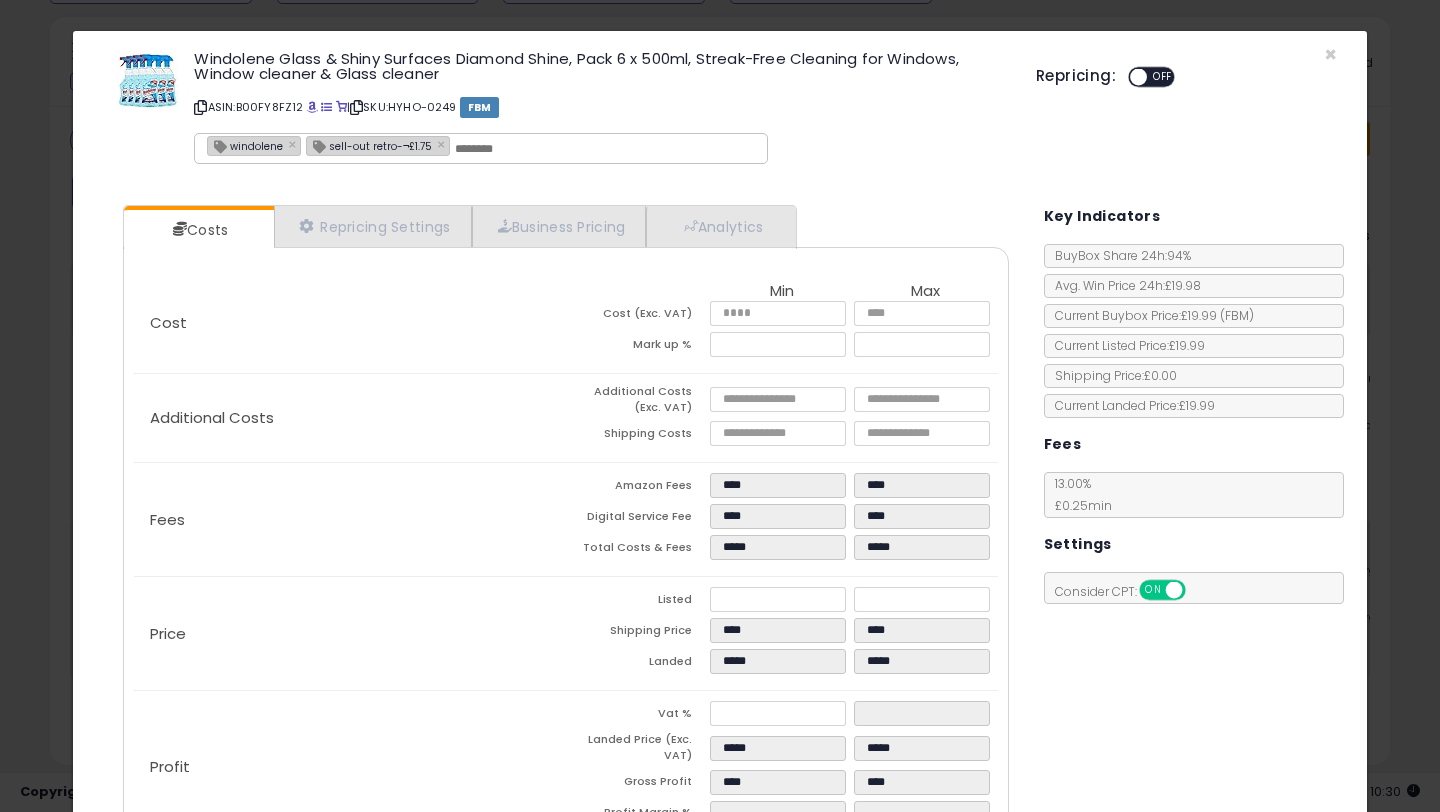 click at bounding box center [1138, 77] 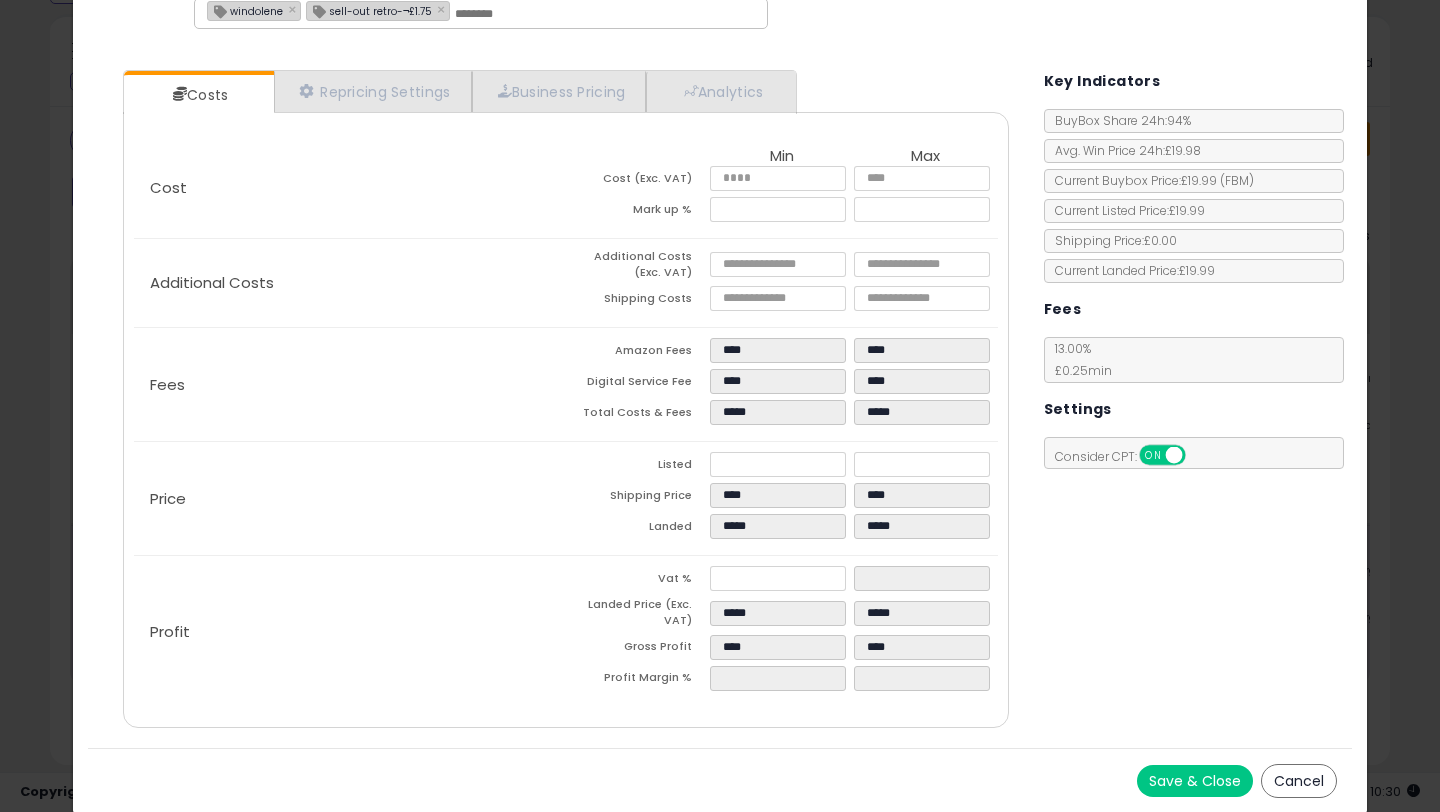 click on "Save & Close
Cancel" at bounding box center (720, 780) 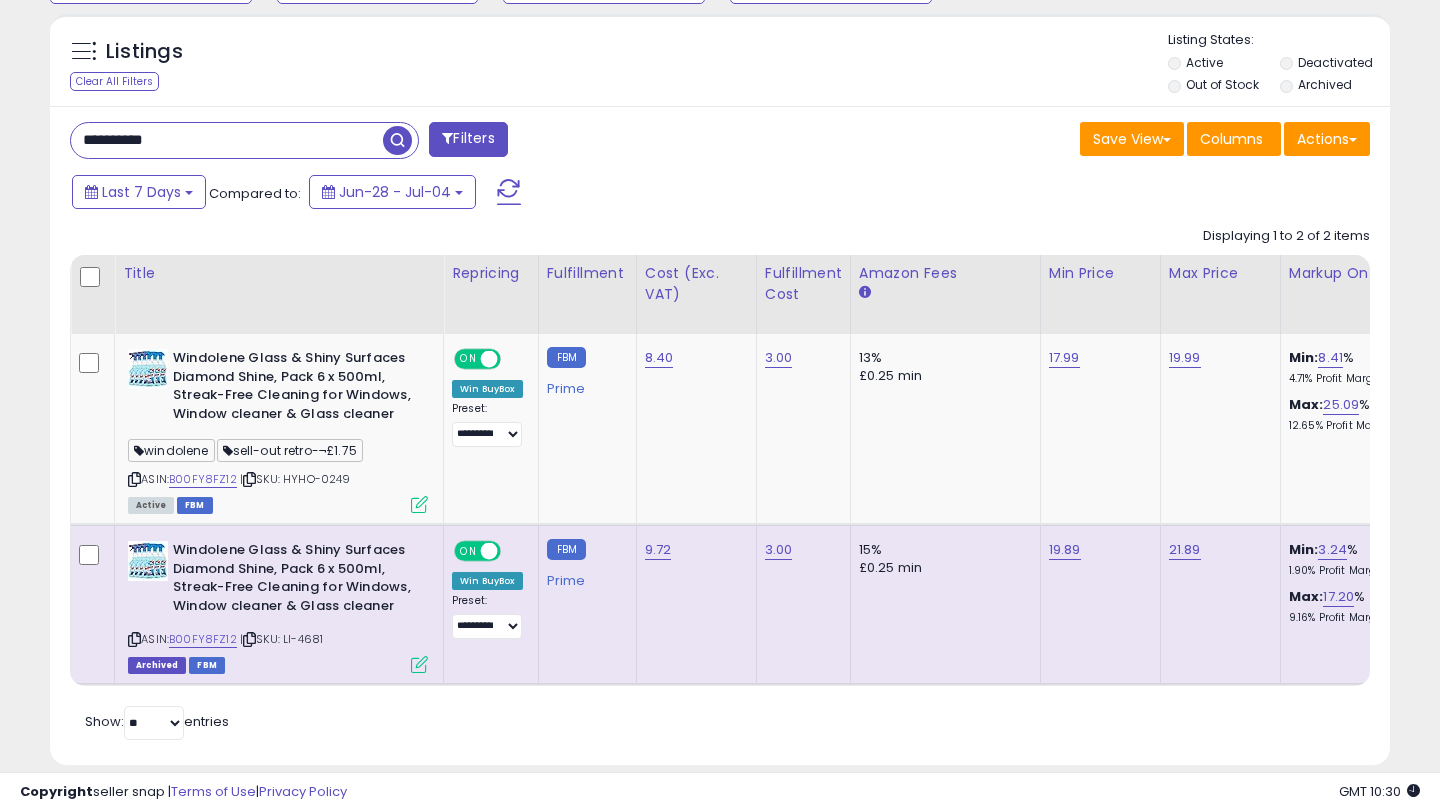 click on "**********" at bounding box center [387, 142] 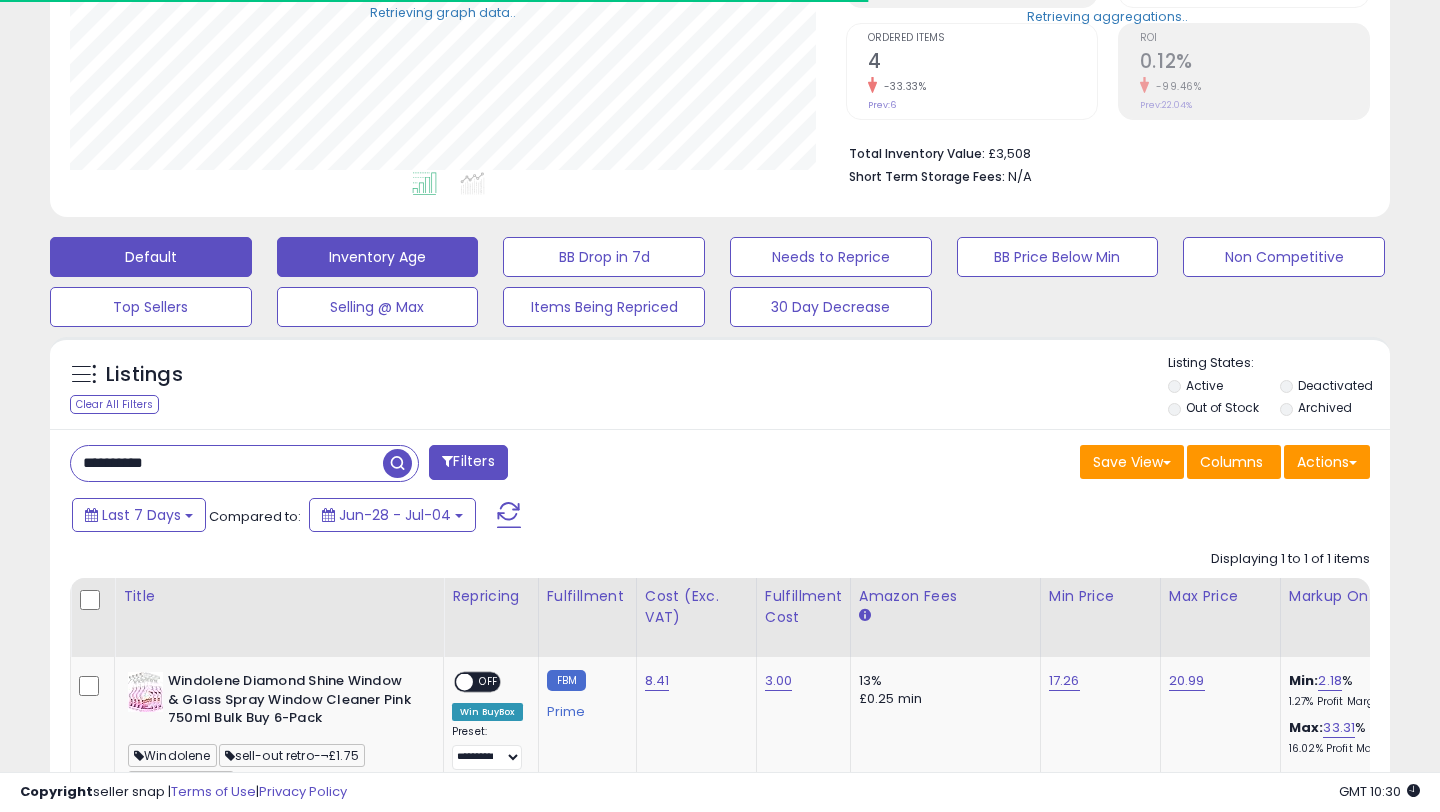 scroll, scrollTop: 593, scrollLeft: 0, axis: vertical 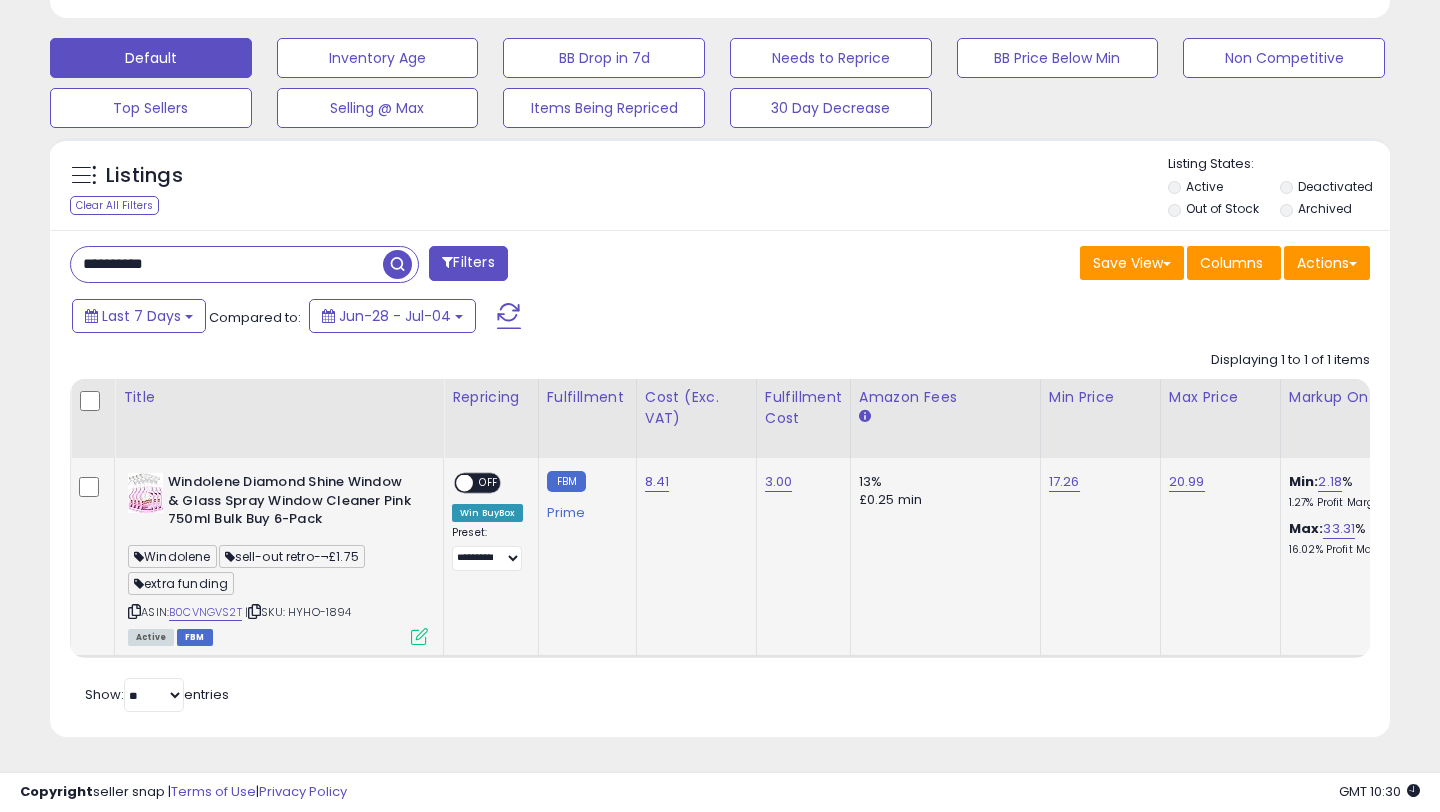 click at bounding box center (419, 636) 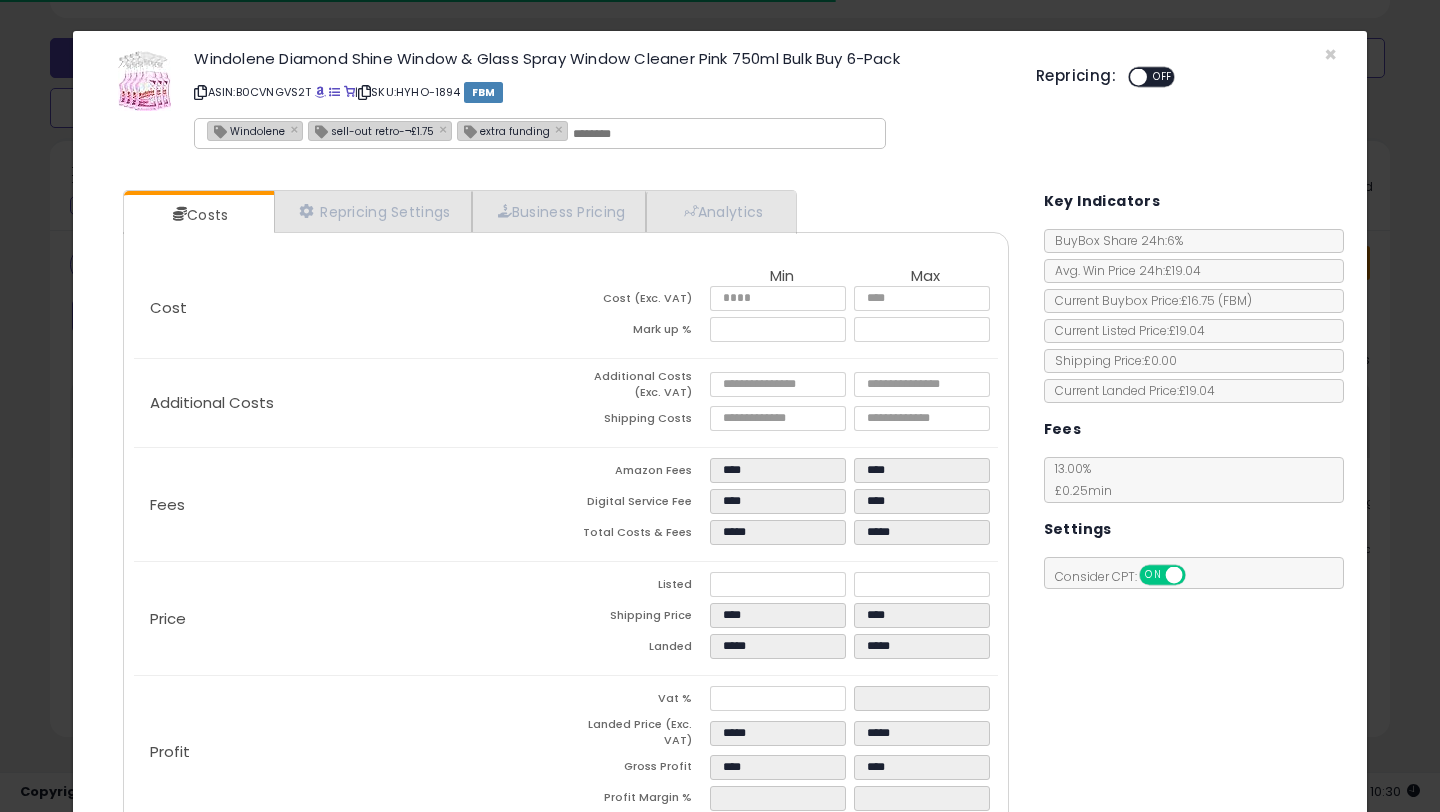 click at bounding box center [1138, 77] 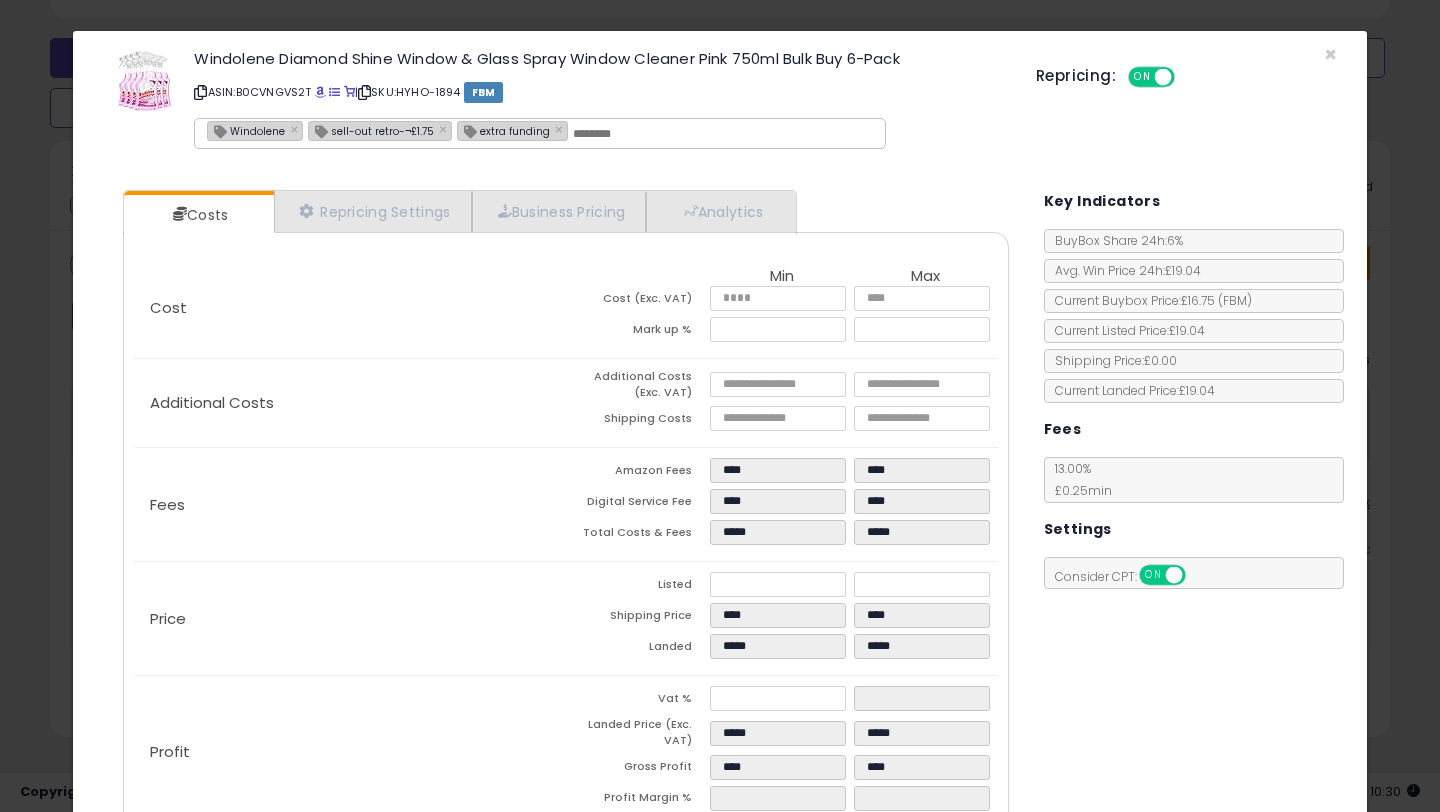 scroll, scrollTop: 120, scrollLeft: 0, axis: vertical 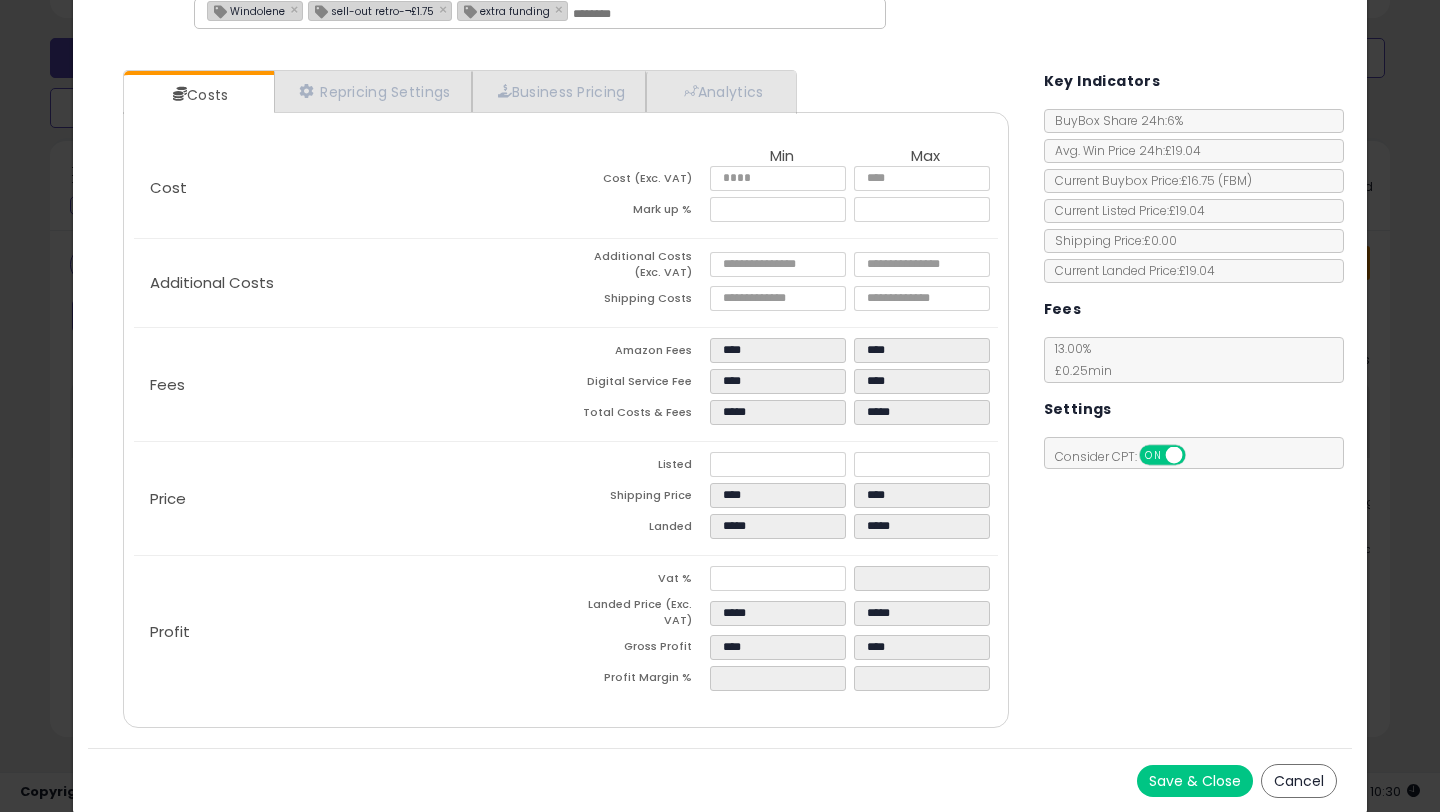 click on "Save & Close" at bounding box center [1195, 781] 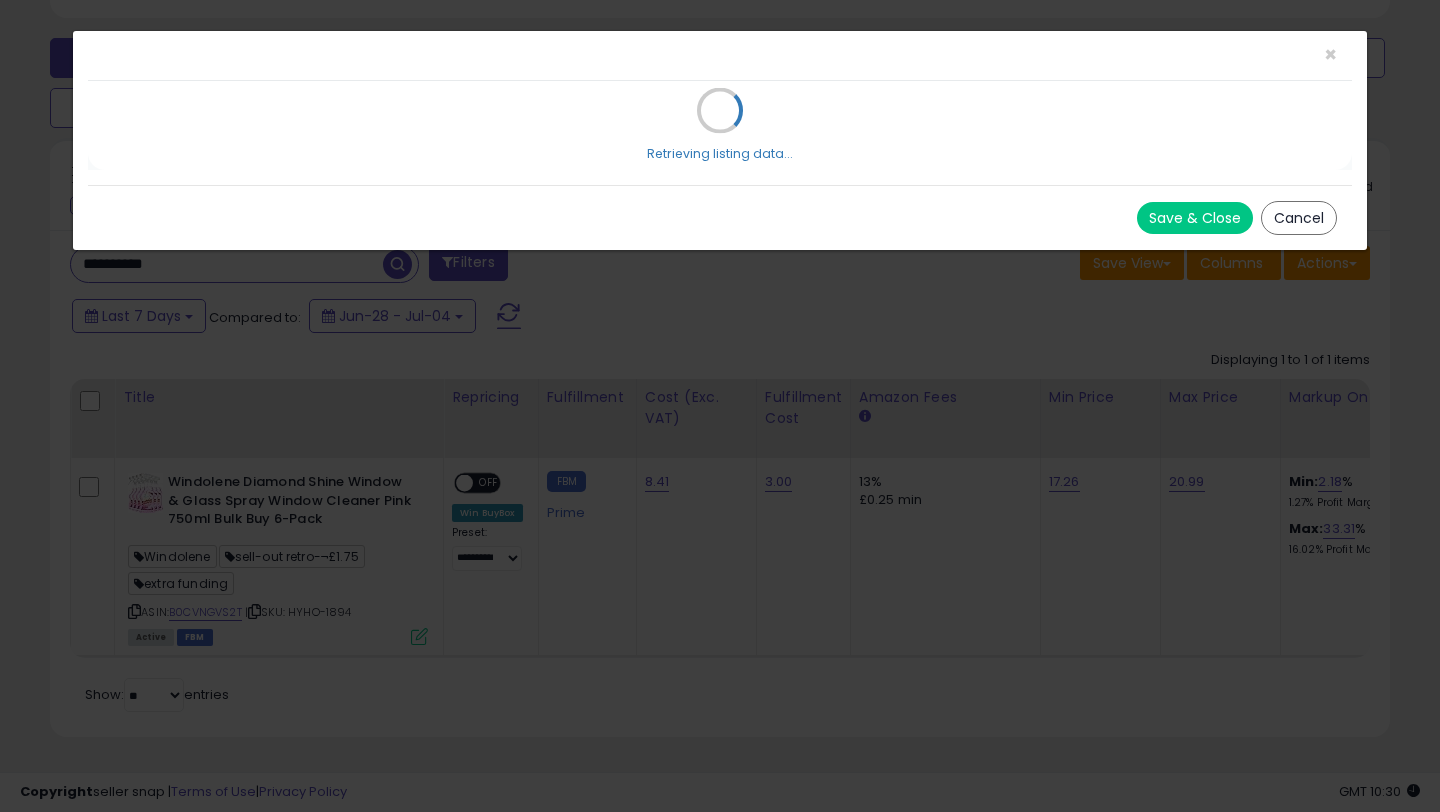 scroll, scrollTop: 0, scrollLeft: 0, axis: both 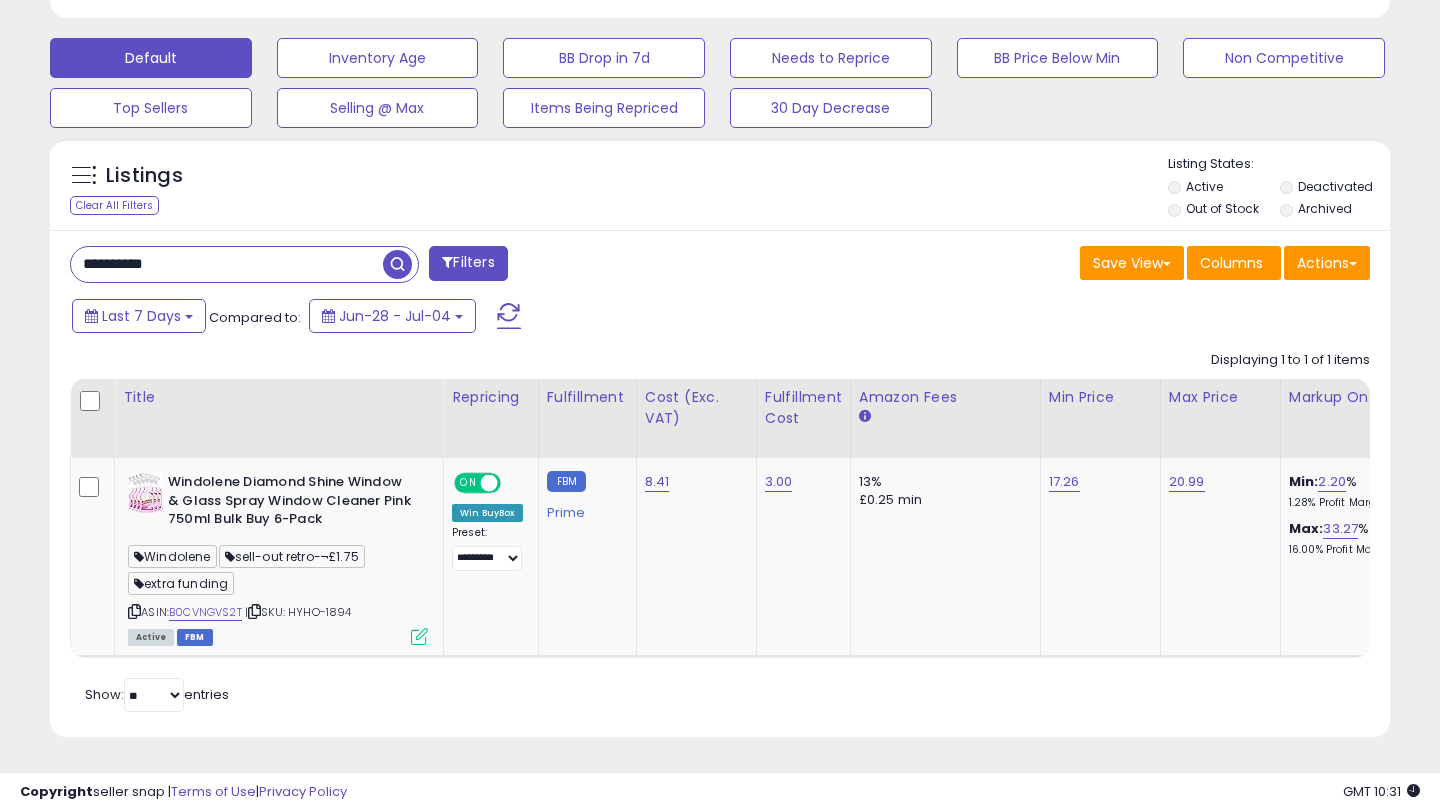 click on "**********" at bounding box center (227, 264) 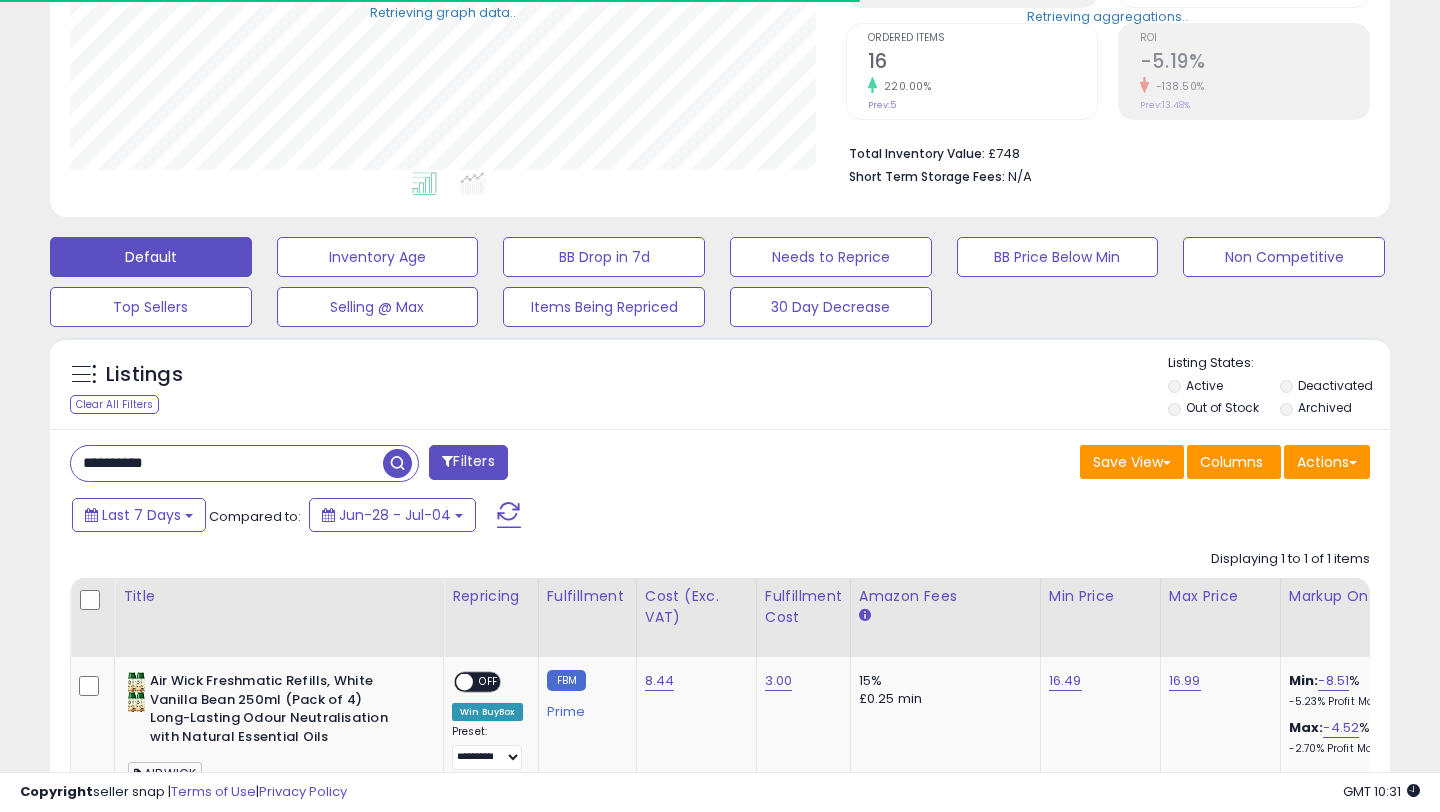 scroll, scrollTop: 584, scrollLeft: 0, axis: vertical 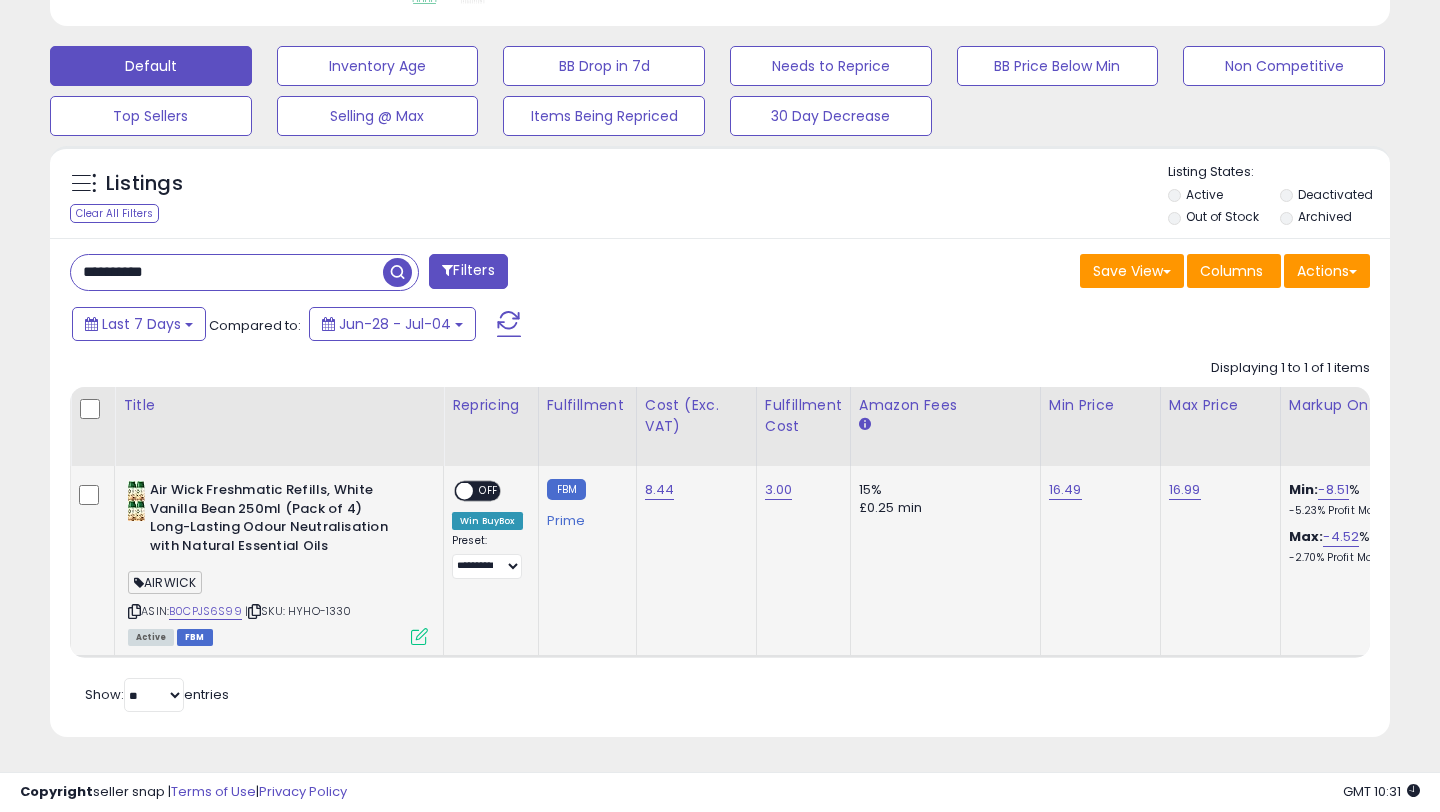 click at bounding box center (419, 636) 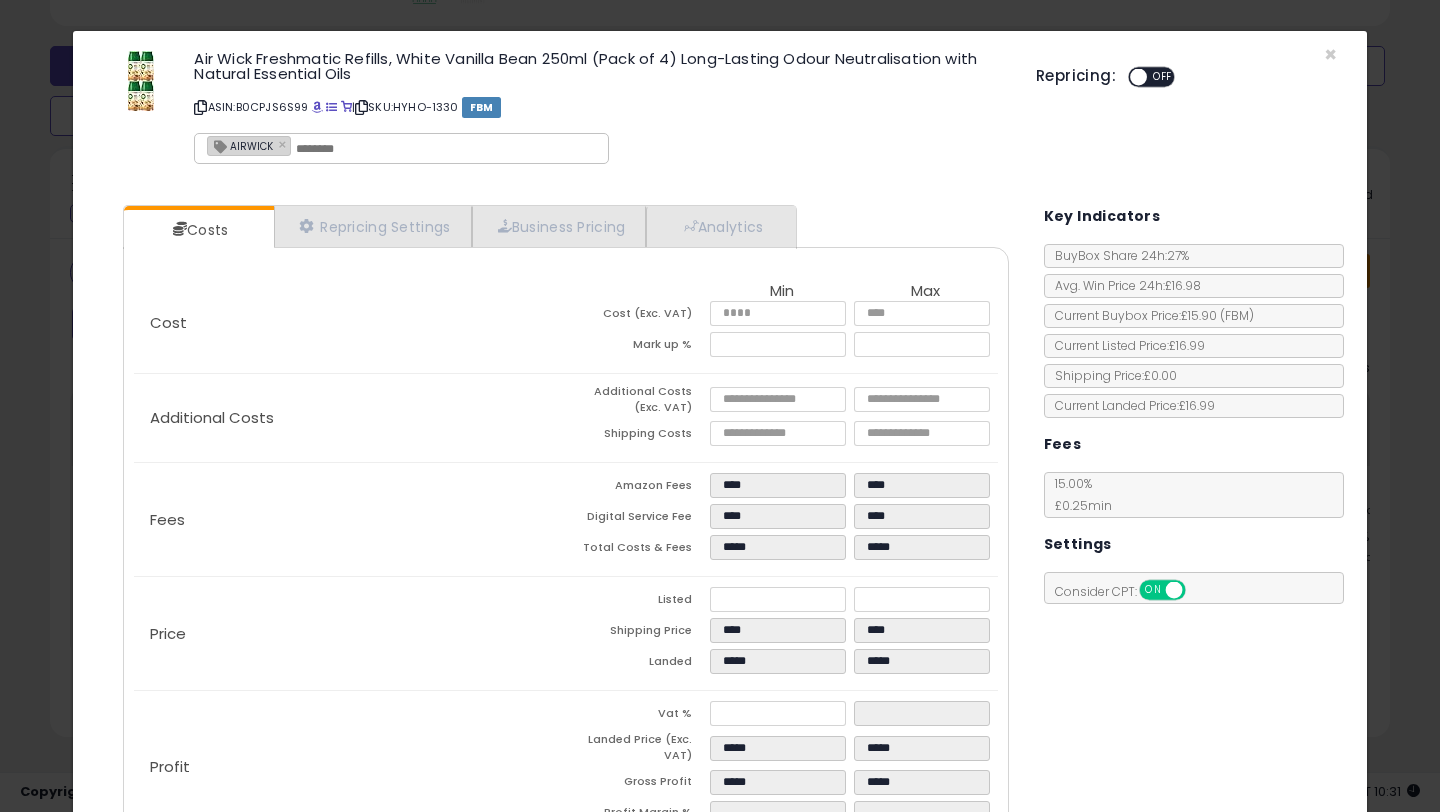 click on "OFF" at bounding box center (1163, 77) 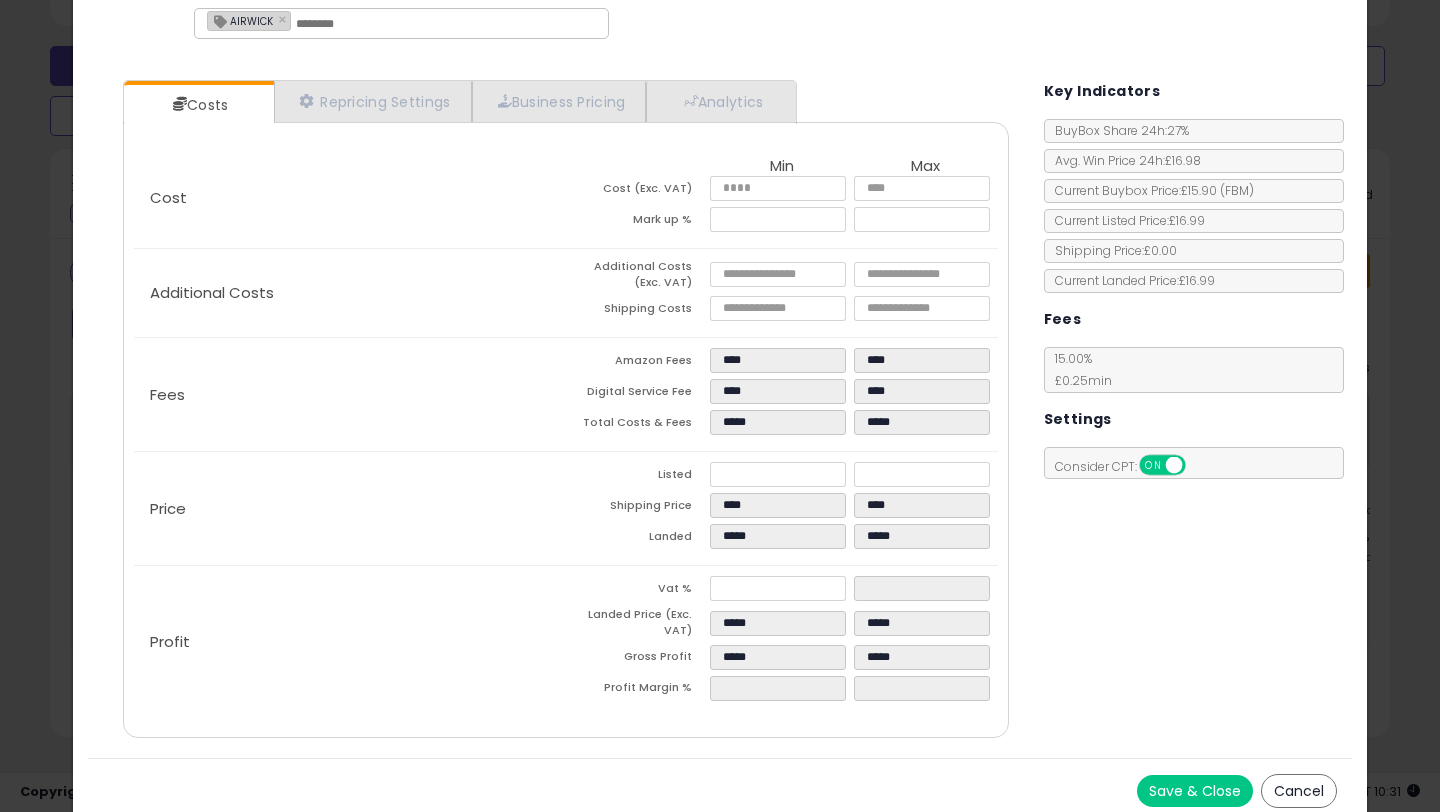 scroll, scrollTop: 135, scrollLeft: 0, axis: vertical 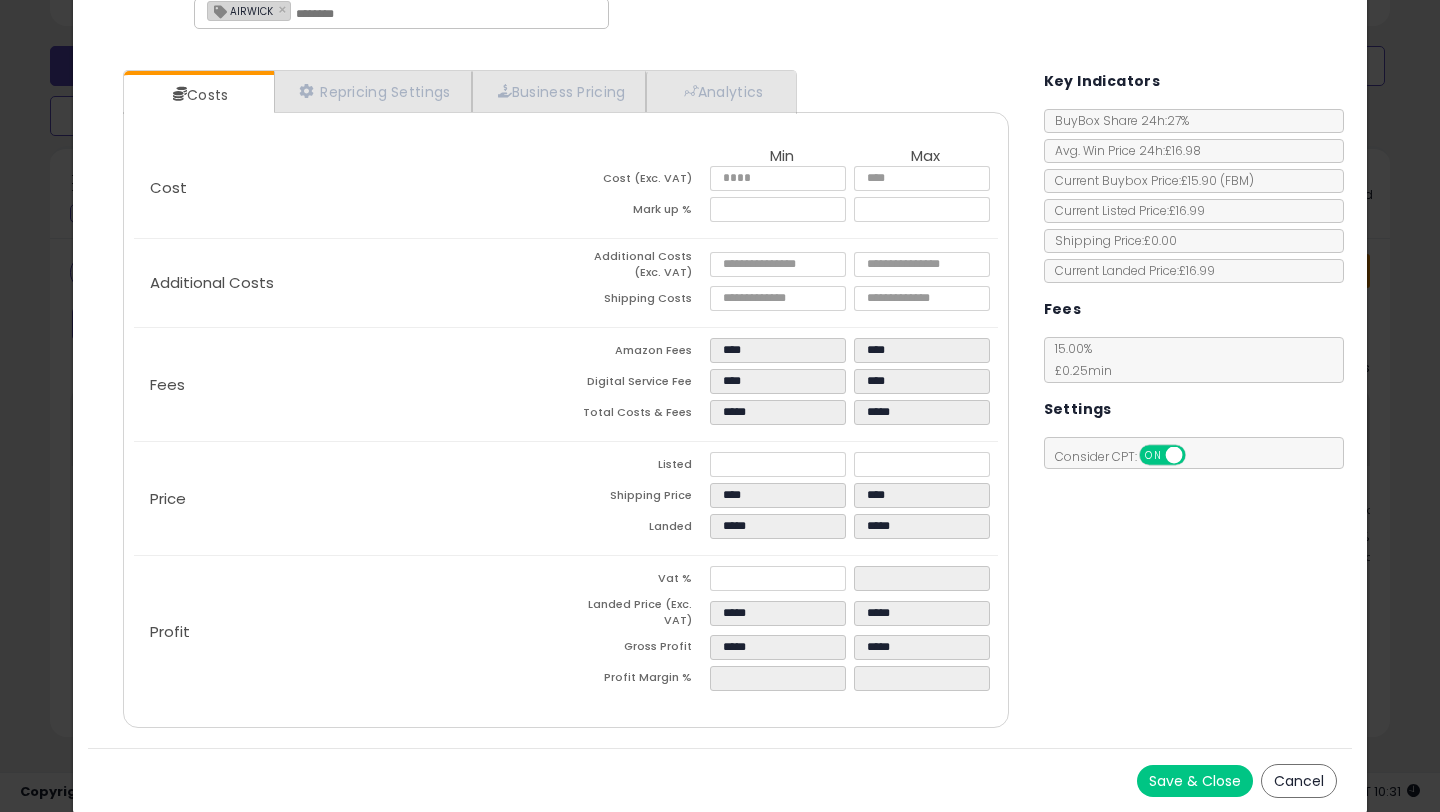 click on "Save & Close" at bounding box center (1195, 781) 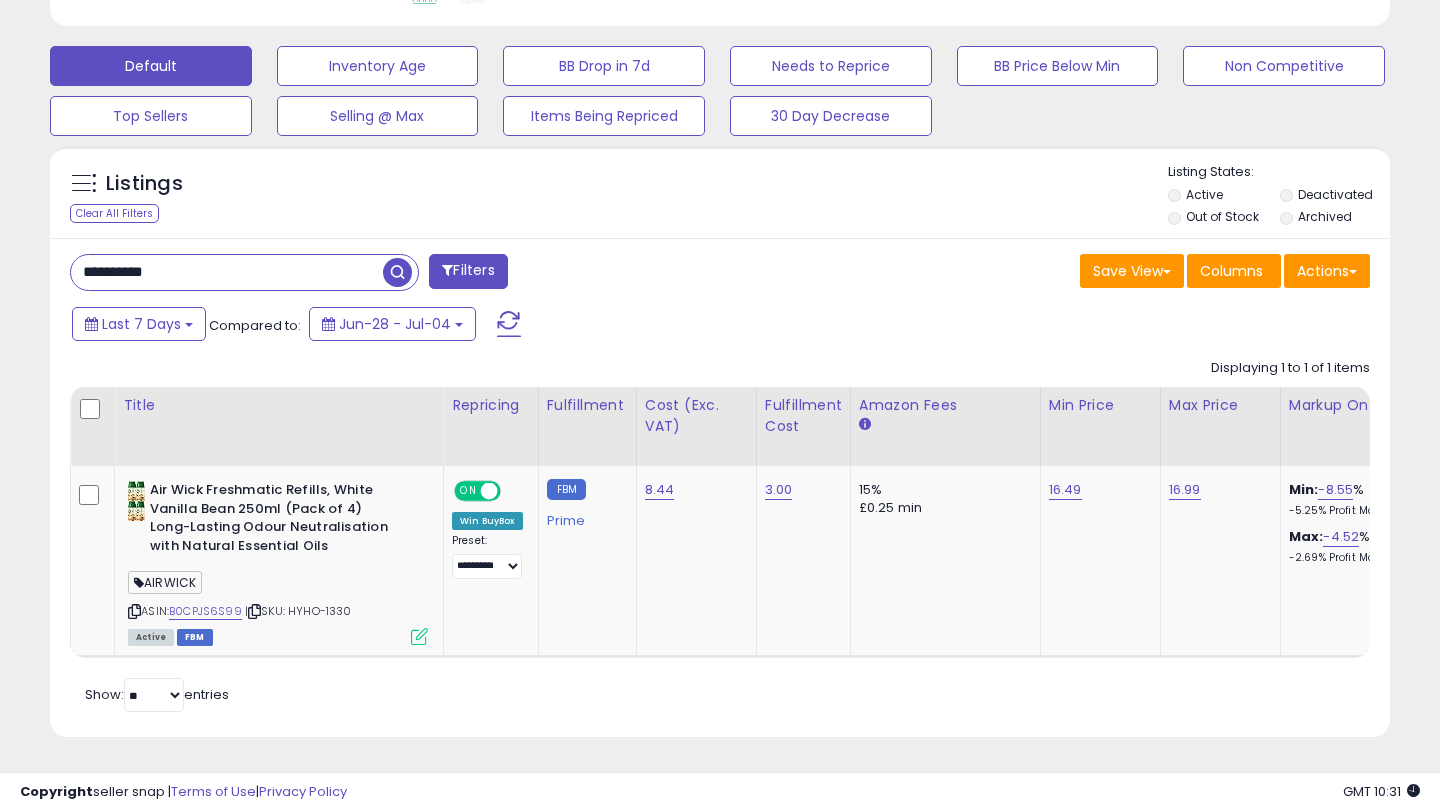 click on "**********" at bounding box center [227, 272] 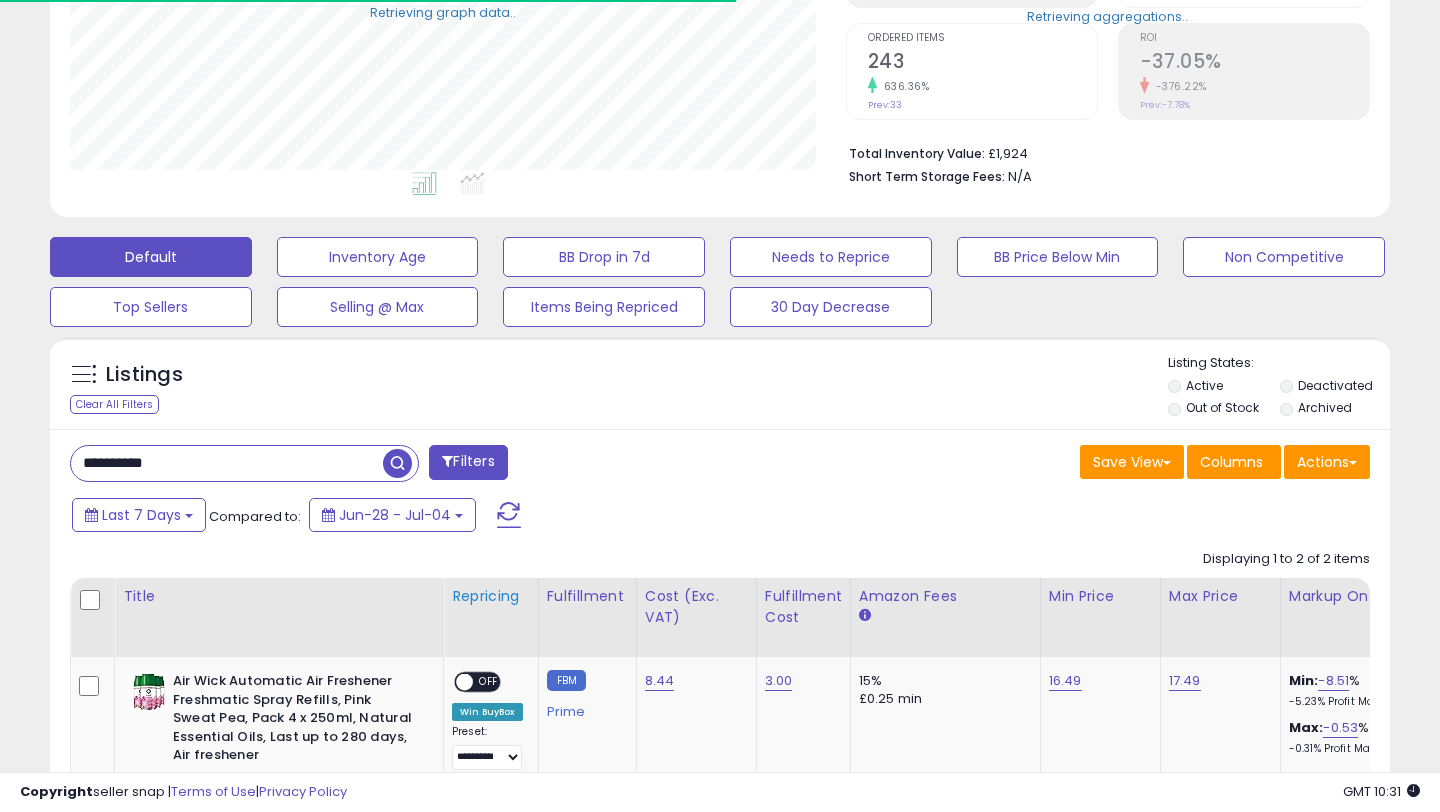 scroll, scrollTop: 584, scrollLeft: 0, axis: vertical 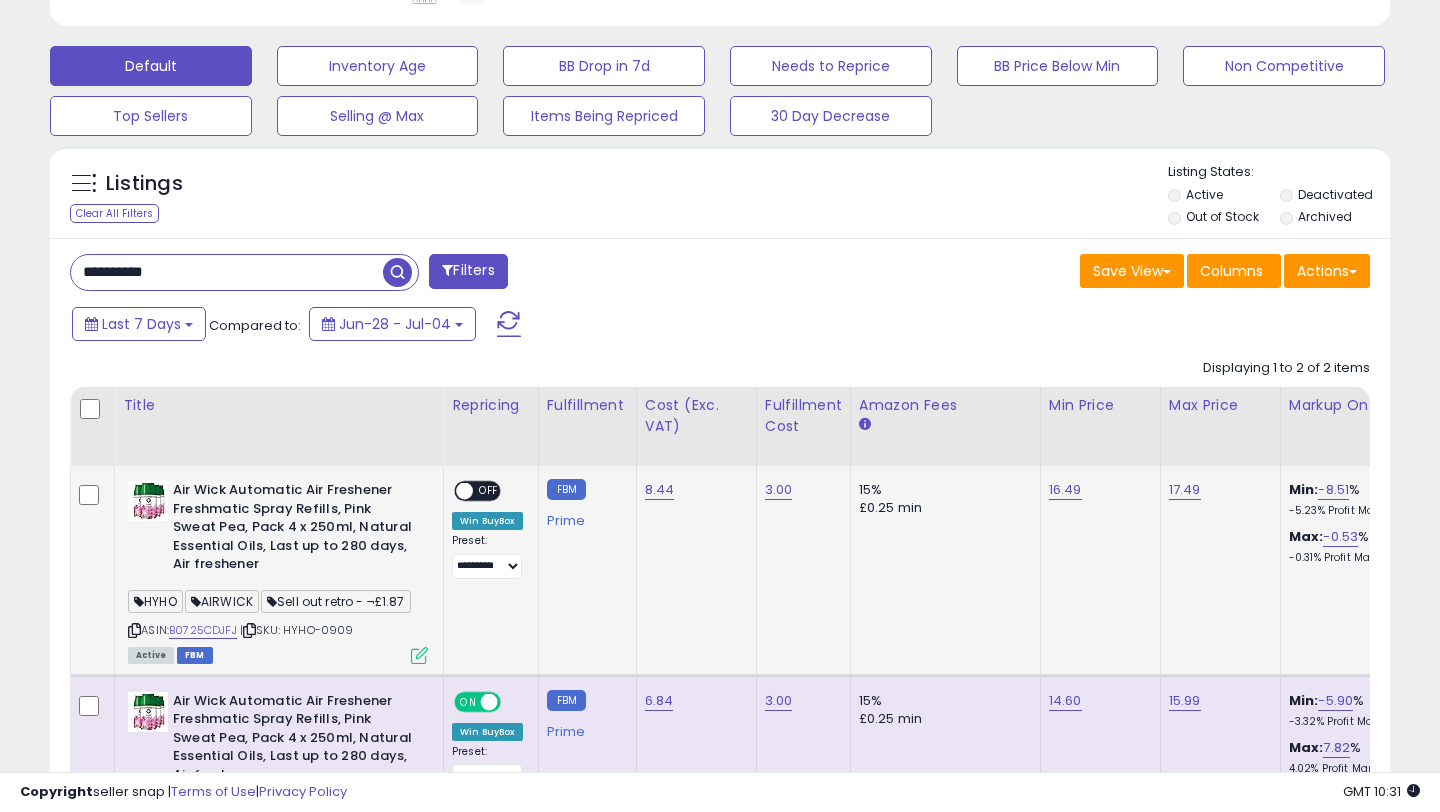 click at bounding box center (419, 655) 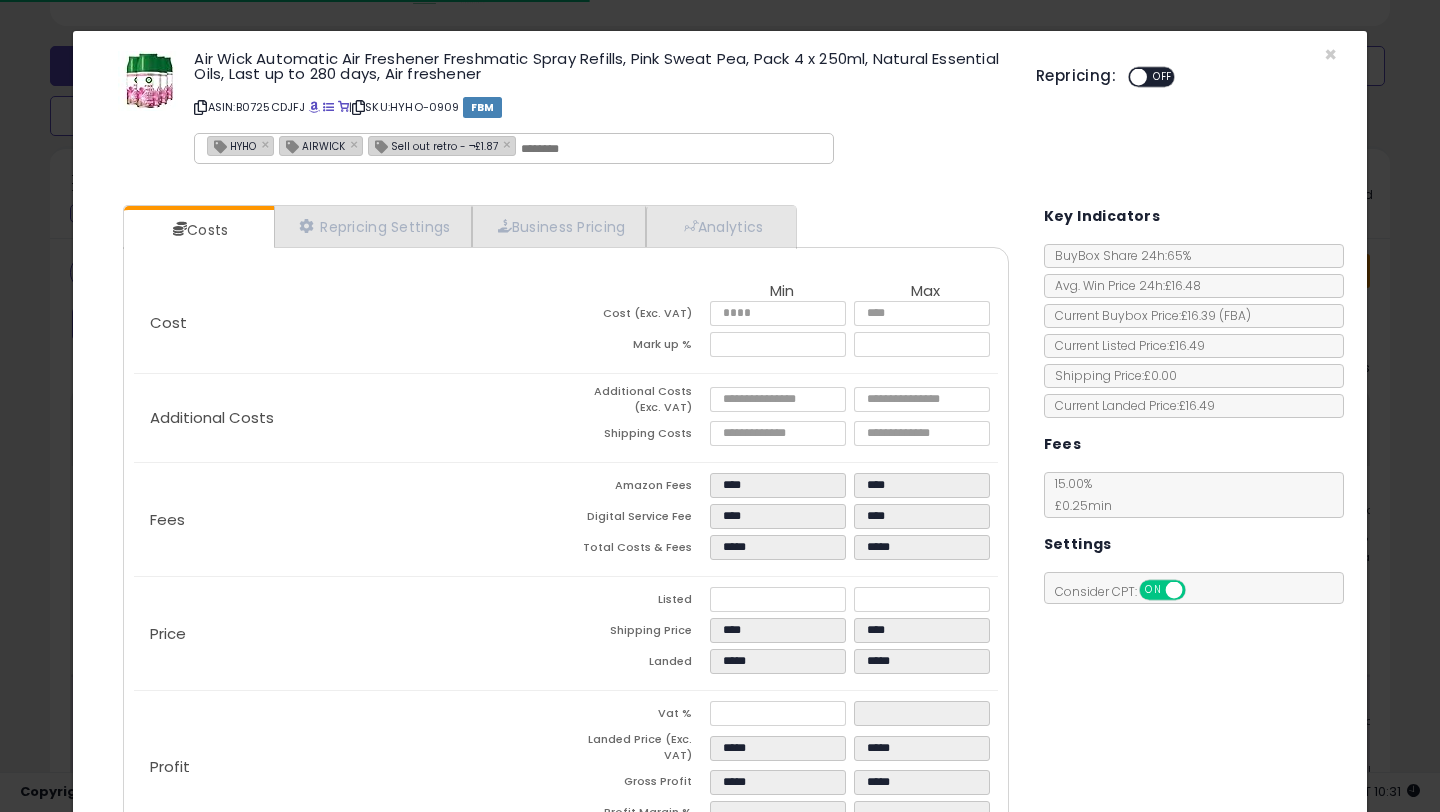 click at bounding box center (1138, 77) 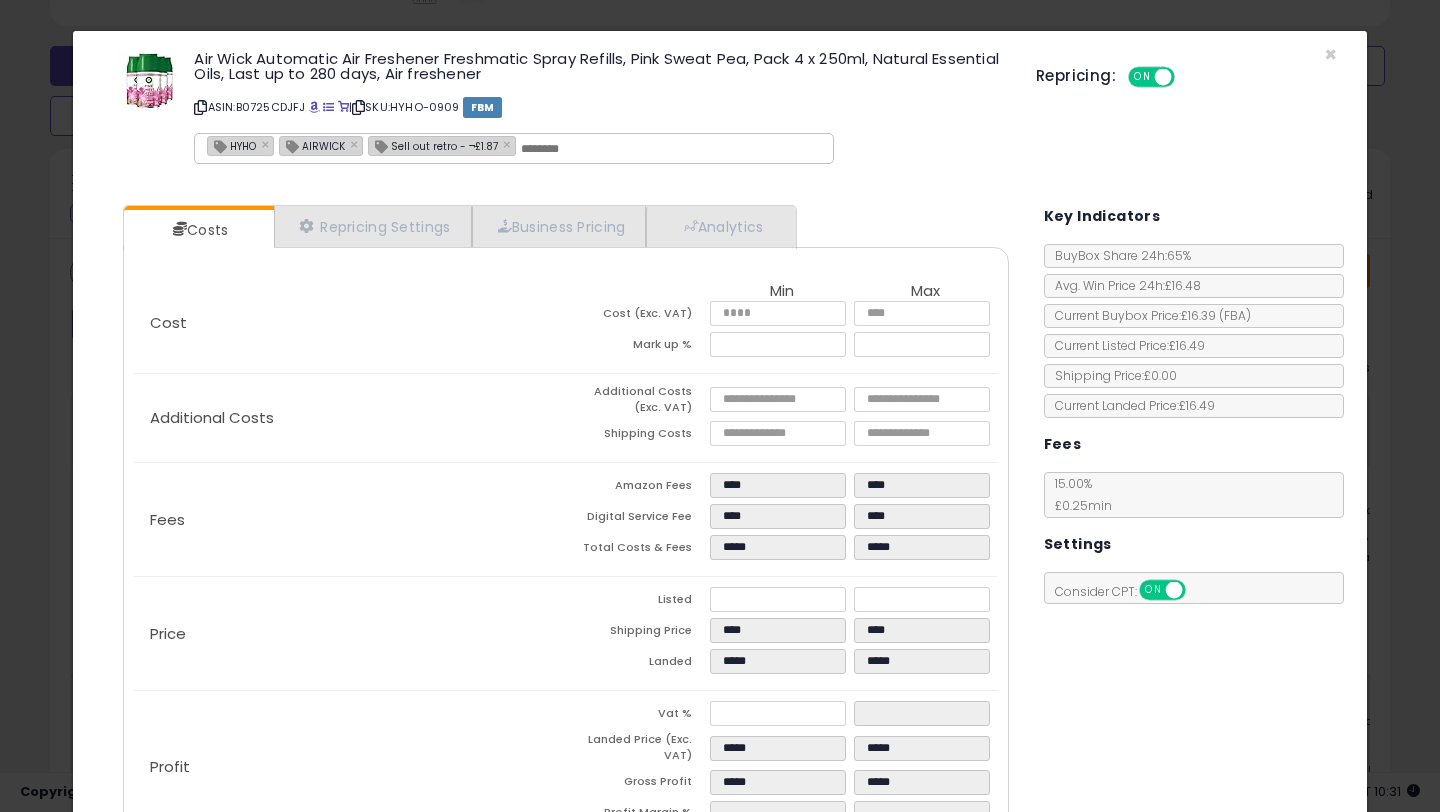 scroll, scrollTop: 135, scrollLeft: 0, axis: vertical 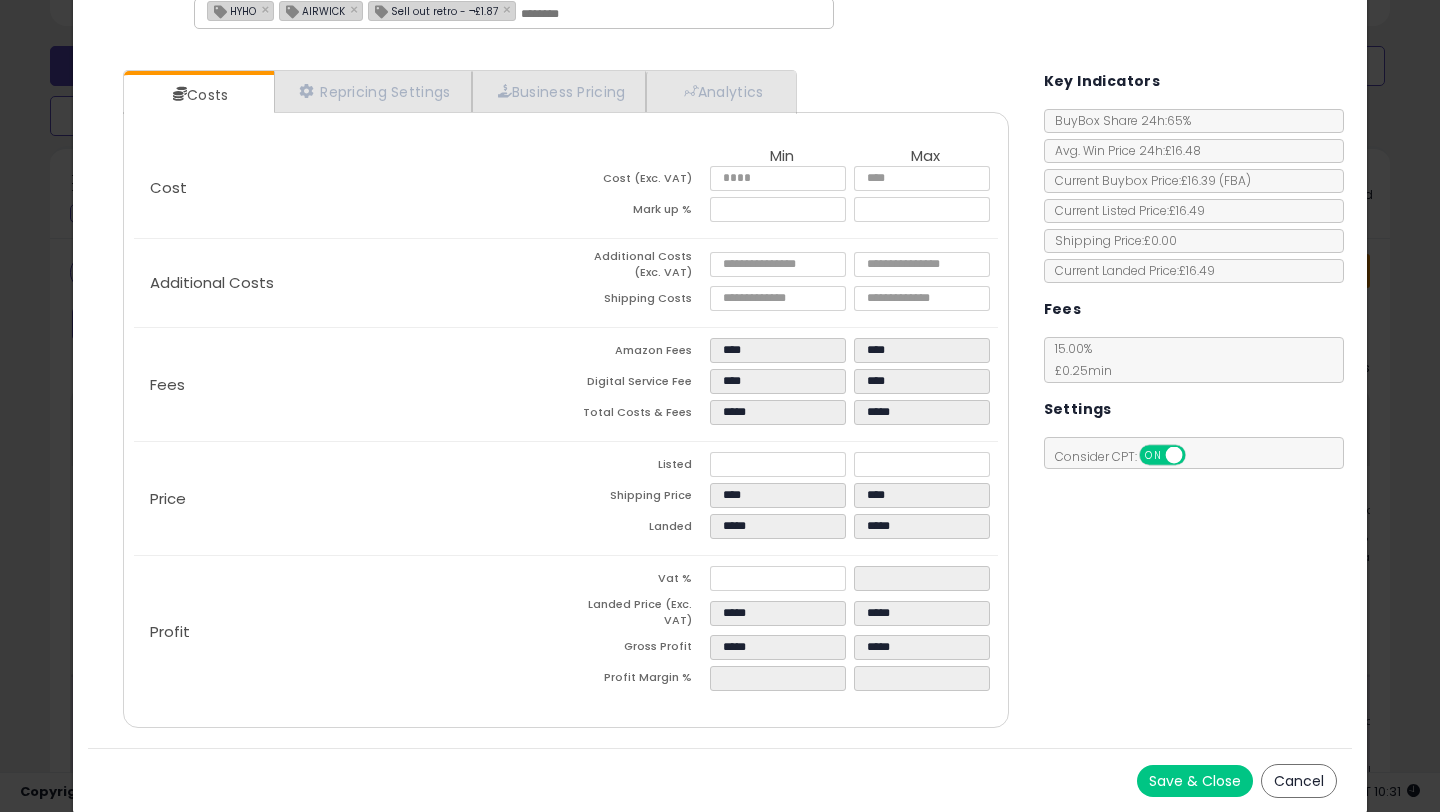 click on "Save & Close" at bounding box center [1195, 781] 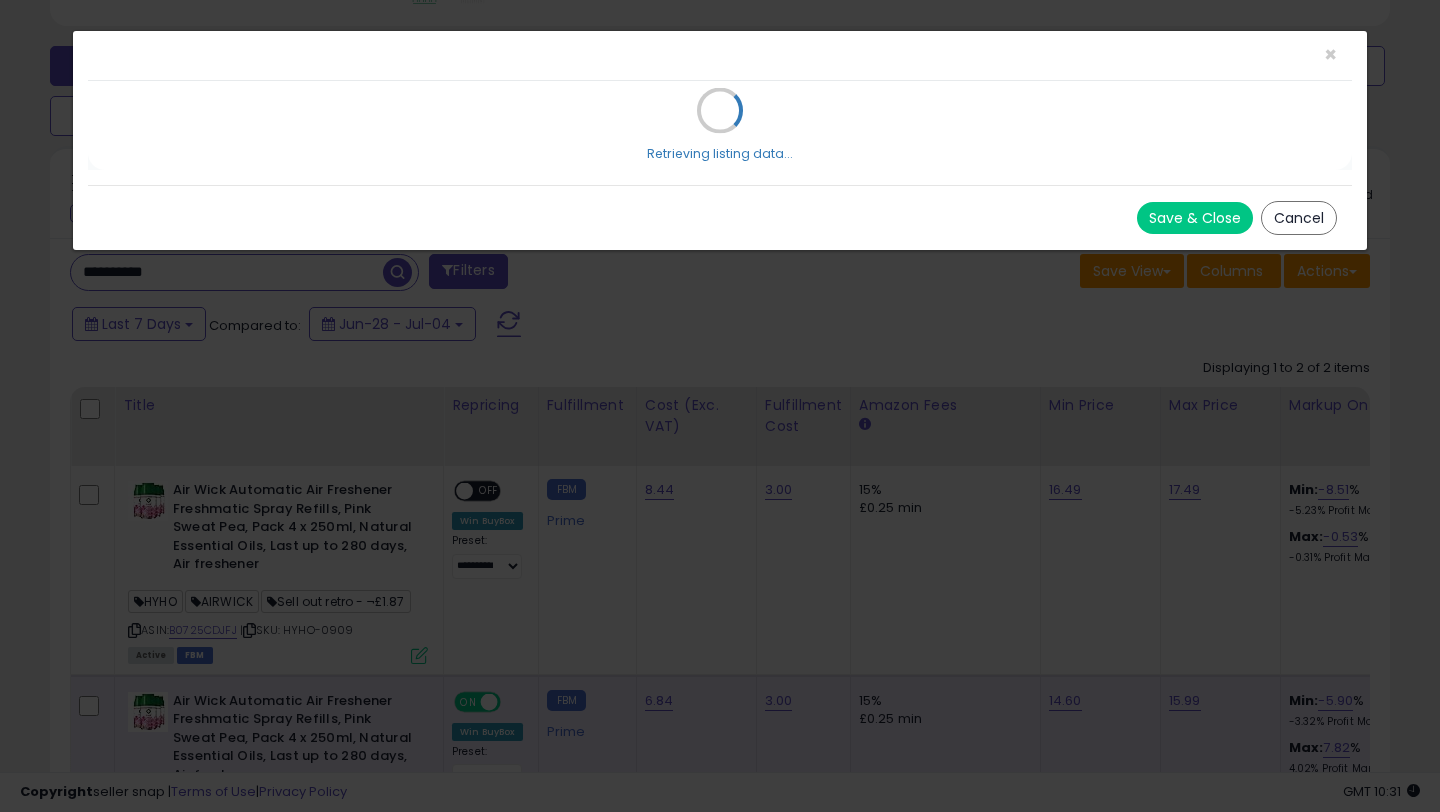 scroll, scrollTop: 0, scrollLeft: 0, axis: both 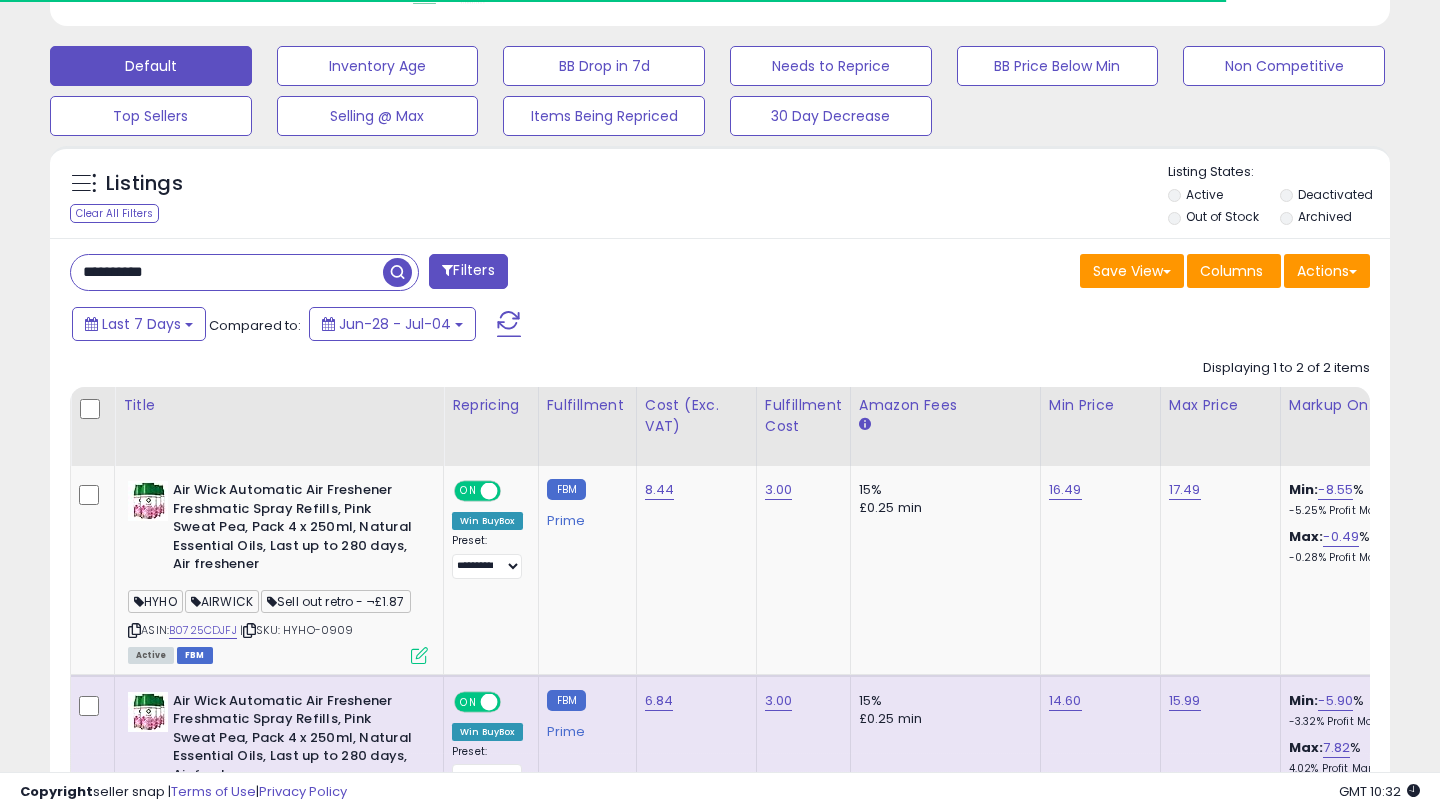 click on "**********" at bounding box center (227, 272) 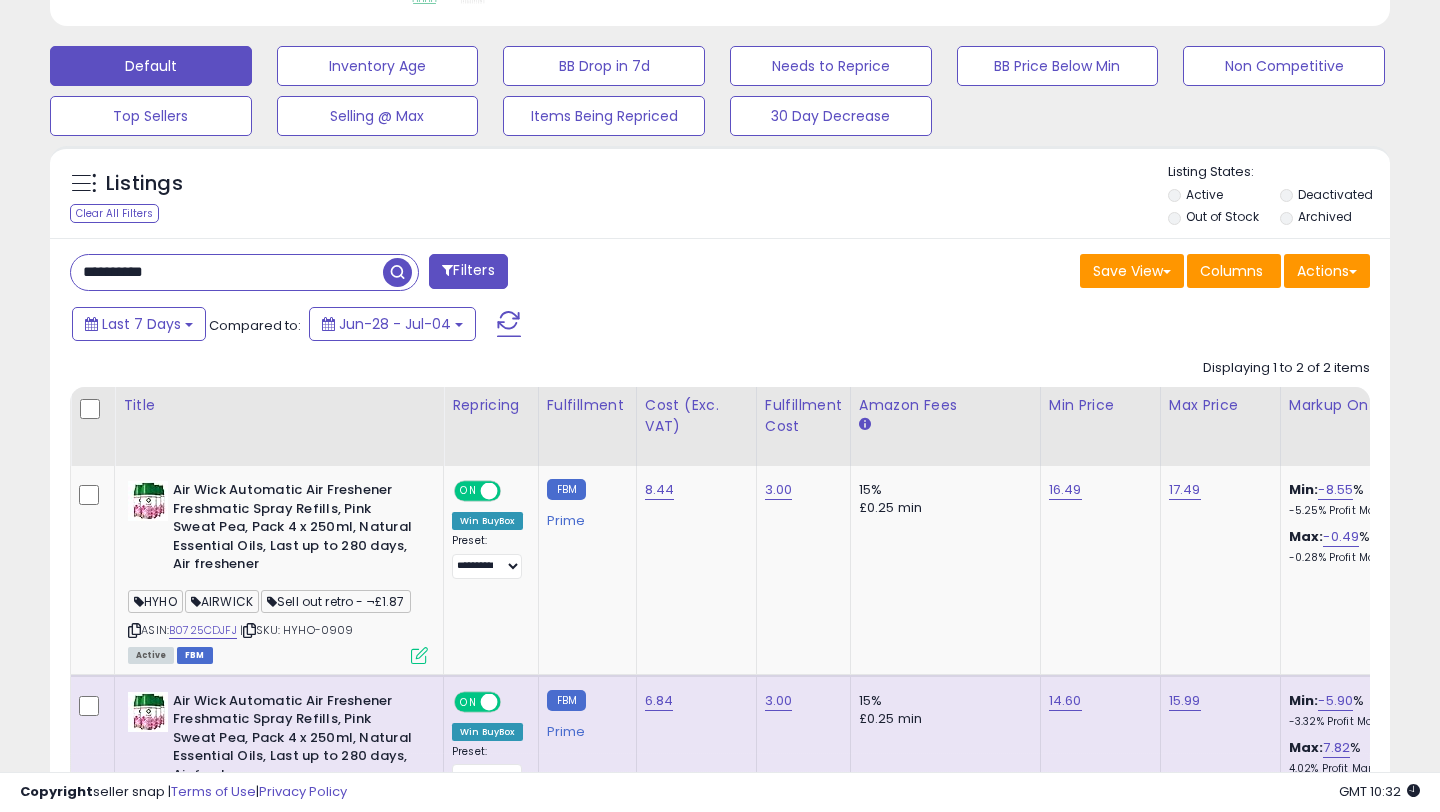 click on "**********" at bounding box center (227, 272) 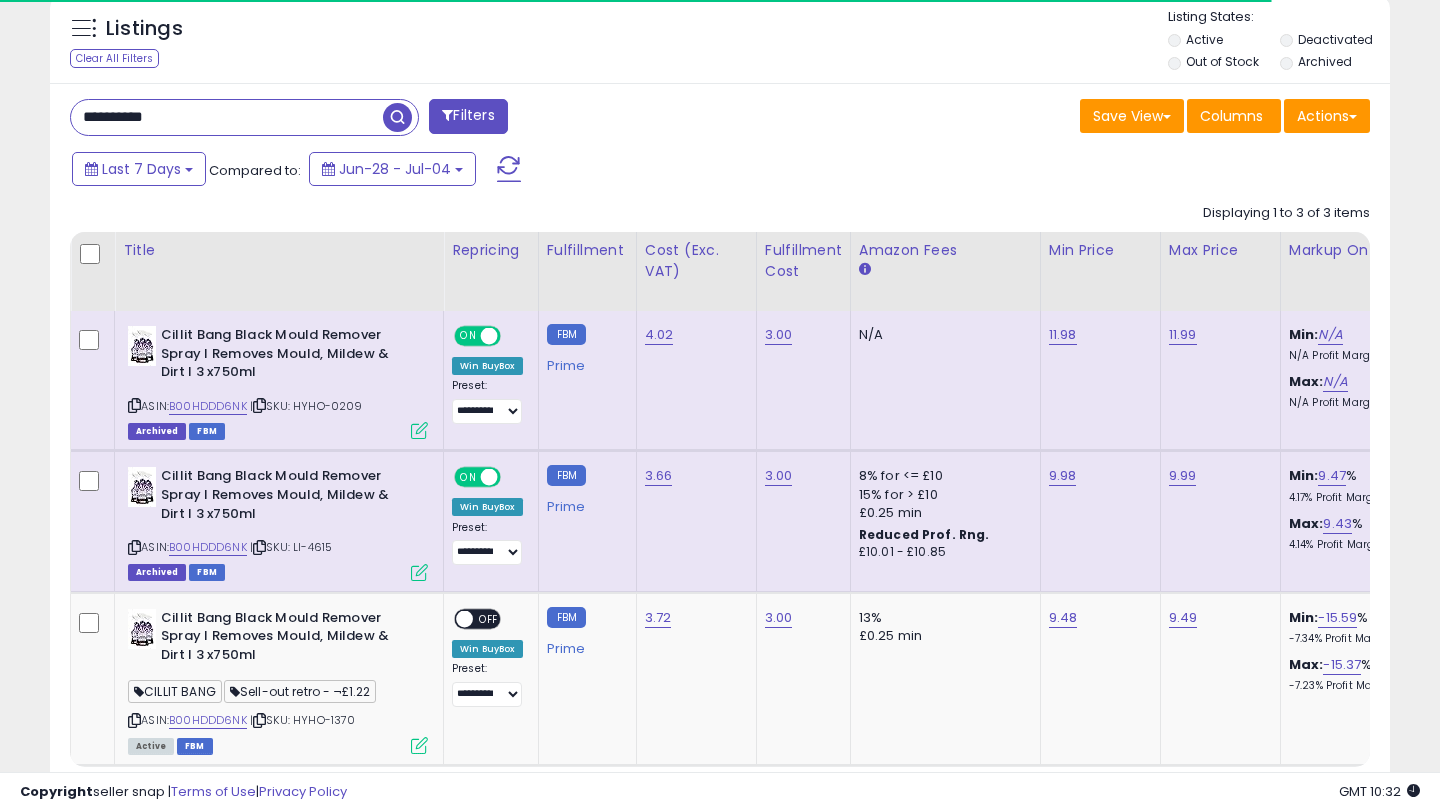 scroll, scrollTop: 848, scrollLeft: 0, axis: vertical 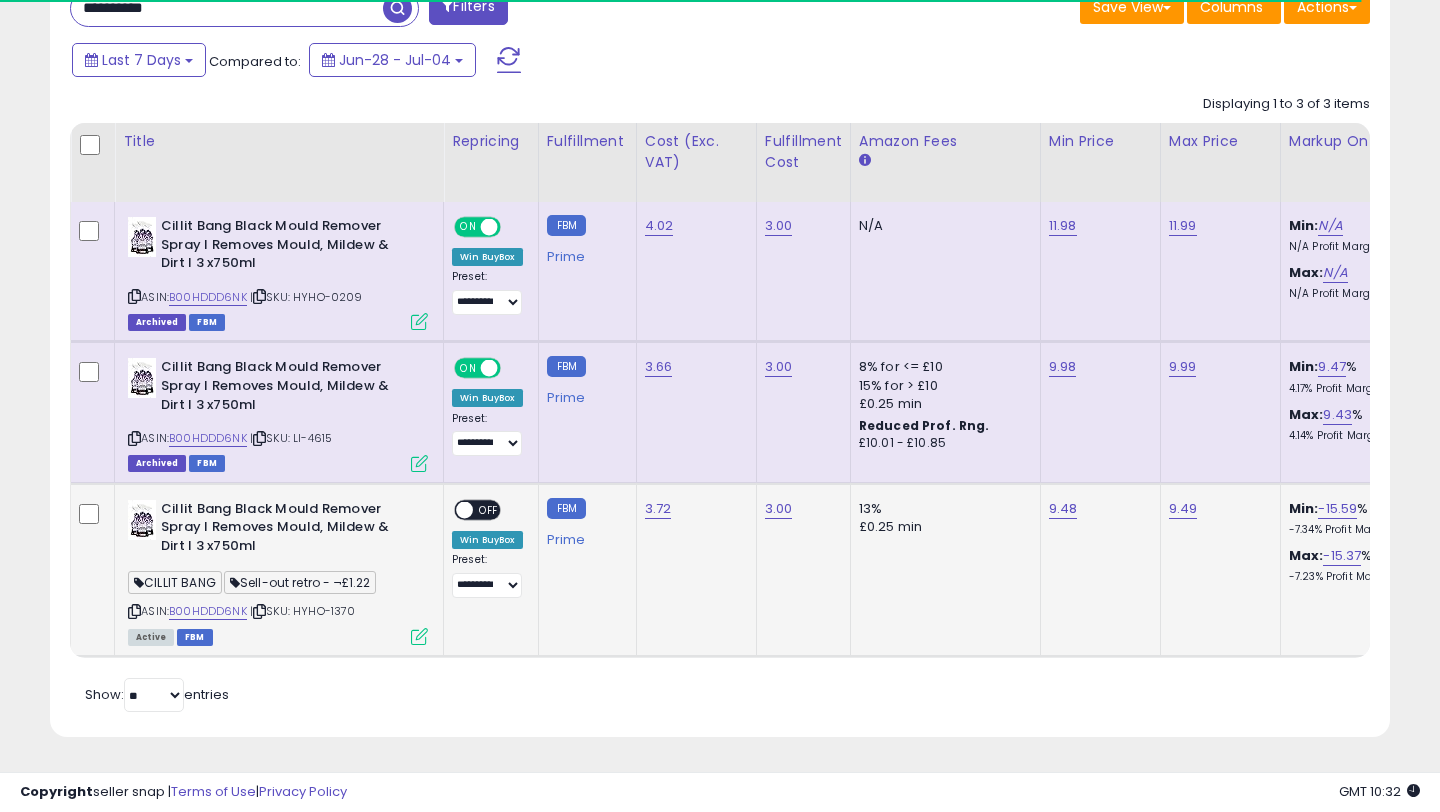 click on "Cillit Bang Black Mould Remover Spray I Removes Mould, Mildew & Dirt I 3 x750ml  CILLIT BANG  Sell-out retro - ¬£1.22  ASIN:  B00HDDD6NK    |   SKU: HYHO-1370 Active FBM" 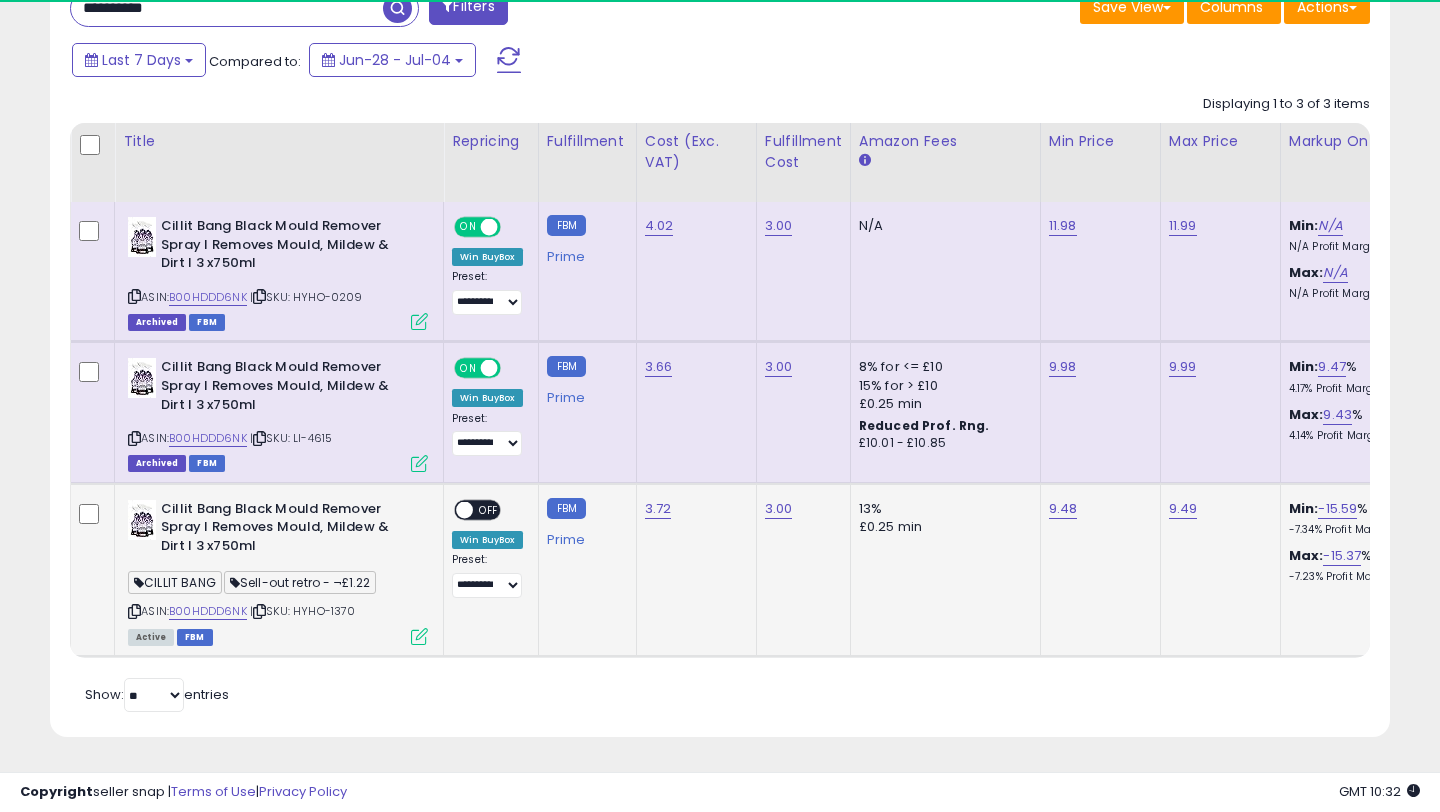 click at bounding box center [419, 636] 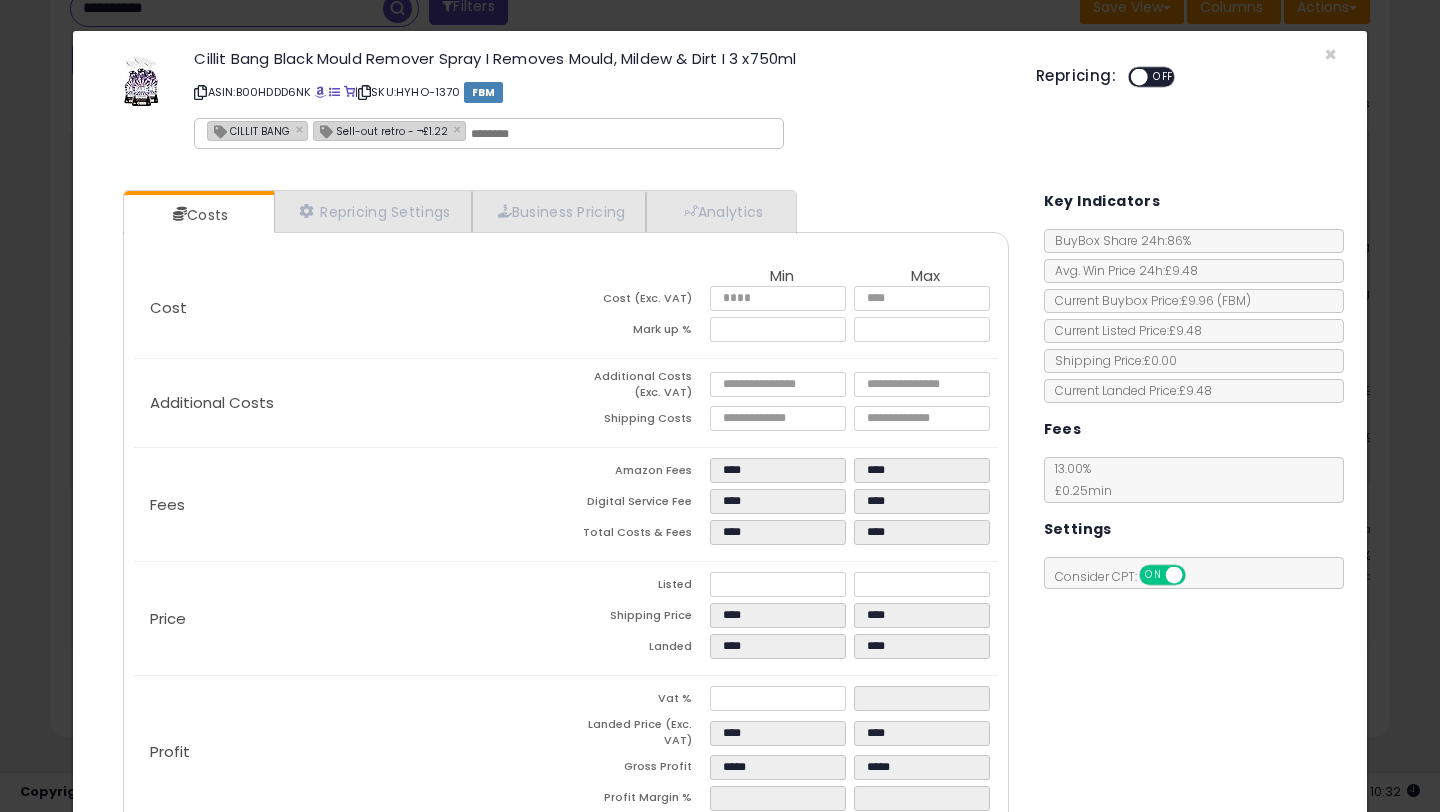 click at bounding box center (1139, 77) 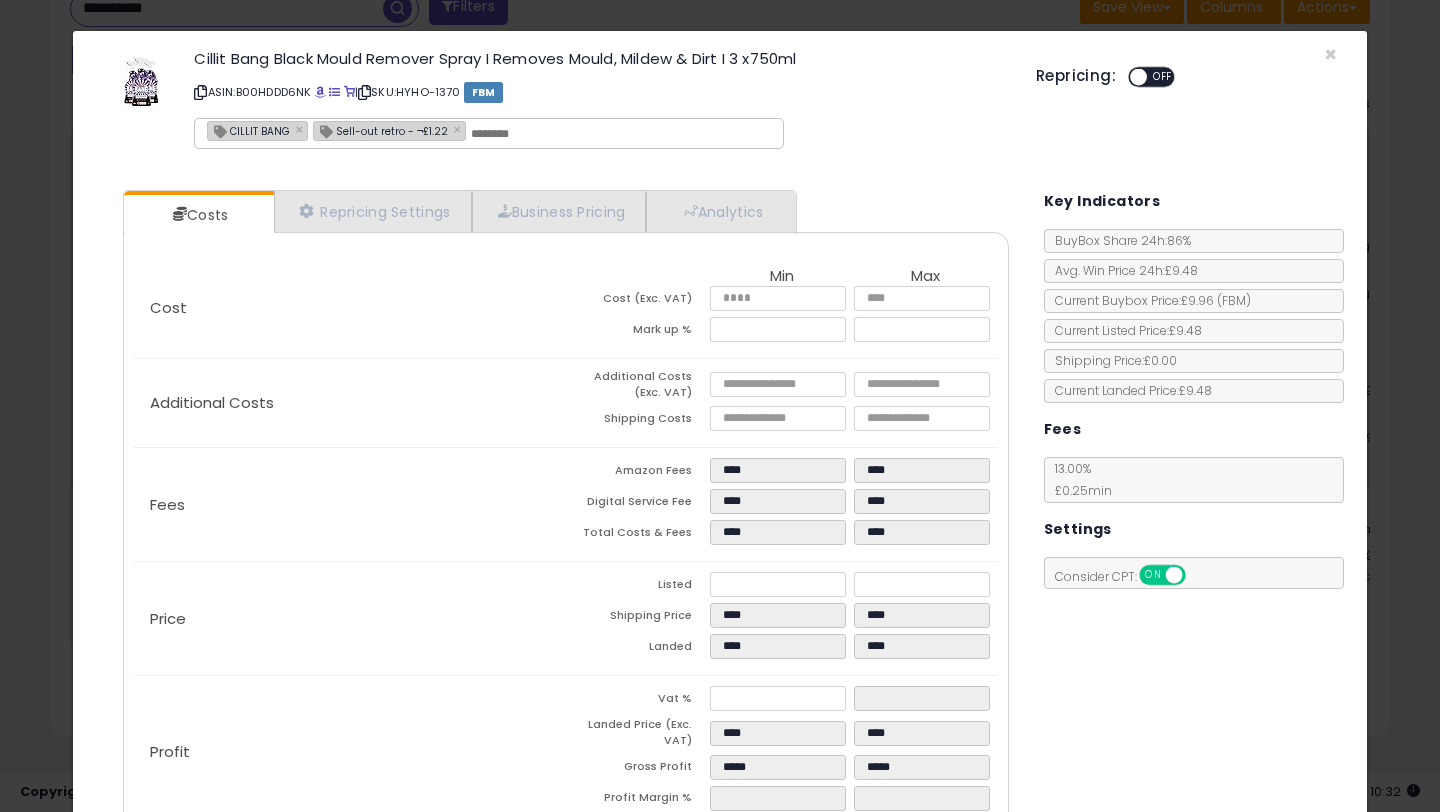 click at bounding box center [1138, 77] 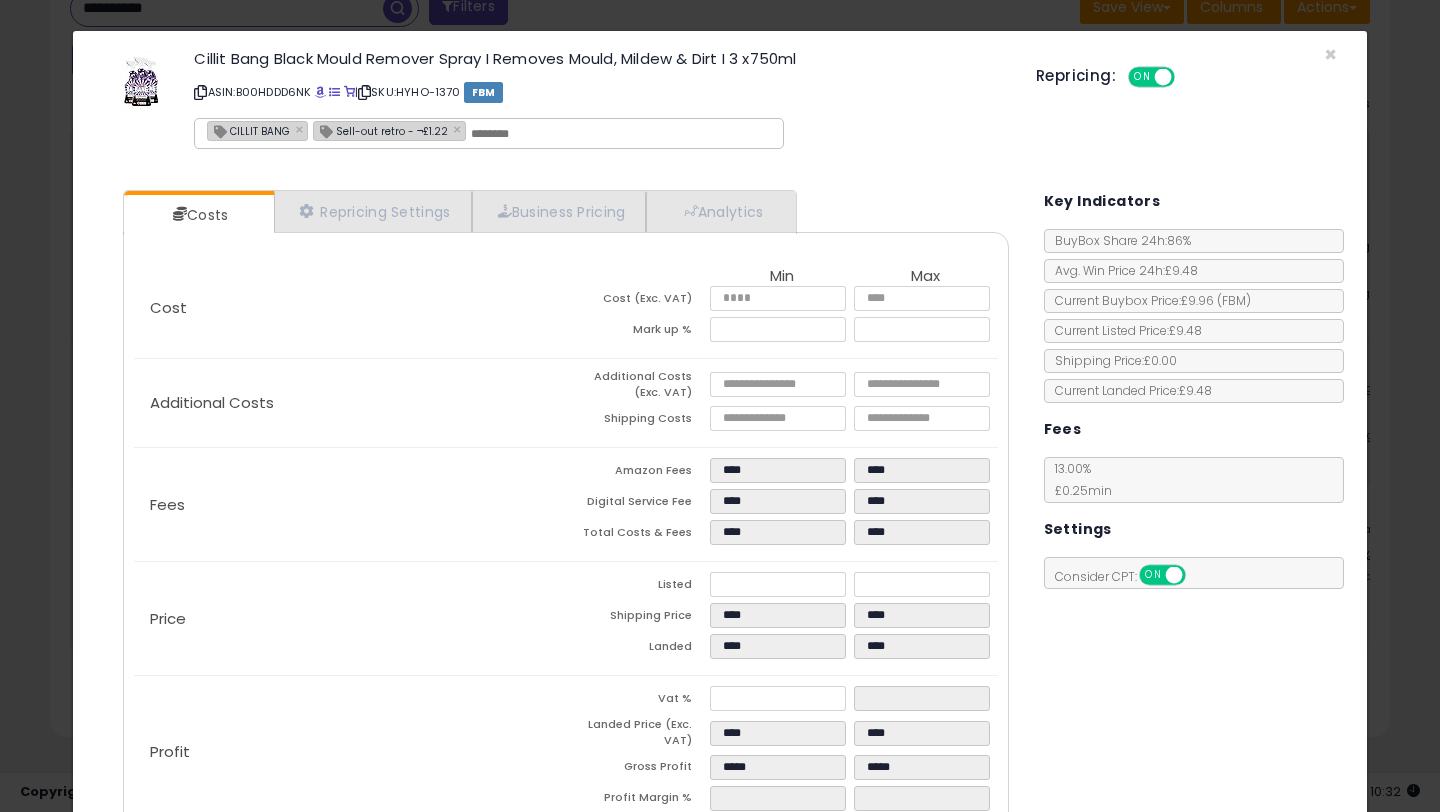 scroll, scrollTop: 120, scrollLeft: 0, axis: vertical 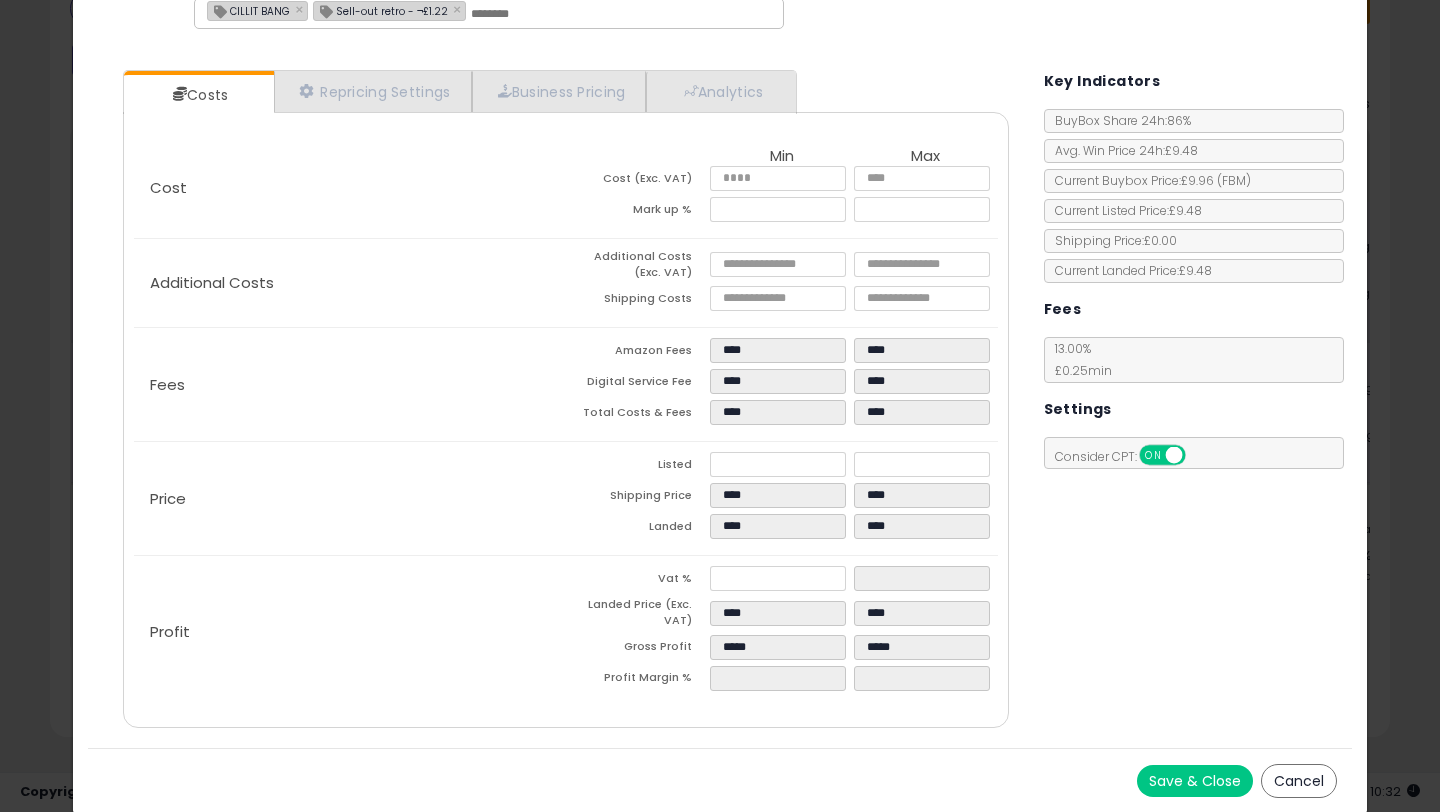 click on "Save & Close" at bounding box center [1195, 781] 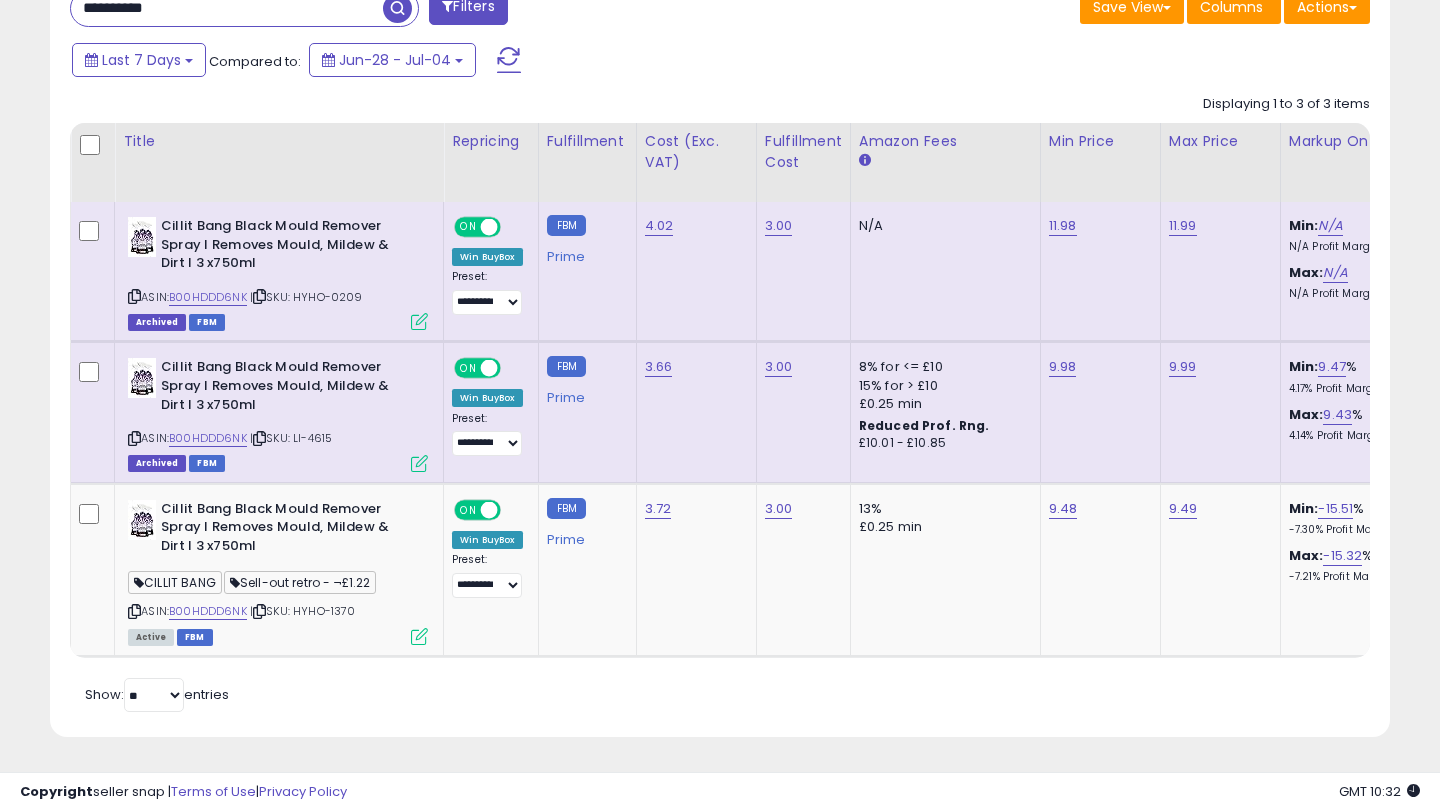 click on "**********" at bounding box center [227, 8] 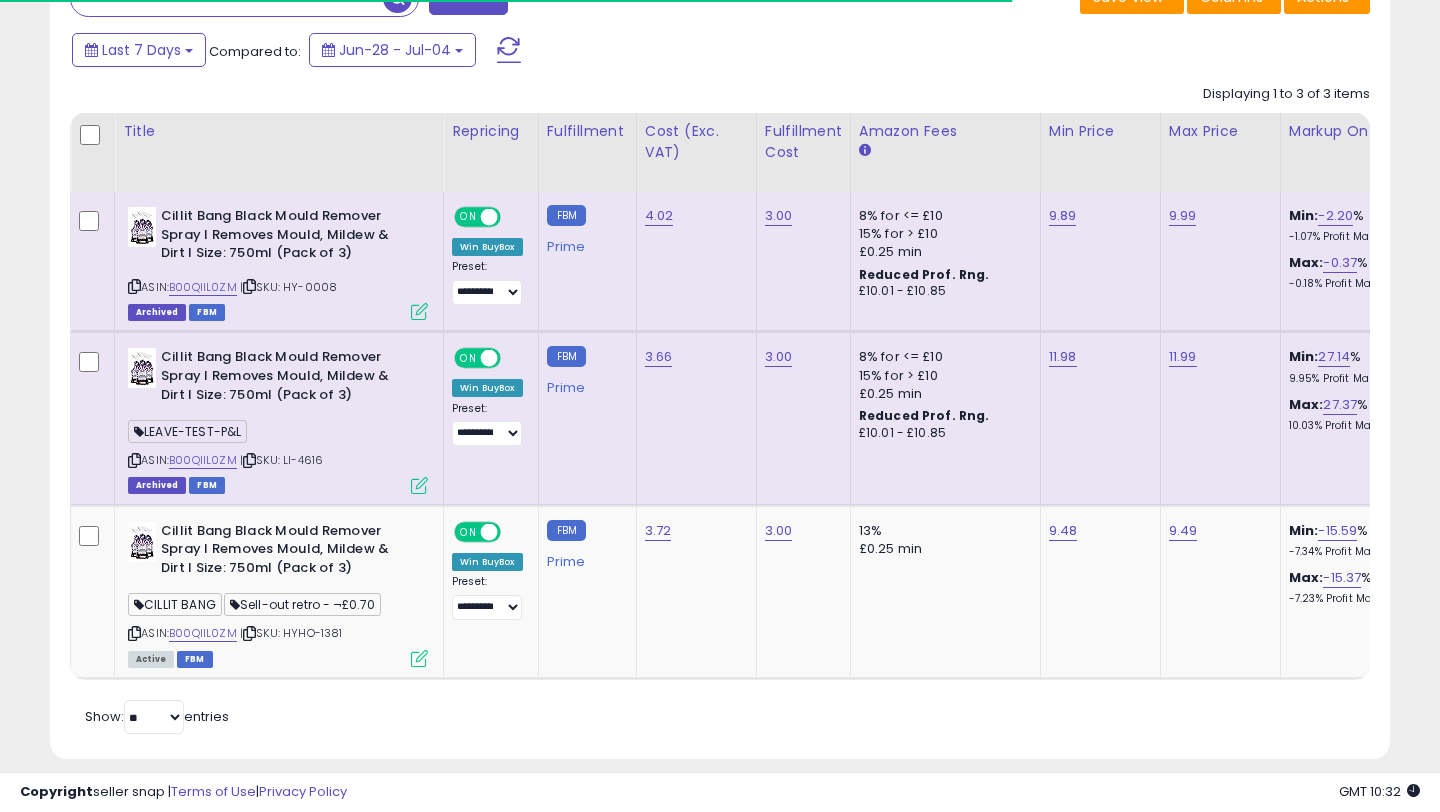 scroll, scrollTop: 861, scrollLeft: 0, axis: vertical 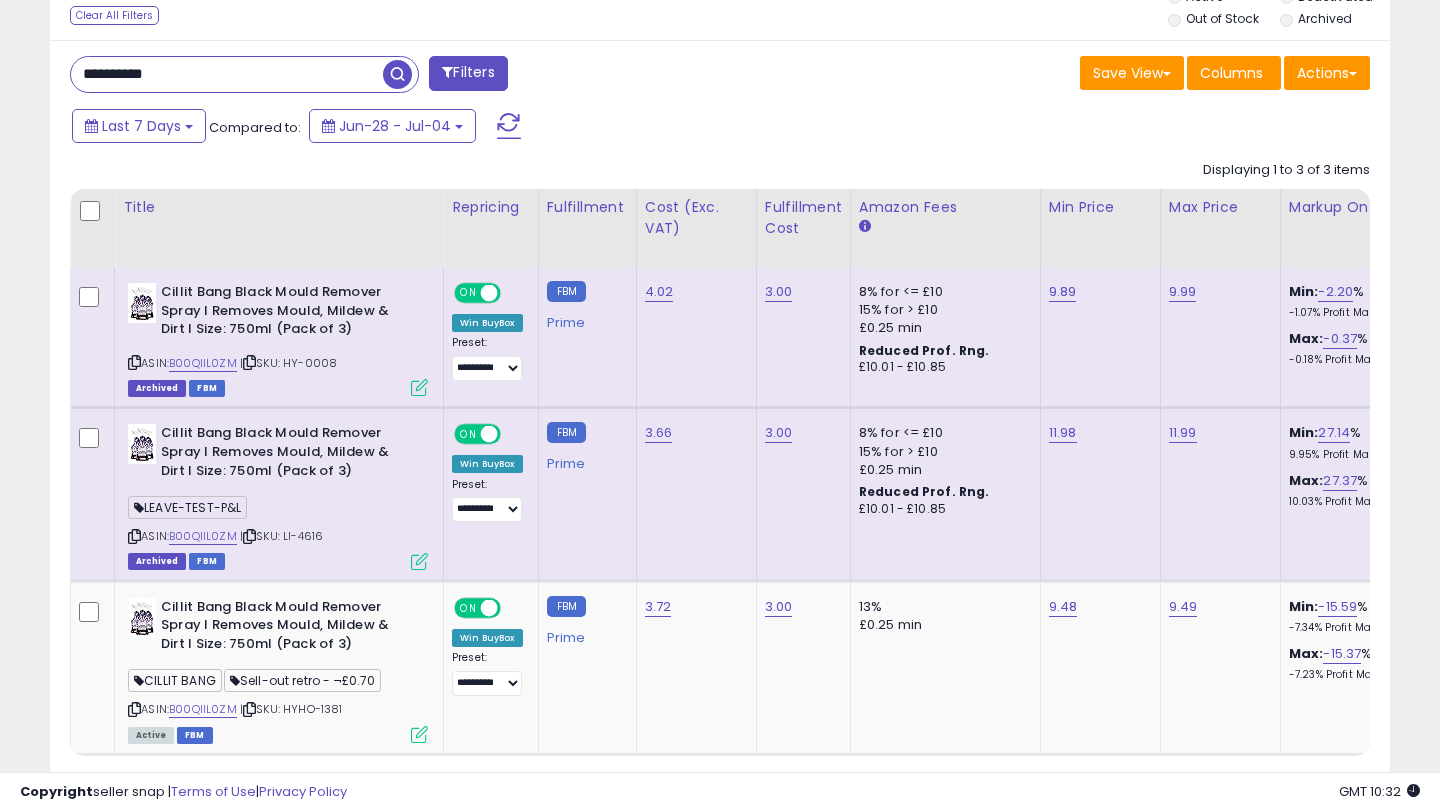 click on "**********" at bounding box center (227, 74) 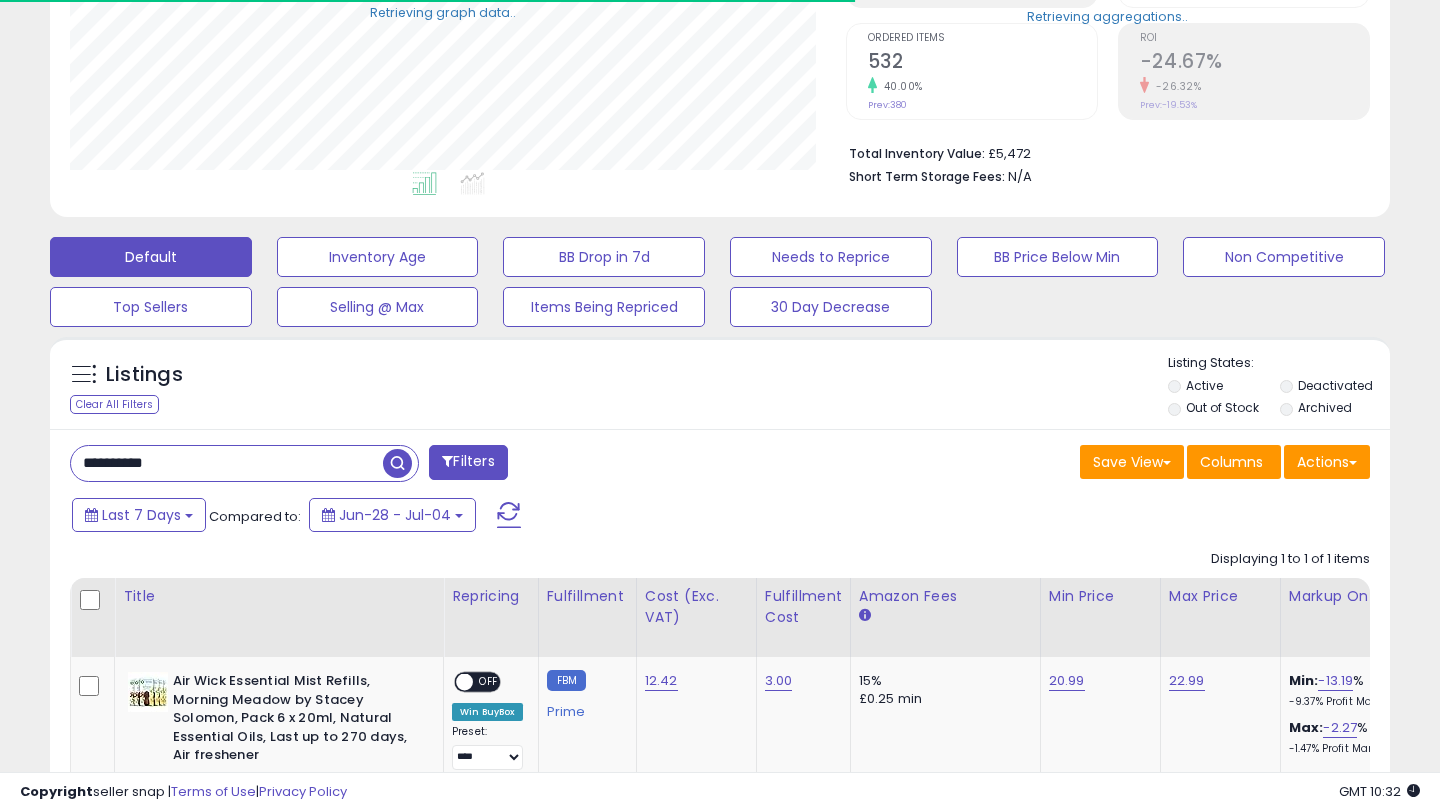 scroll, scrollTop: 630, scrollLeft: 0, axis: vertical 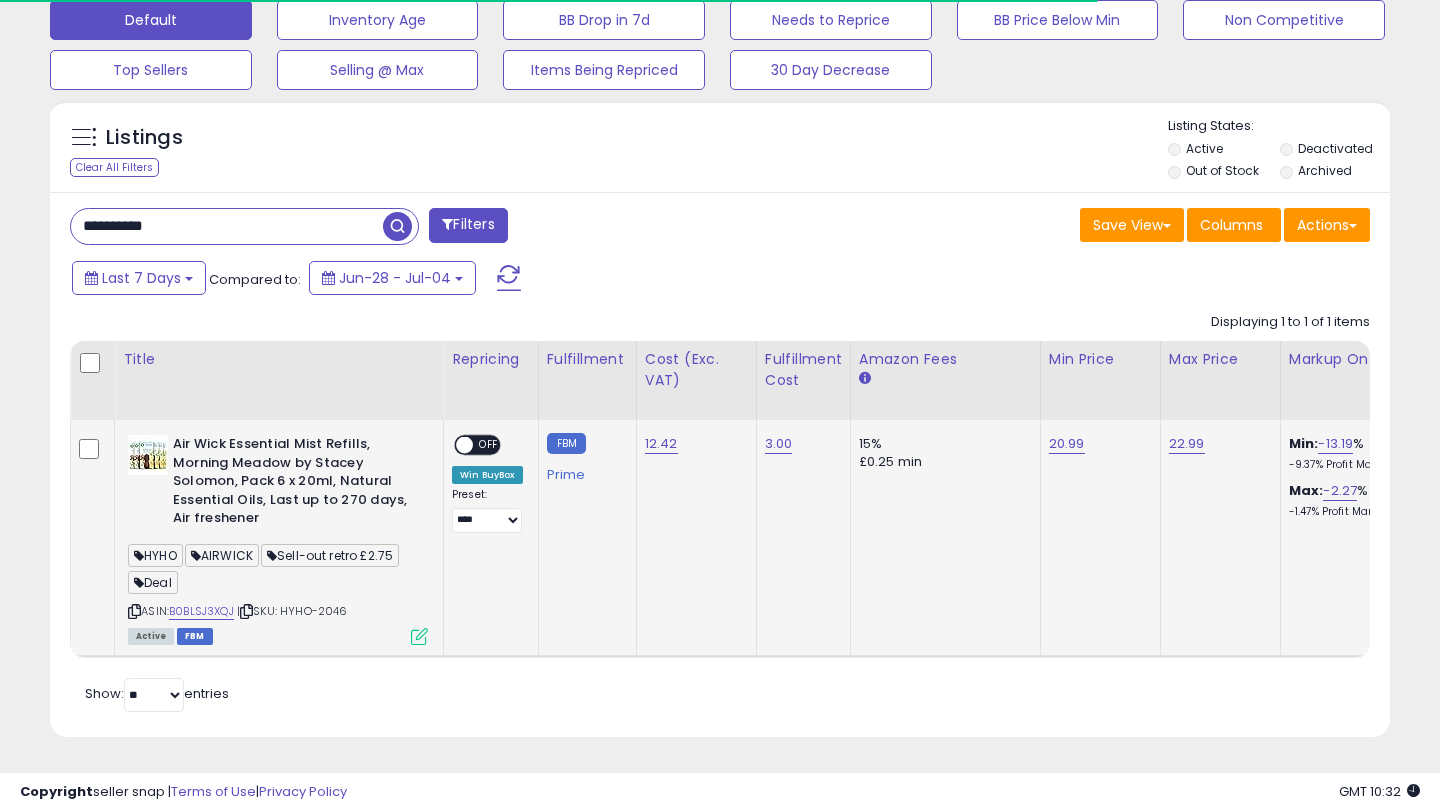 click at bounding box center [419, 636] 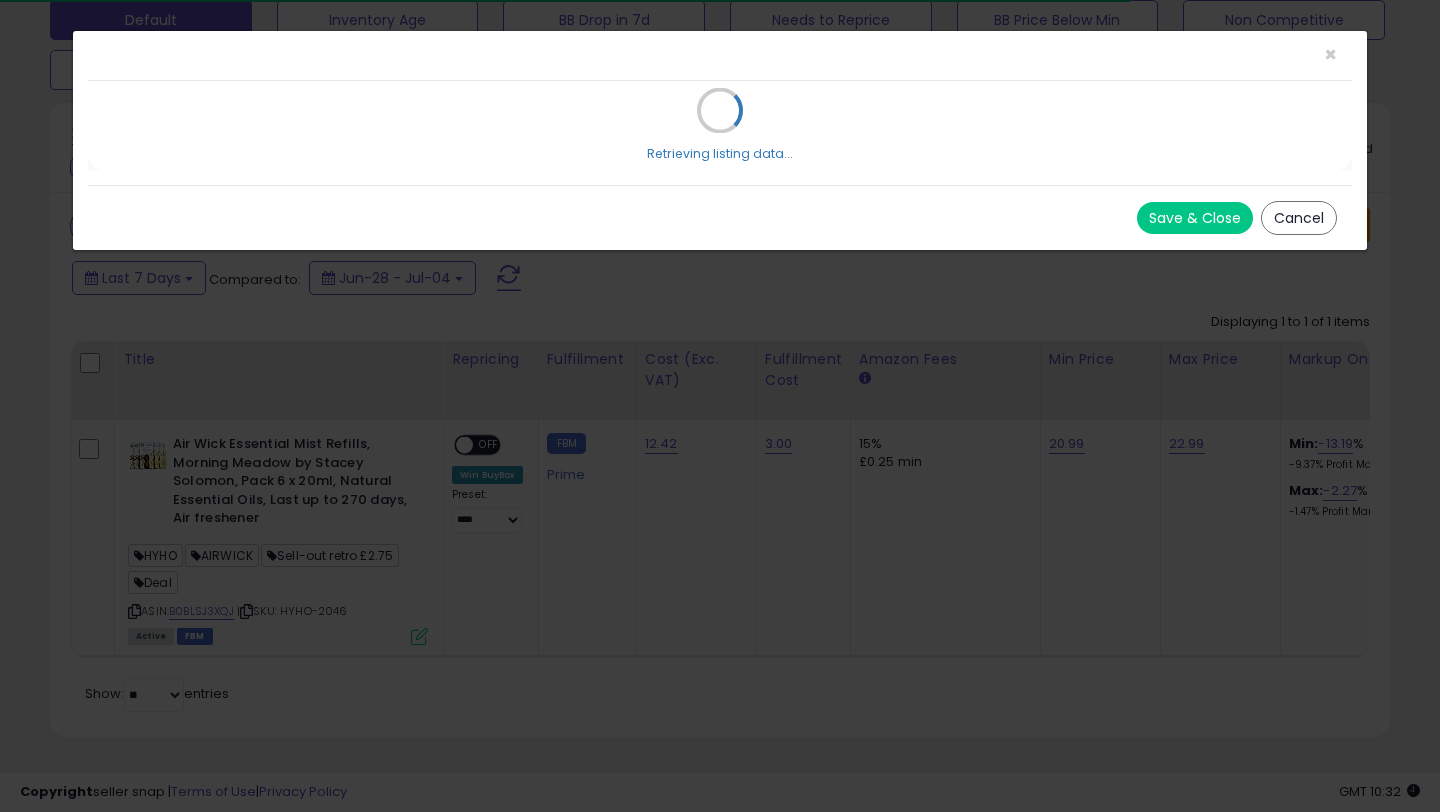 scroll, scrollTop: 999590, scrollLeft: 999224, axis: both 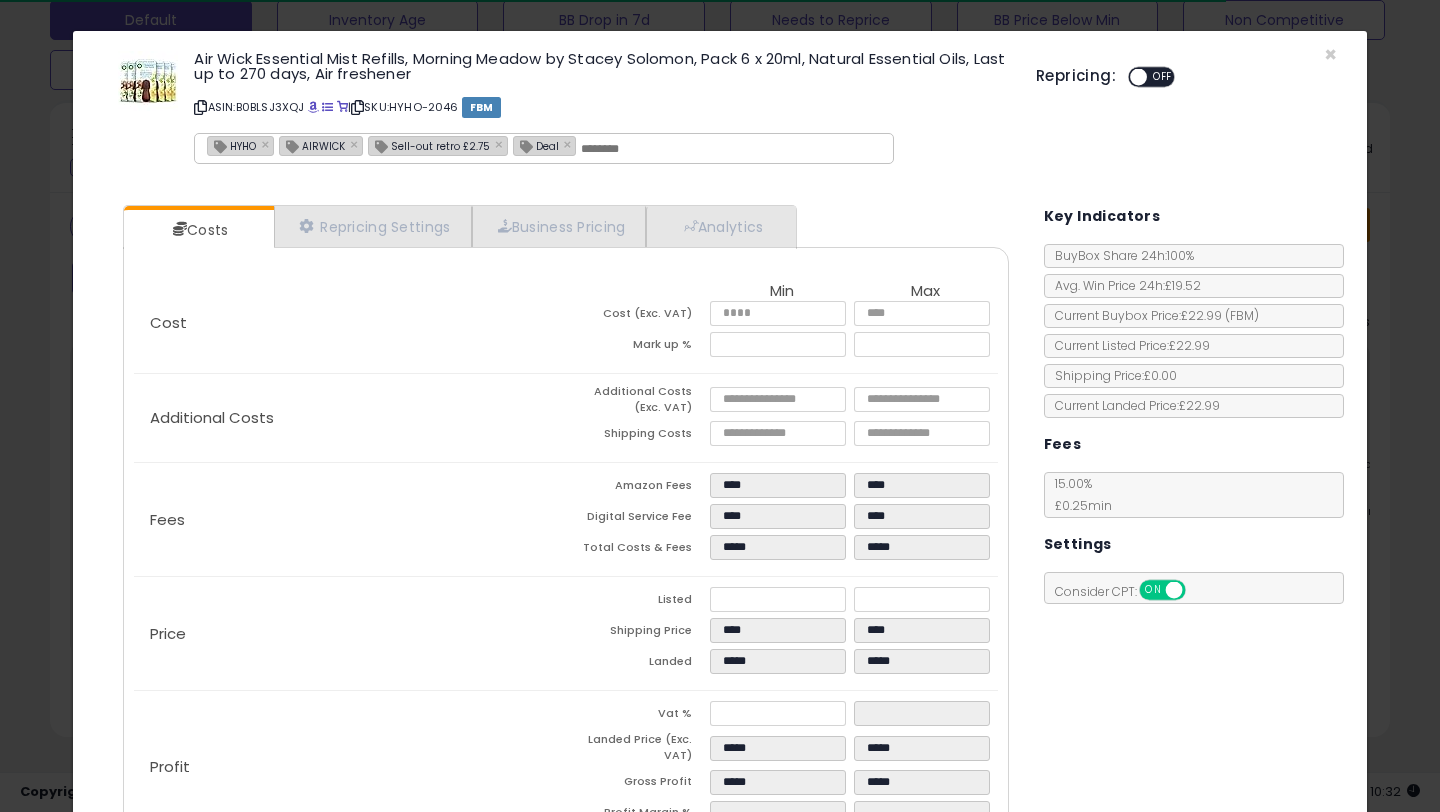 click at bounding box center (1138, 77) 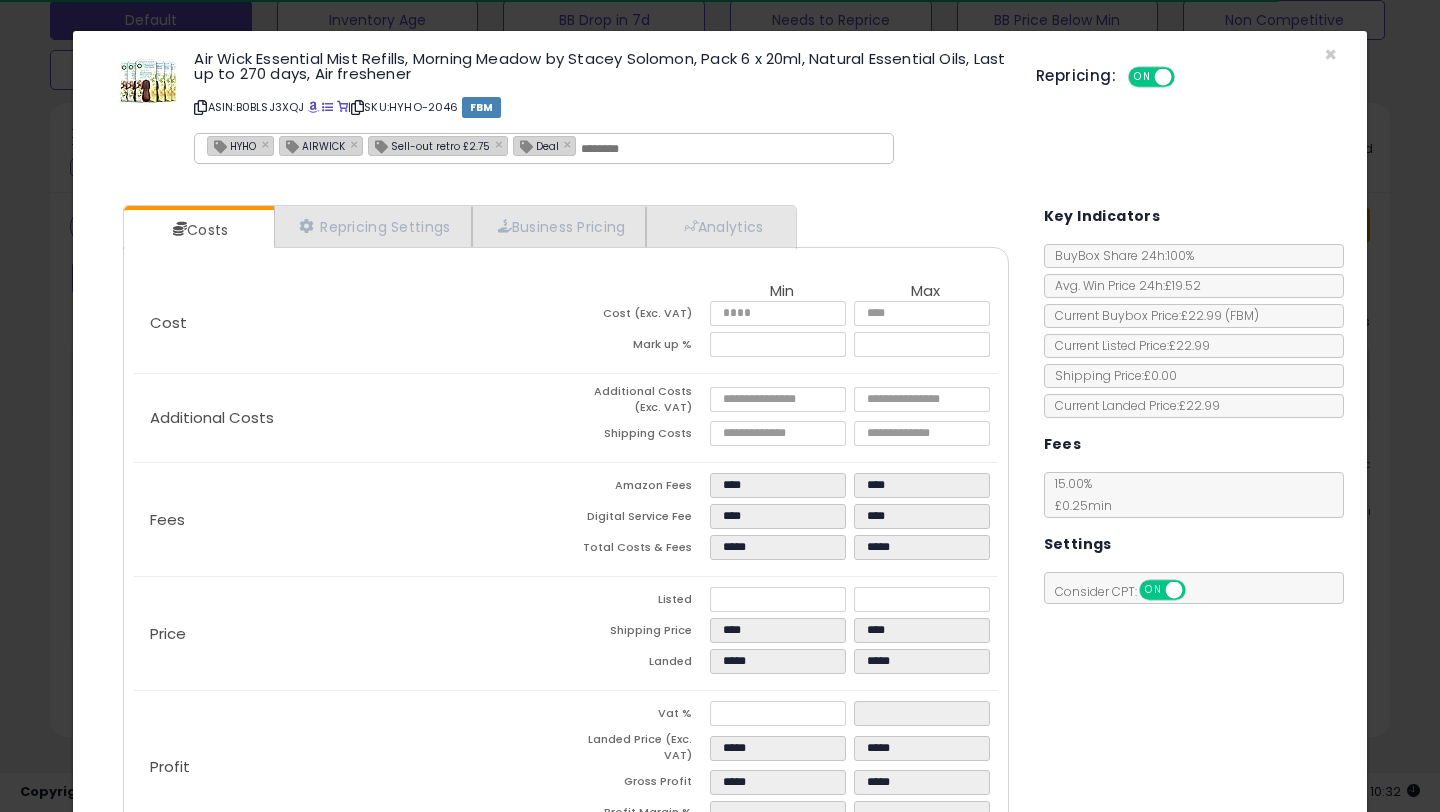 scroll, scrollTop: 135, scrollLeft: 0, axis: vertical 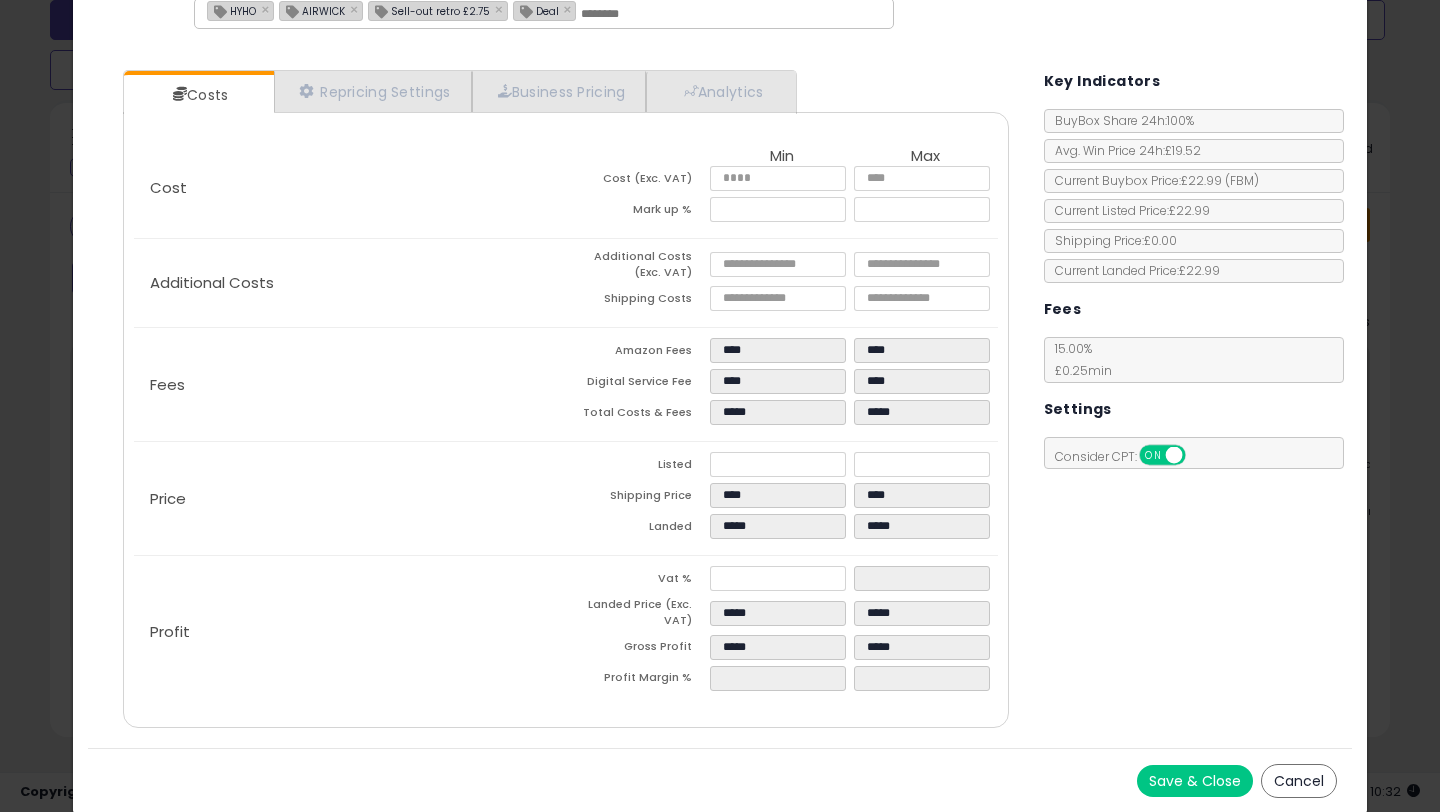 click on "Save & Close" at bounding box center [1195, 781] 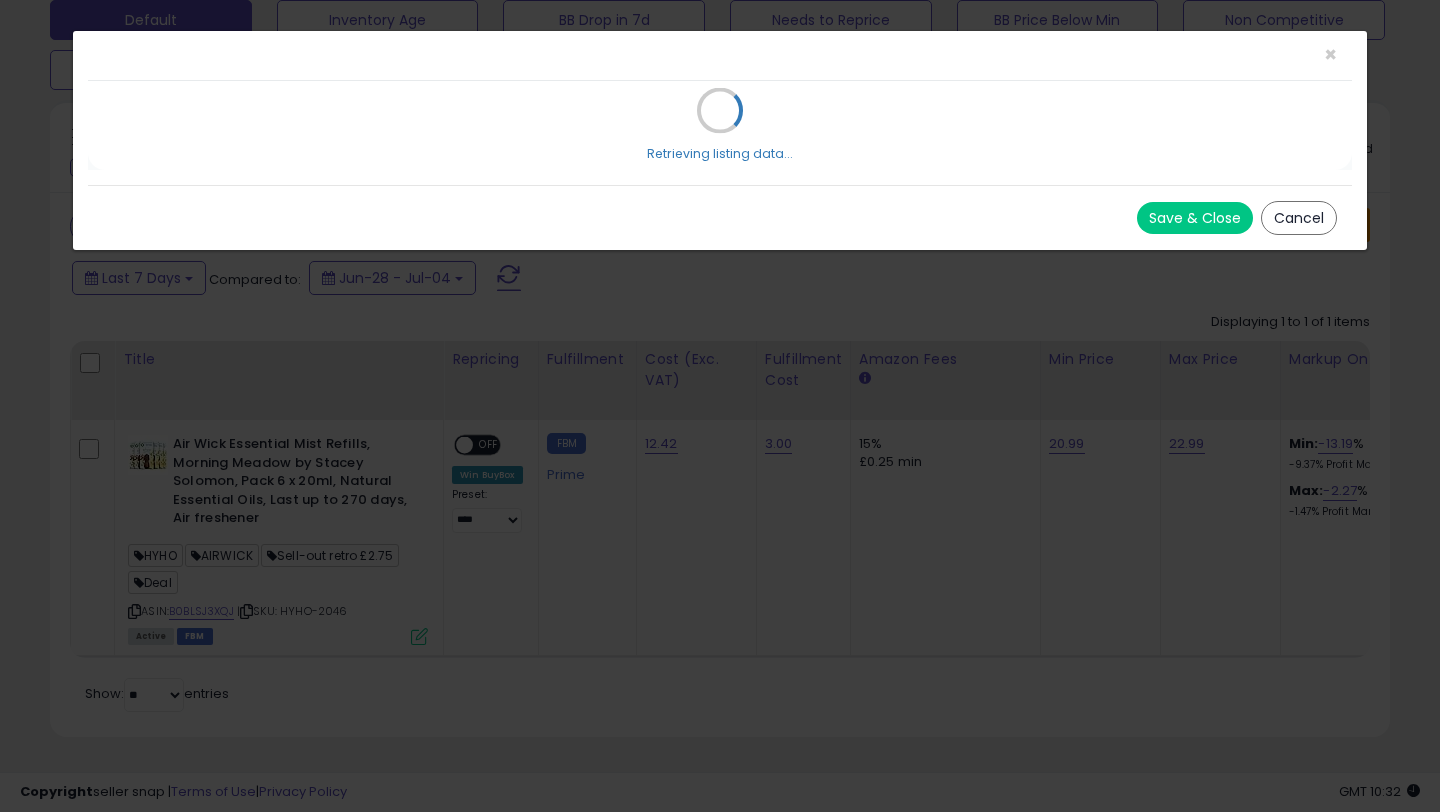 scroll, scrollTop: 0, scrollLeft: 0, axis: both 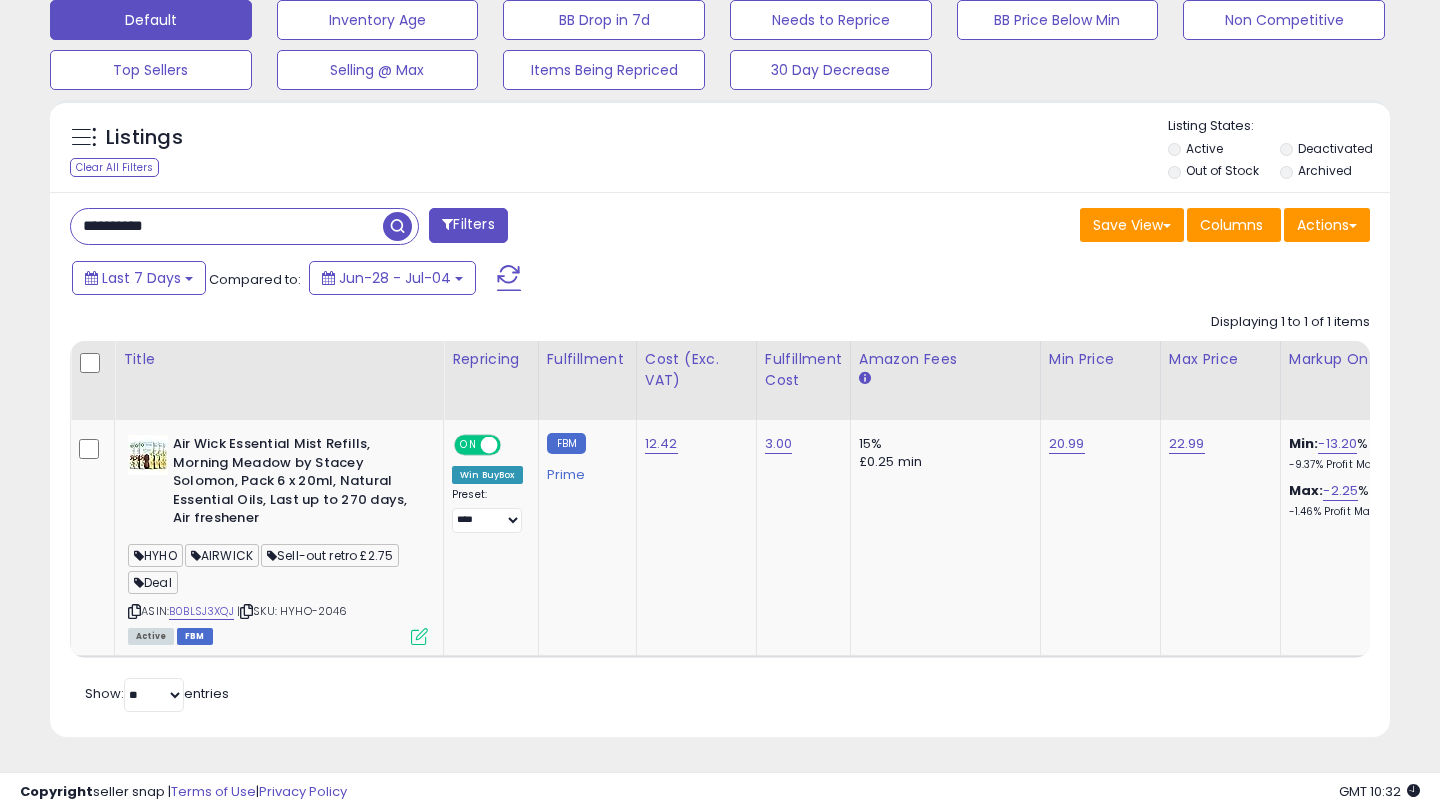 click on "**********" at bounding box center (227, 226) 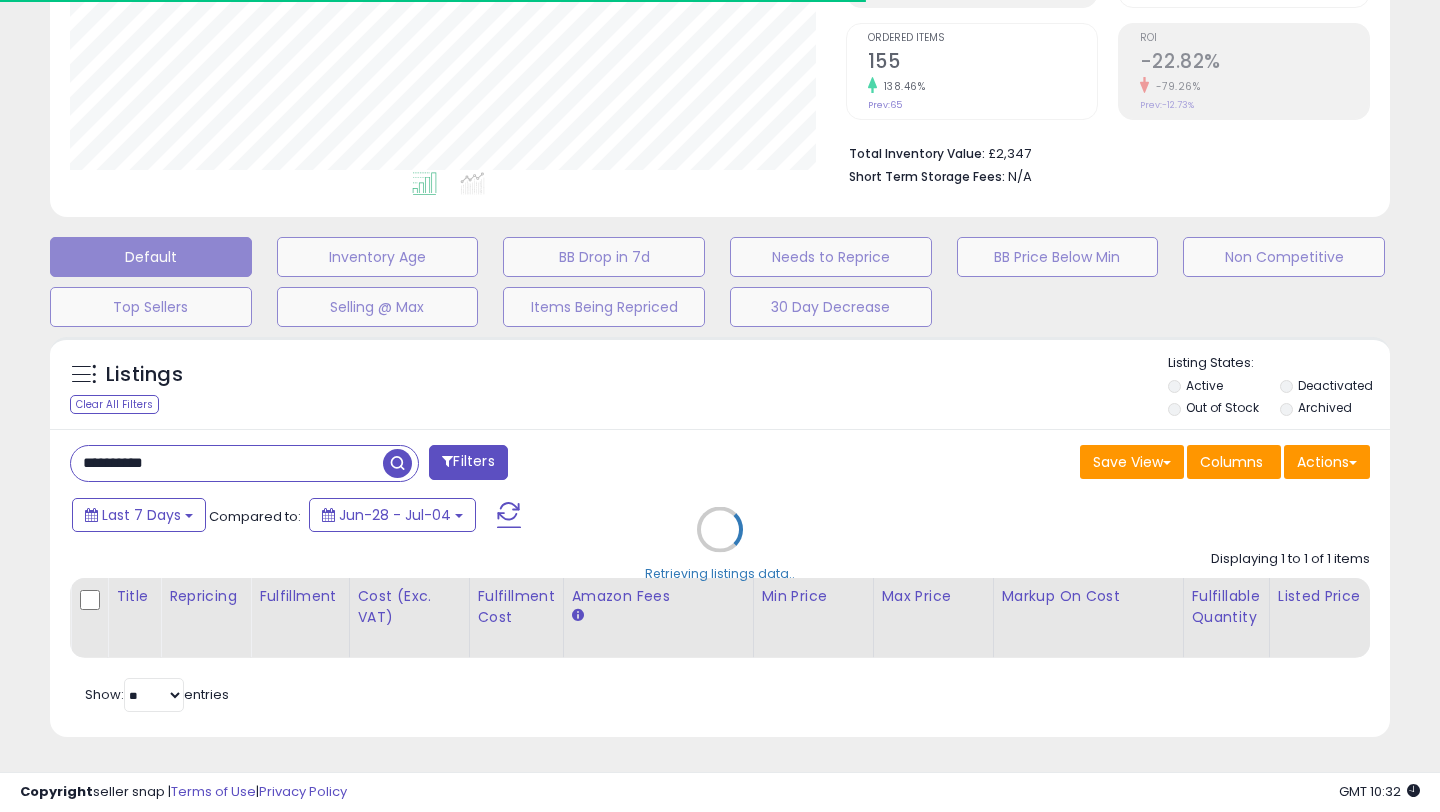scroll, scrollTop: 630, scrollLeft: 0, axis: vertical 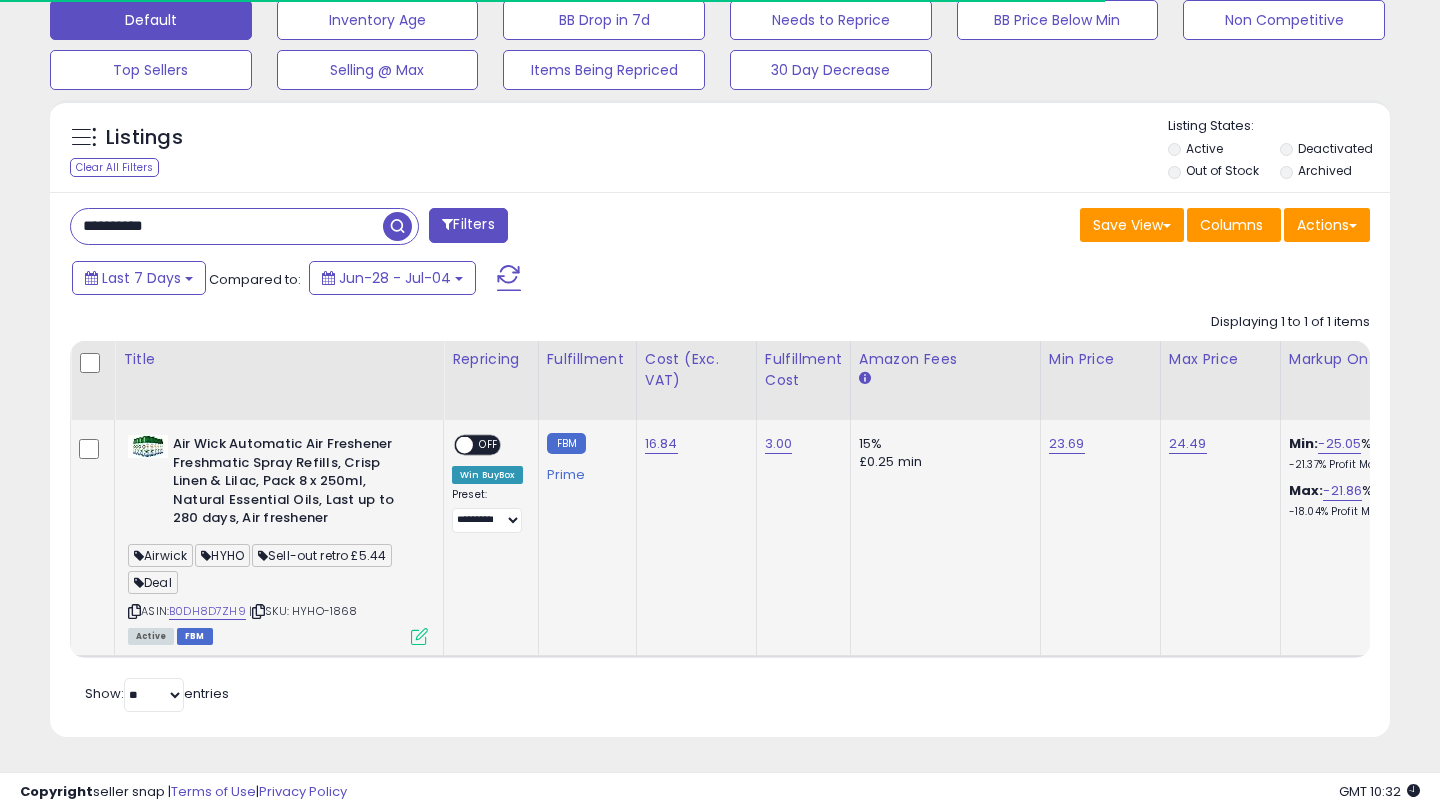 click at bounding box center [419, 636] 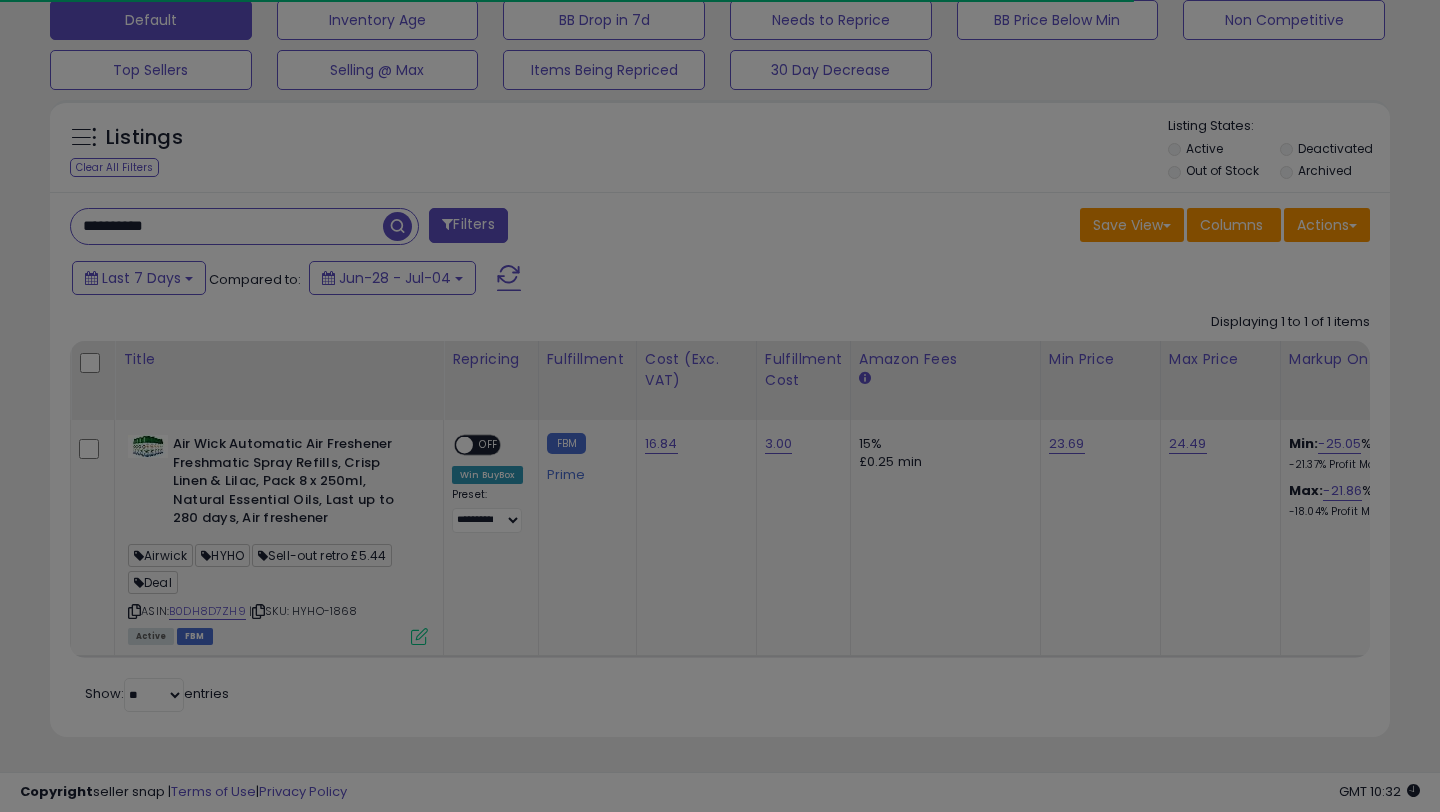 scroll, scrollTop: 999590, scrollLeft: 999224, axis: both 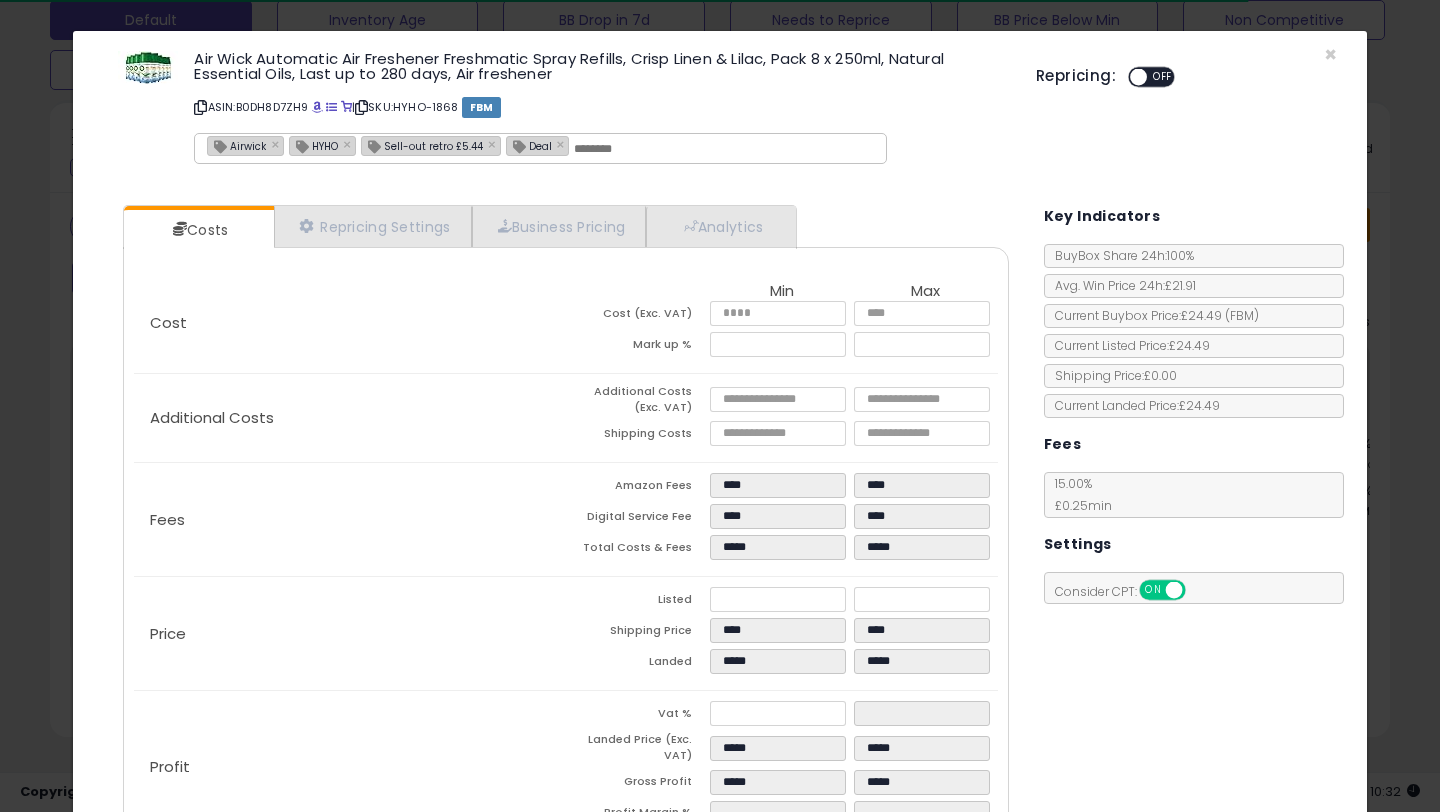 click on "ON   OFF" at bounding box center [1129, 77] 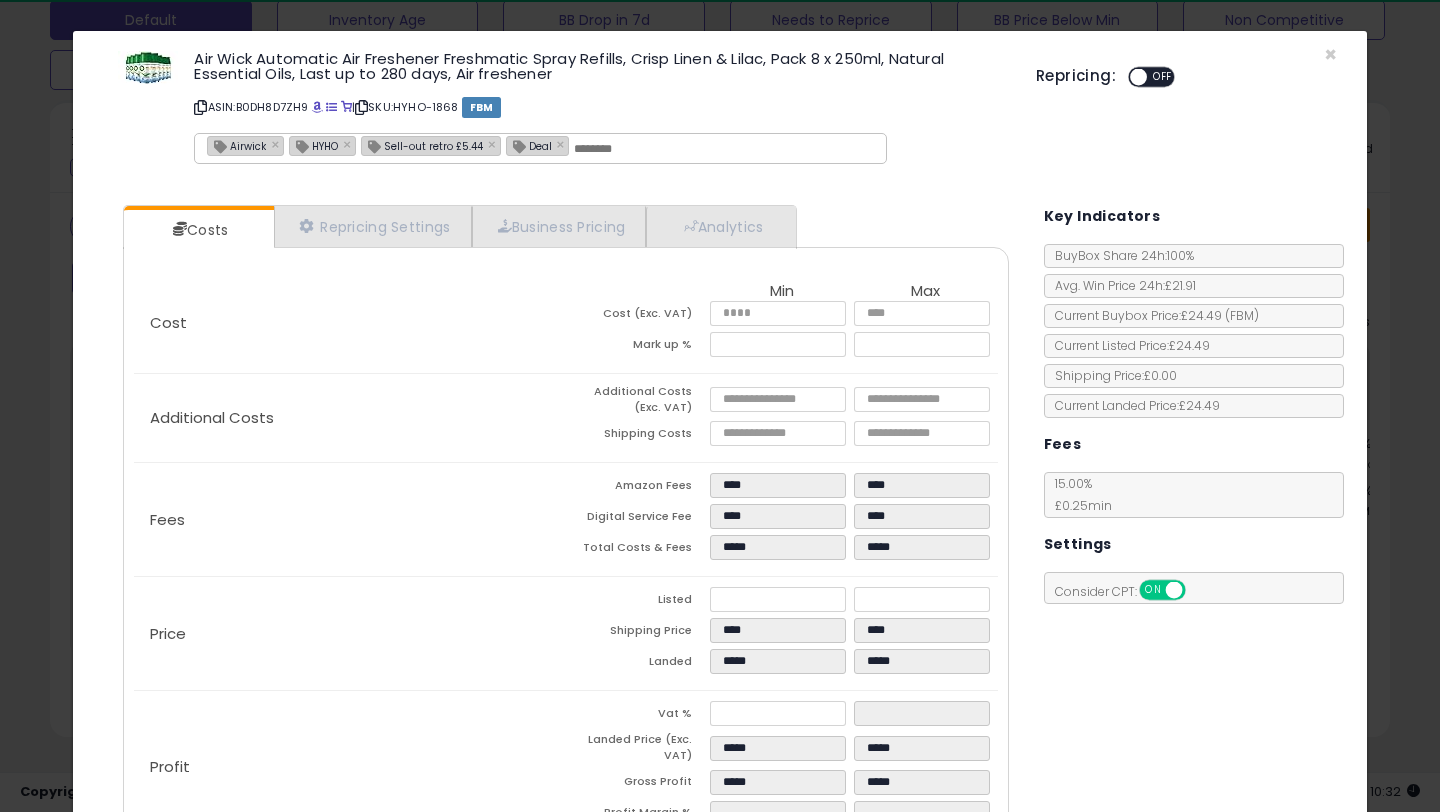 click at bounding box center [1138, 77] 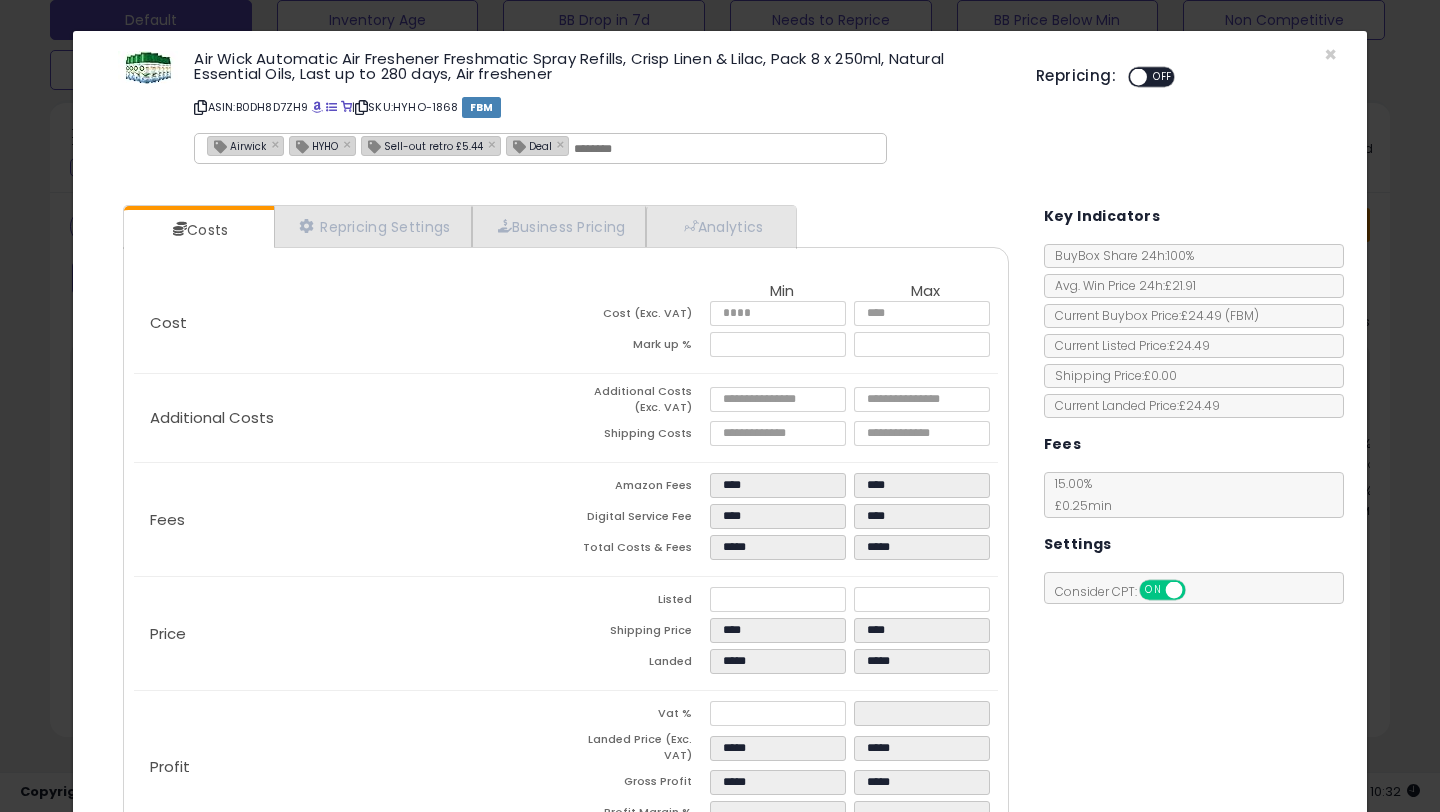 click at bounding box center (1138, 77) 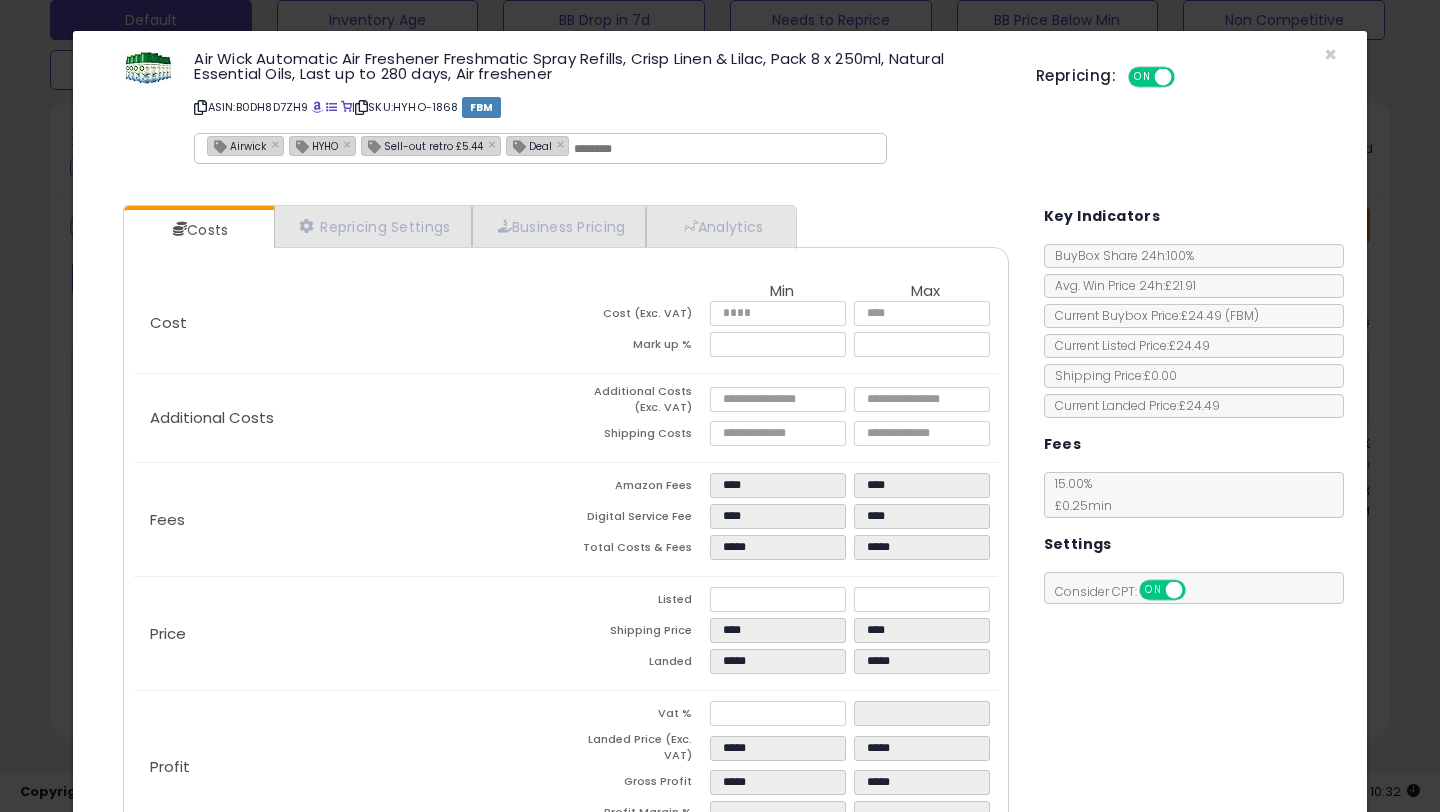 scroll, scrollTop: 135, scrollLeft: 0, axis: vertical 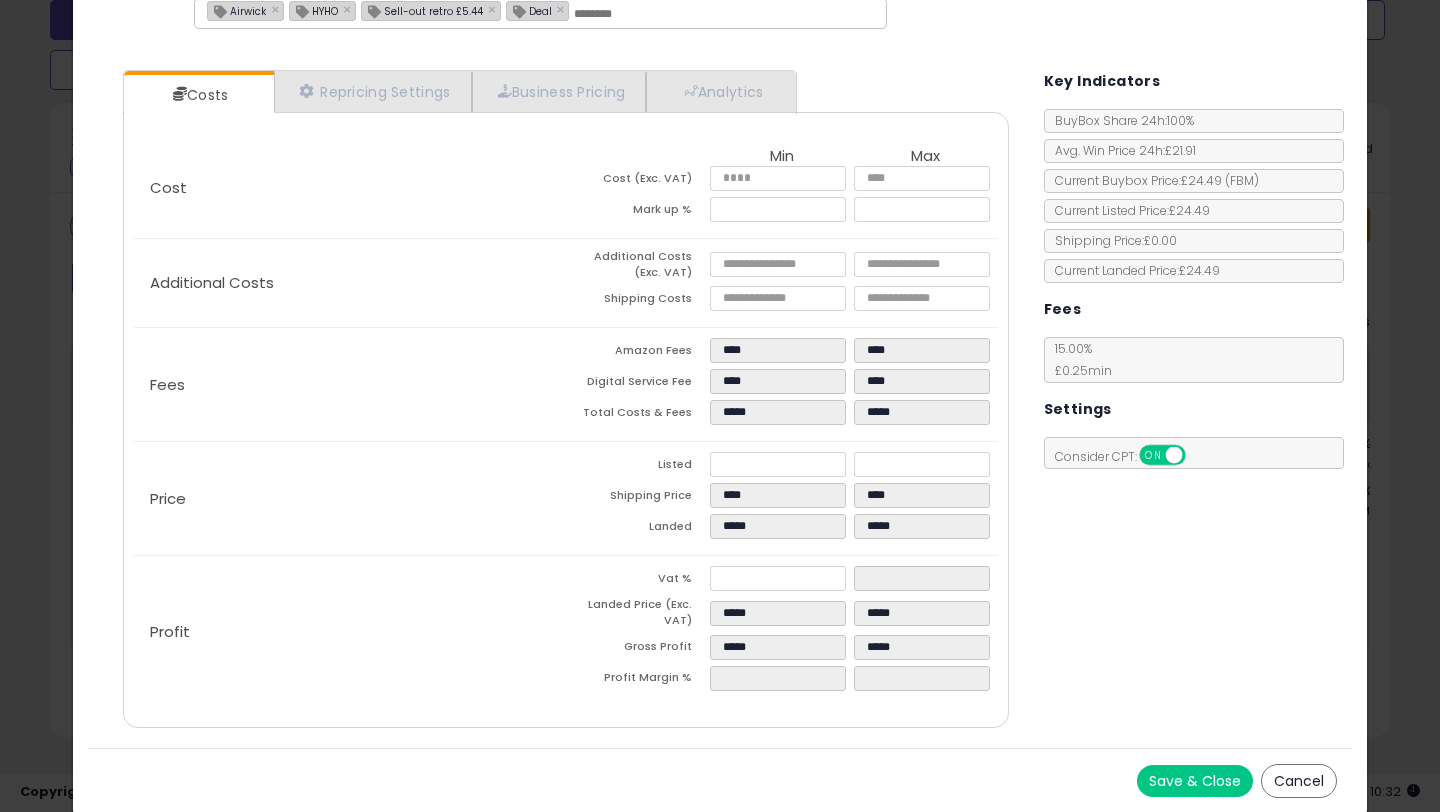 click on "Save & Close" at bounding box center [1195, 781] 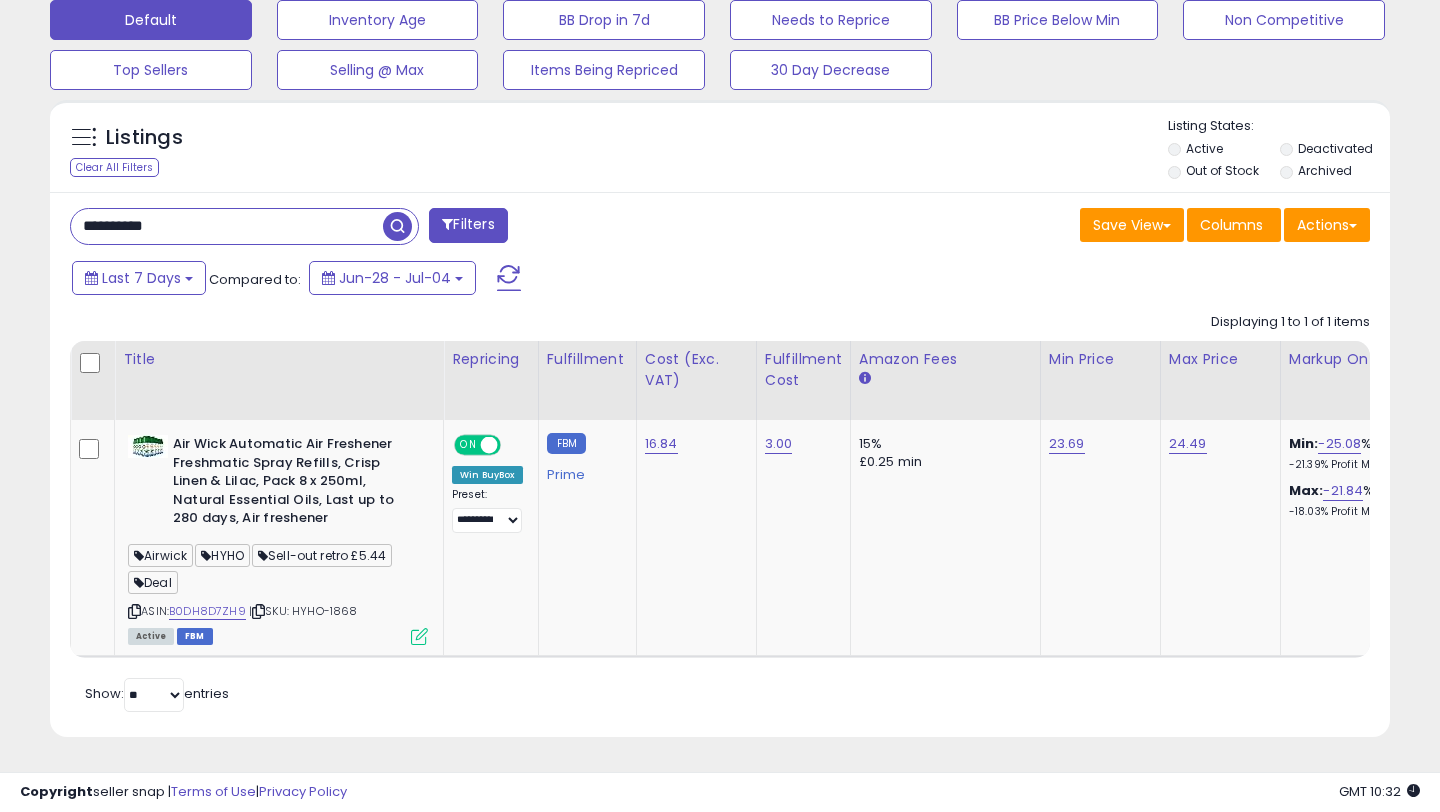 click on "**********" at bounding box center [227, 226] 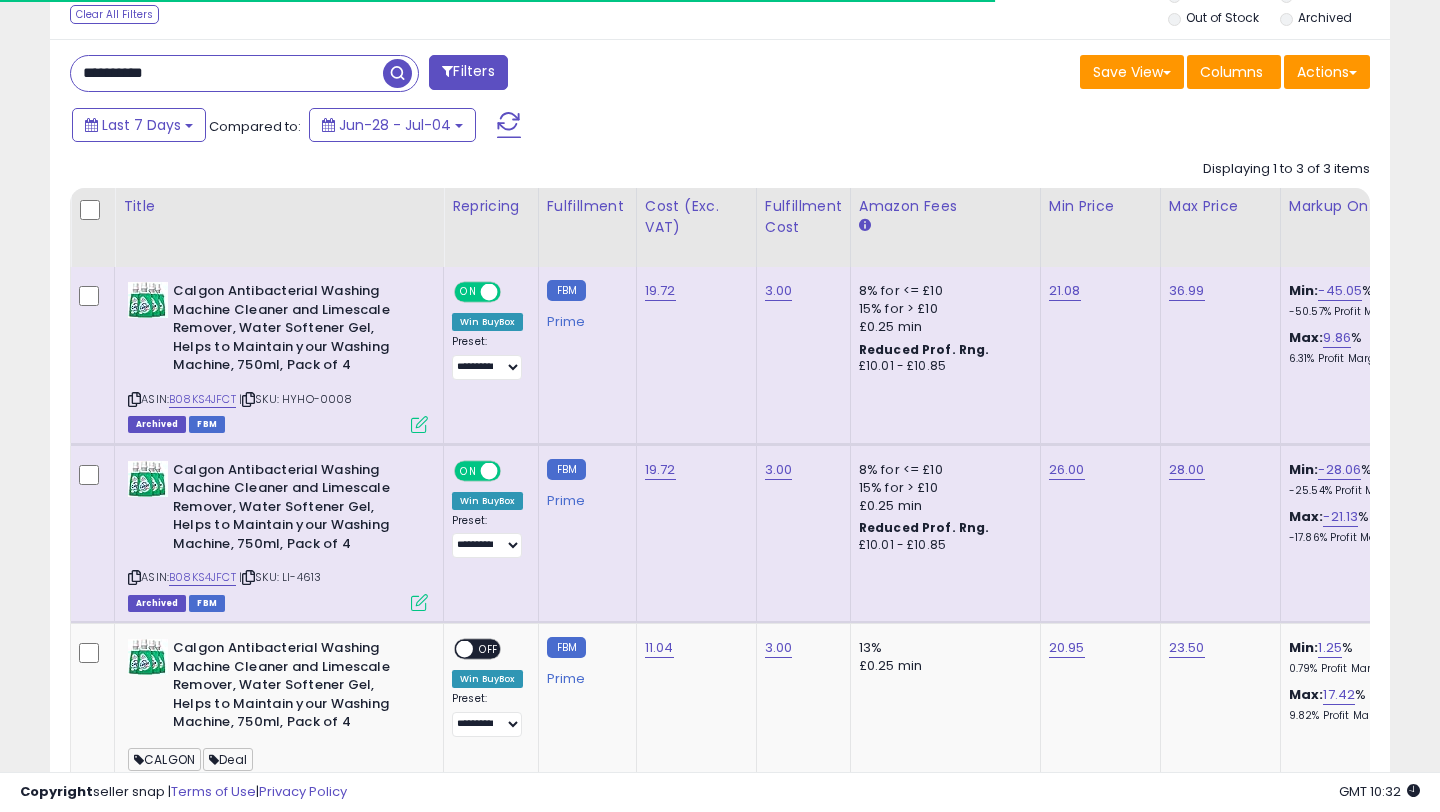scroll, scrollTop: 960, scrollLeft: 0, axis: vertical 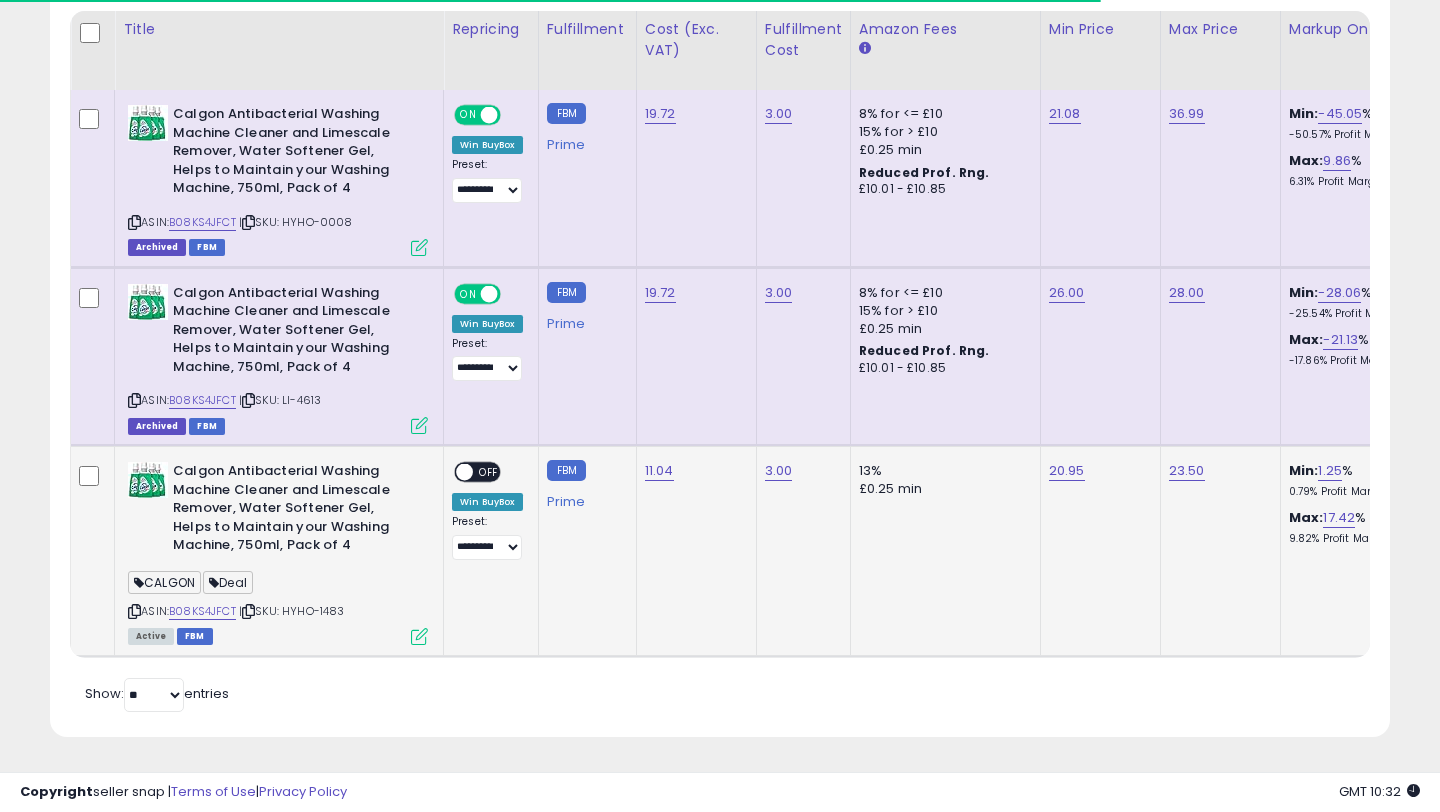 click at bounding box center [419, 636] 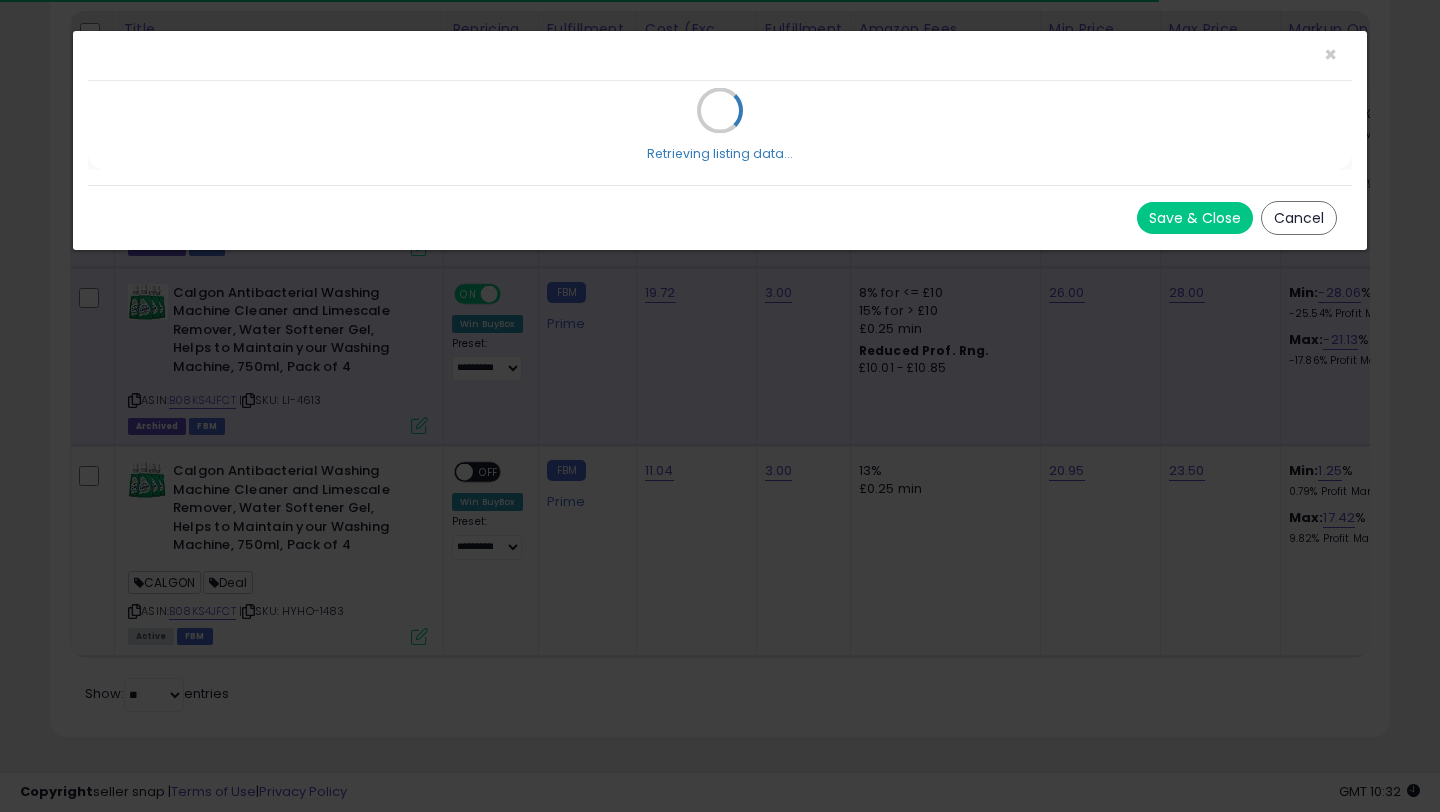 scroll, scrollTop: 999590, scrollLeft: 999224, axis: both 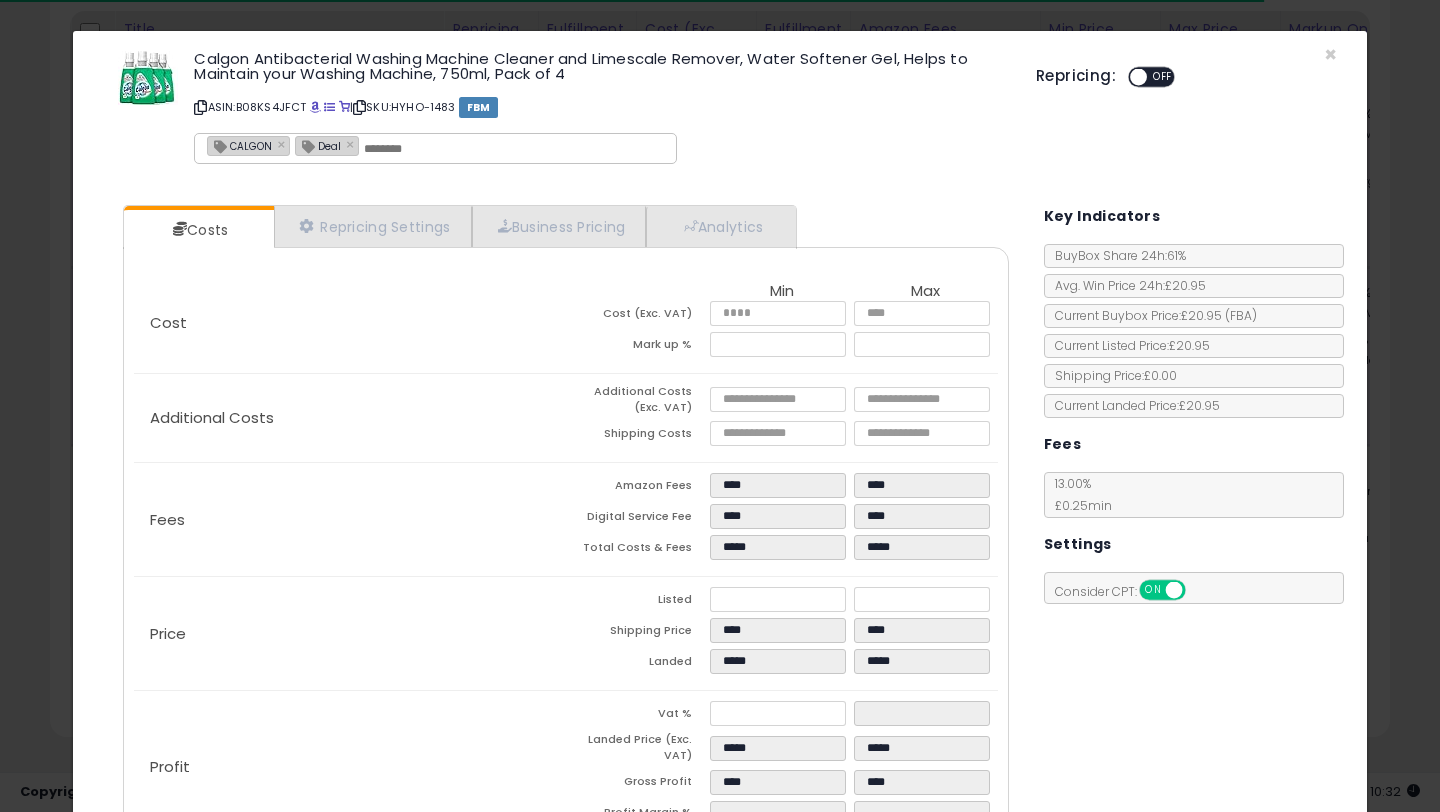 click at bounding box center [1138, 77] 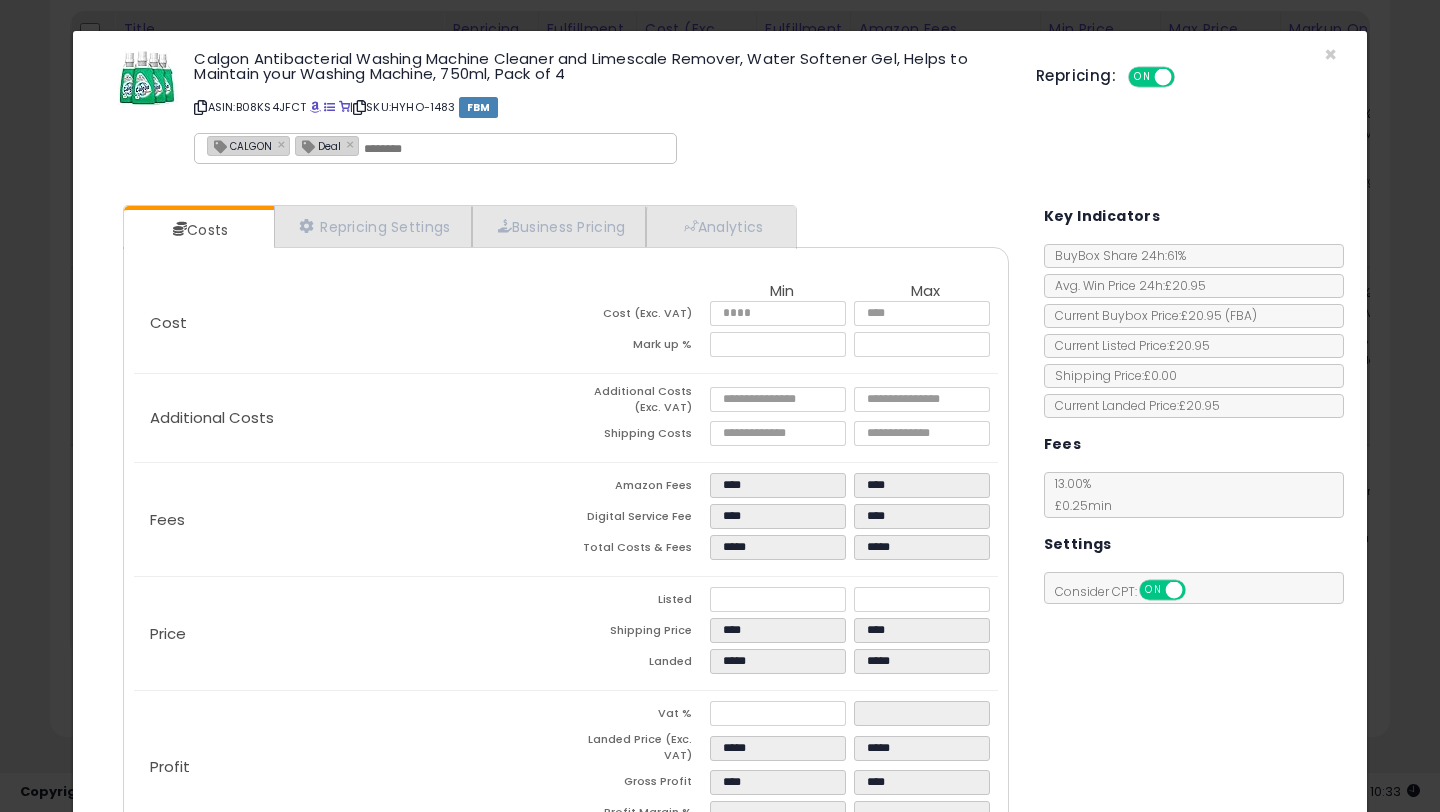 scroll, scrollTop: 135, scrollLeft: 0, axis: vertical 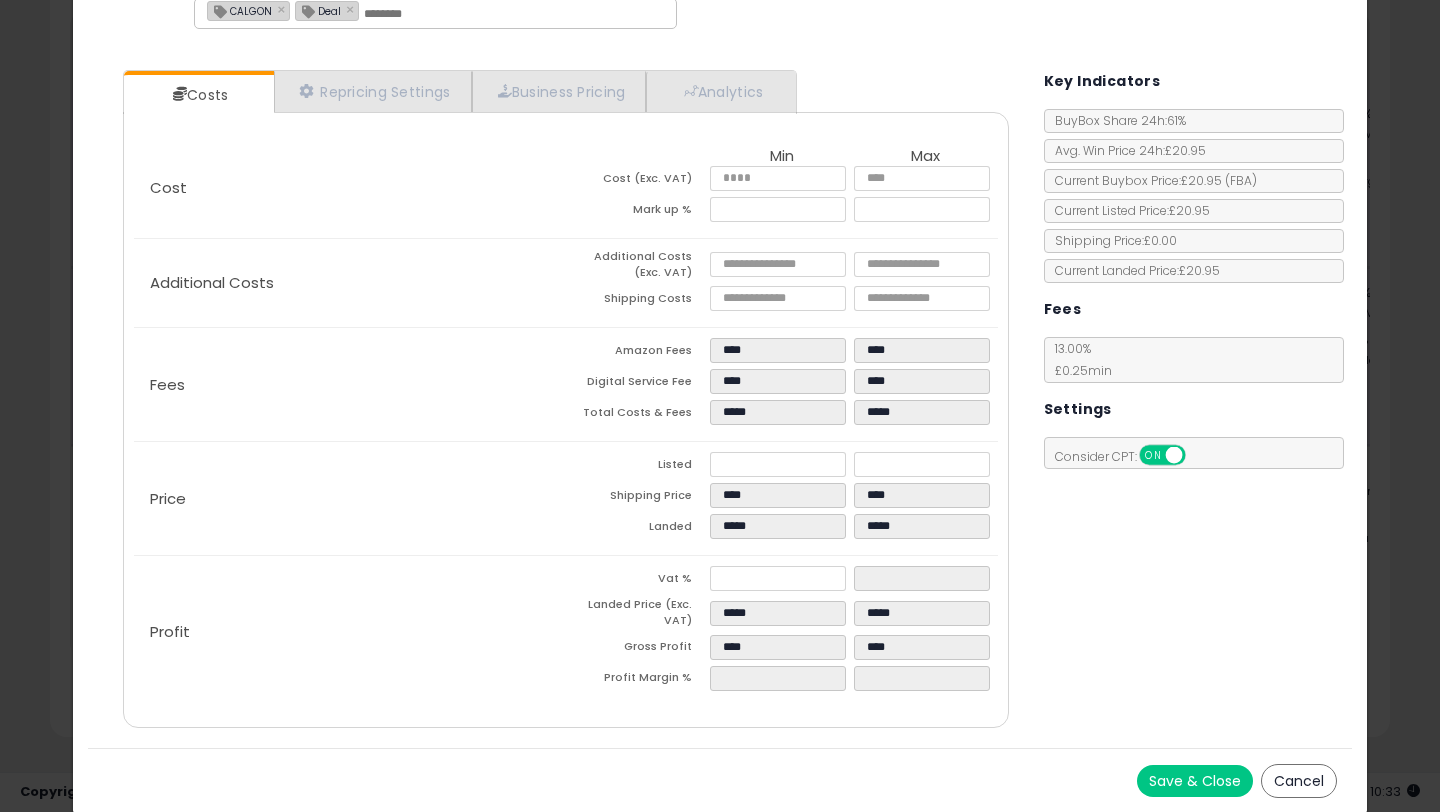 click on "Save & Close
Cancel" at bounding box center [720, 780] 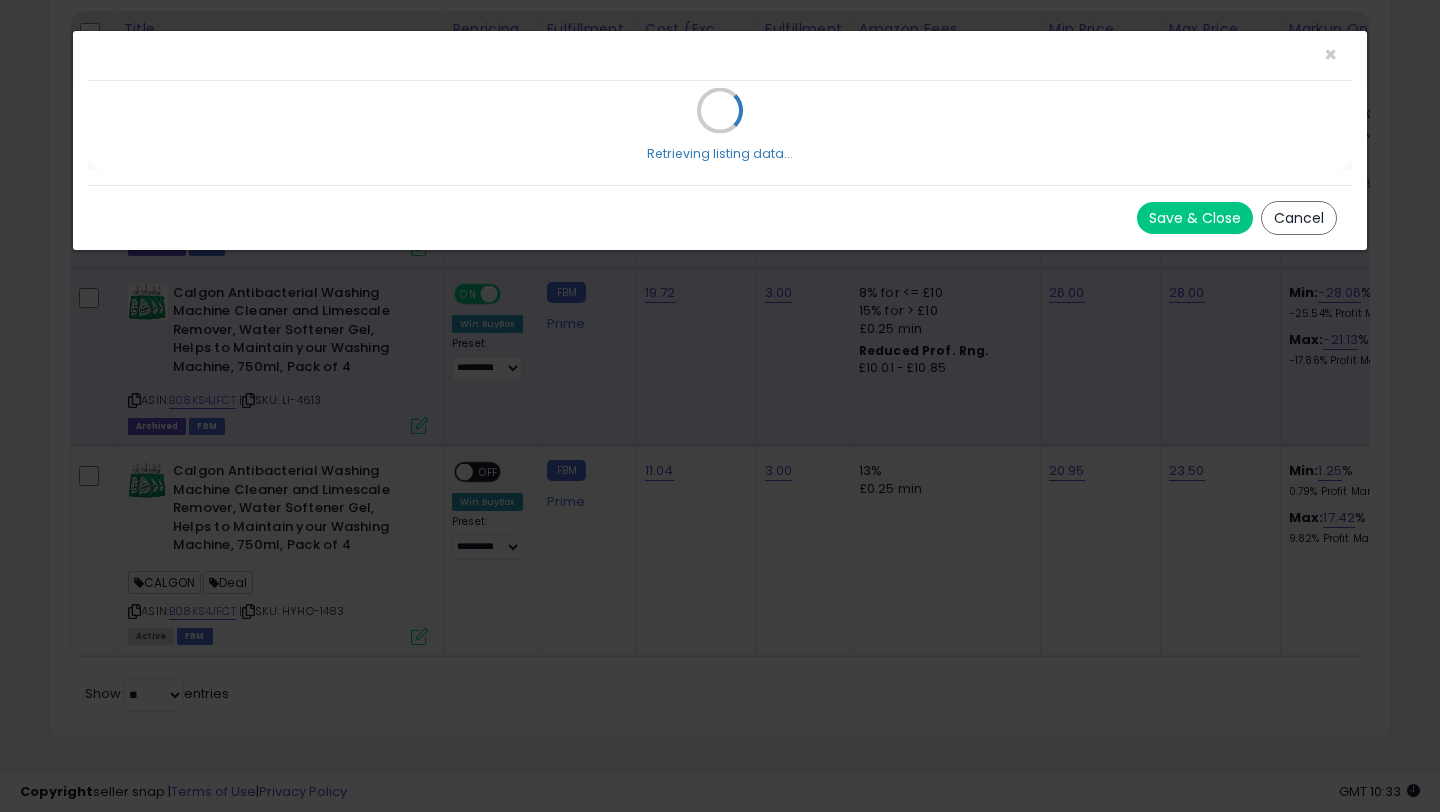 scroll, scrollTop: 0, scrollLeft: 0, axis: both 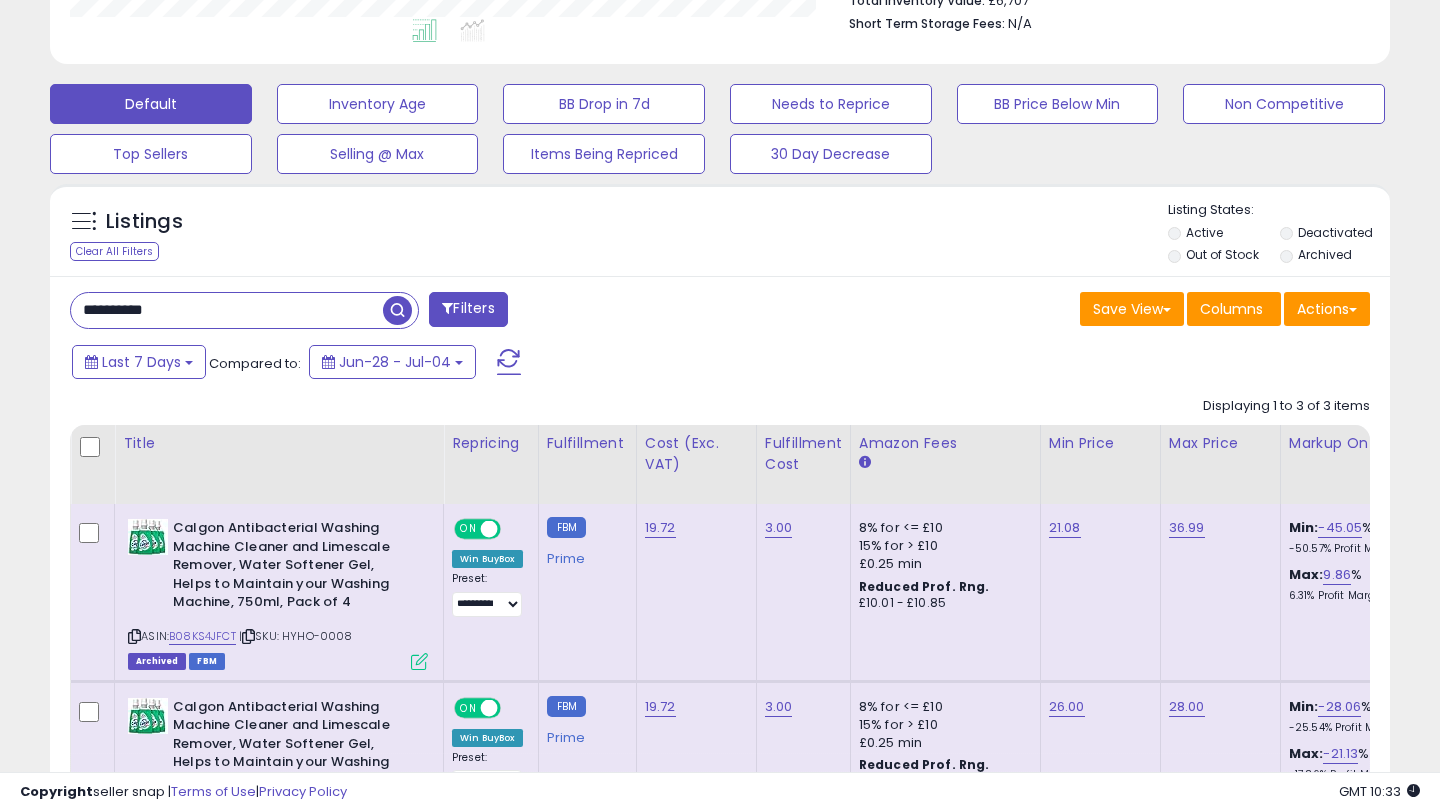 click on "**********" at bounding box center [227, 310] 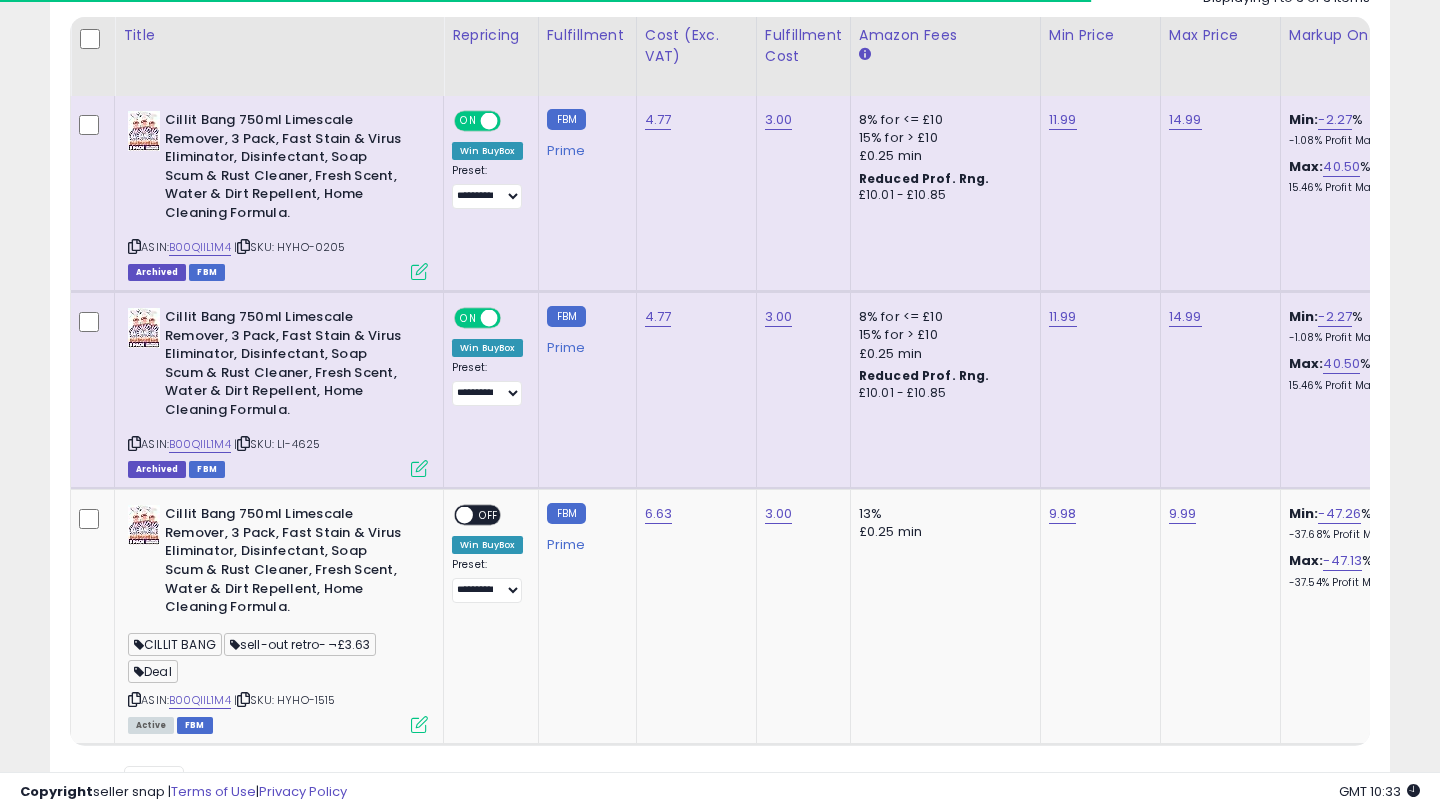 scroll, scrollTop: 1043, scrollLeft: 0, axis: vertical 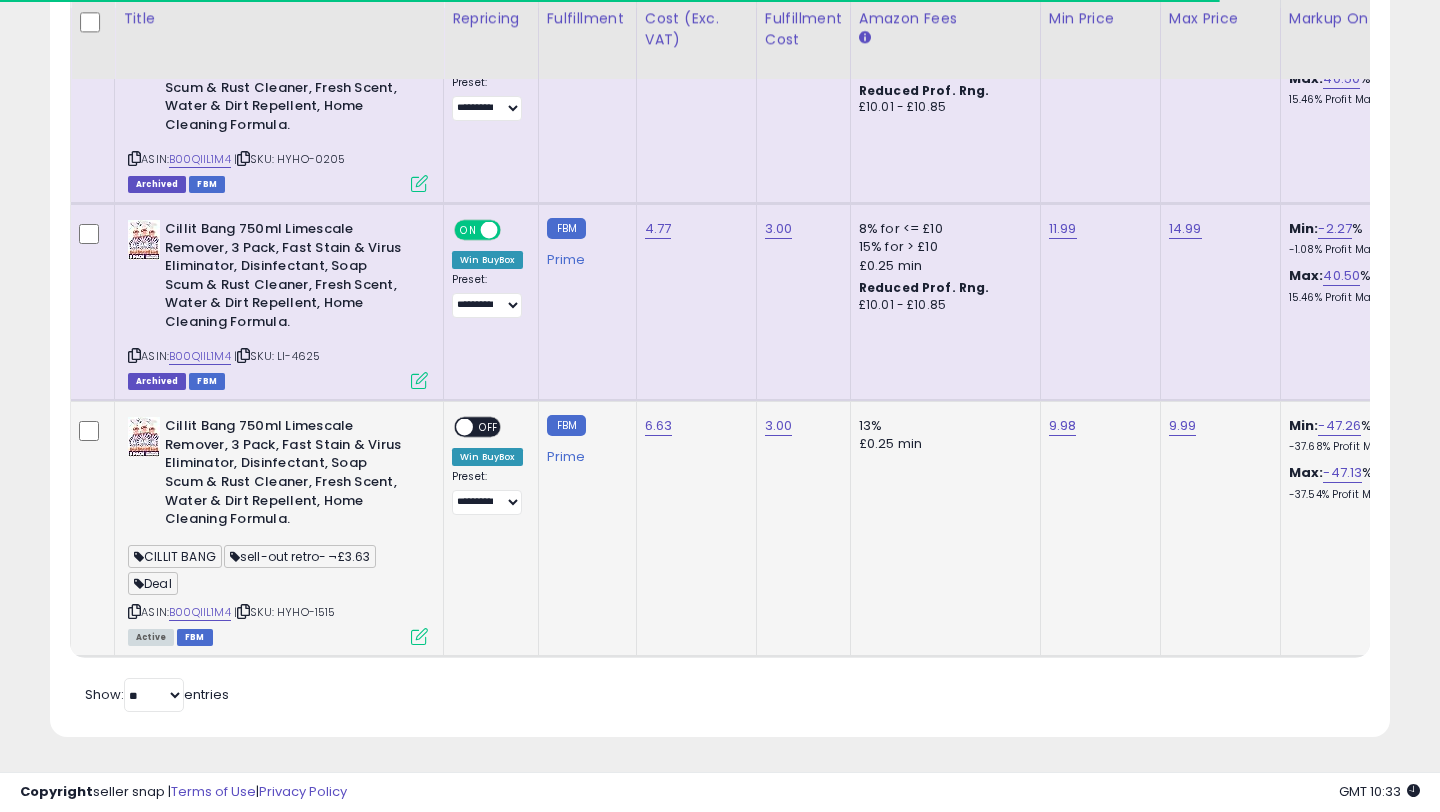 click at bounding box center (419, 636) 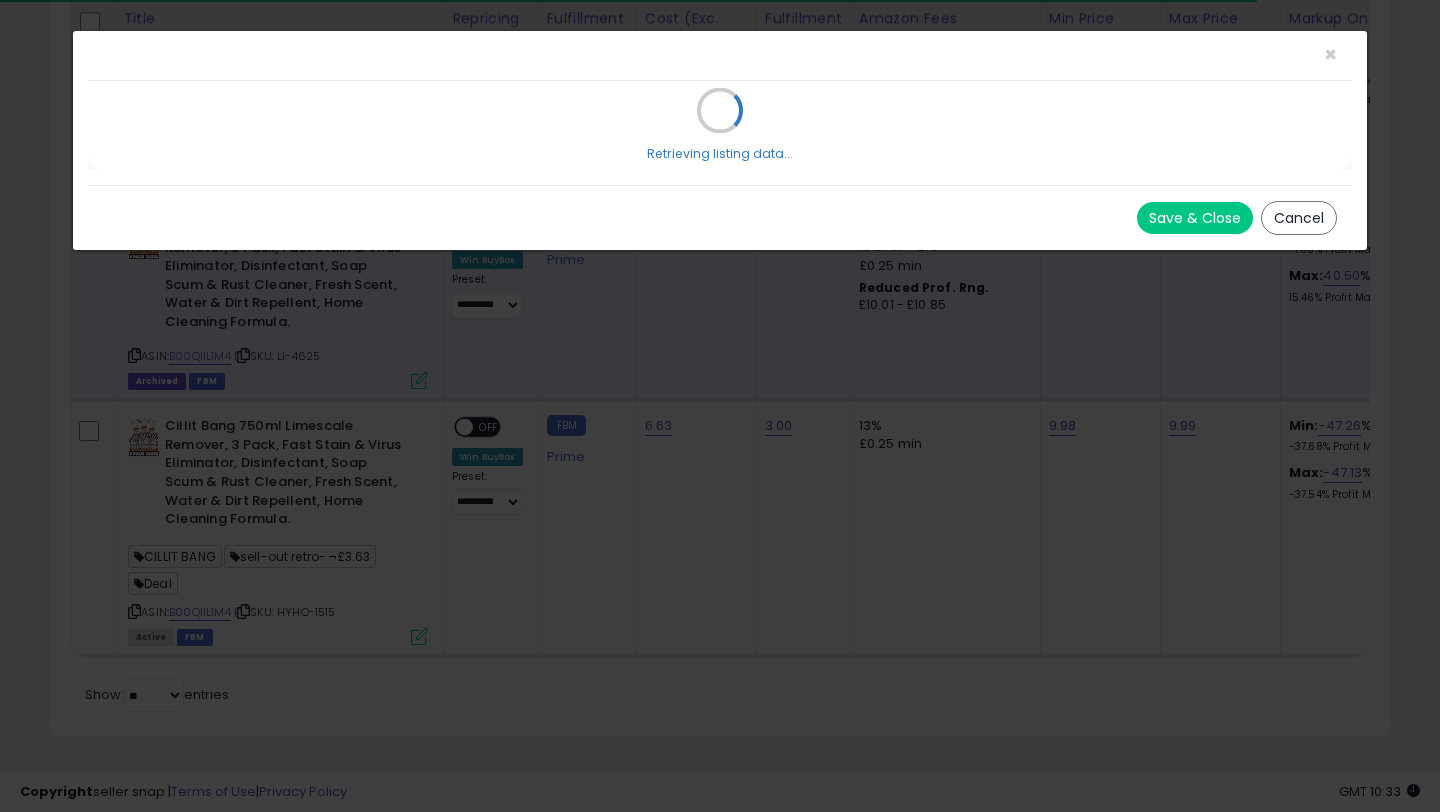 scroll, scrollTop: 999590, scrollLeft: 999224, axis: both 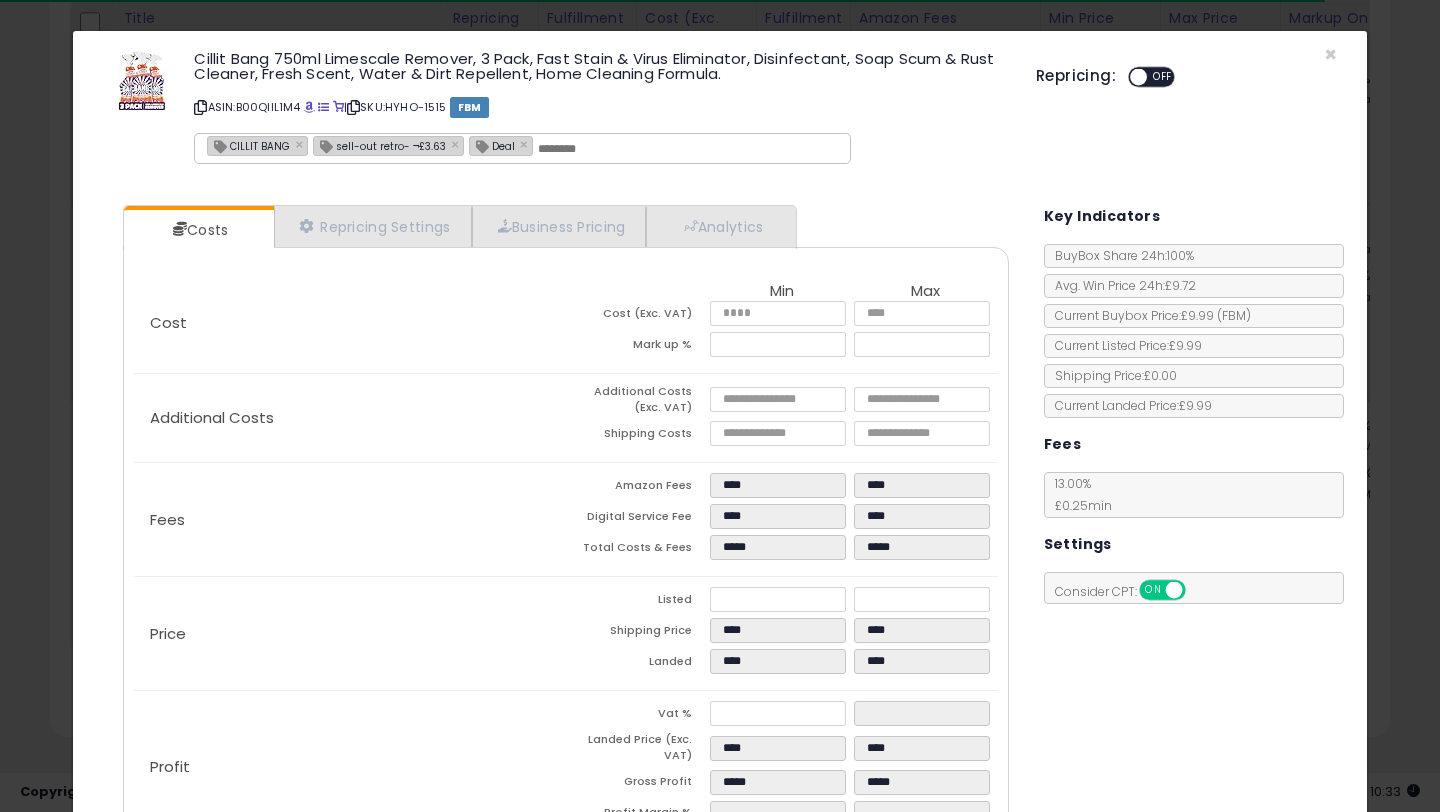 click on "OFF" at bounding box center (1163, 77) 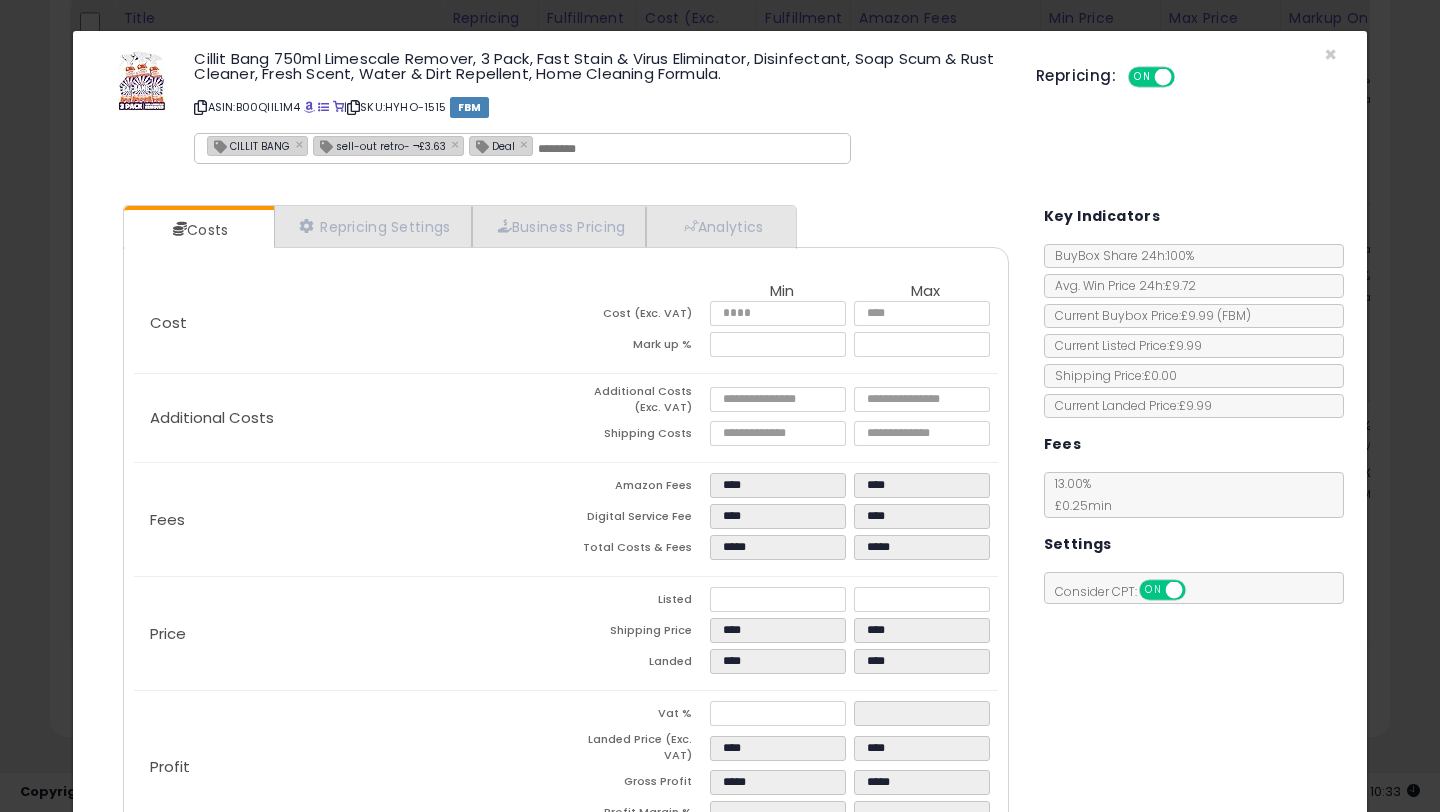 scroll, scrollTop: 135, scrollLeft: 0, axis: vertical 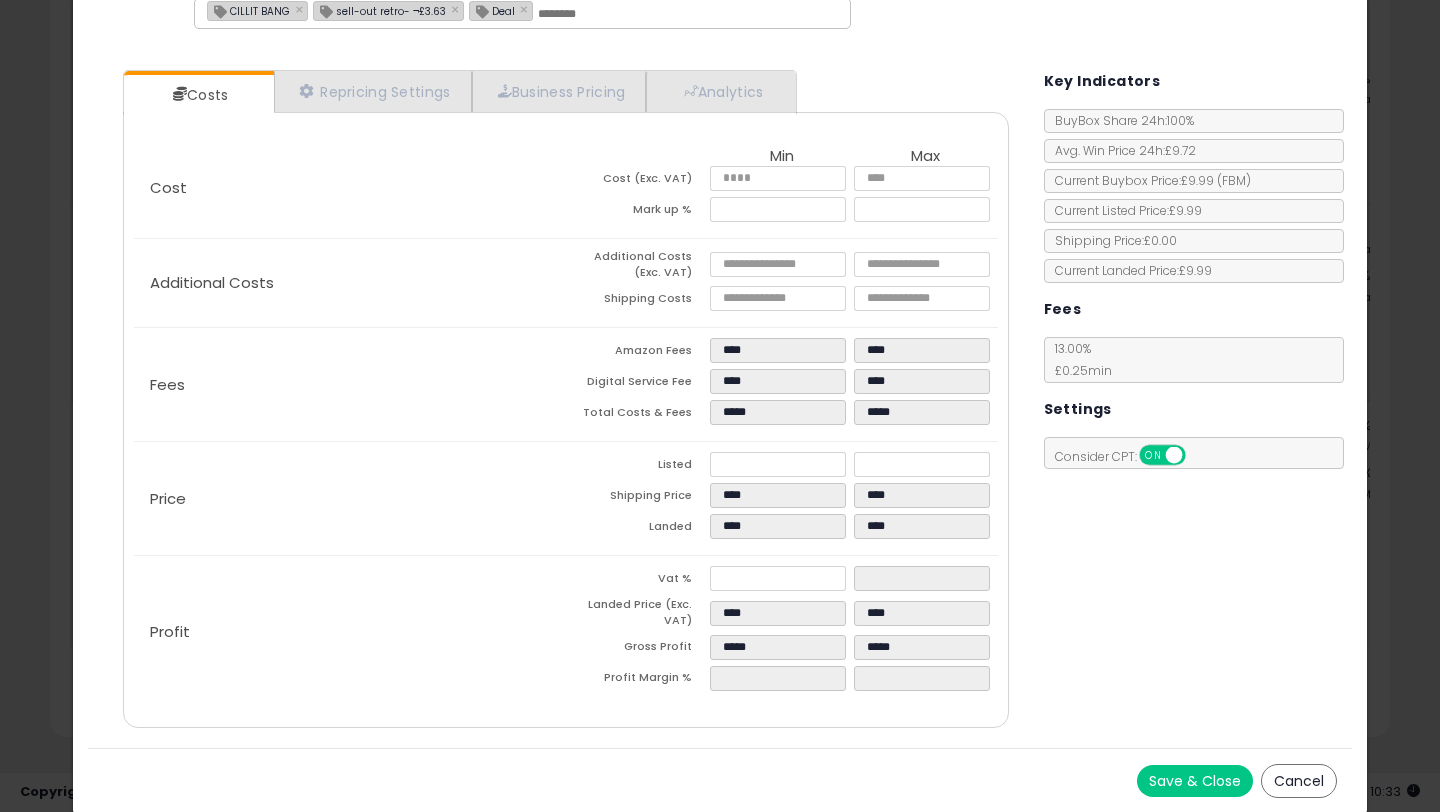 click on "Save & Close" at bounding box center [1195, 781] 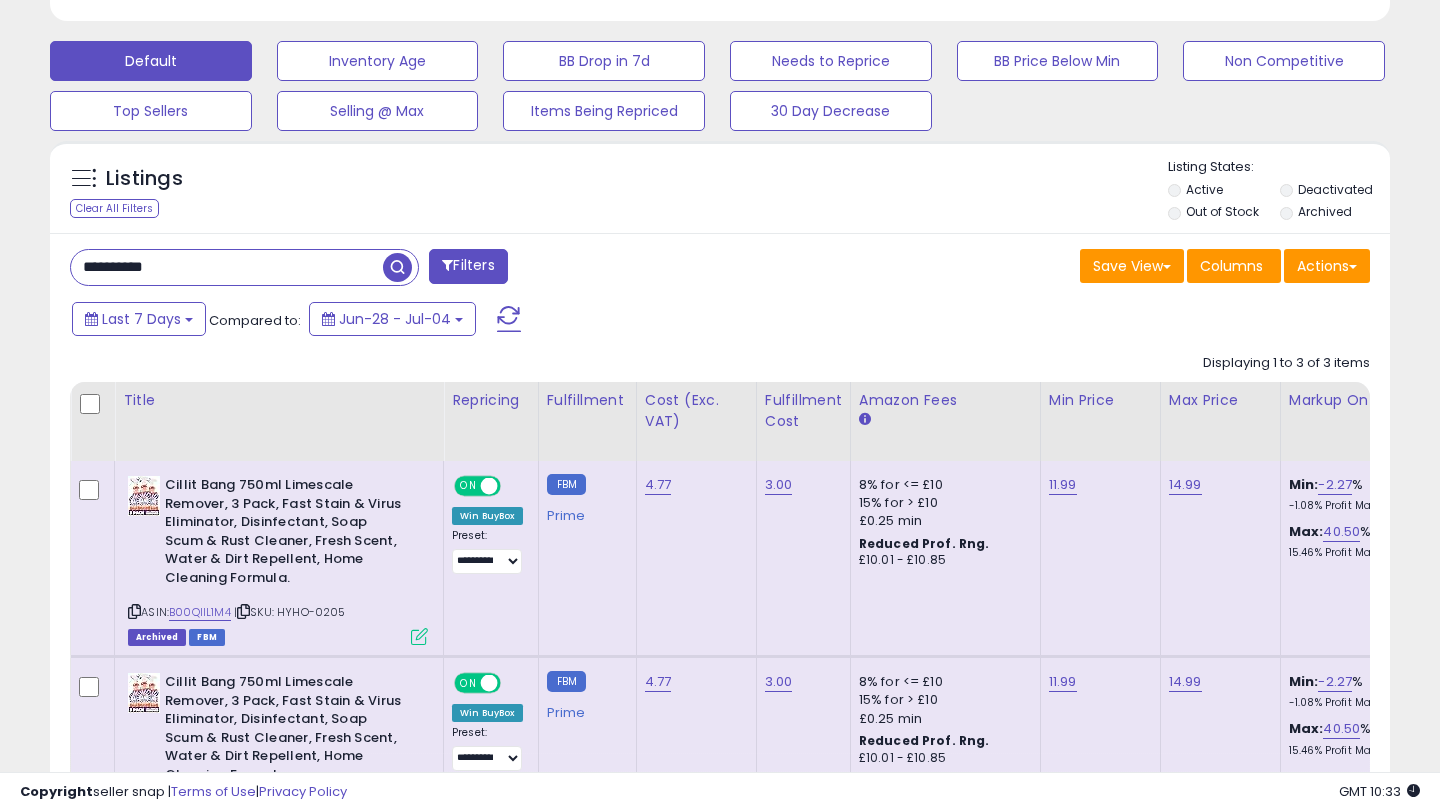 click on "**********" at bounding box center (227, 267) 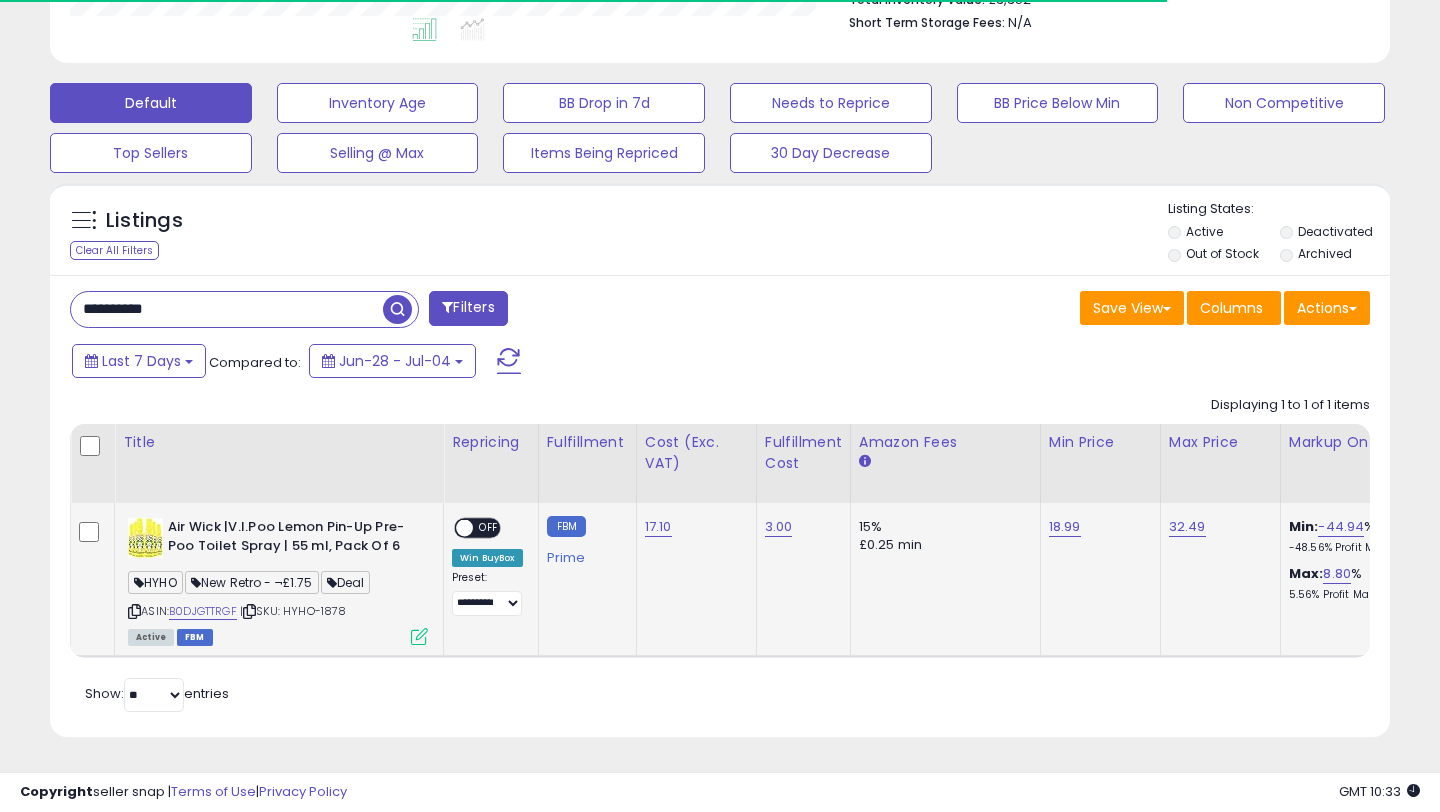 click at bounding box center (419, 636) 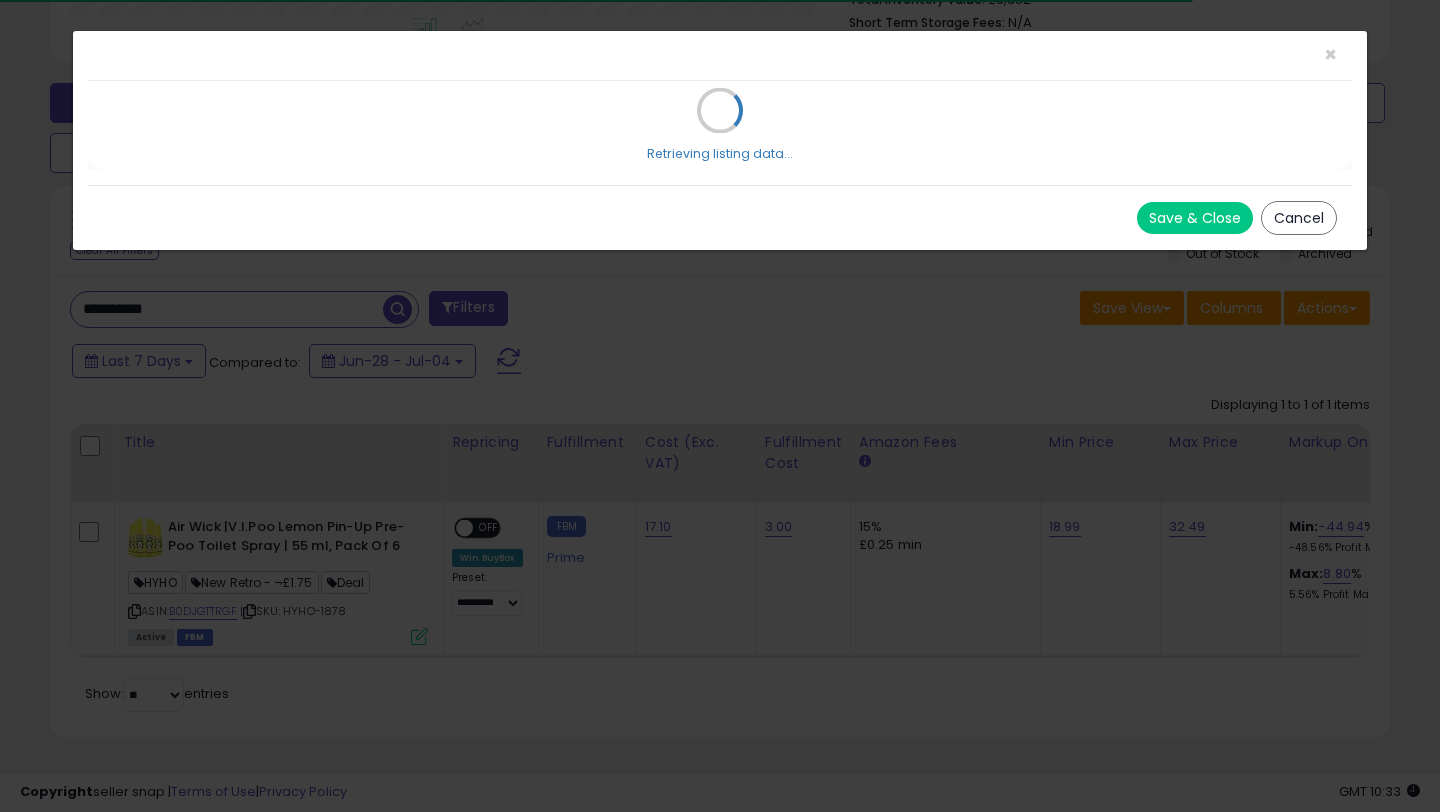 scroll, scrollTop: 999590, scrollLeft: 999224, axis: both 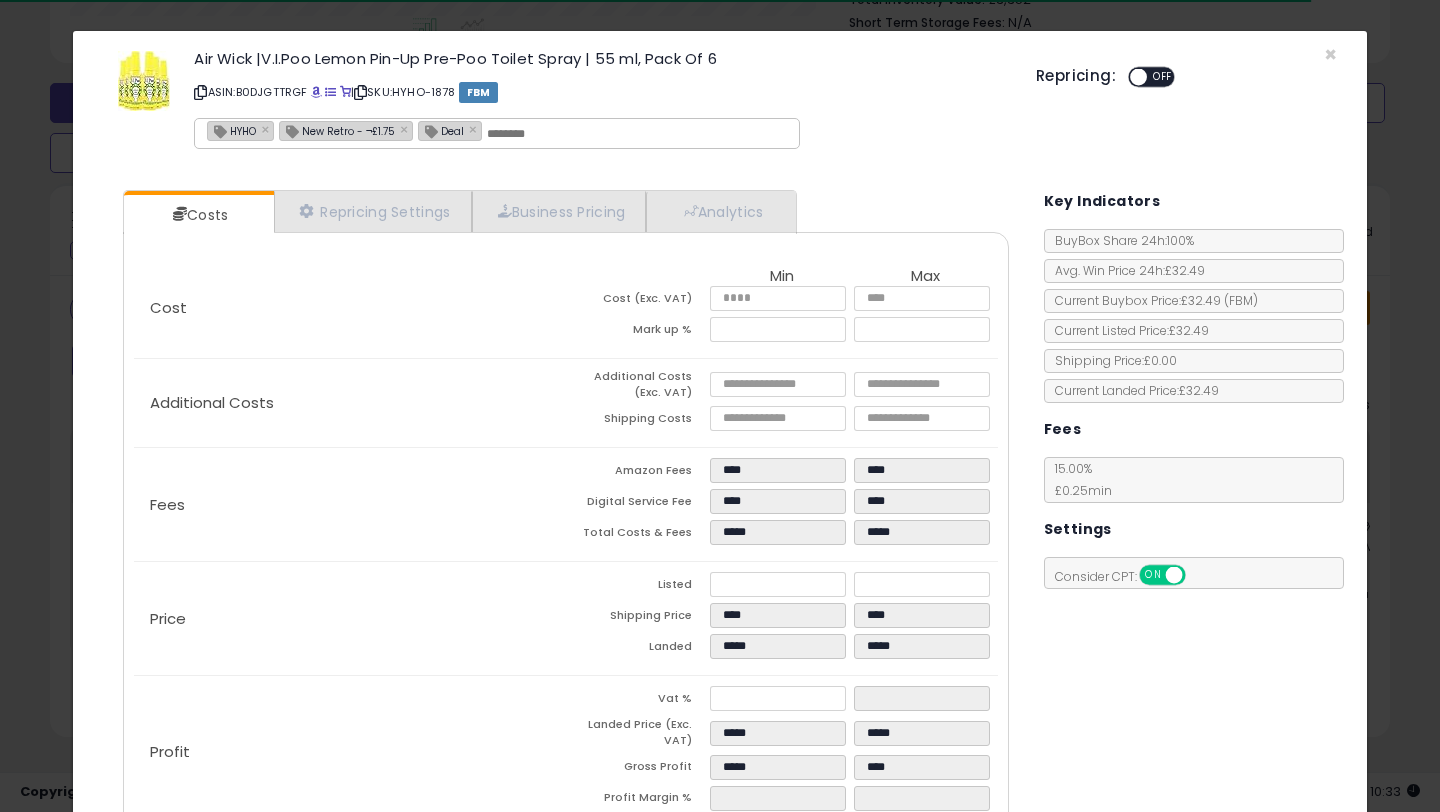 click at bounding box center (1138, 77) 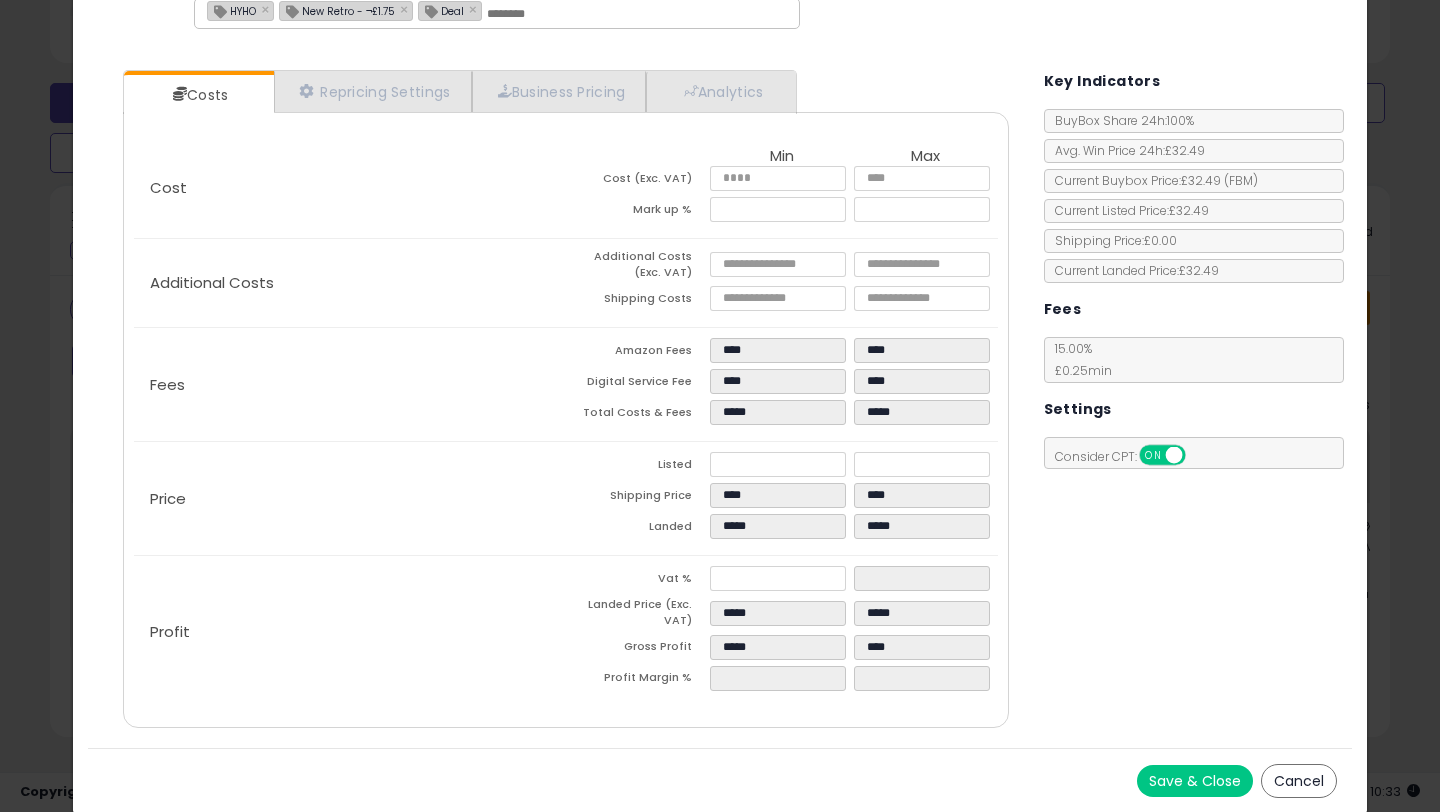 click on "Save & Close" at bounding box center [1195, 781] 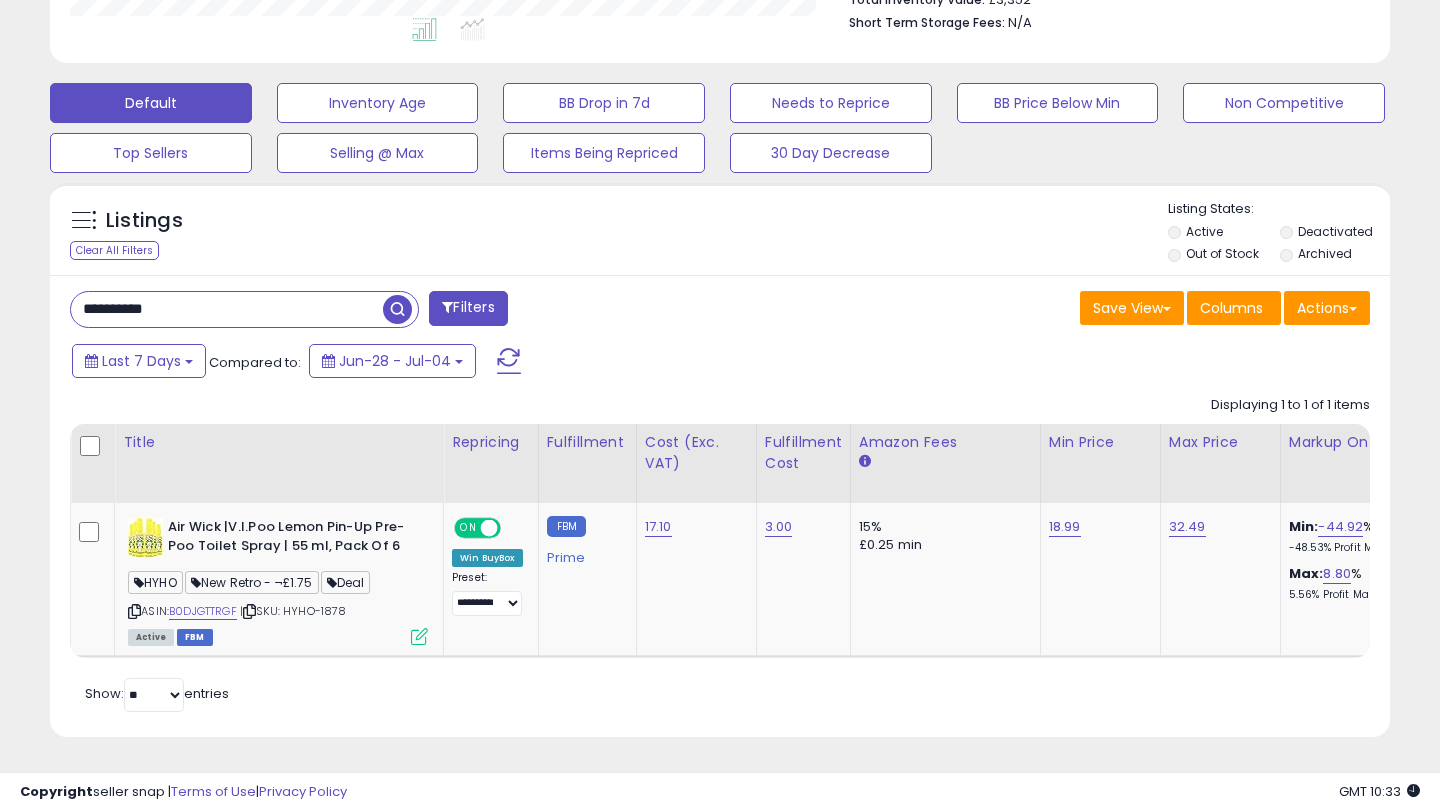 click on "**********" at bounding box center (227, 309) 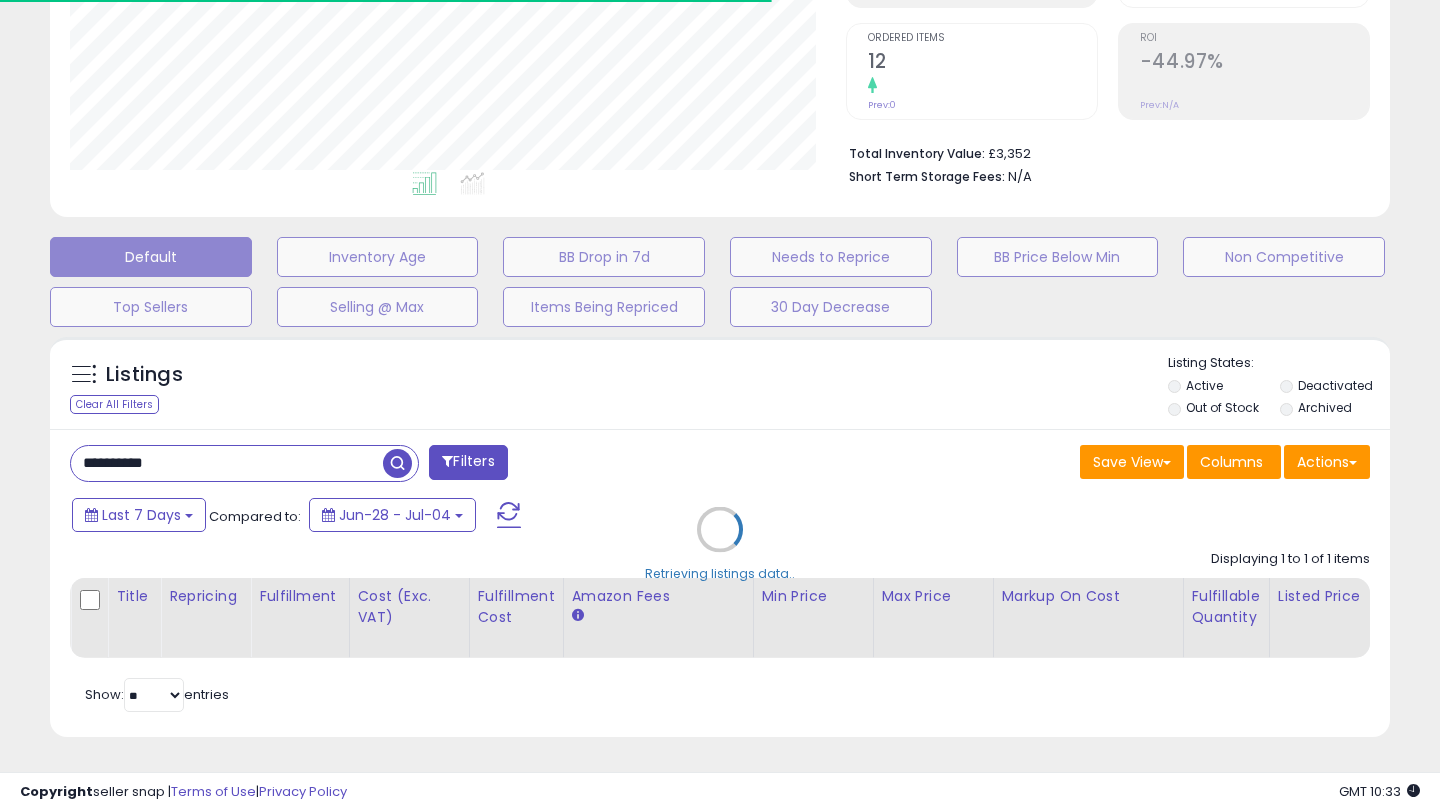 scroll, scrollTop: 547, scrollLeft: 0, axis: vertical 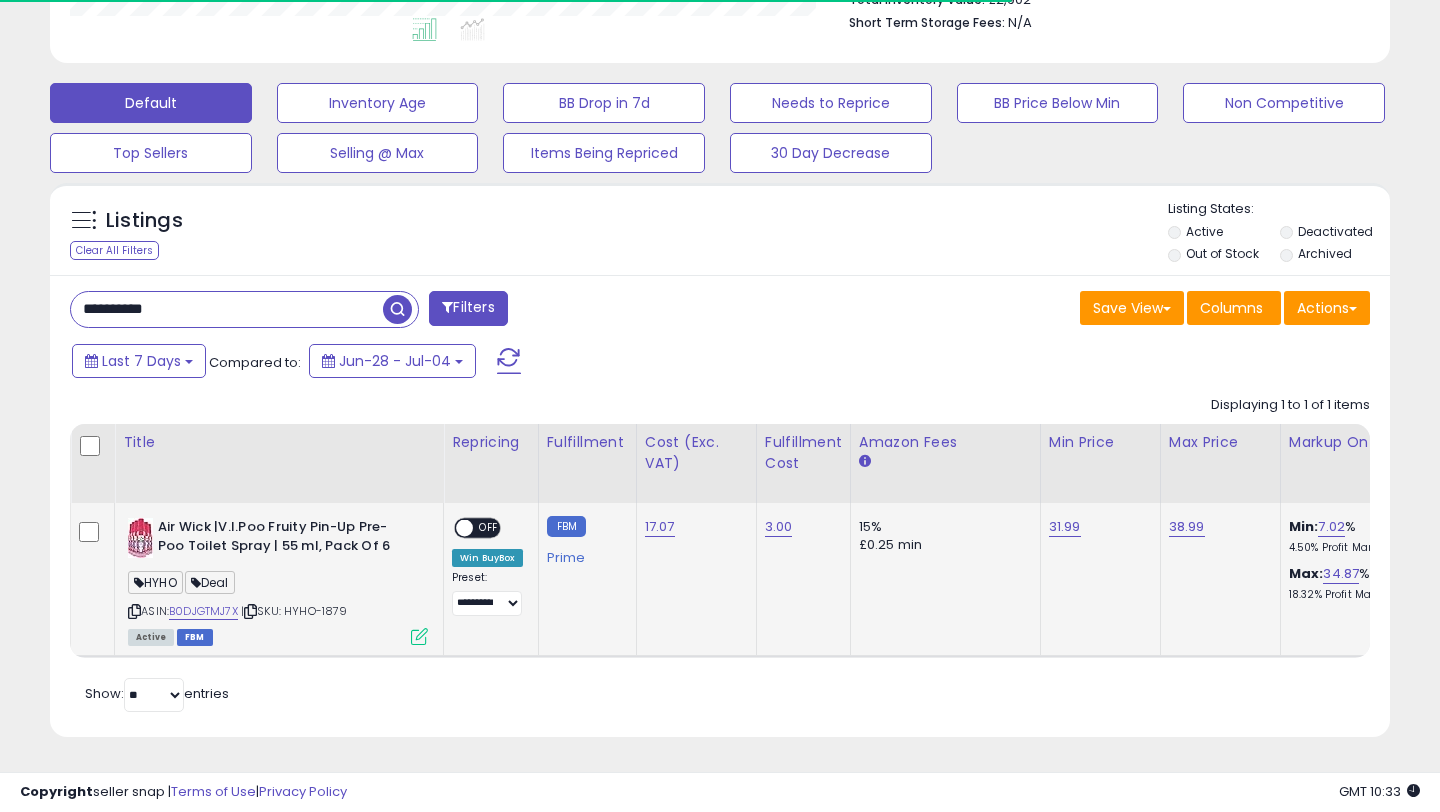 click on "Active FBM" at bounding box center [278, 636] 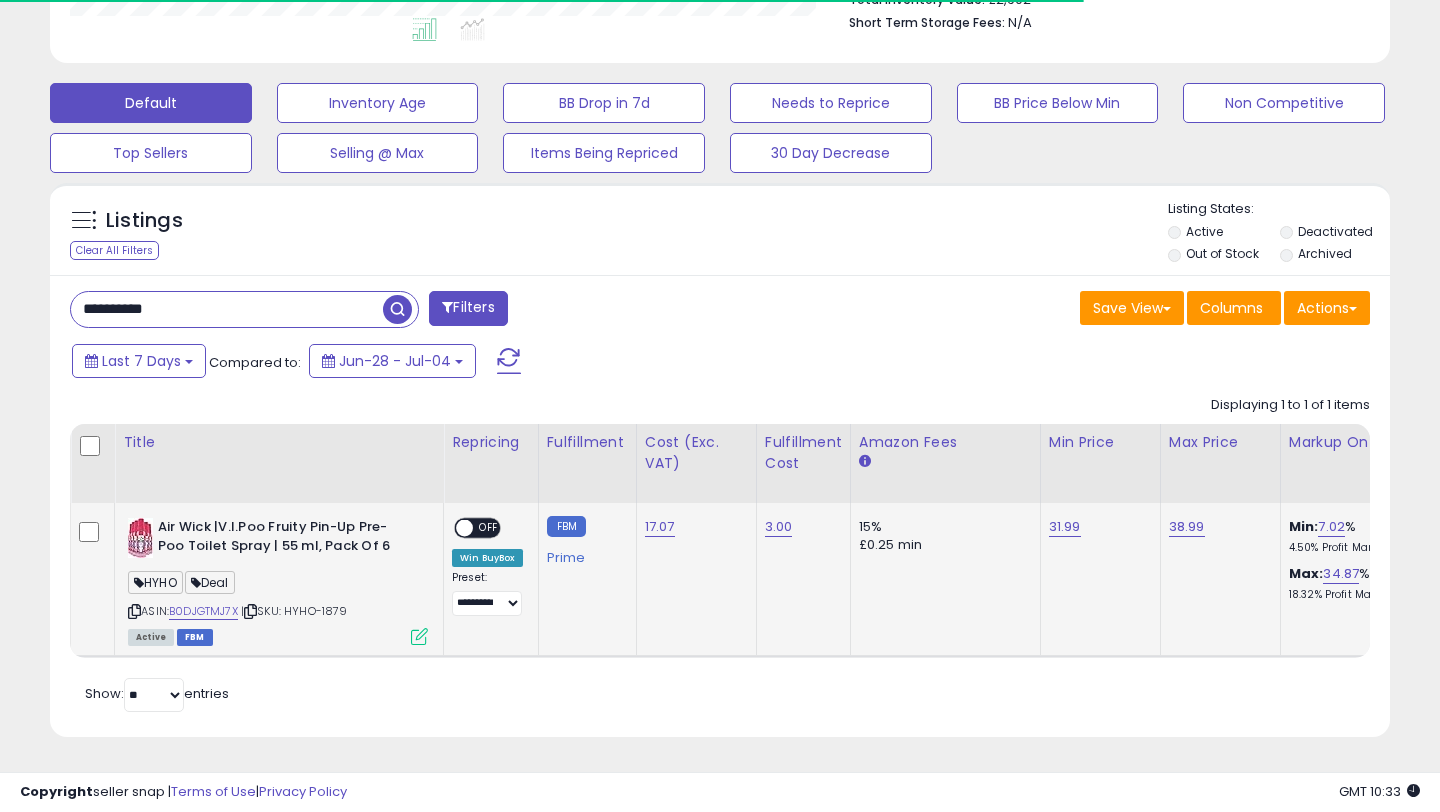 click at bounding box center [419, 636] 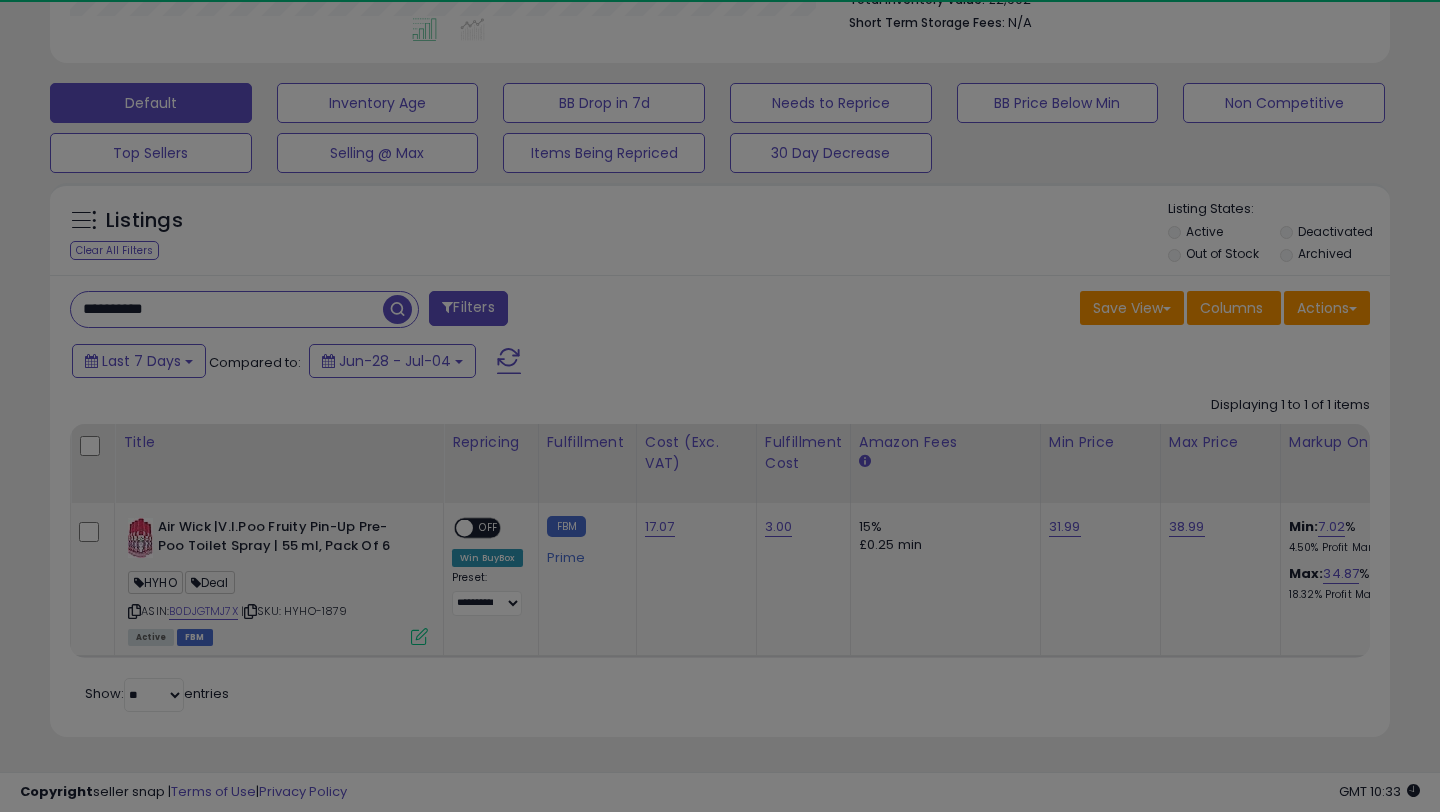 scroll, scrollTop: 999590, scrollLeft: 999224, axis: both 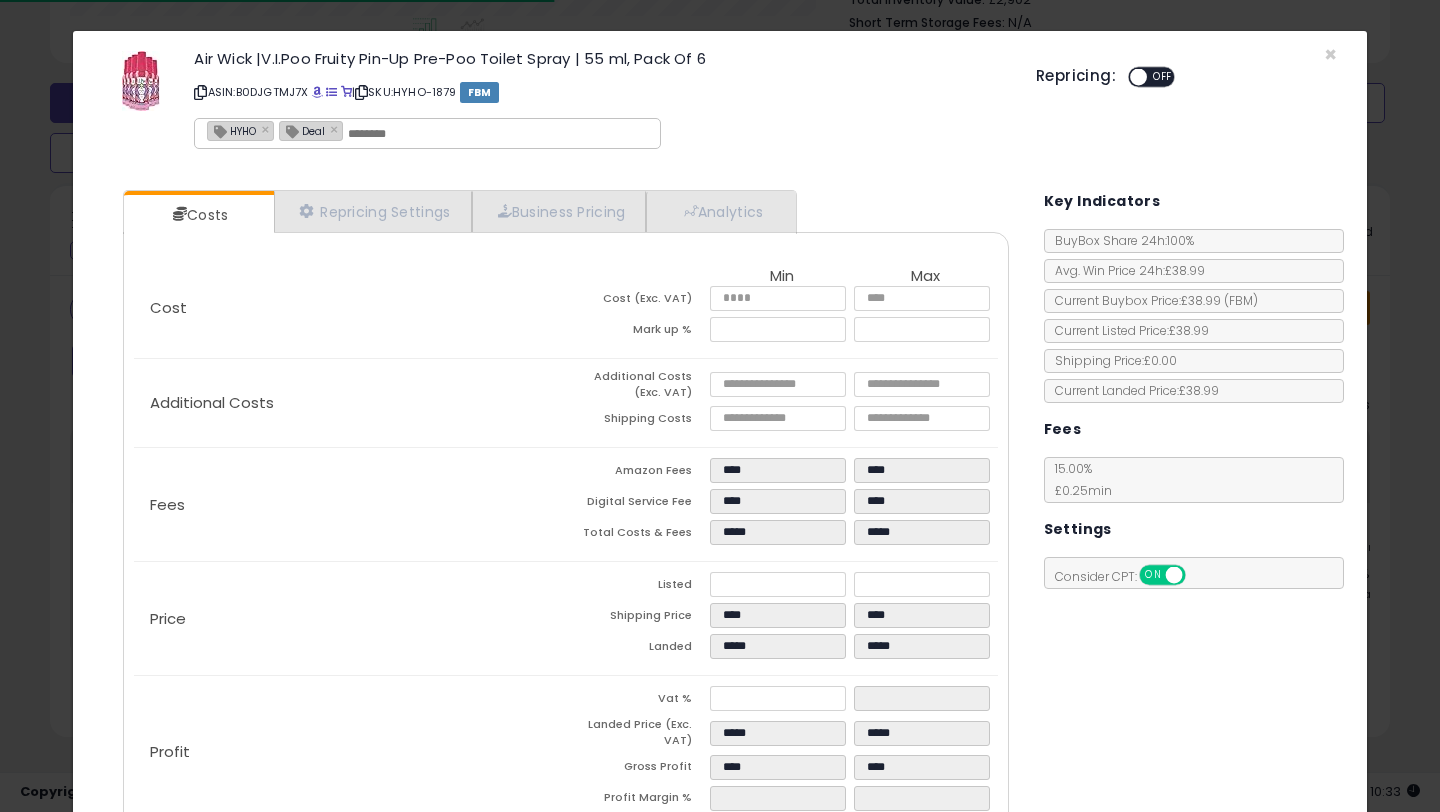 click on "ON   OFF" at bounding box center (1129, 77) 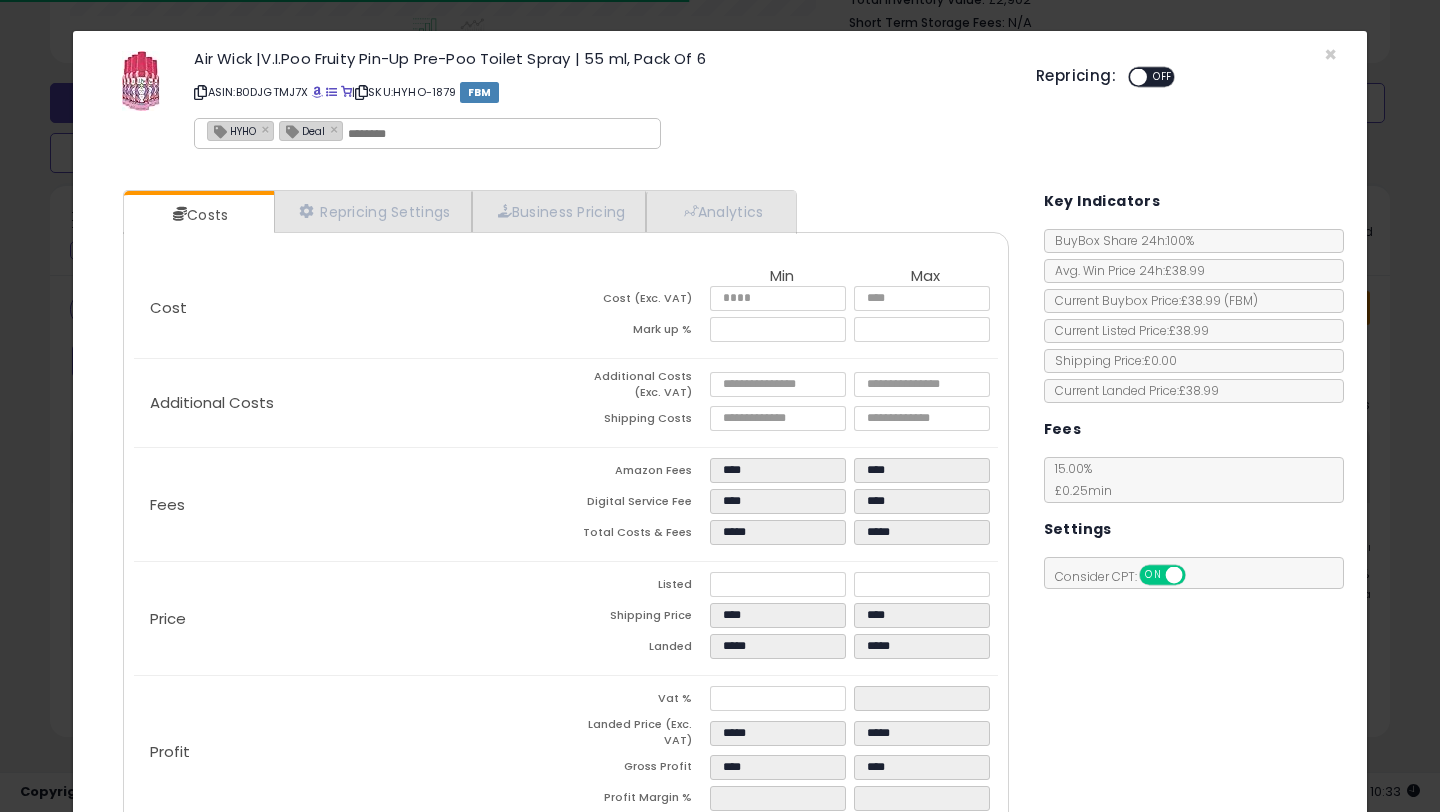 click on "OFF" at bounding box center (1163, 77) 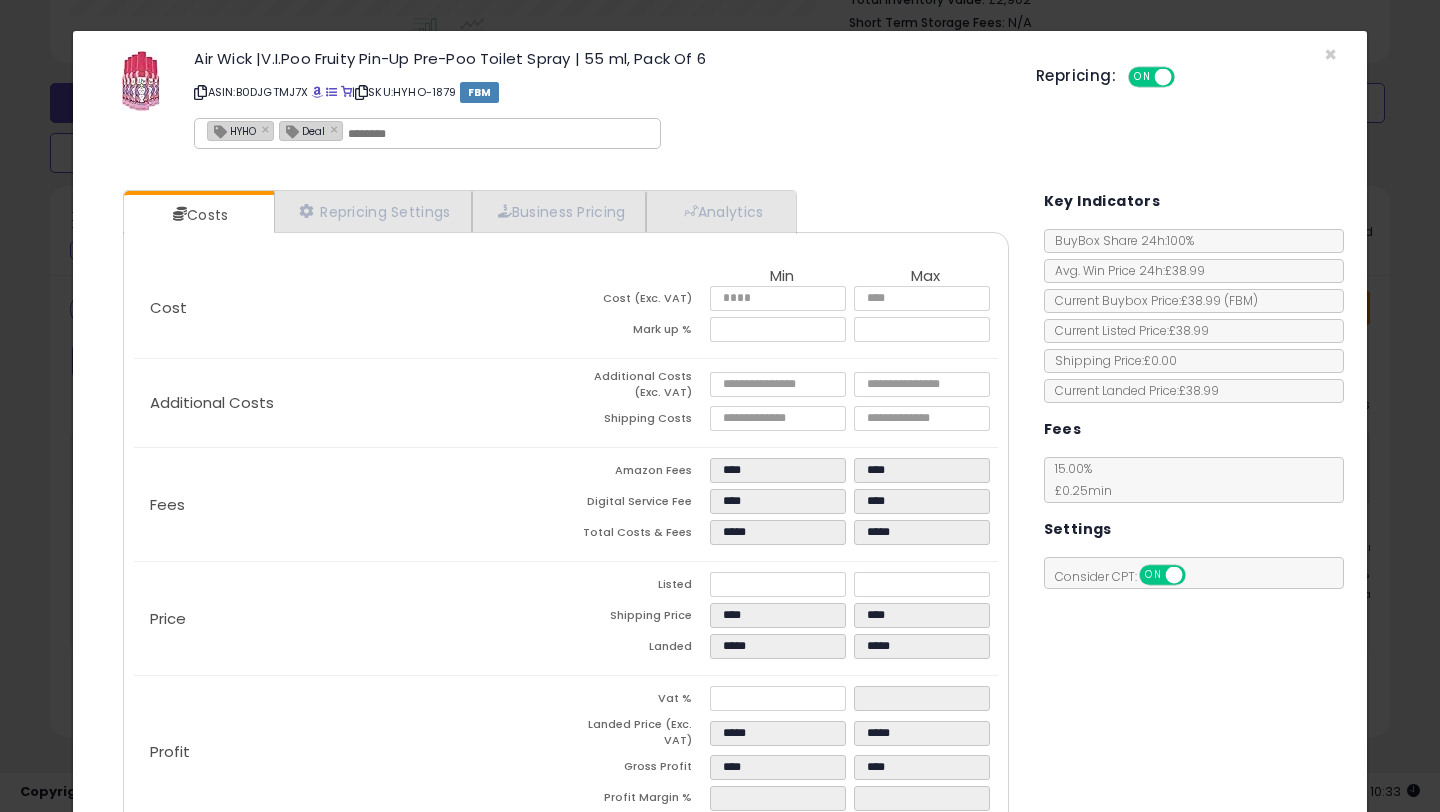 scroll, scrollTop: 120, scrollLeft: 0, axis: vertical 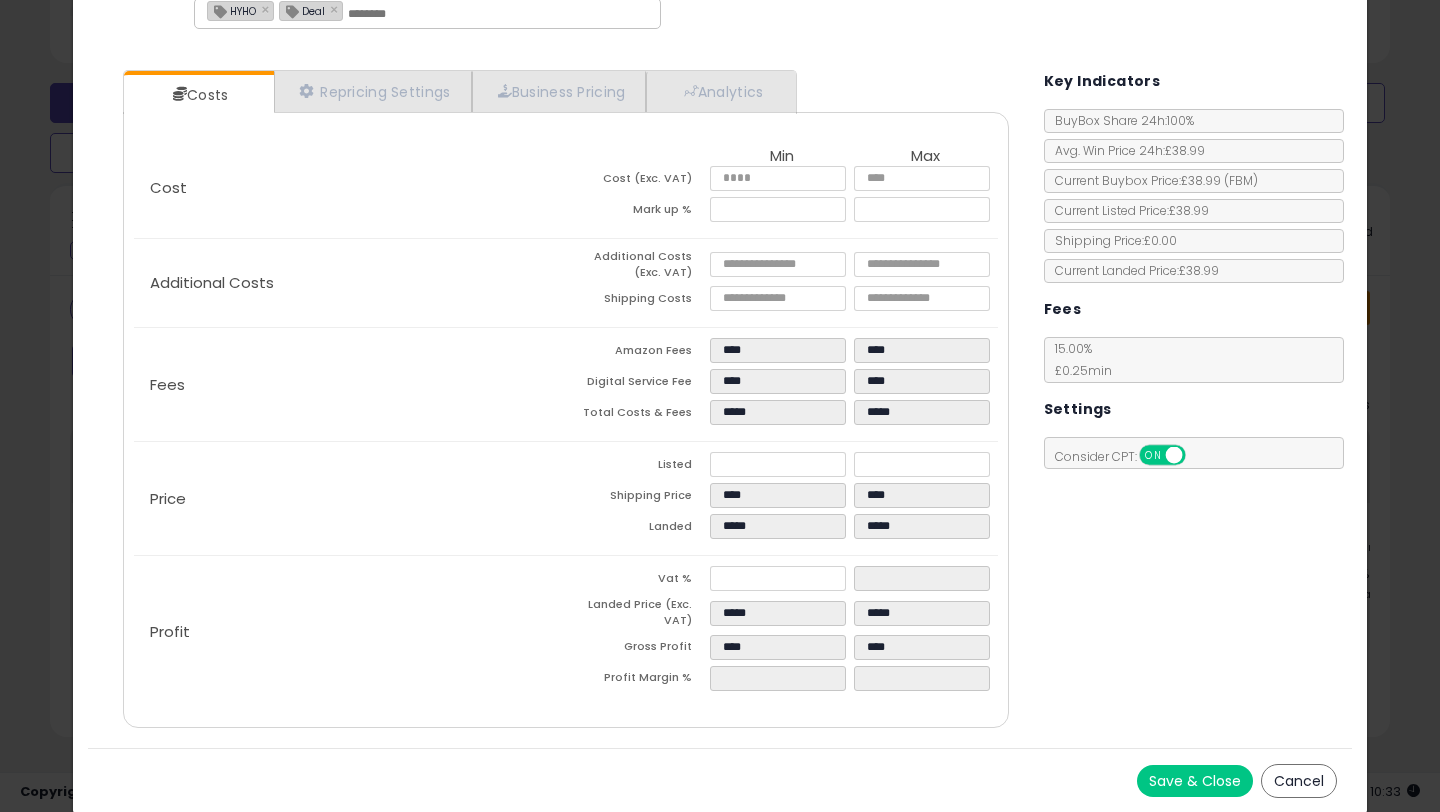 click on "Save & Close" at bounding box center (1195, 781) 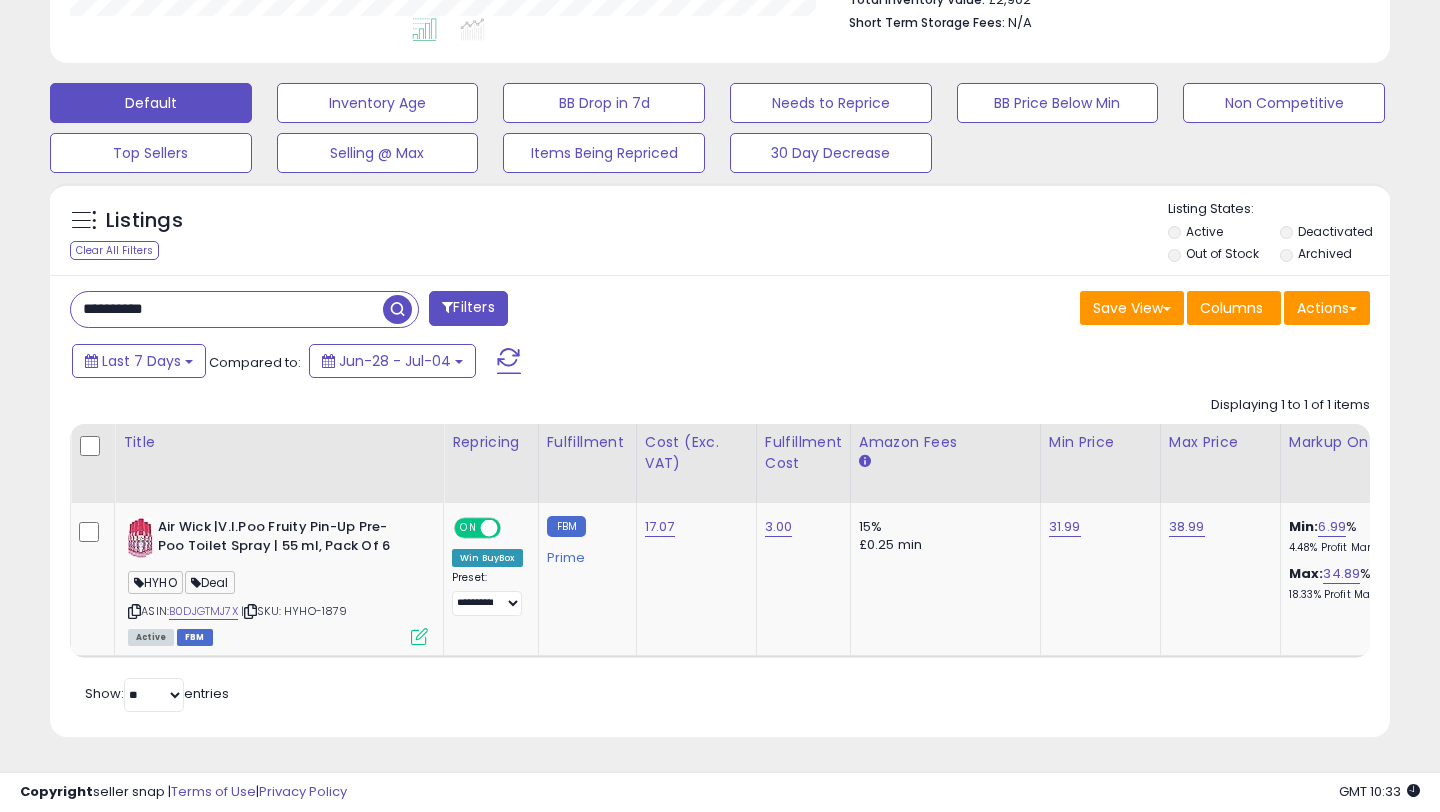 click on "**********" at bounding box center [227, 309] 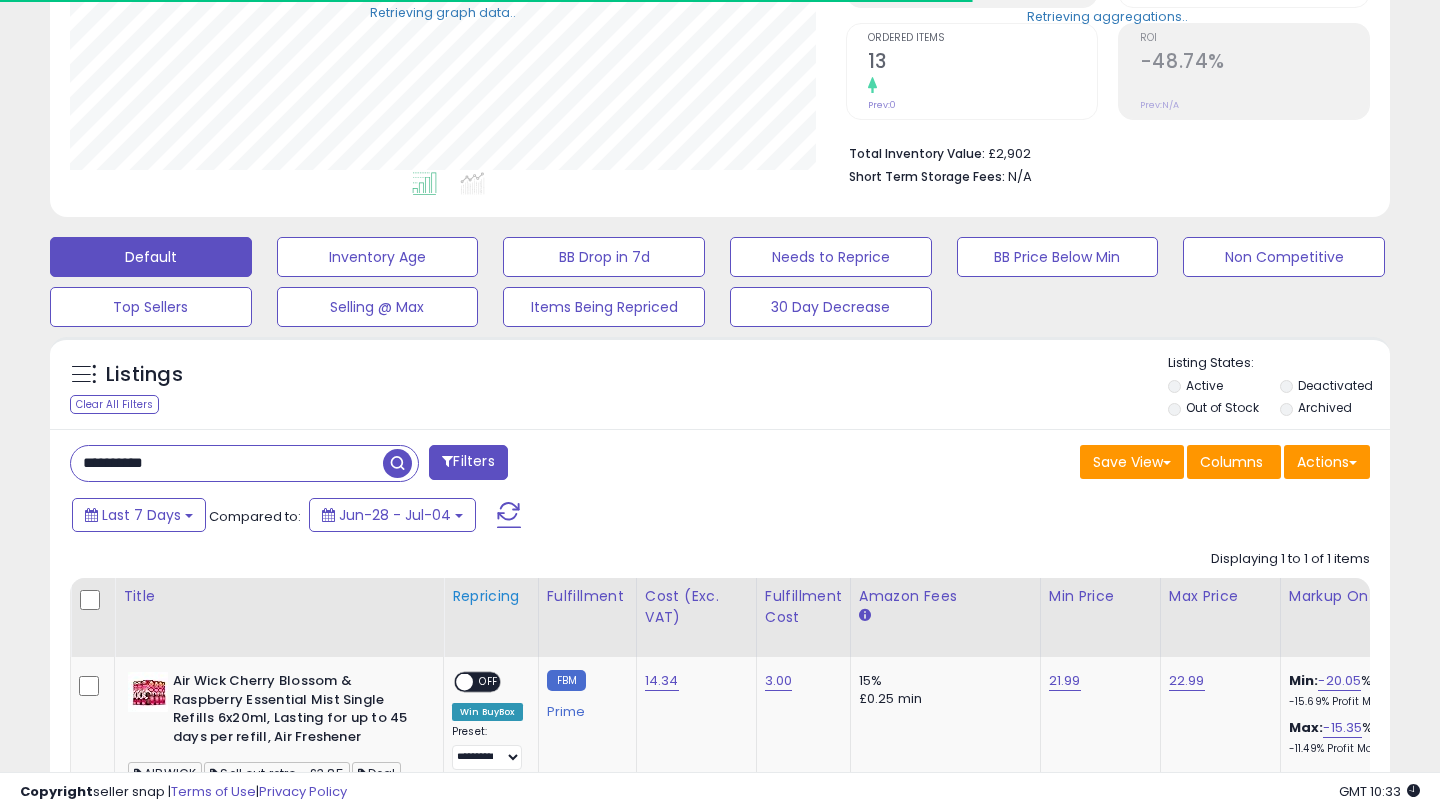 scroll, scrollTop: 547, scrollLeft: 0, axis: vertical 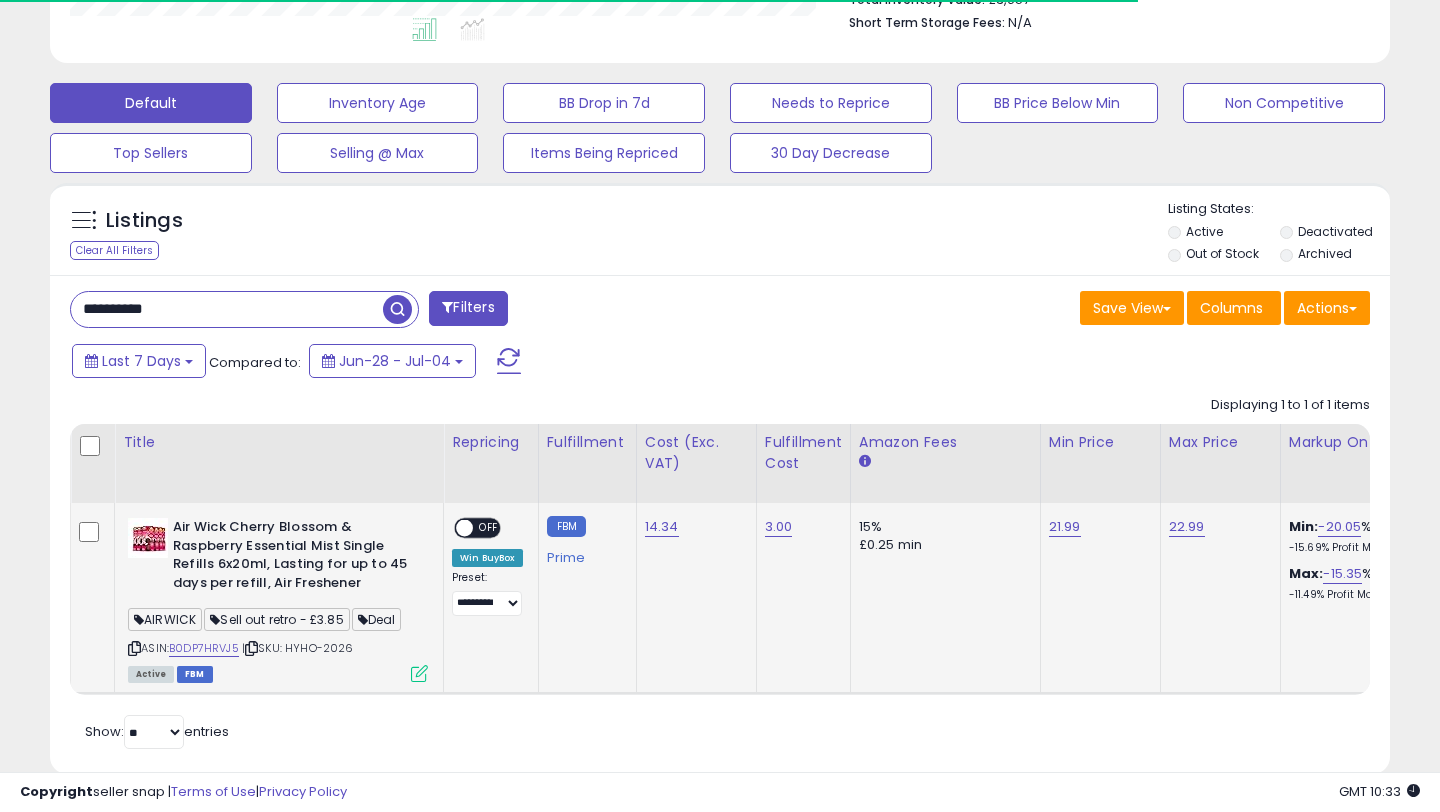 click at bounding box center [419, 673] 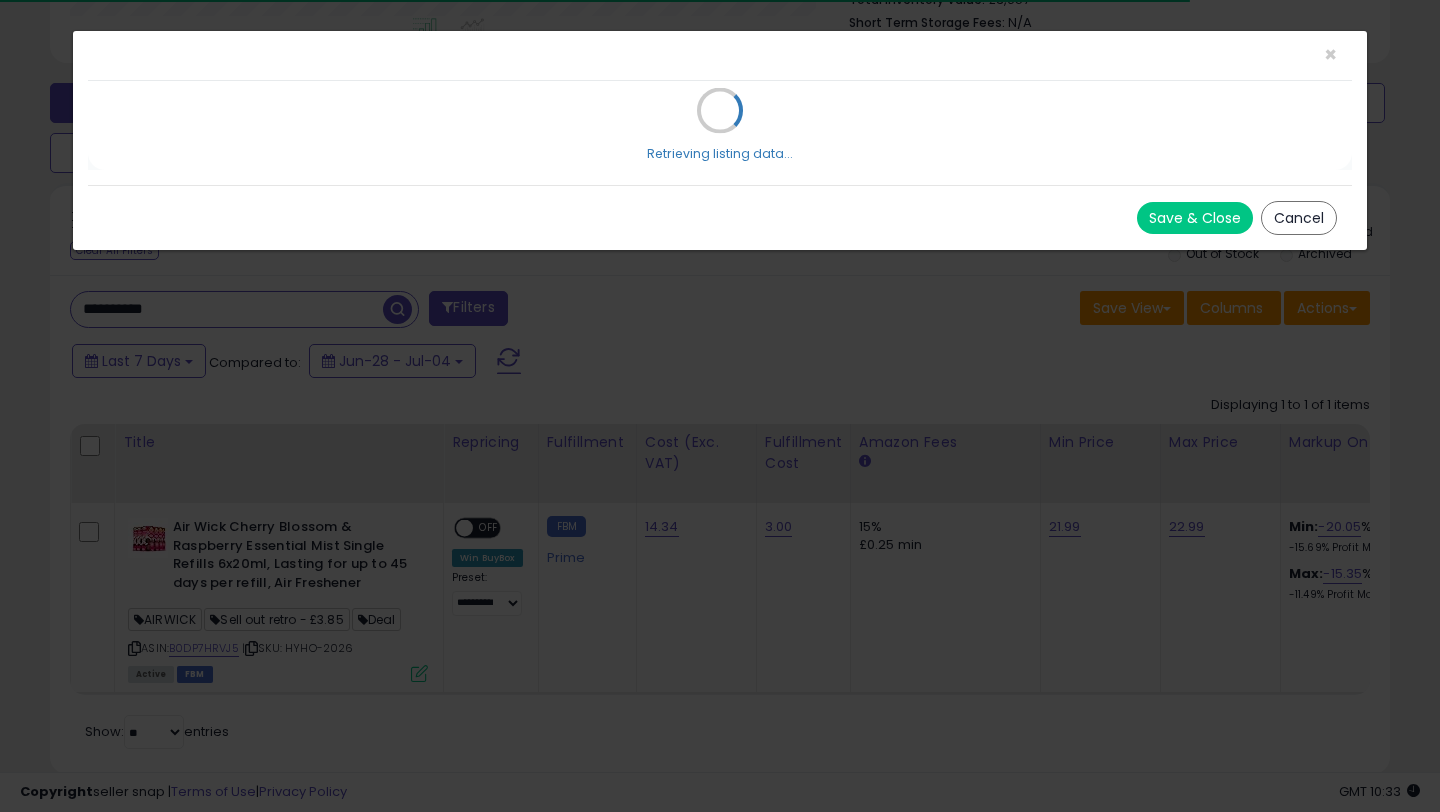 scroll, scrollTop: 999590, scrollLeft: 999224, axis: both 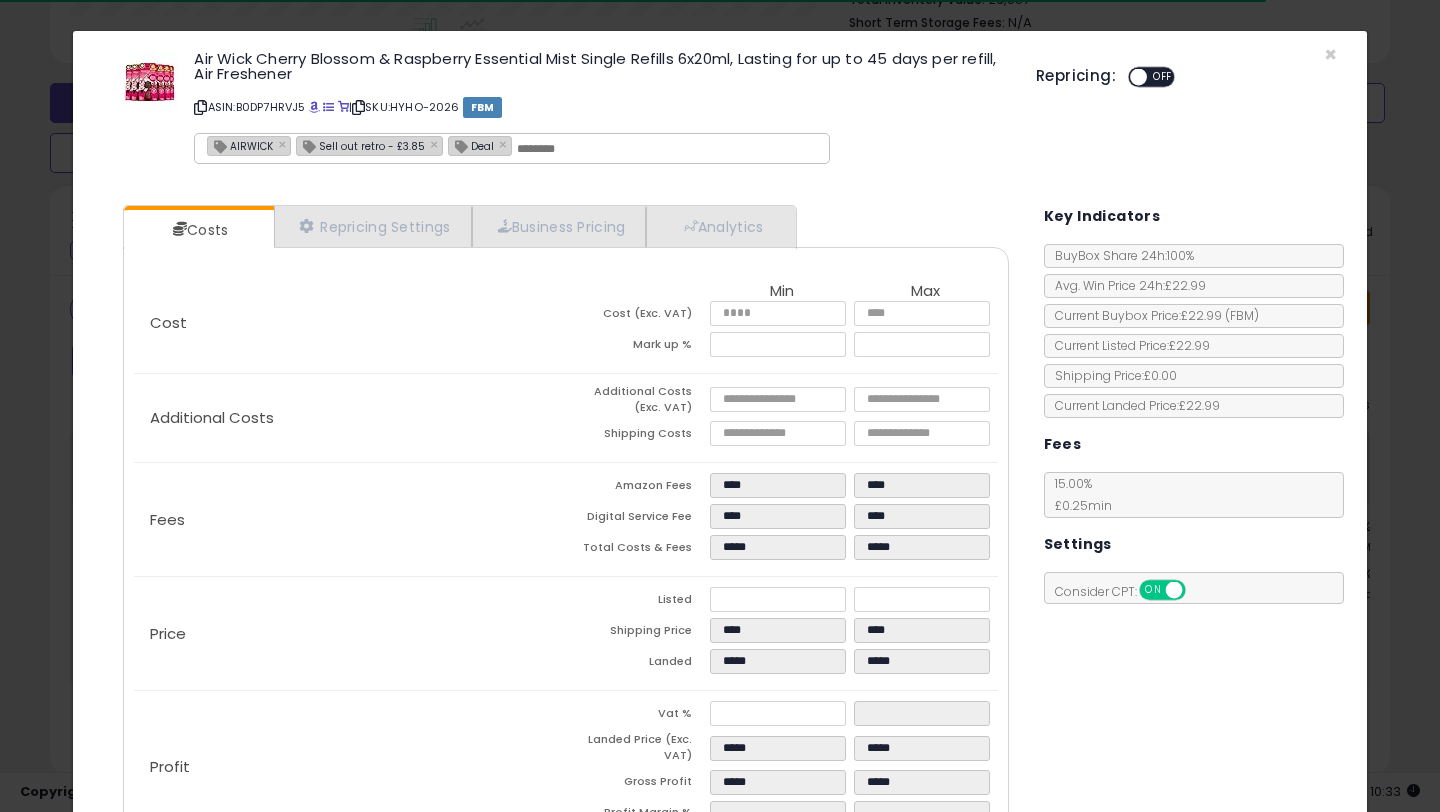 click on "OFF" at bounding box center (1163, 77) 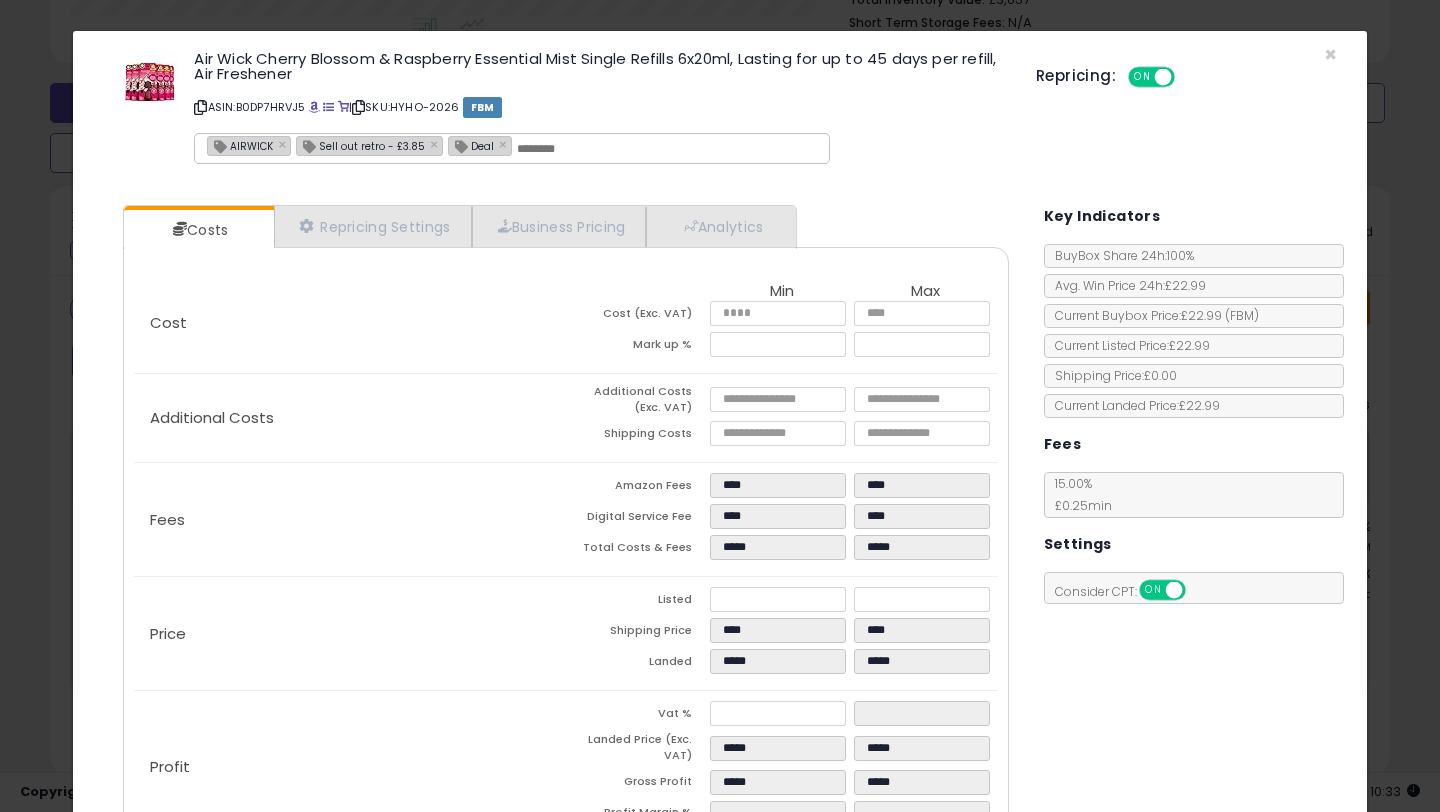 scroll, scrollTop: 135, scrollLeft: 0, axis: vertical 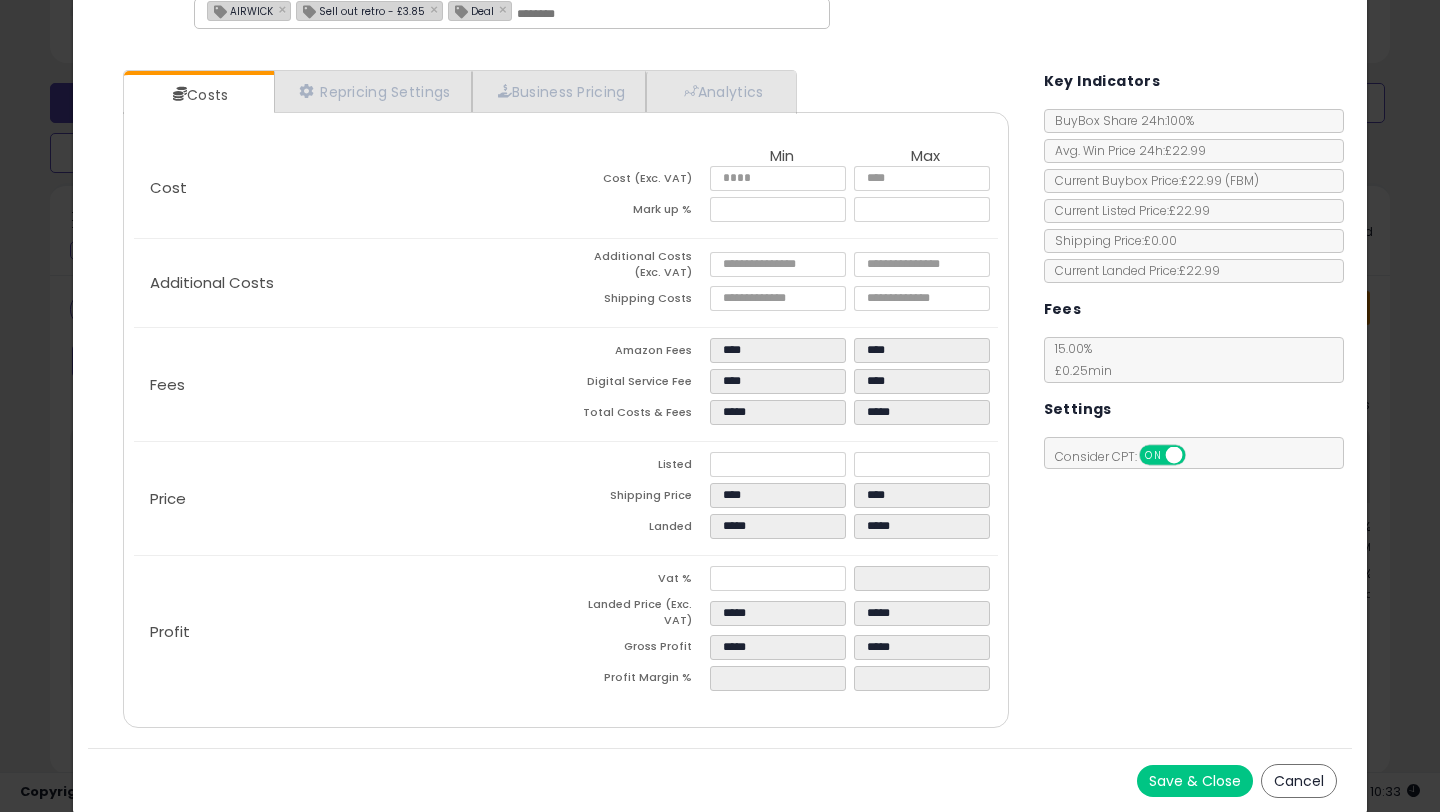 click on "Save & Close" at bounding box center [1195, 781] 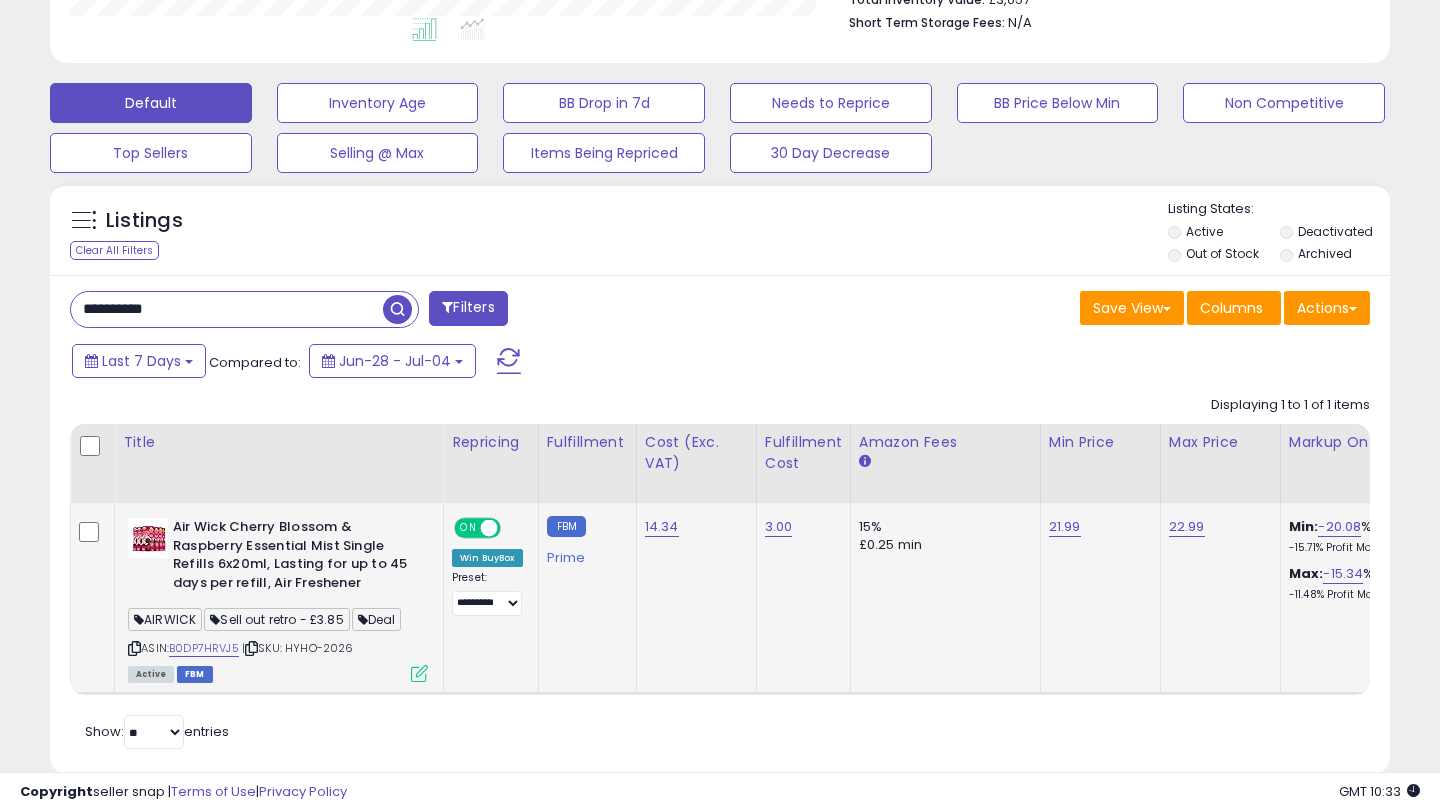 click at bounding box center [419, 673] 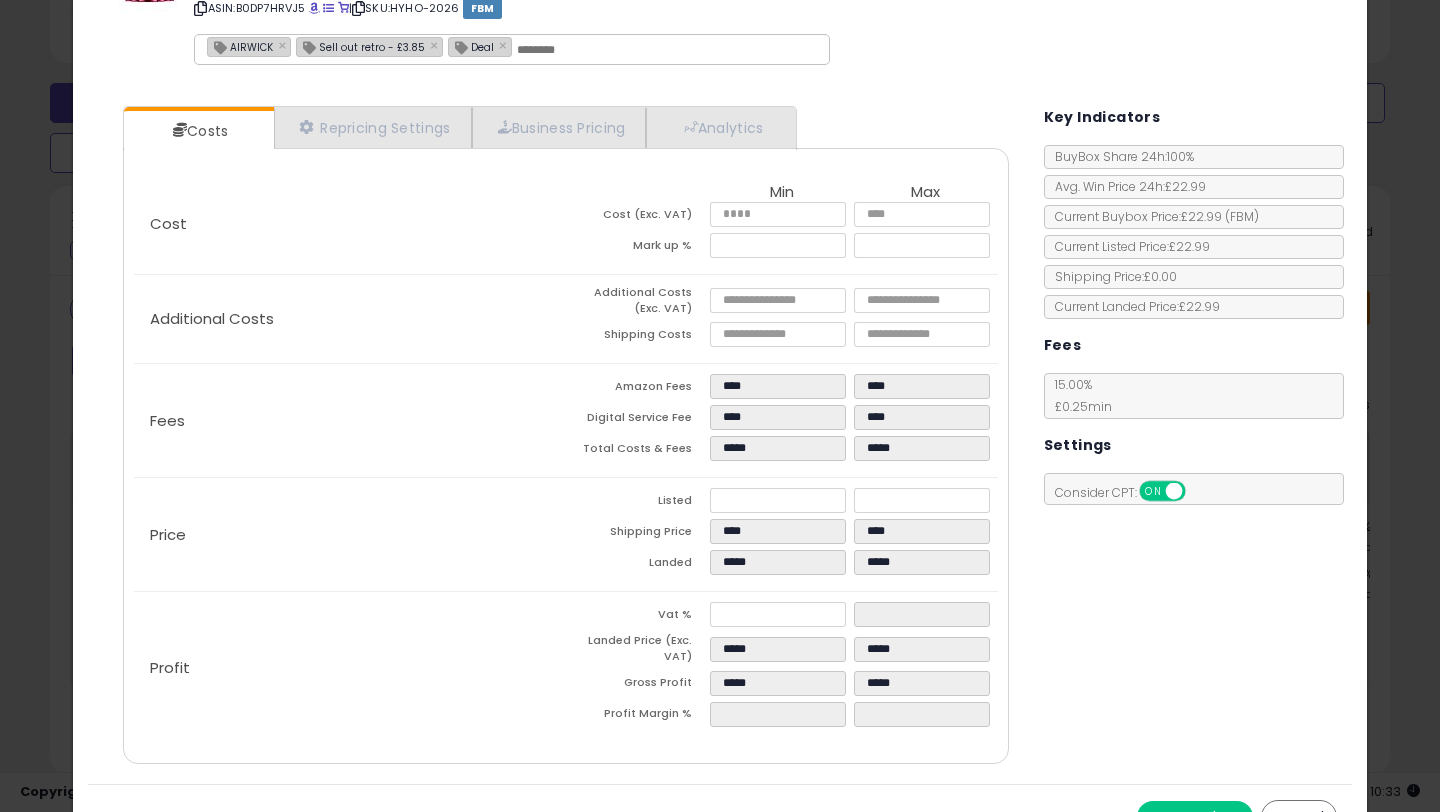 click on "Cancel" at bounding box center [1299, 817] 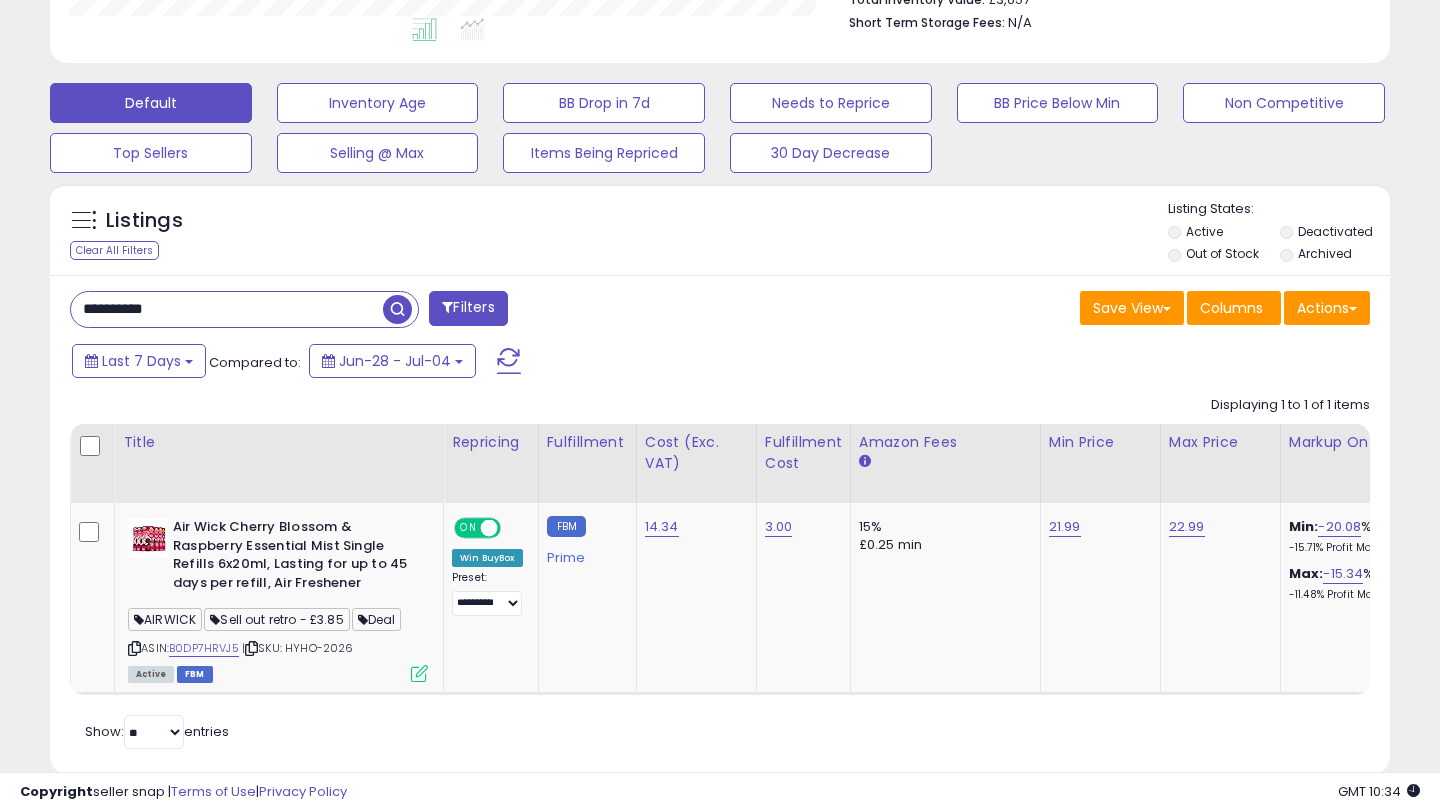 click on "**********" at bounding box center [227, 309] 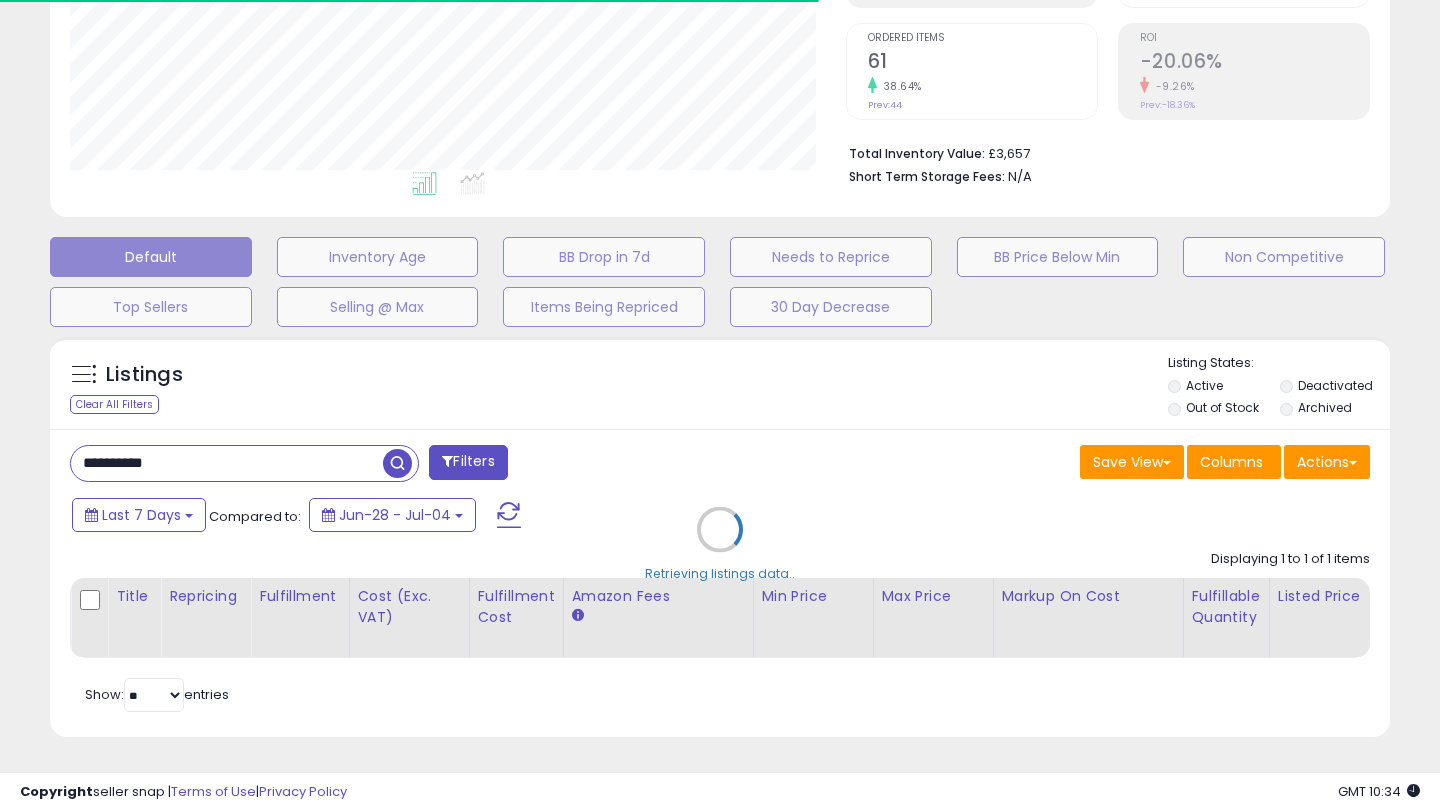 scroll, scrollTop: 547, scrollLeft: 0, axis: vertical 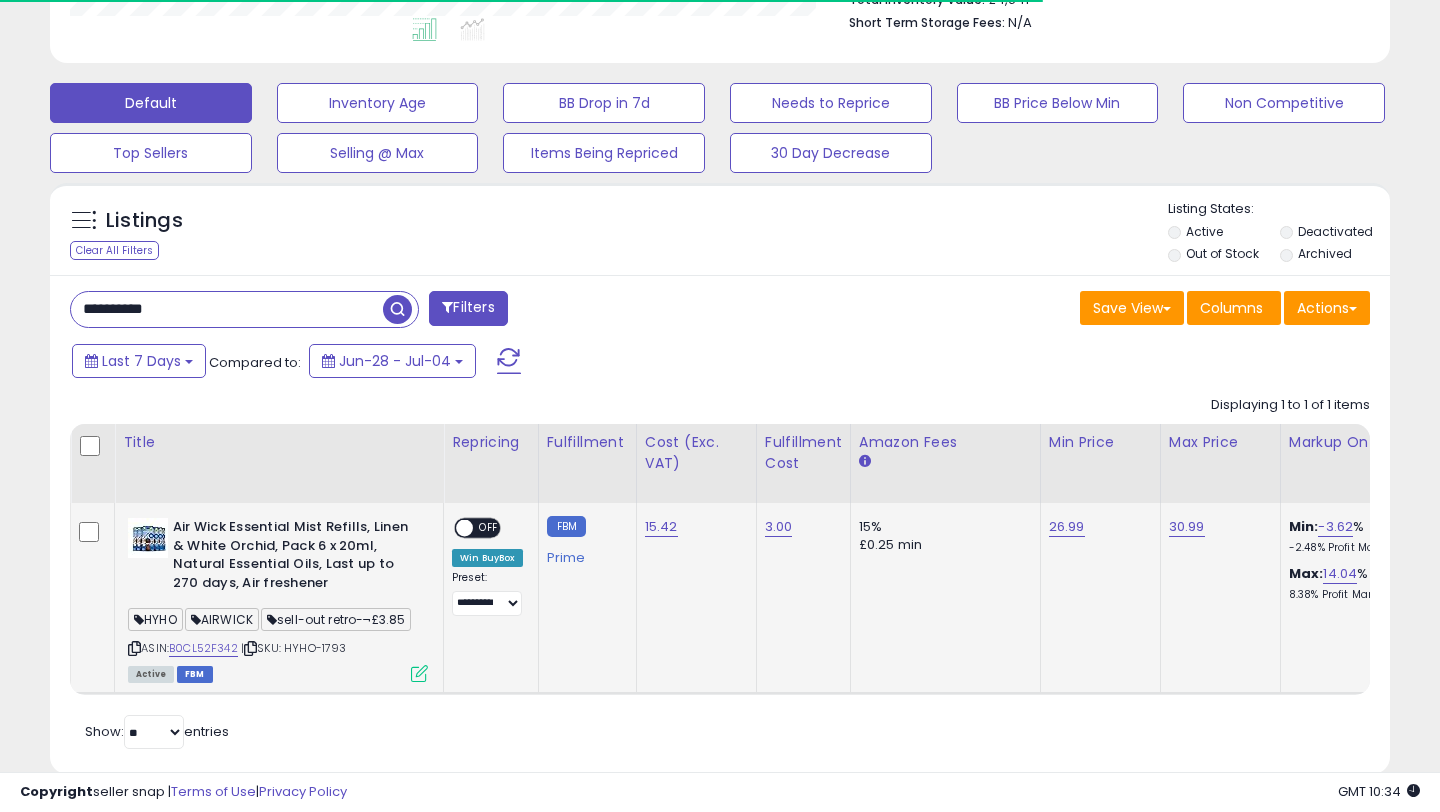 click at bounding box center [419, 673] 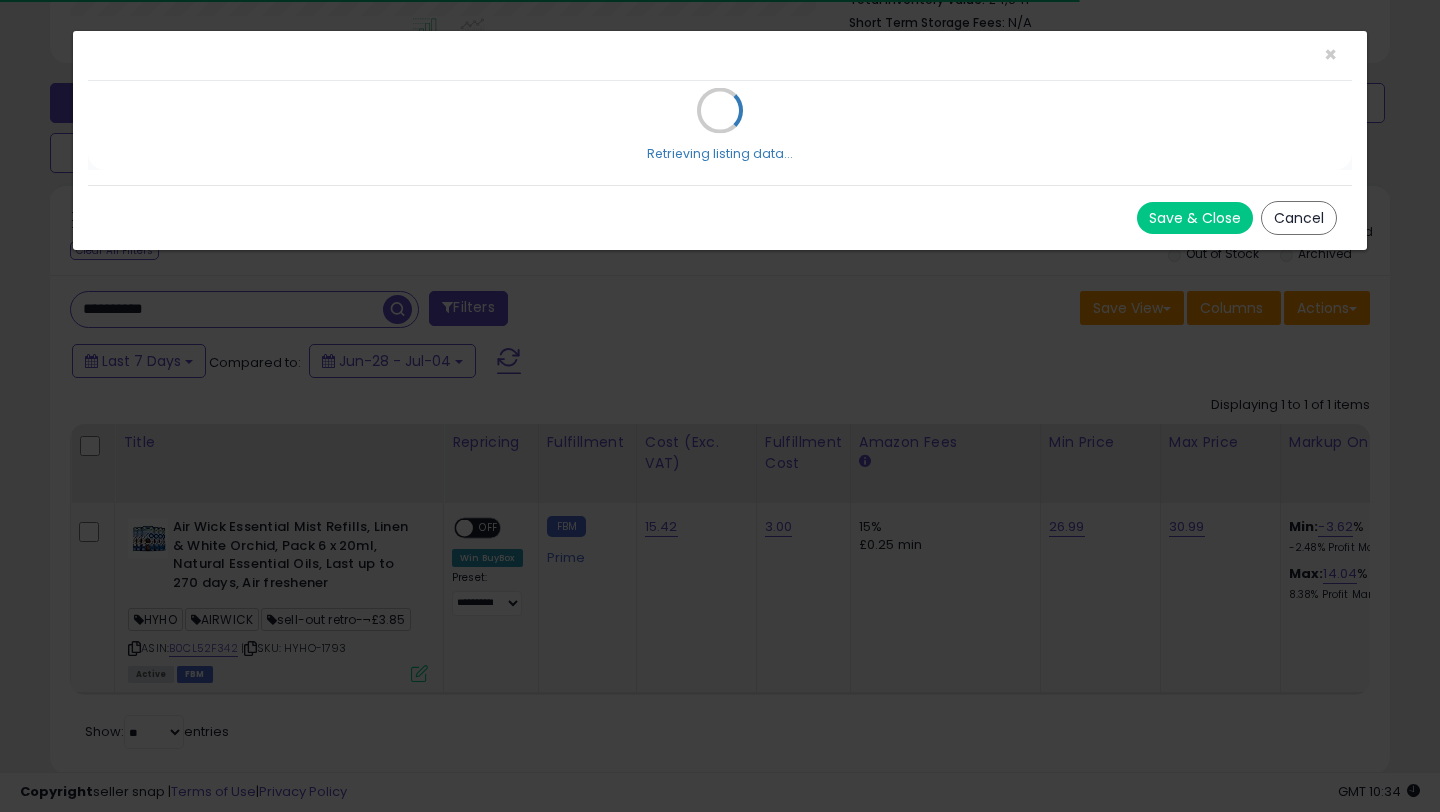 scroll, scrollTop: 0, scrollLeft: 0, axis: both 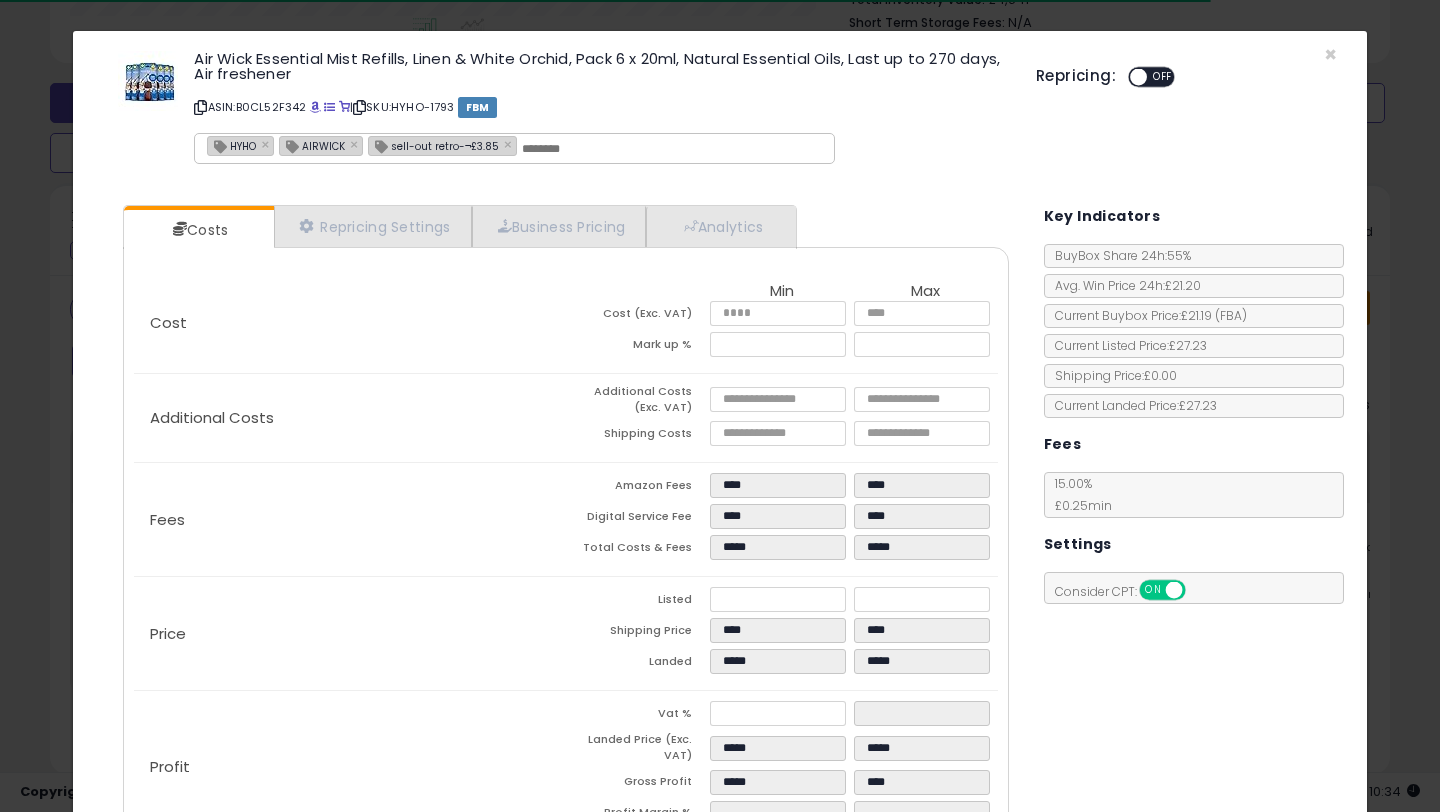 click on "OFF" at bounding box center (1163, 77) 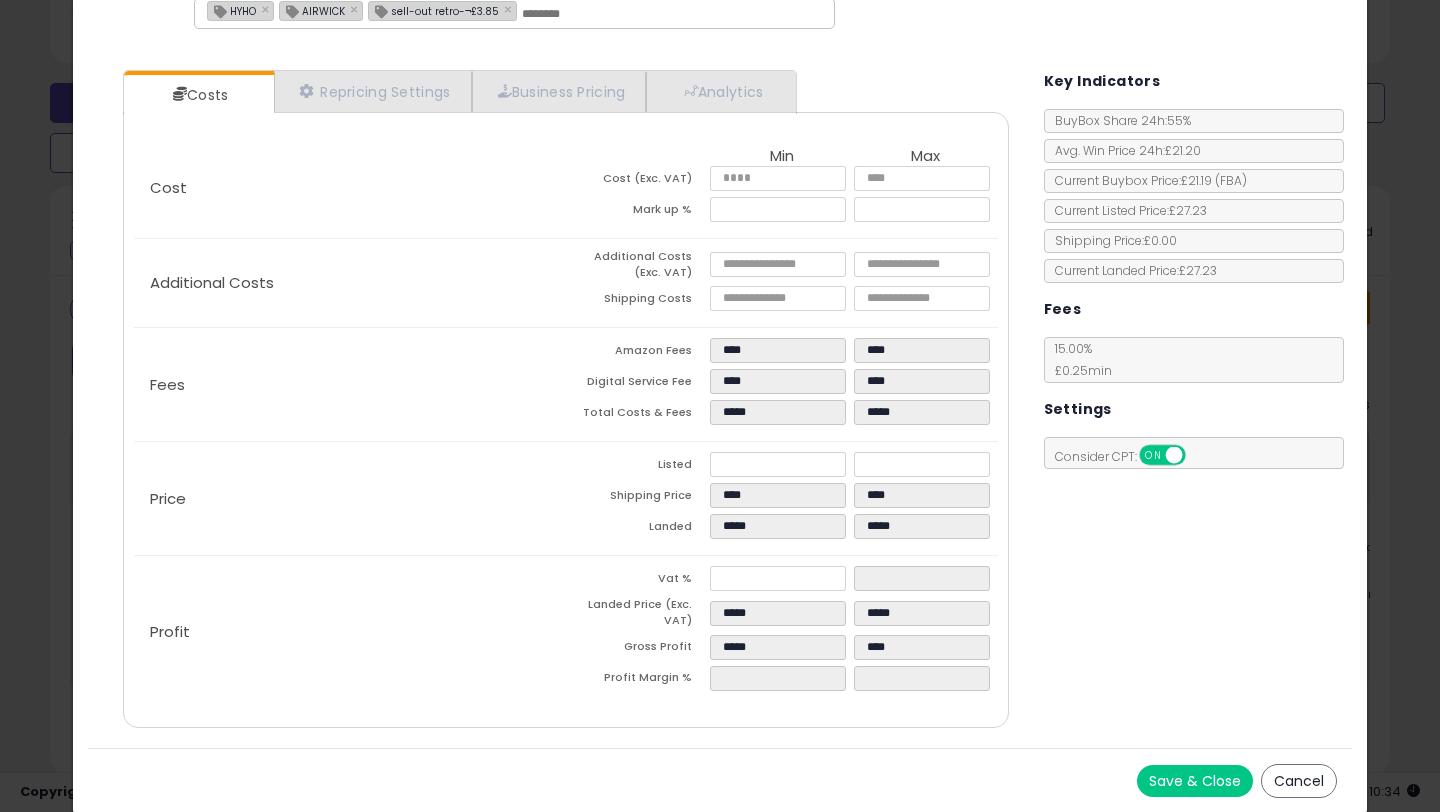 click on "Save & Close" at bounding box center [1195, 781] 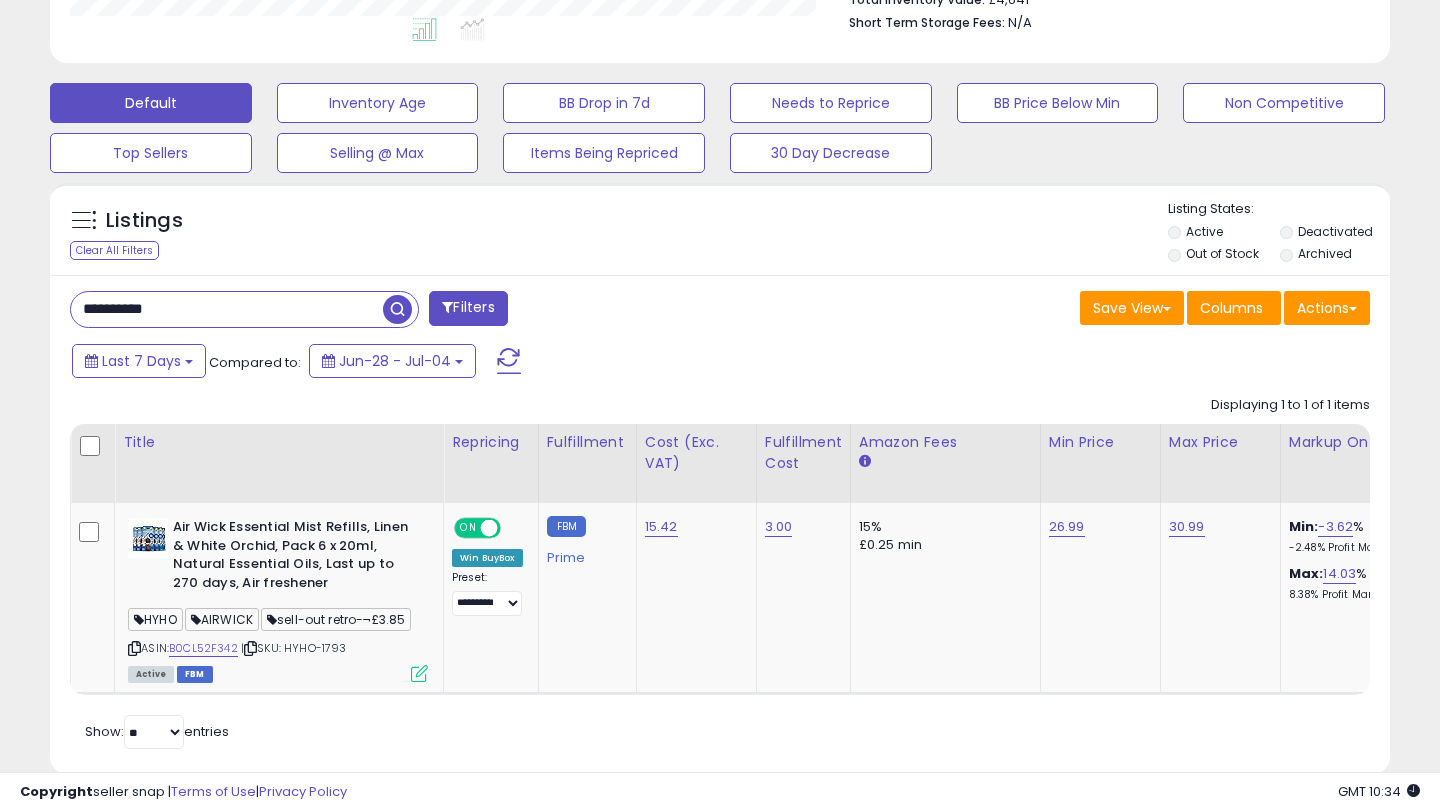 click on "**********" at bounding box center (227, 309) 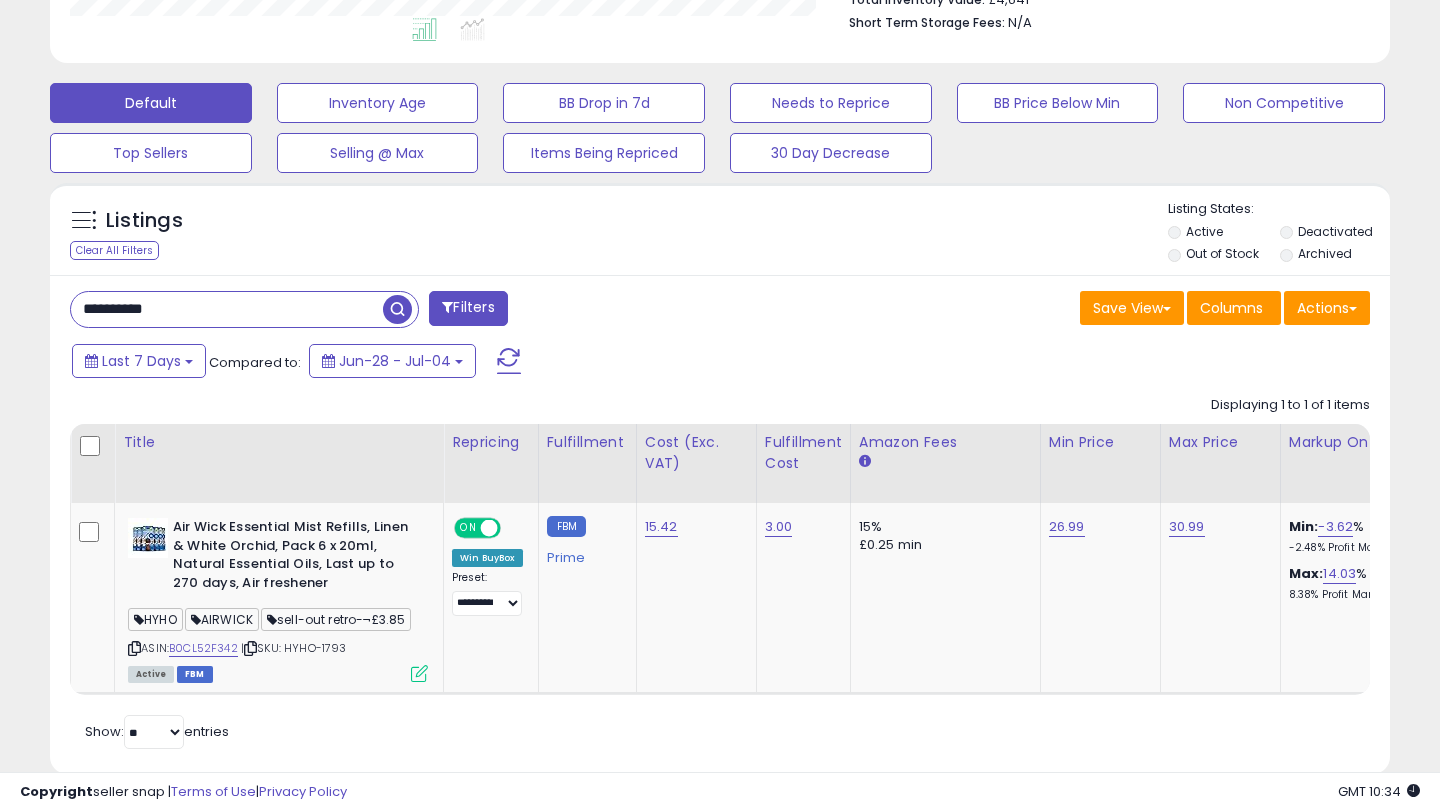 click on "**********" at bounding box center [227, 309] 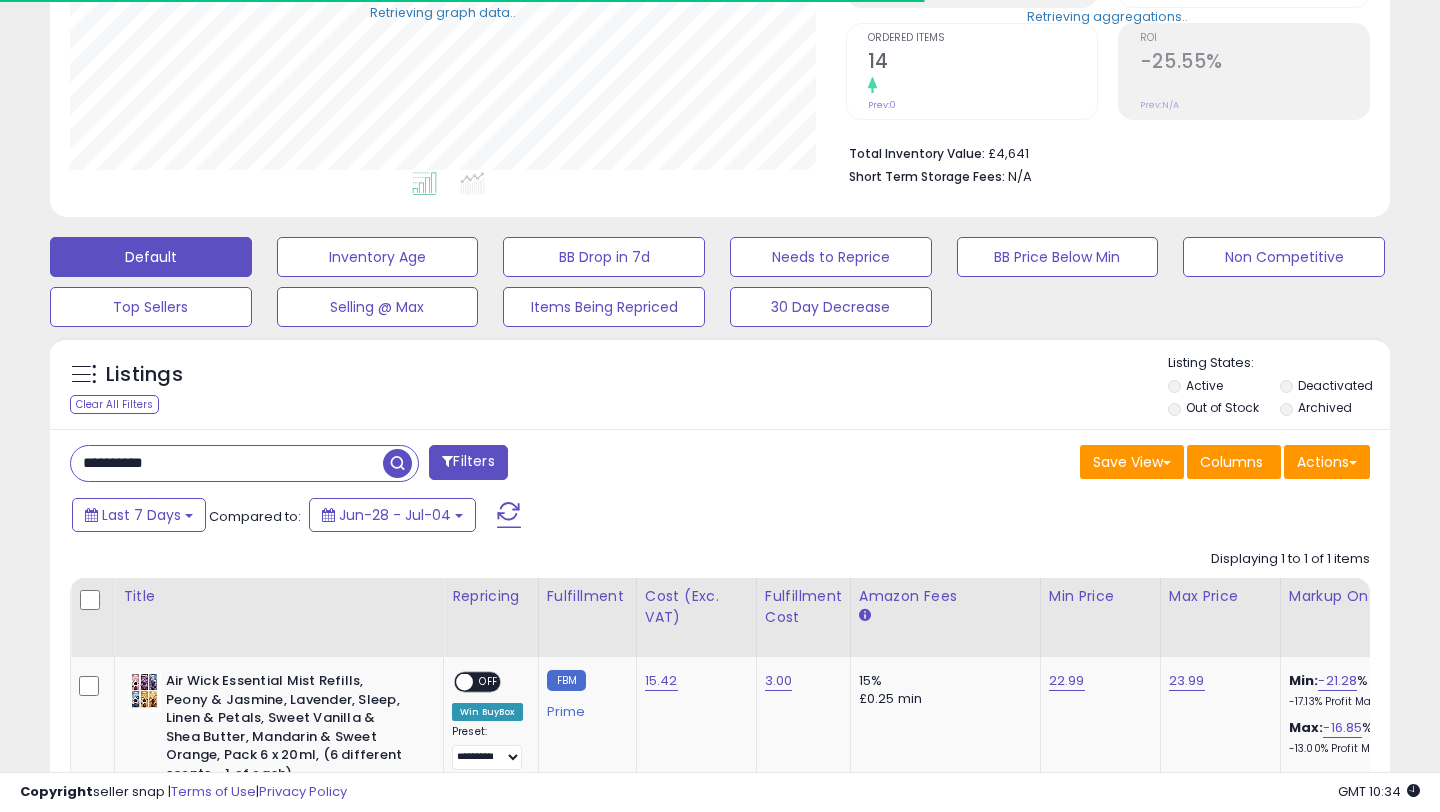 scroll, scrollTop: 547, scrollLeft: 0, axis: vertical 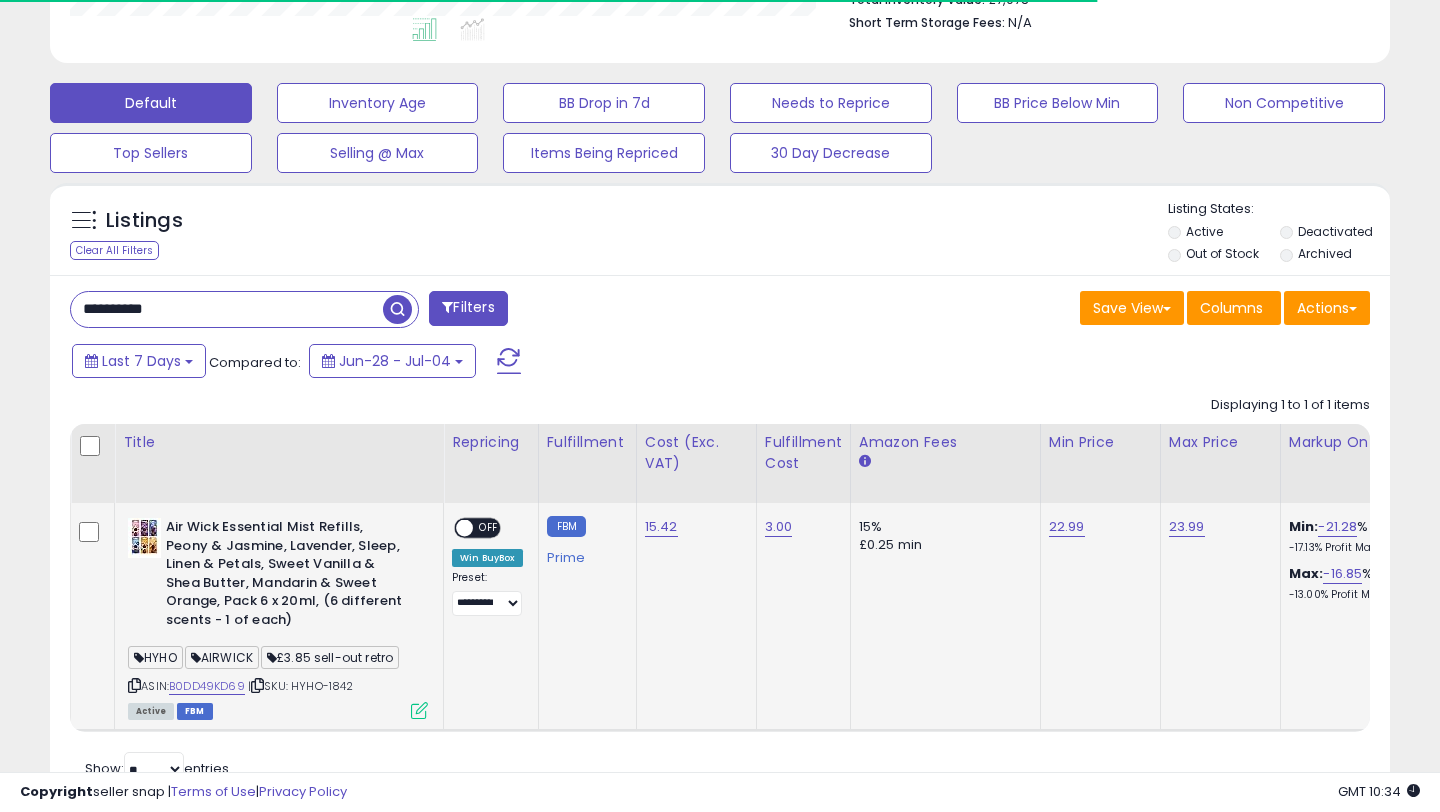 click at bounding box center (419, 710) 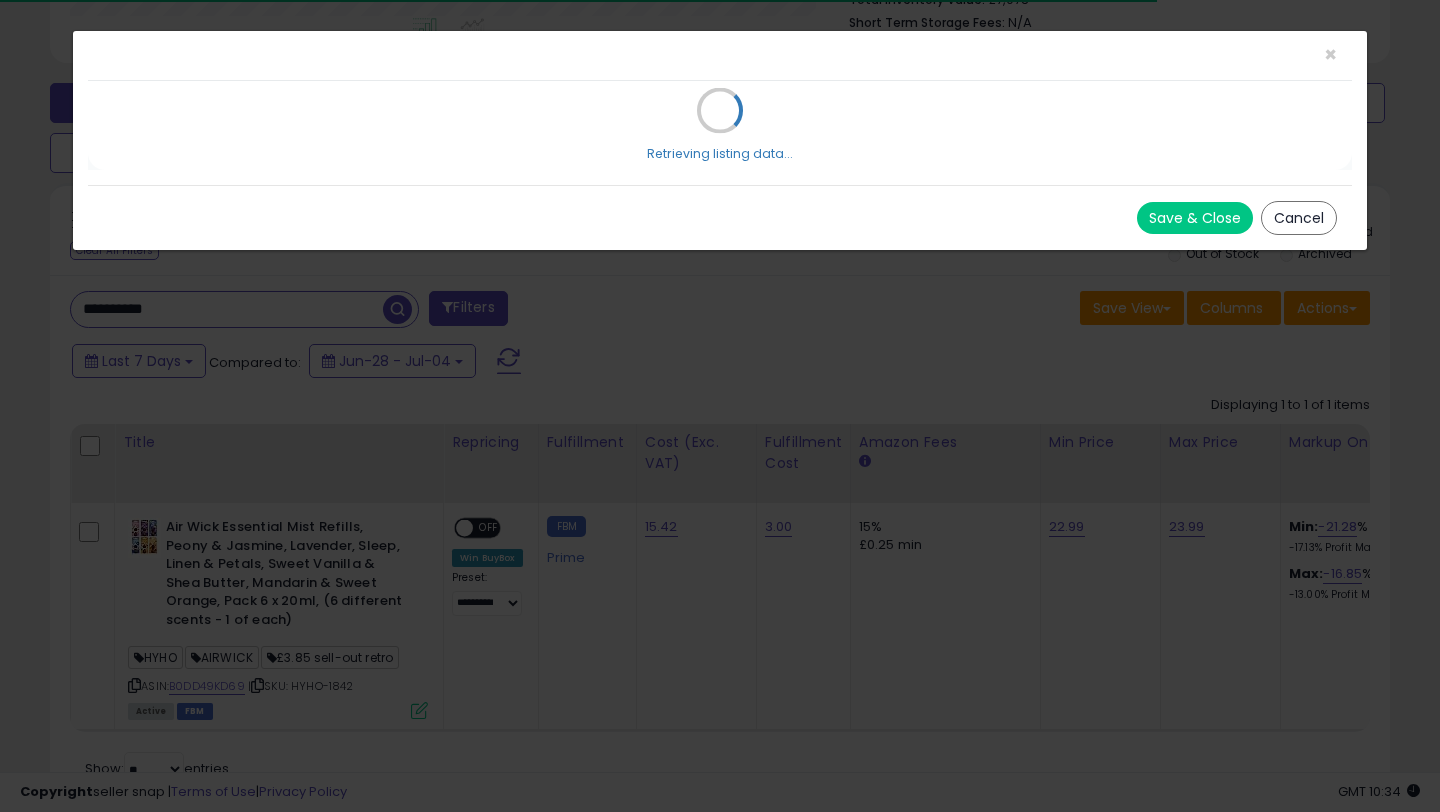 scroll, scrollTop: 999590, scrollLeft: 999224, axis: both 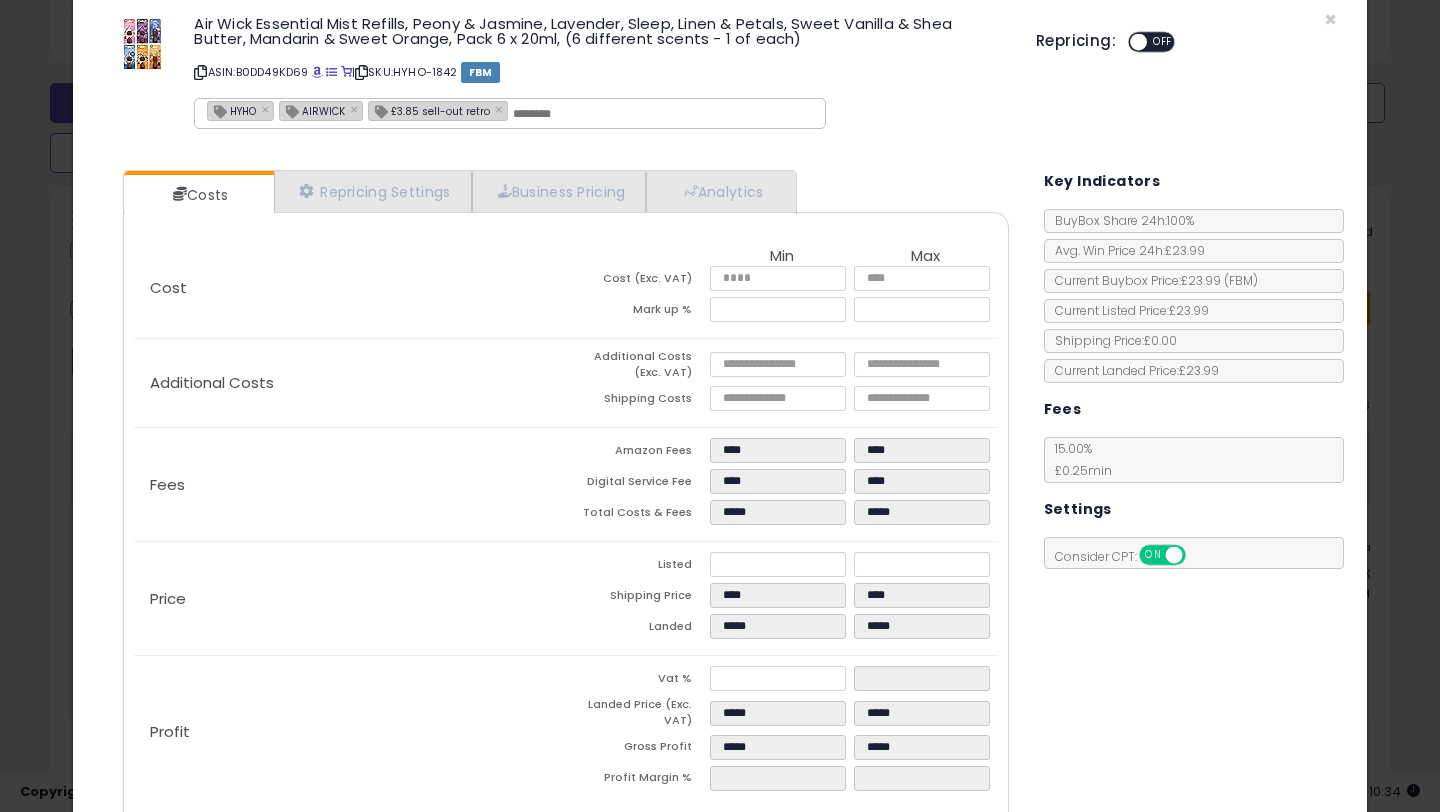 click at bounding box center (1138, 42) 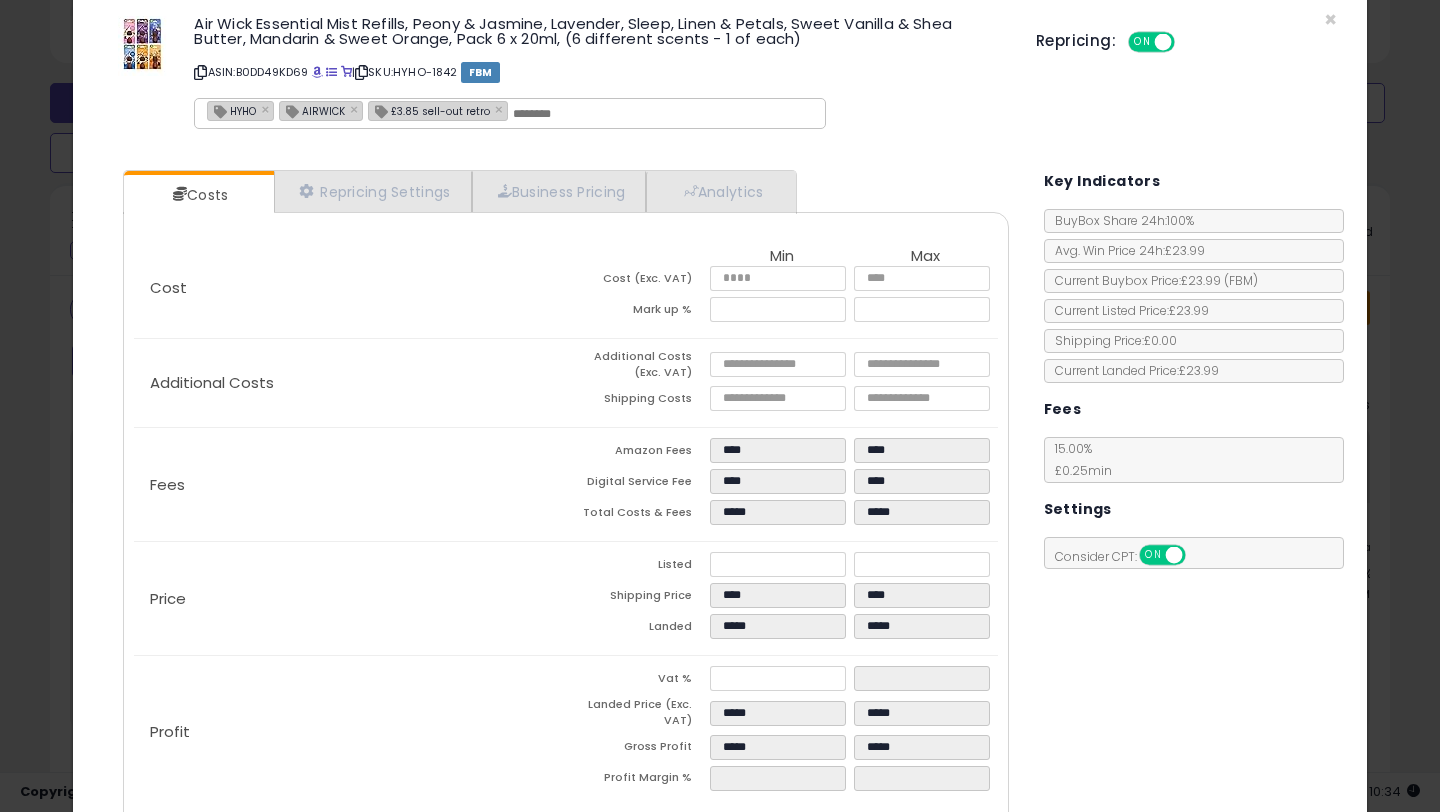 scroll, scrollTop: 135, scrollLeft: 0, axis: vertical 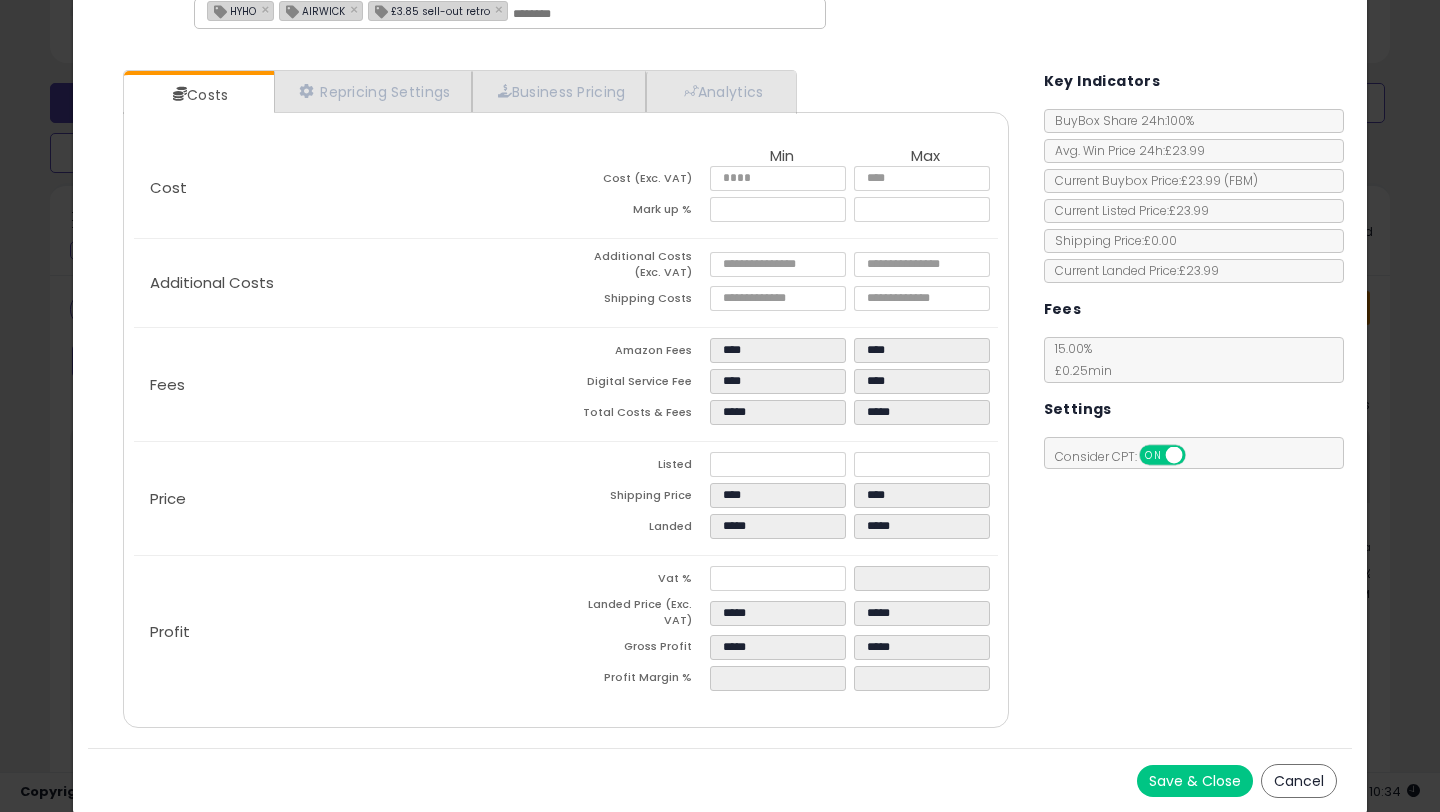 click on "Save & Close
Cancel" at bounding box center [720, 780] 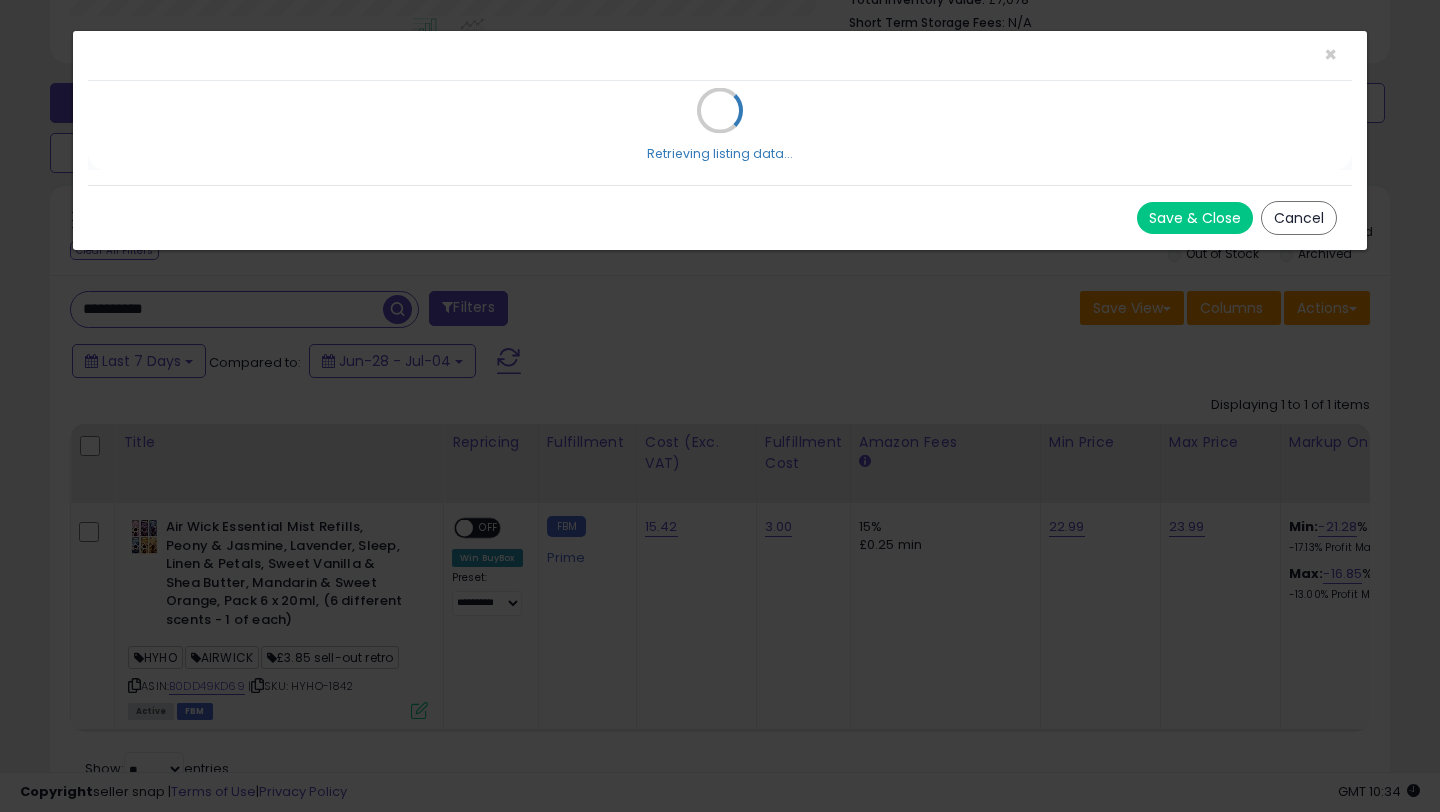 scroll, scrollTop: 0, scrollLeft: 0, axis: both 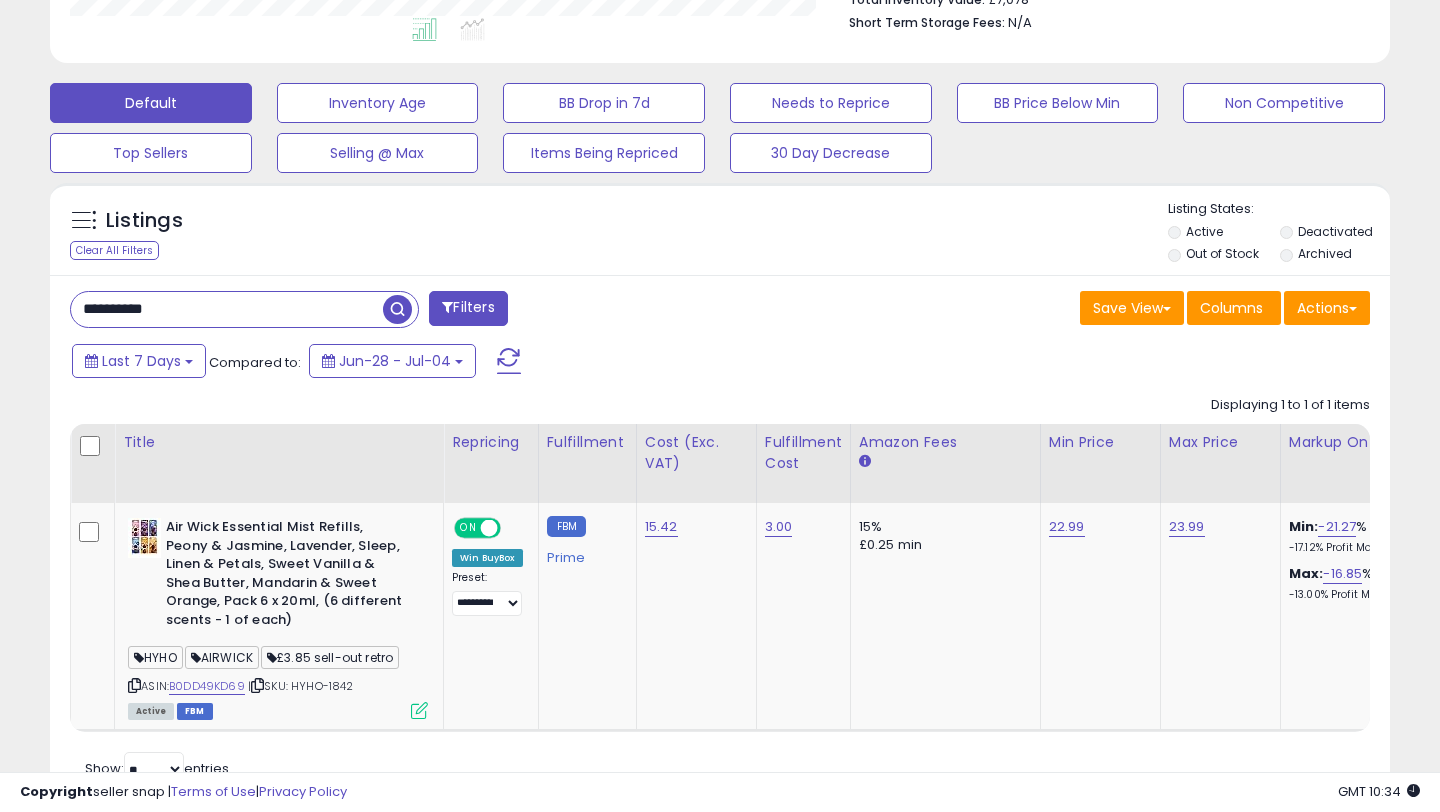 click on "**********" at bounding box center (244, 309) 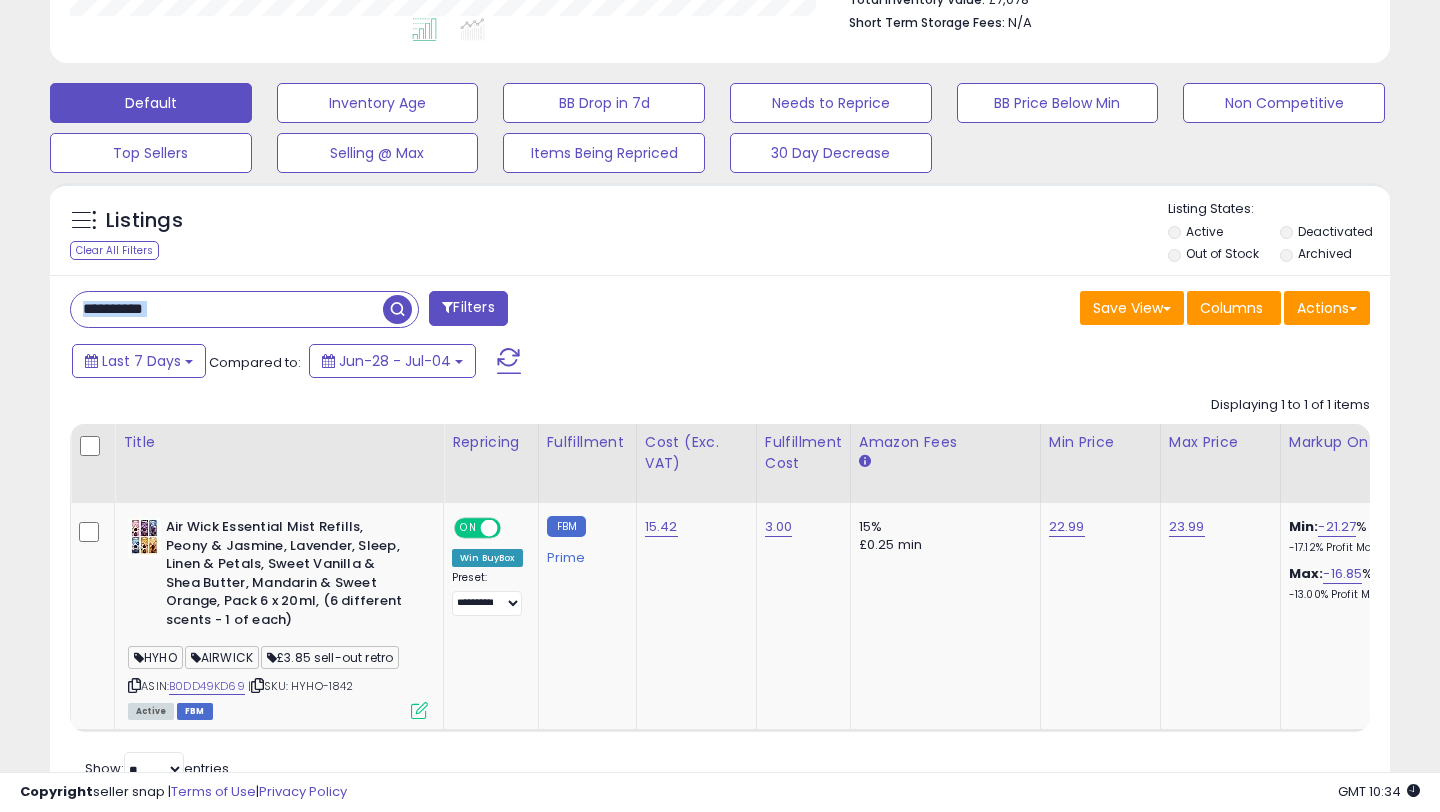 click on "**********" at bounding box center [244, 309] 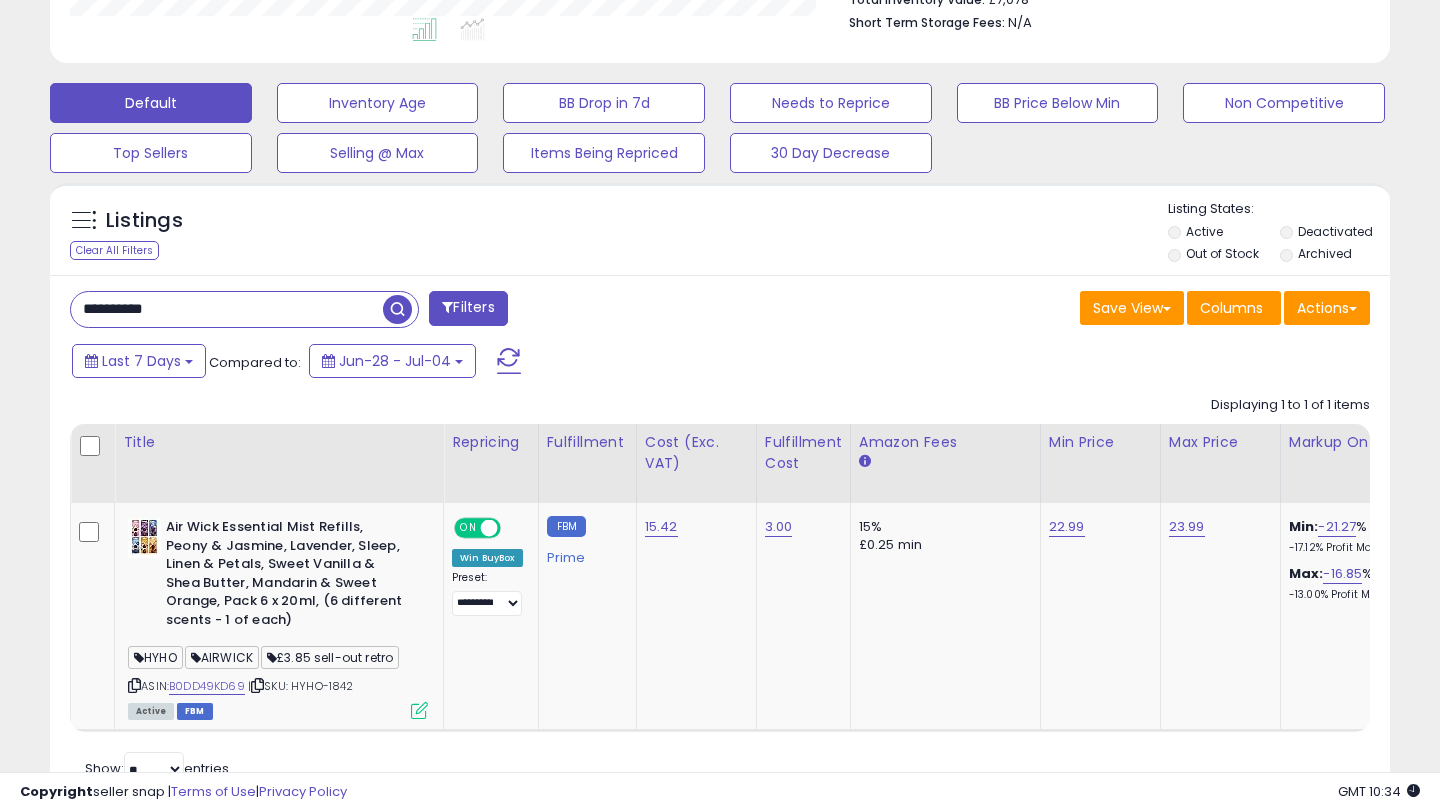 click on "**********" at bounding box center [227, 309] 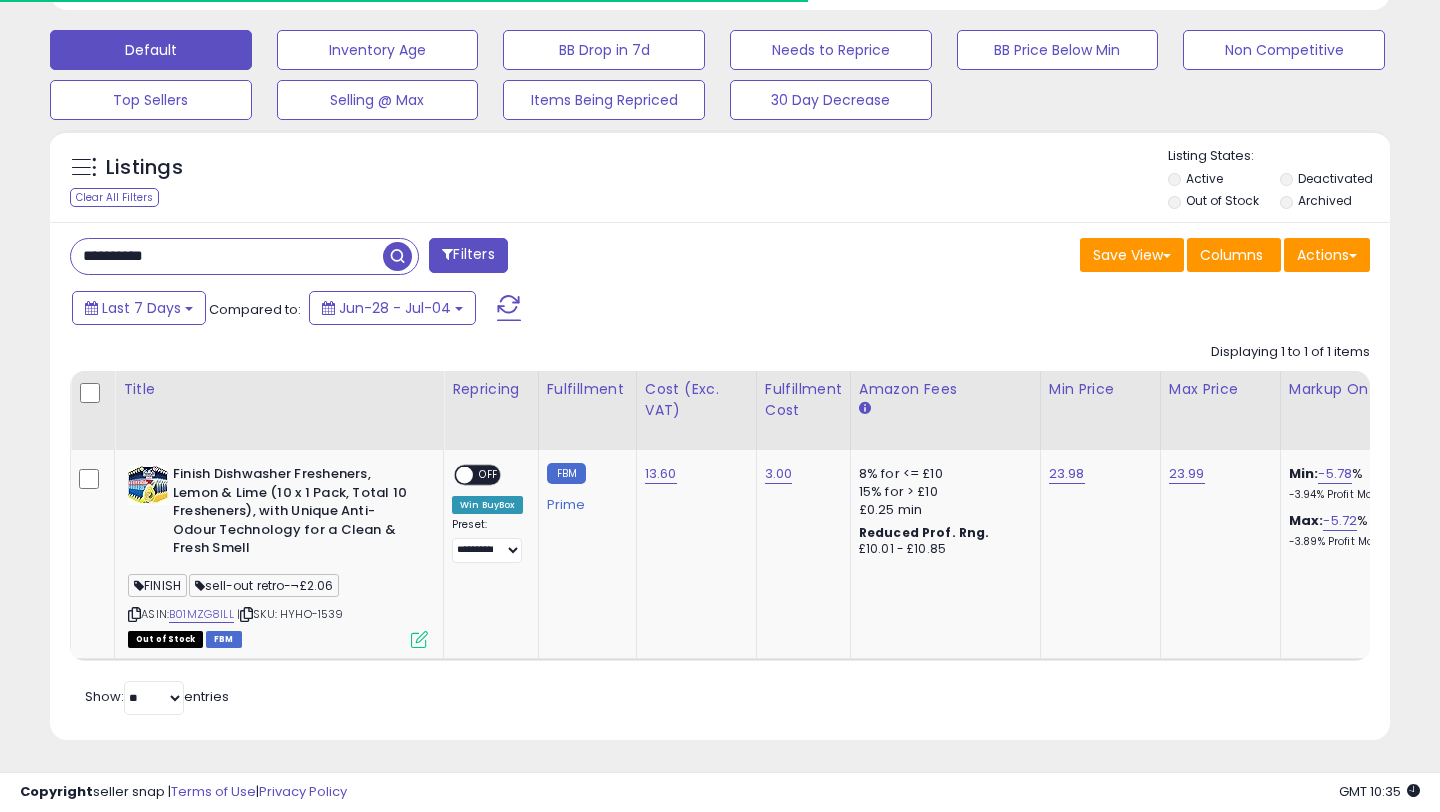 scroll, scrollTop: 603, scrollLeft: 0, axis: vertical 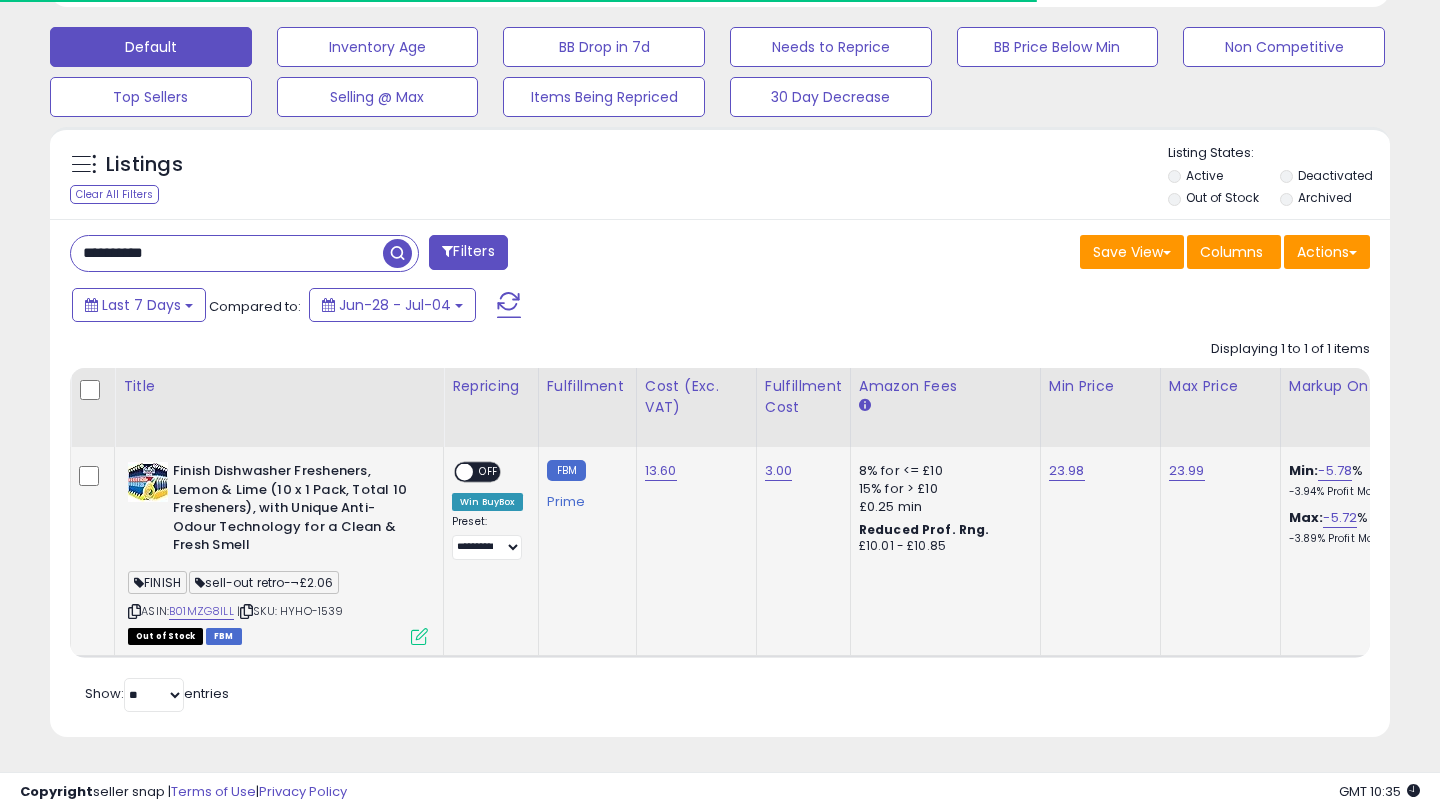 click at bounding box center [419, 636] 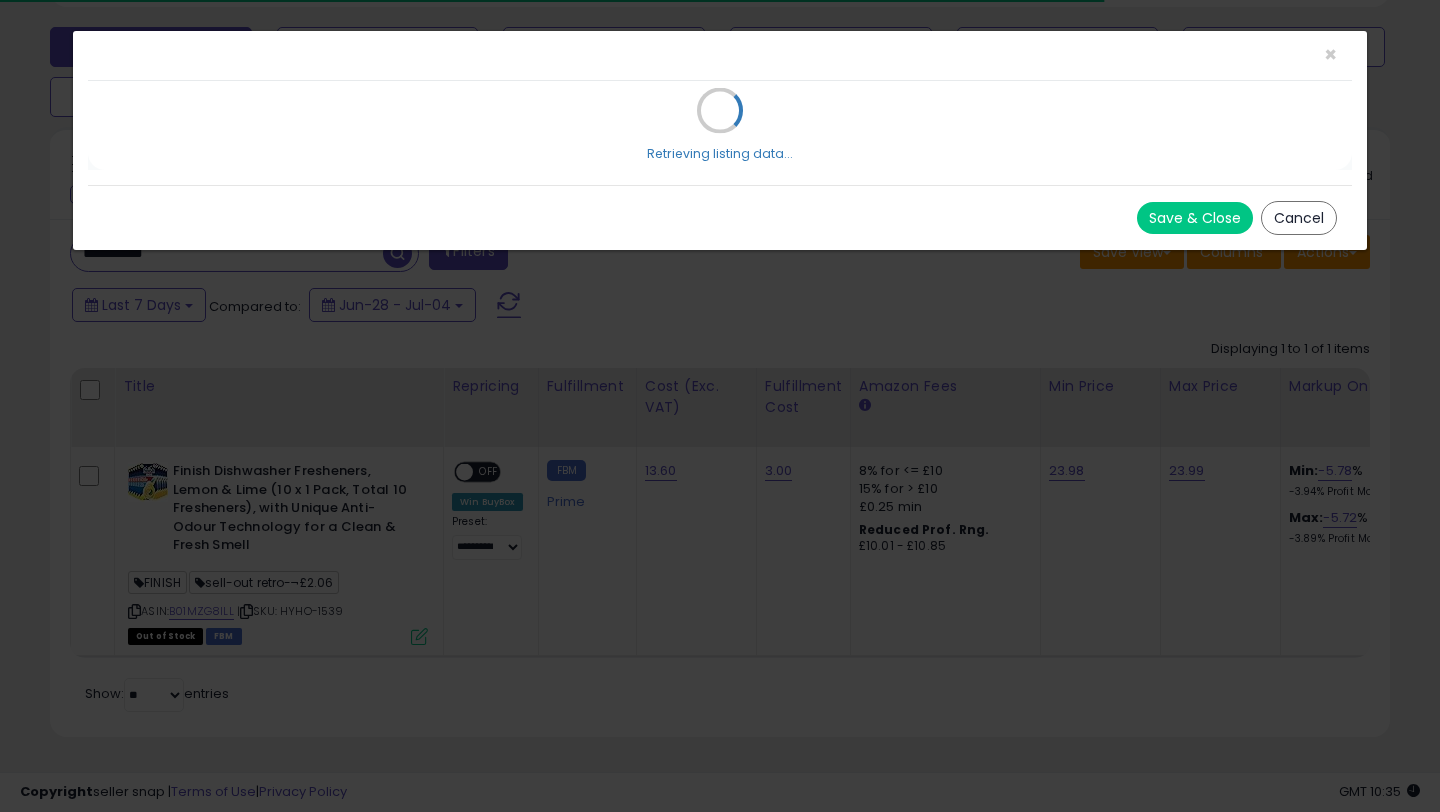 scroll, scrollTop: 999590, scrollLeft: 999224, axis: both 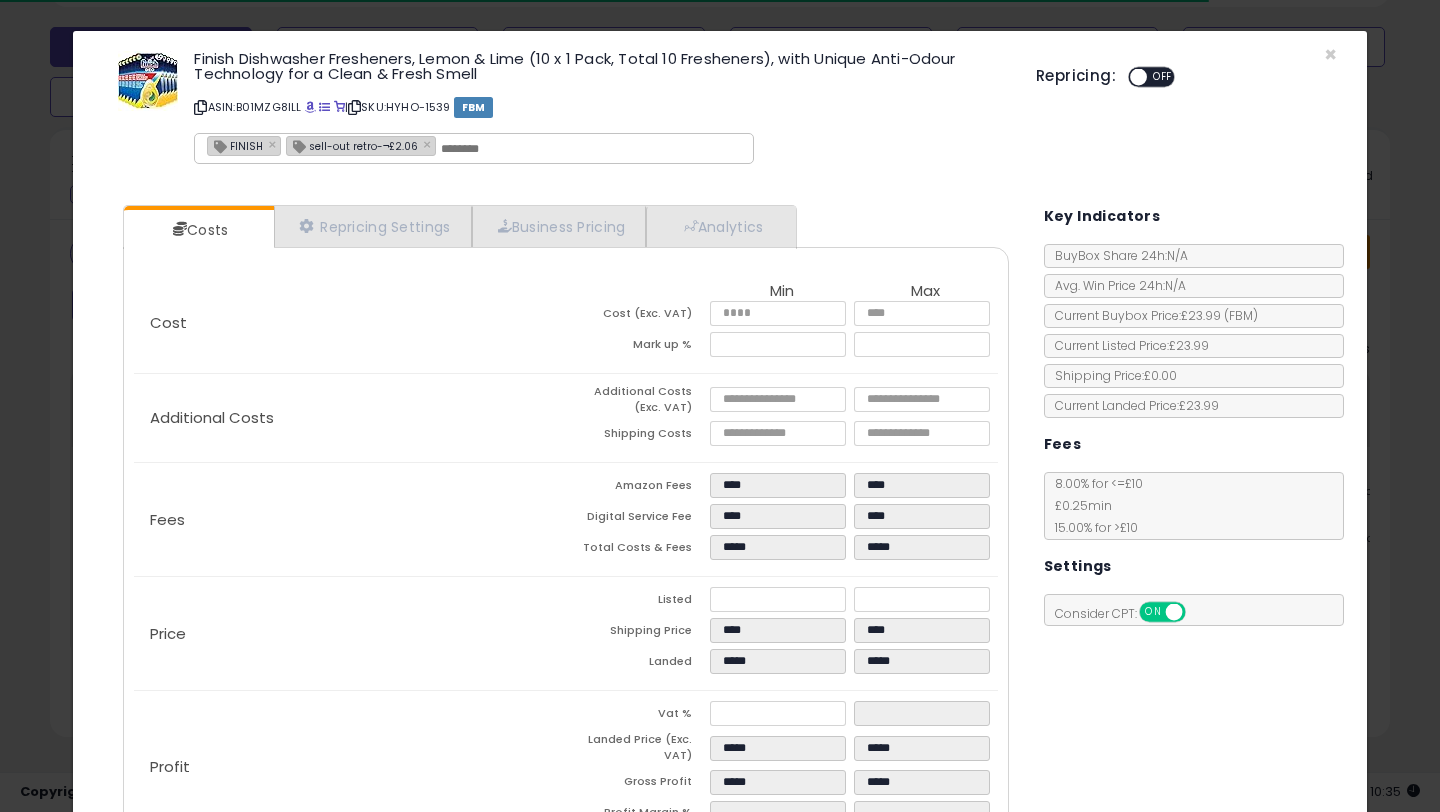 click on "OFF" at bounding box center [1163, 77] 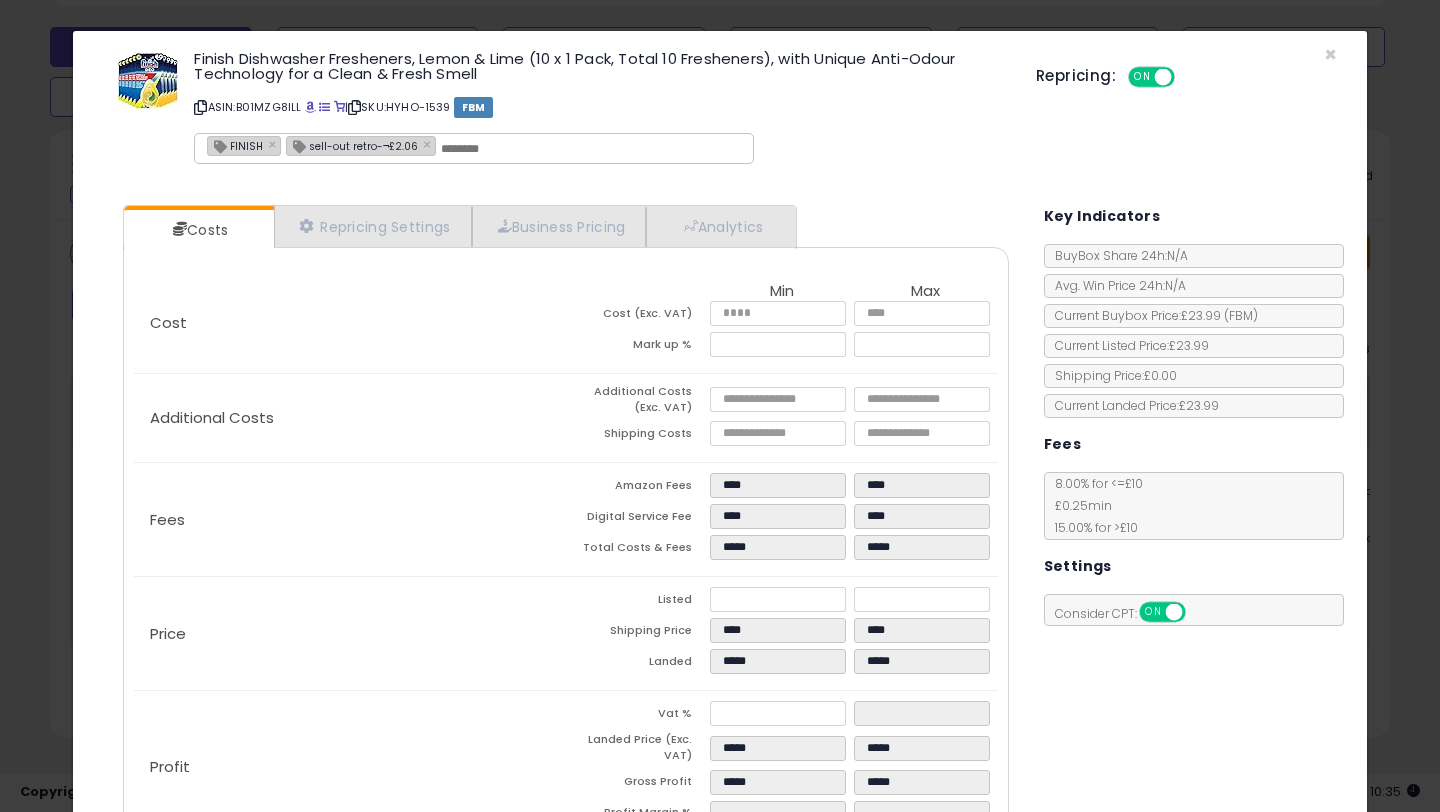 scroll, scrollTop: 135, scrollLeft: 0, axis: vertical 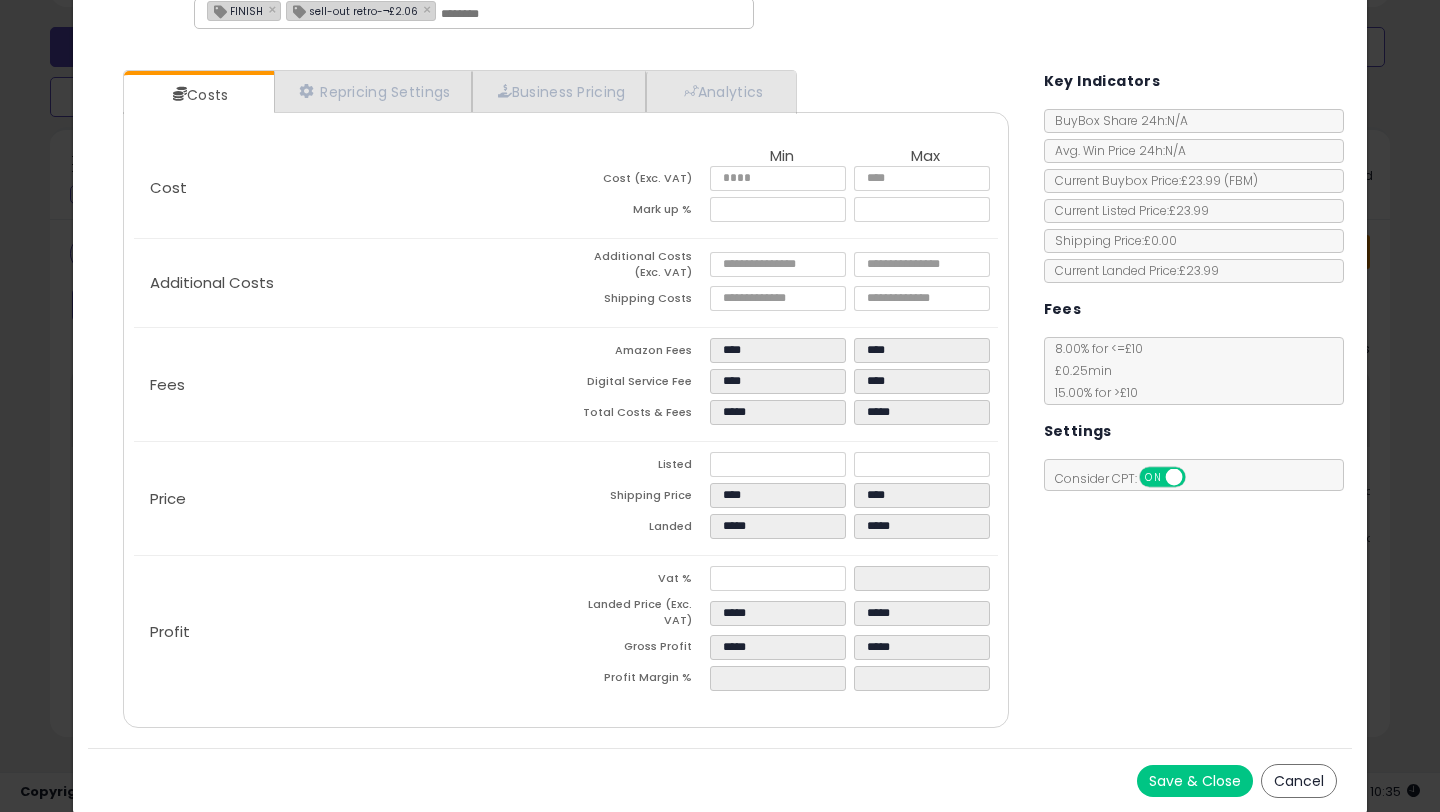click on "Save & Close" at bounding box center (1195, 781) 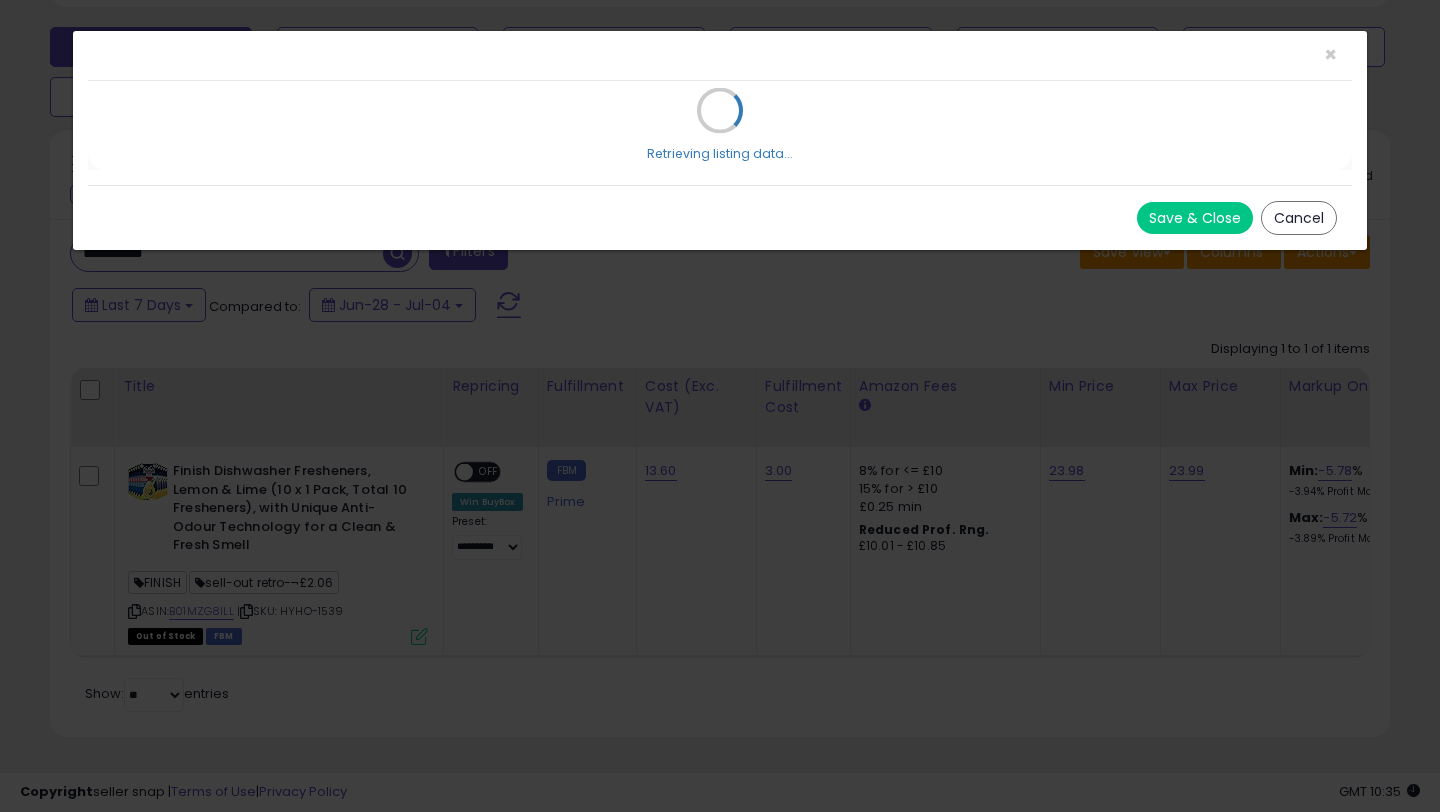 scroll, scrollTop: 0, scrollLeft: 0, axis: both 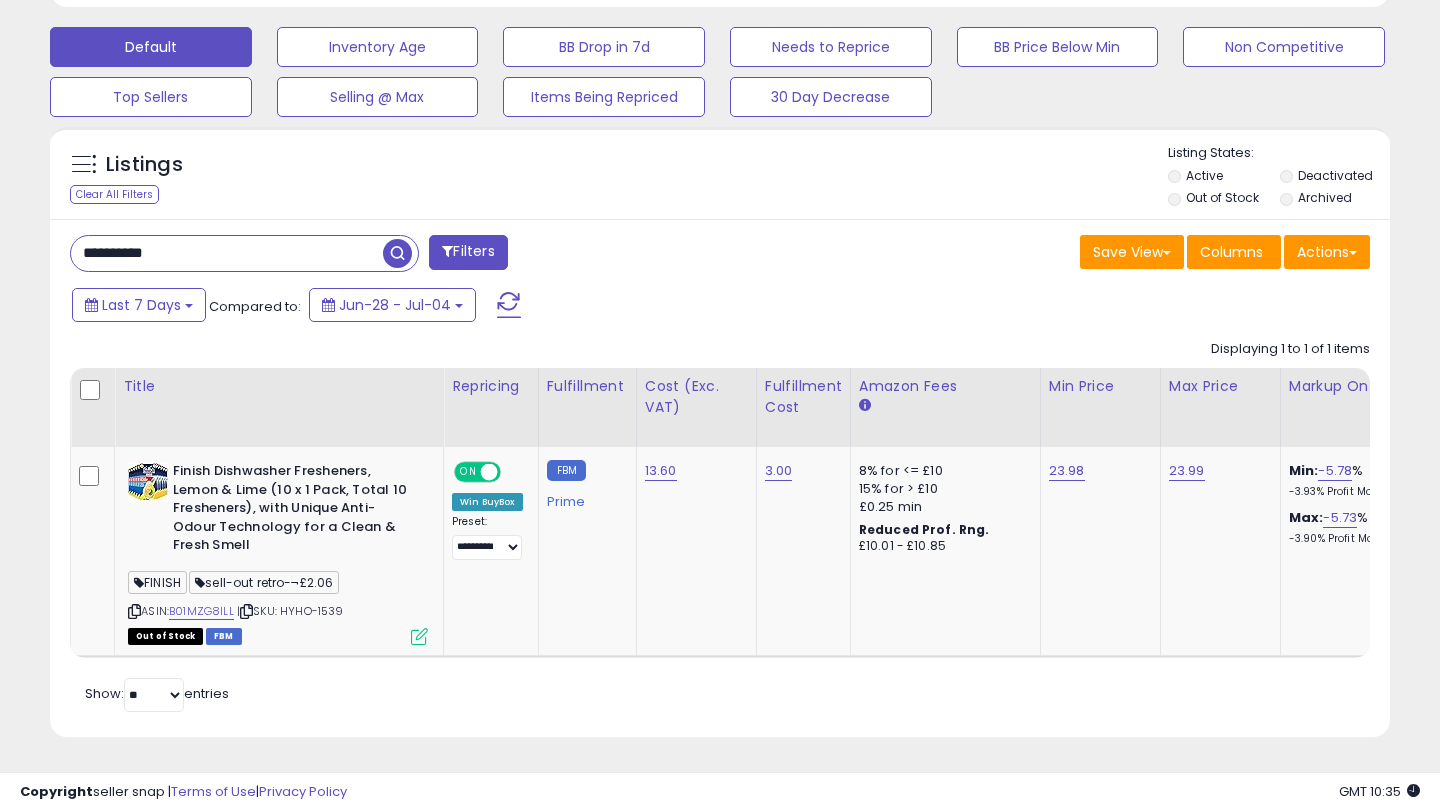 click on "**********" at bounding box center [227, 253] 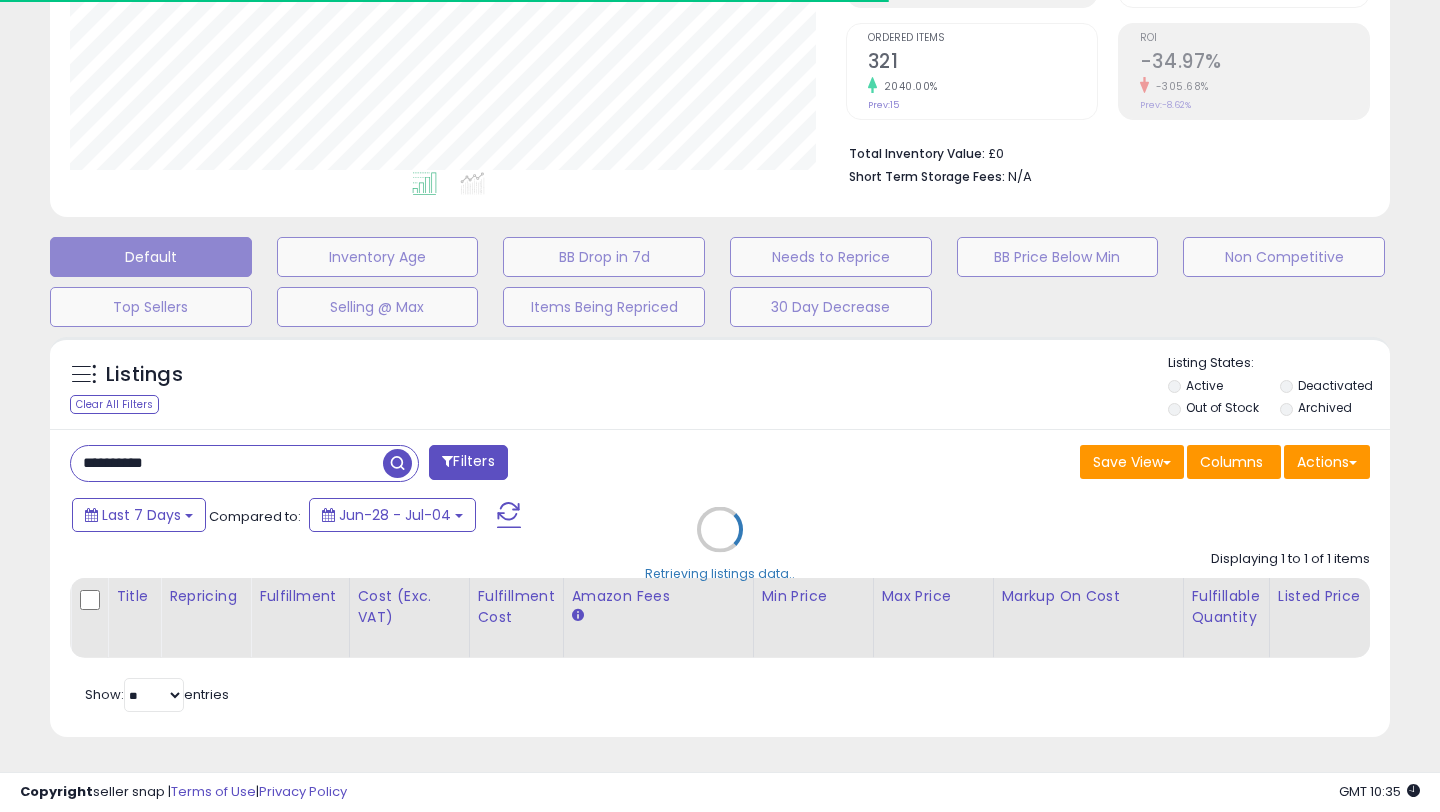 scroll, scrollTop: 603, scrollLeft: 0, axis: vertical 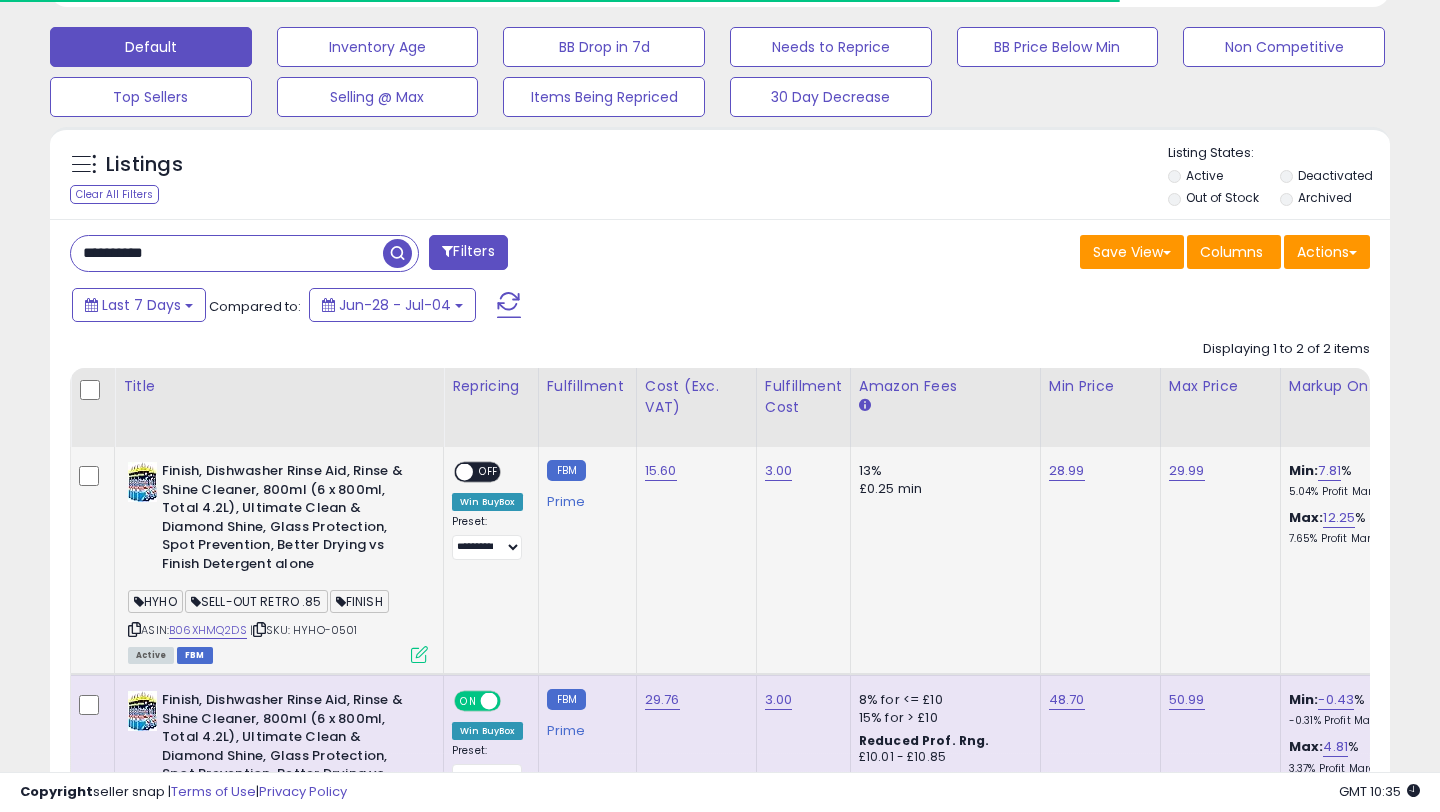 click at bounding box center [419, 654] 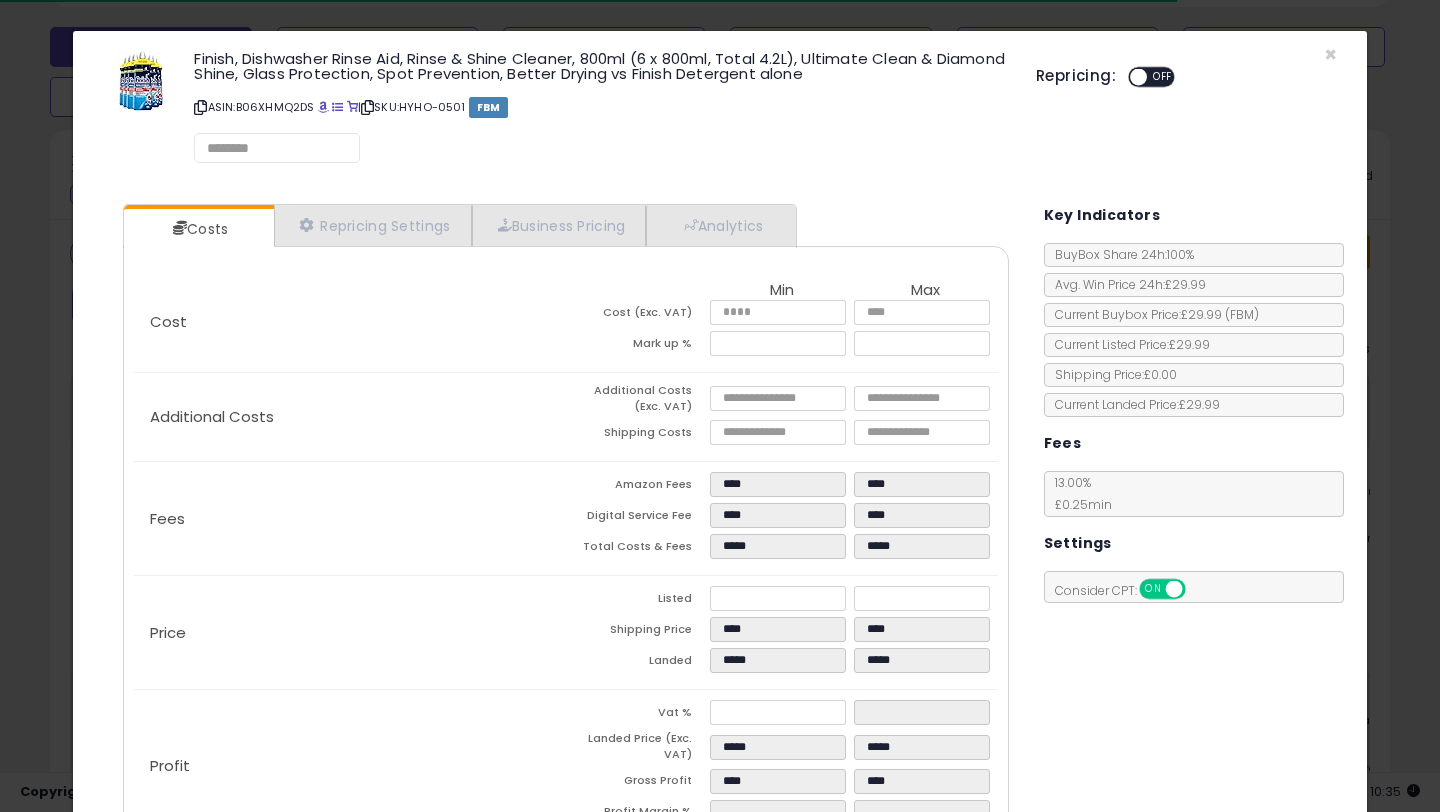 scroll, scrollTop: 999590, scrollLeft: 999224, axis: both 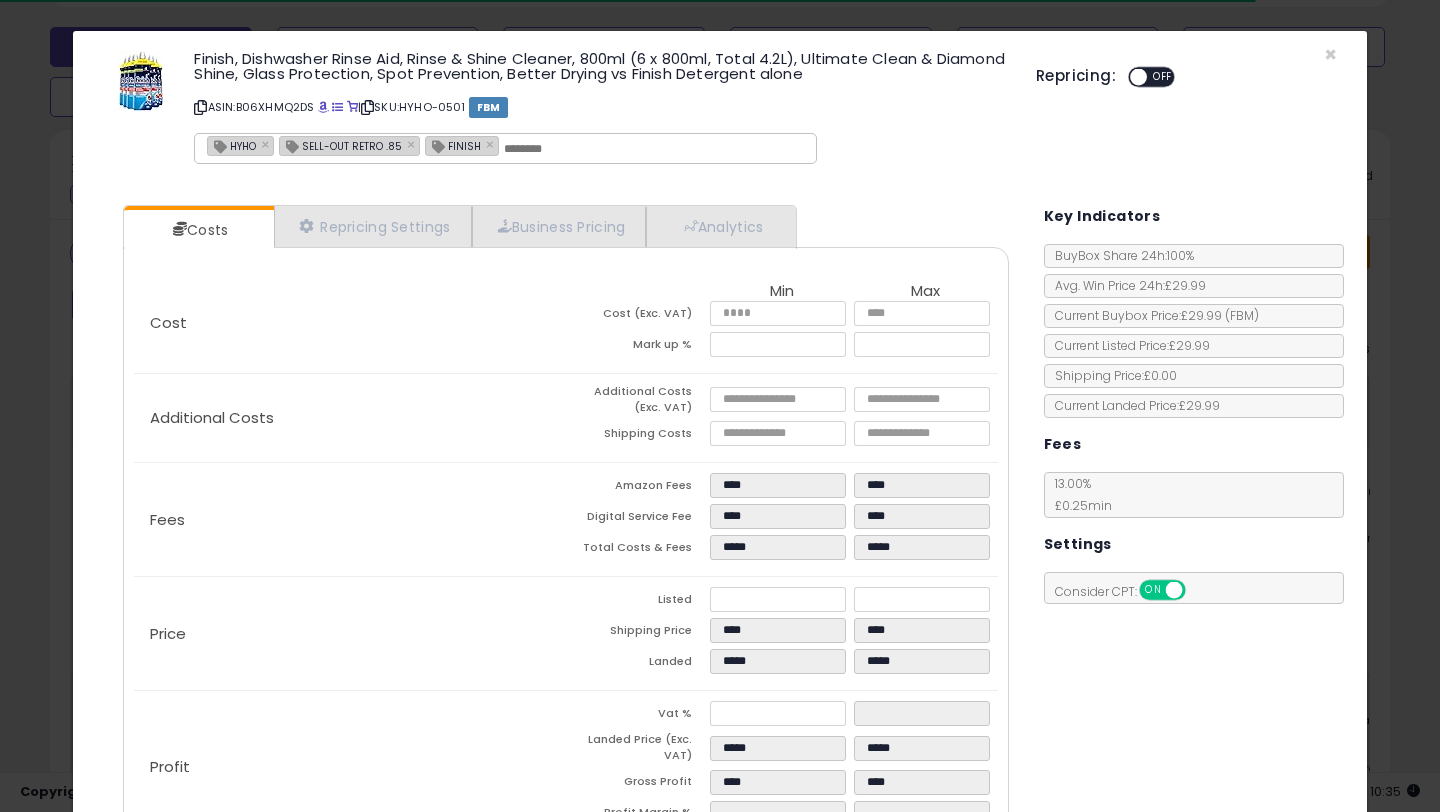 click on "ON   OFF" at bounding box center [1129, 77] 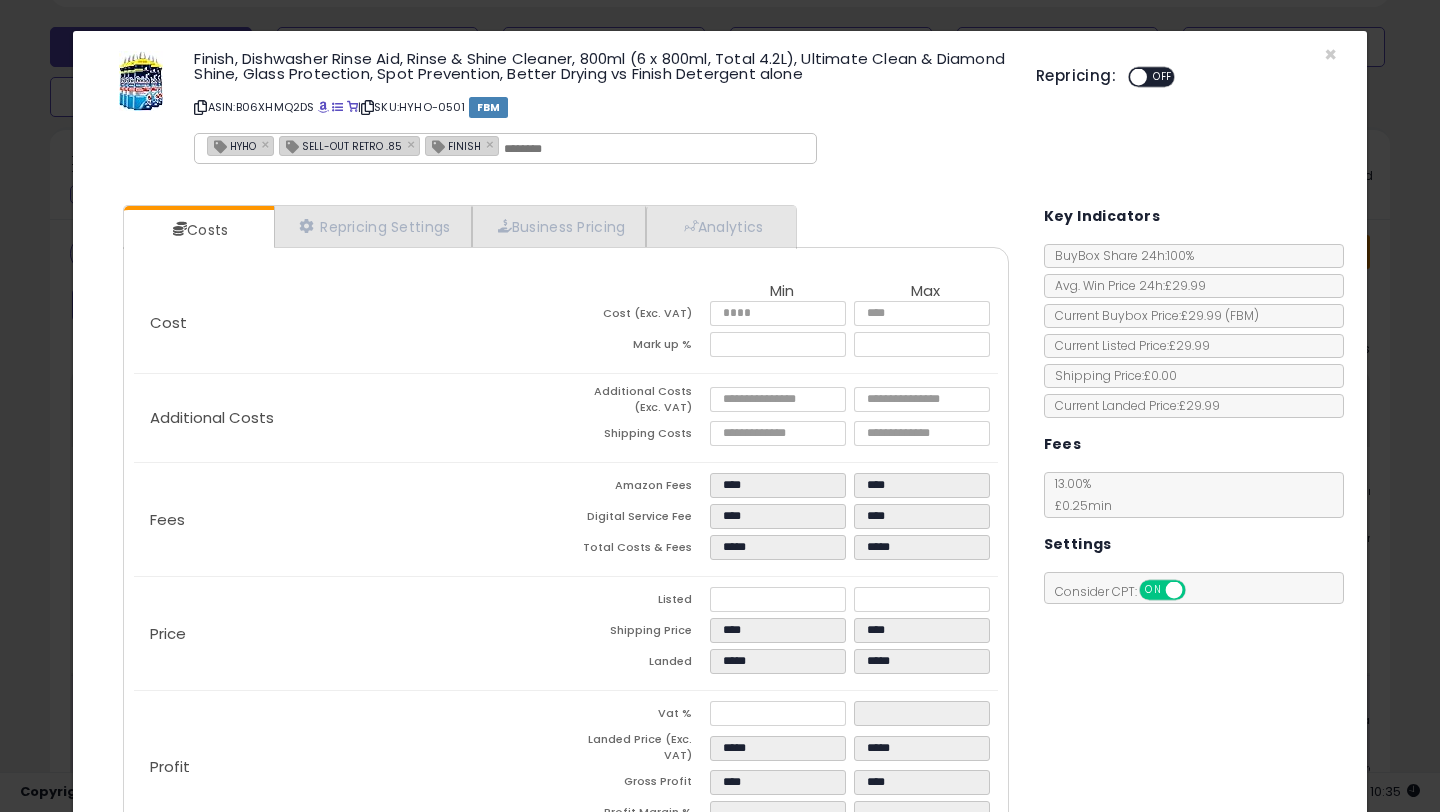 click at bounding box center [1138, 77] 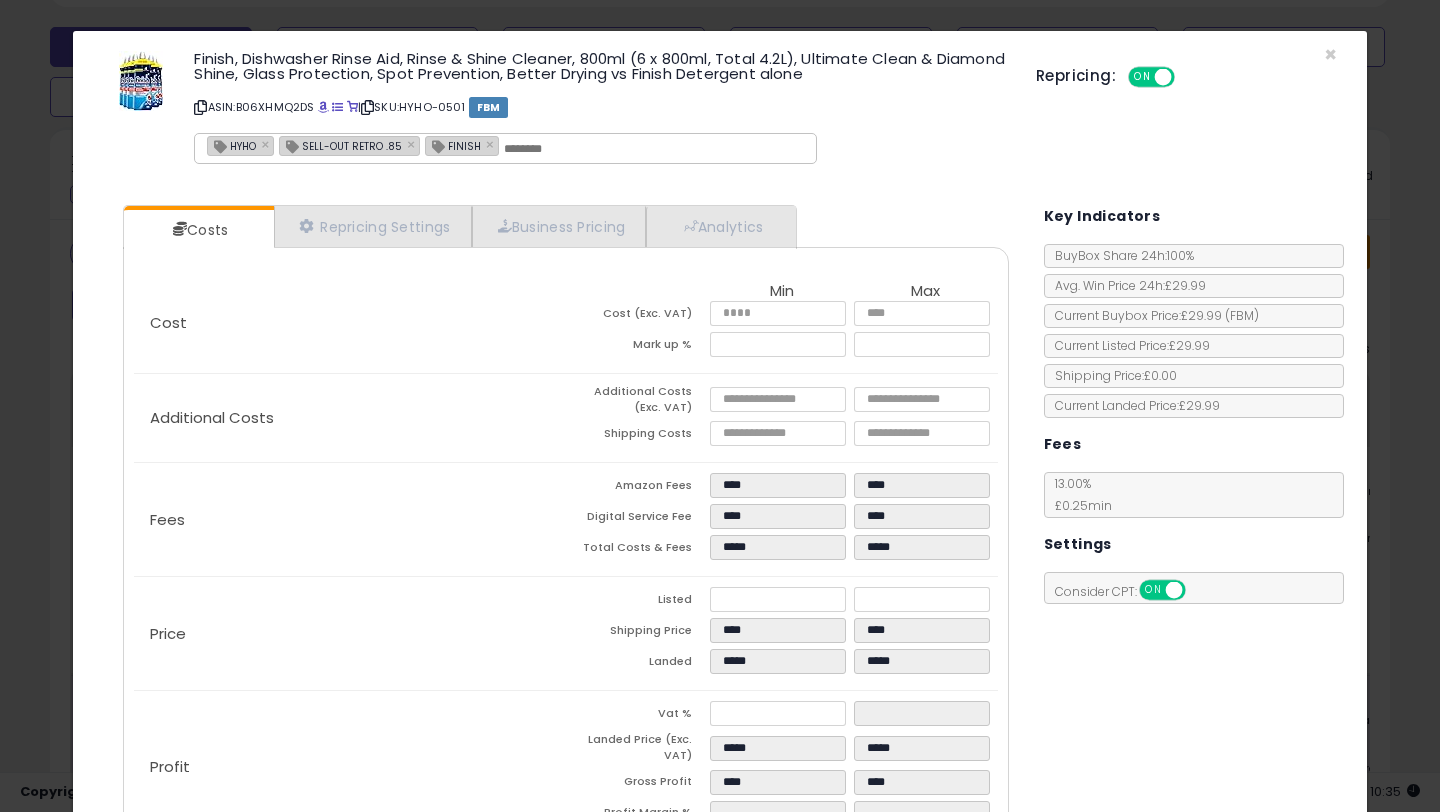 scroll, scrollTop: 135, scrollLeft: 0, axis: vertical 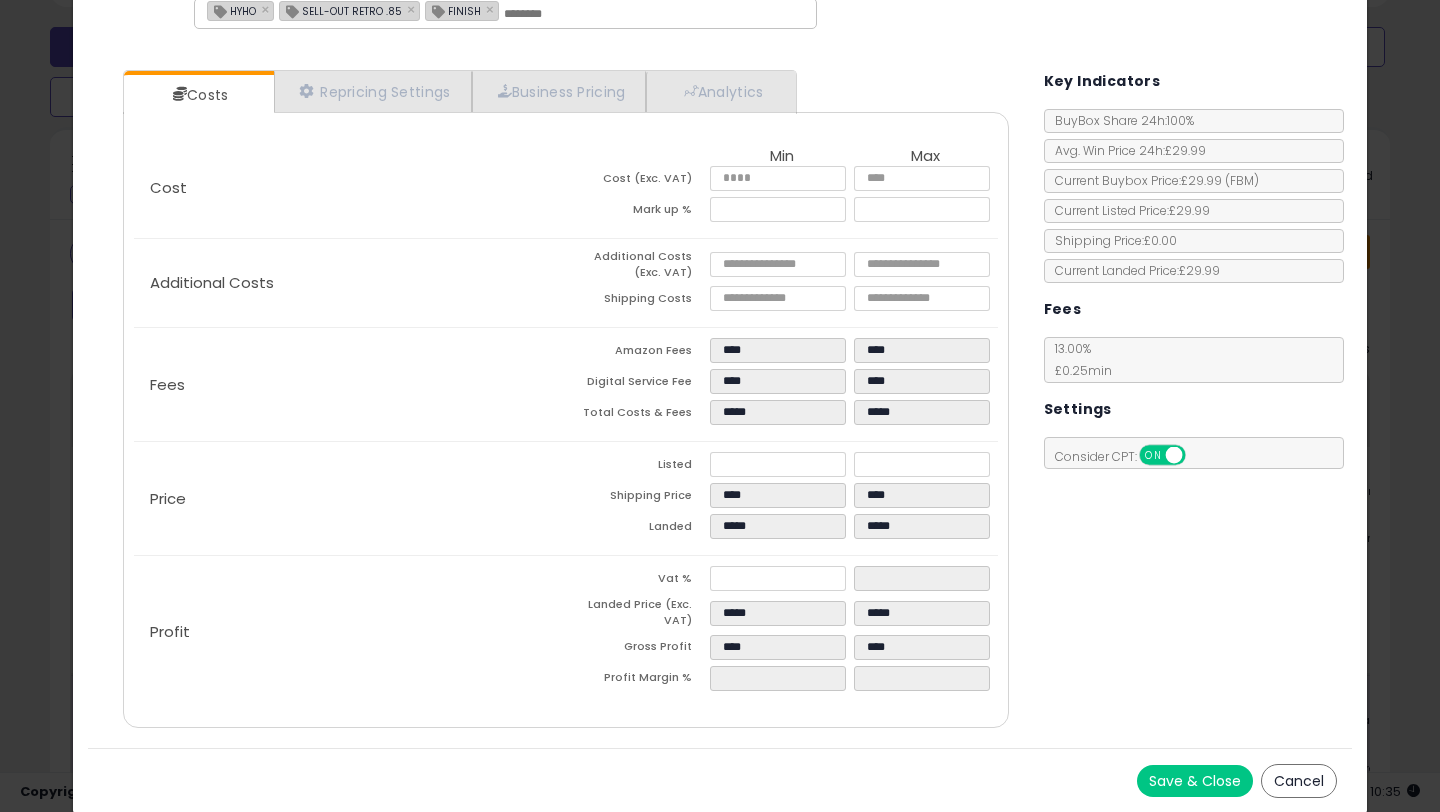 click on "Save & Close" at bounding box center [1195, 781] 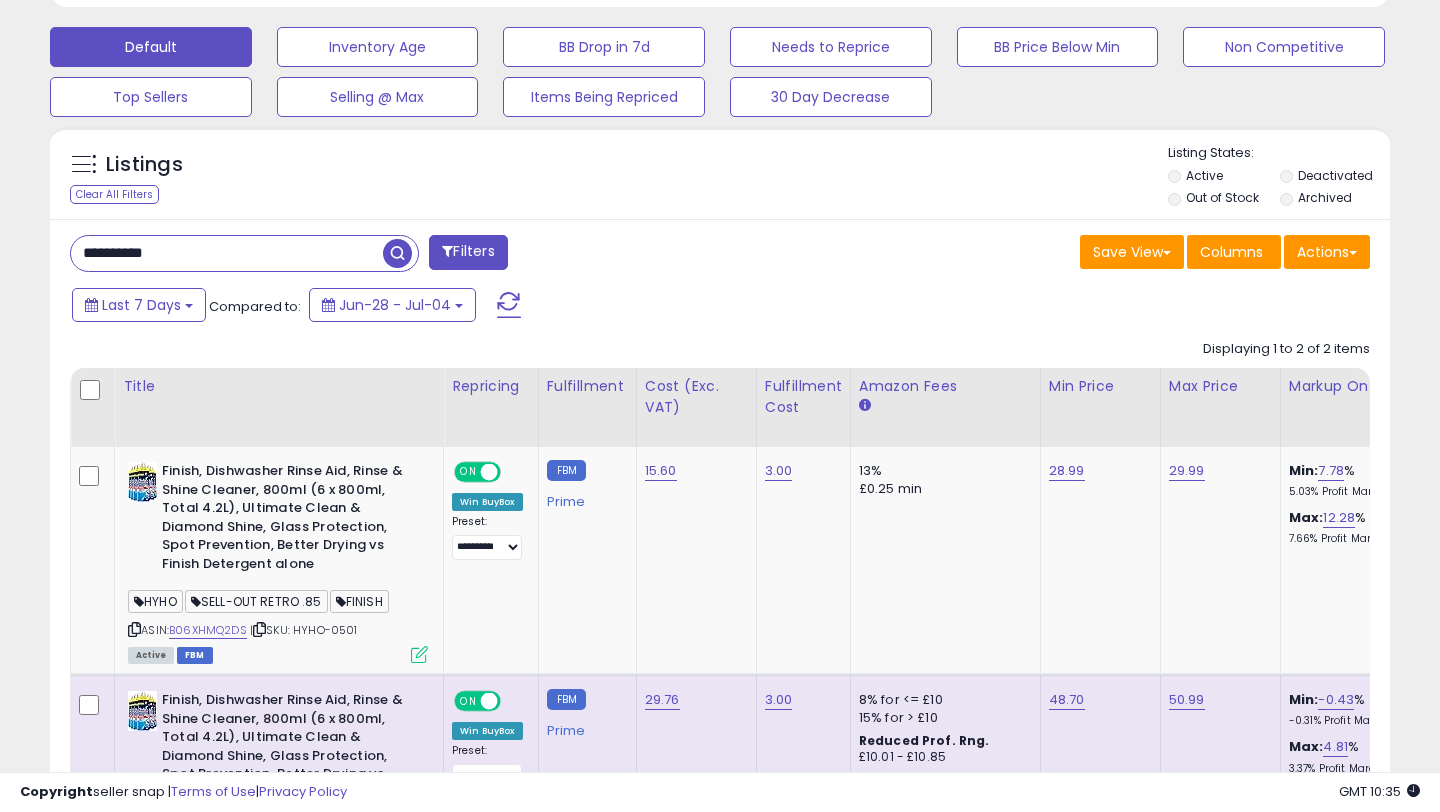 click on "**********" at bounding box center (227, 253) 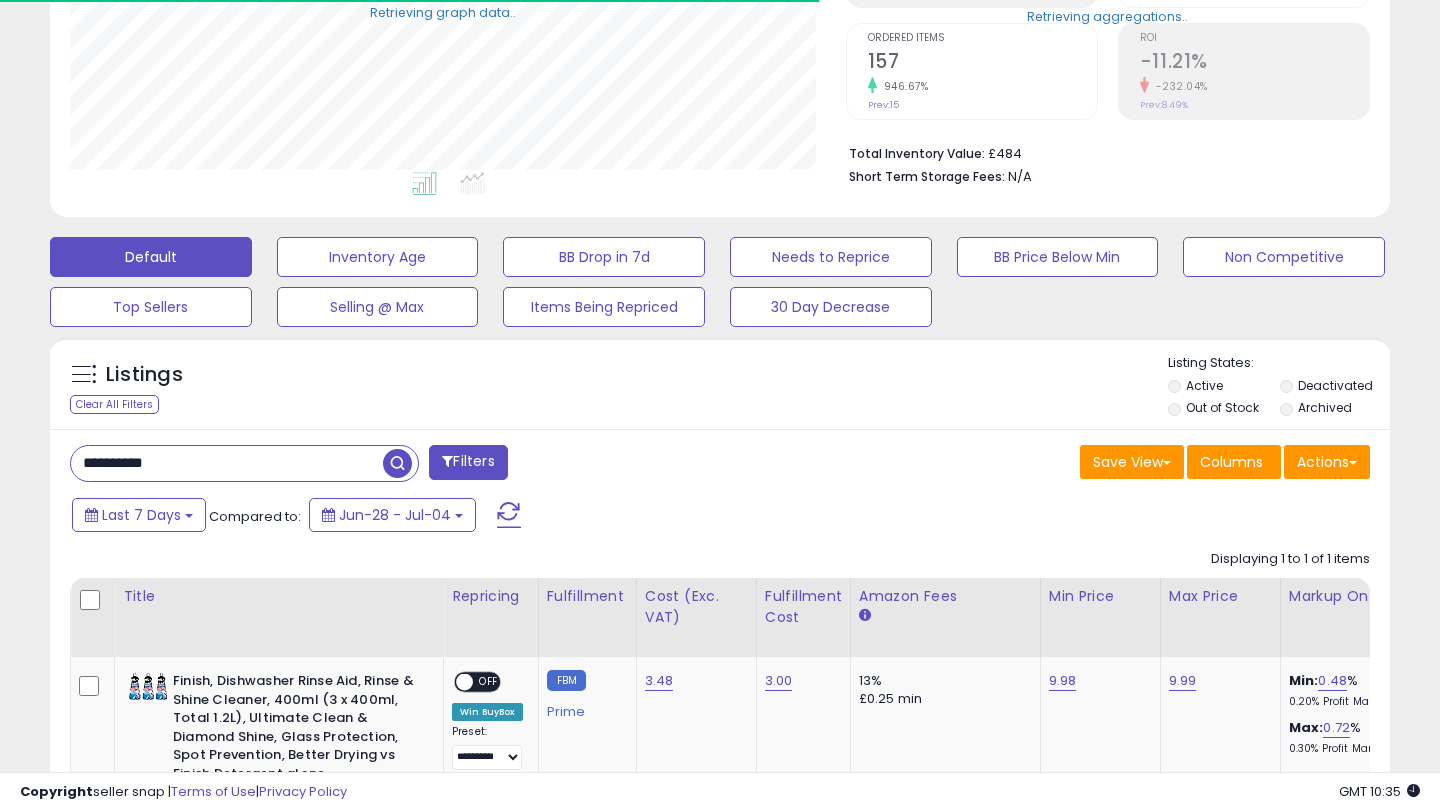 scroll, scrollTop: 603, scrollLeft: 0, axis: vertical 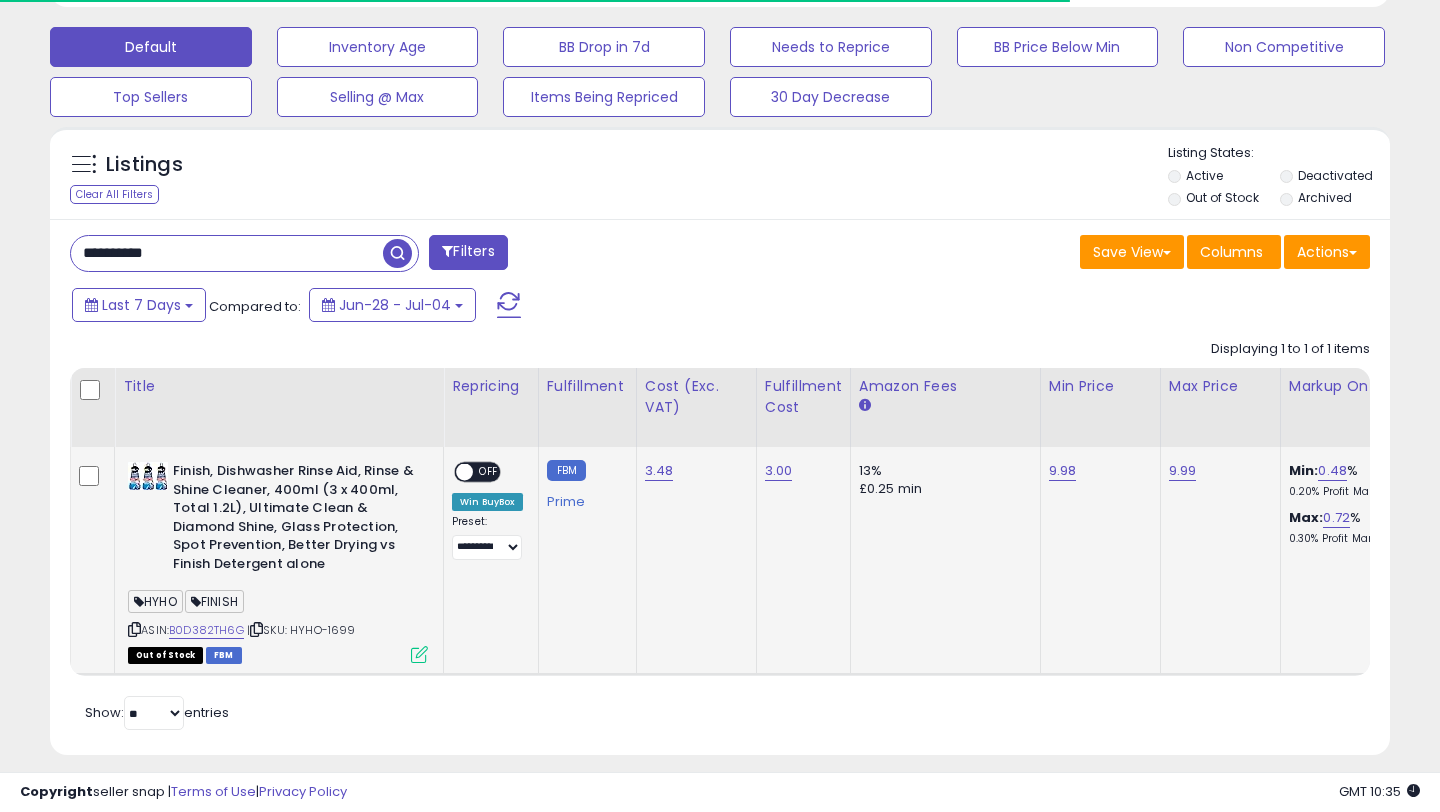 click at bounding box center [419, 654] 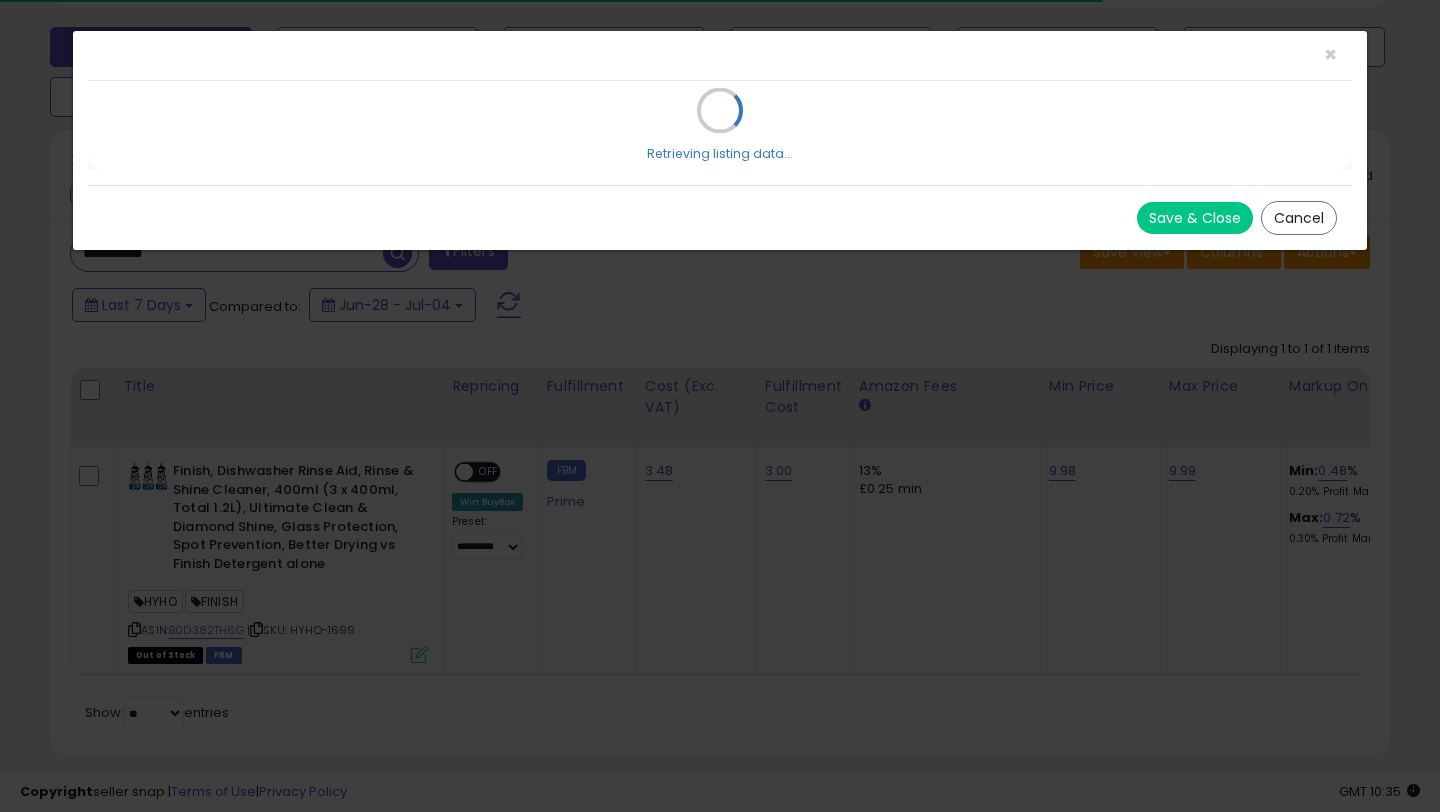 scroll, scrollTop: 999590, scrollLeft: 999224, axis: both 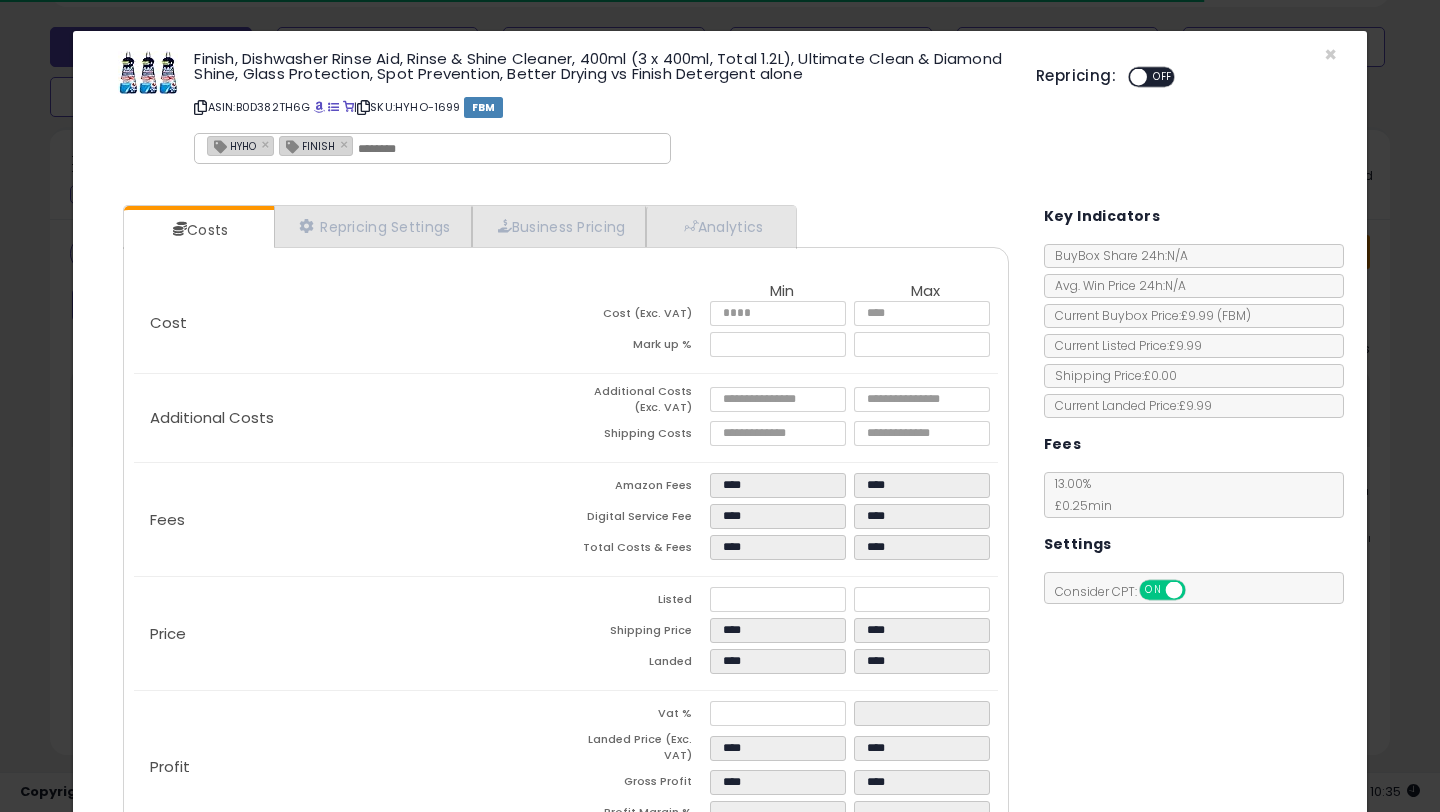 click at bounding box center (1138, 77) 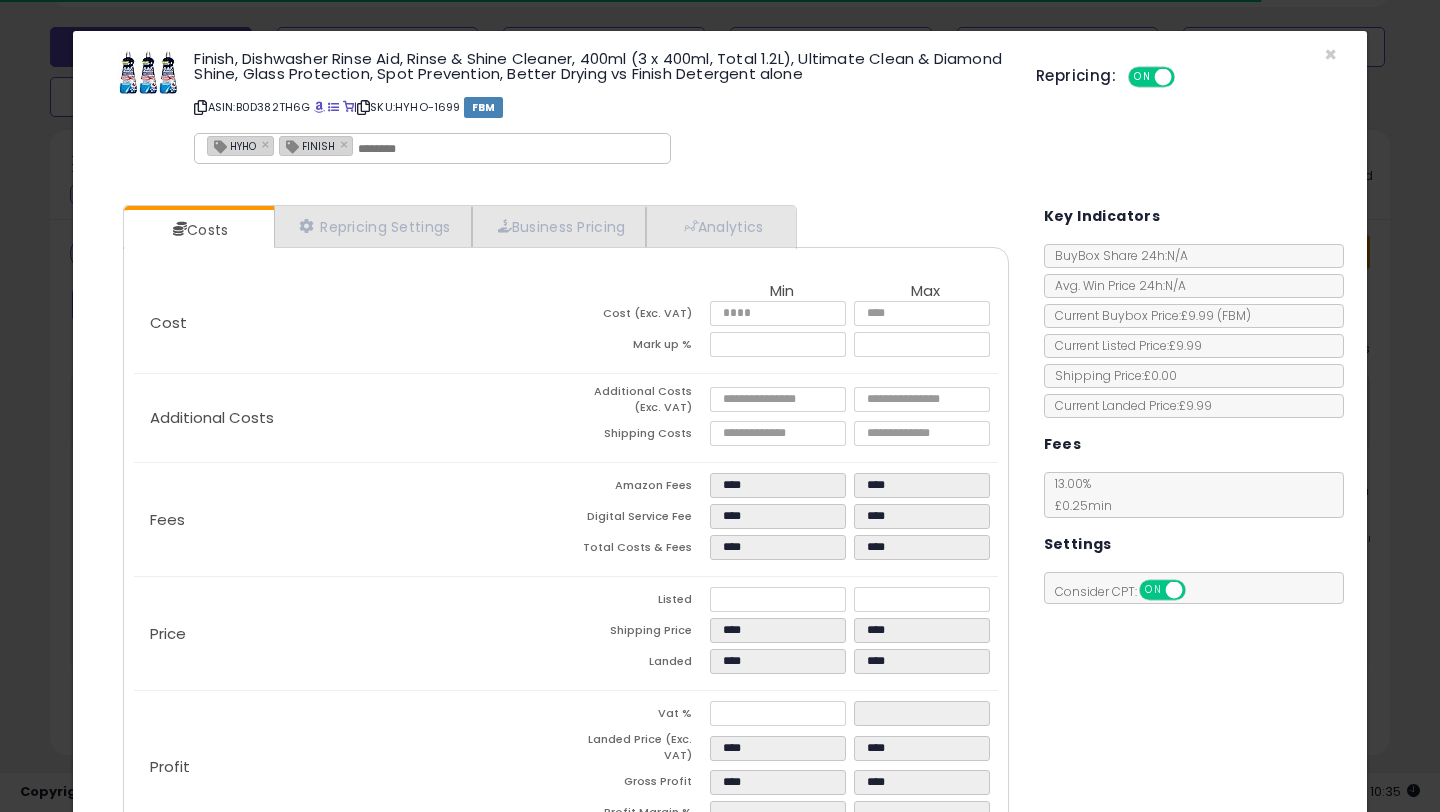 scroll, scrollTop: 135, scrollLeft: 0, axis: vertical 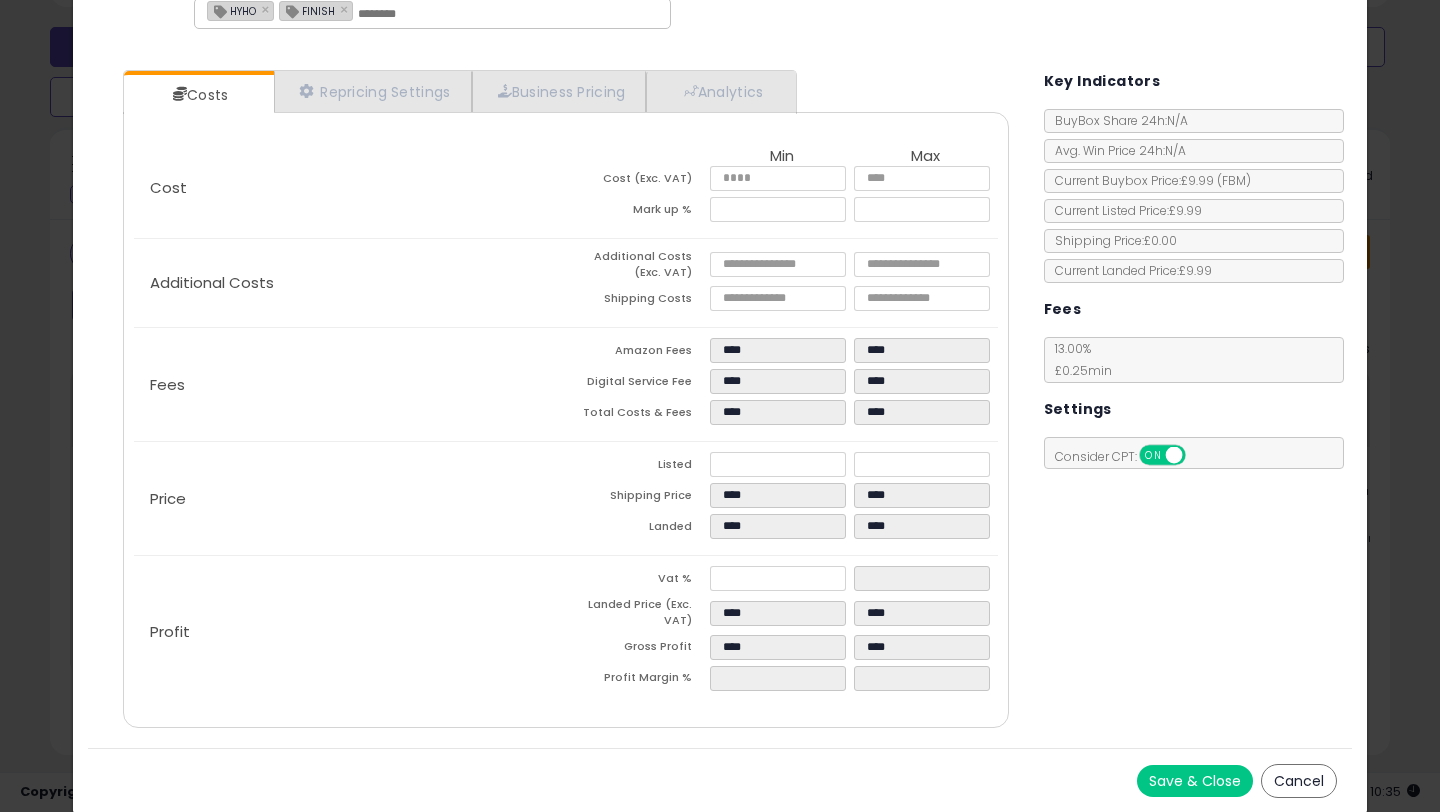 click on "Save & Close" at bounding box center (1195, 781) 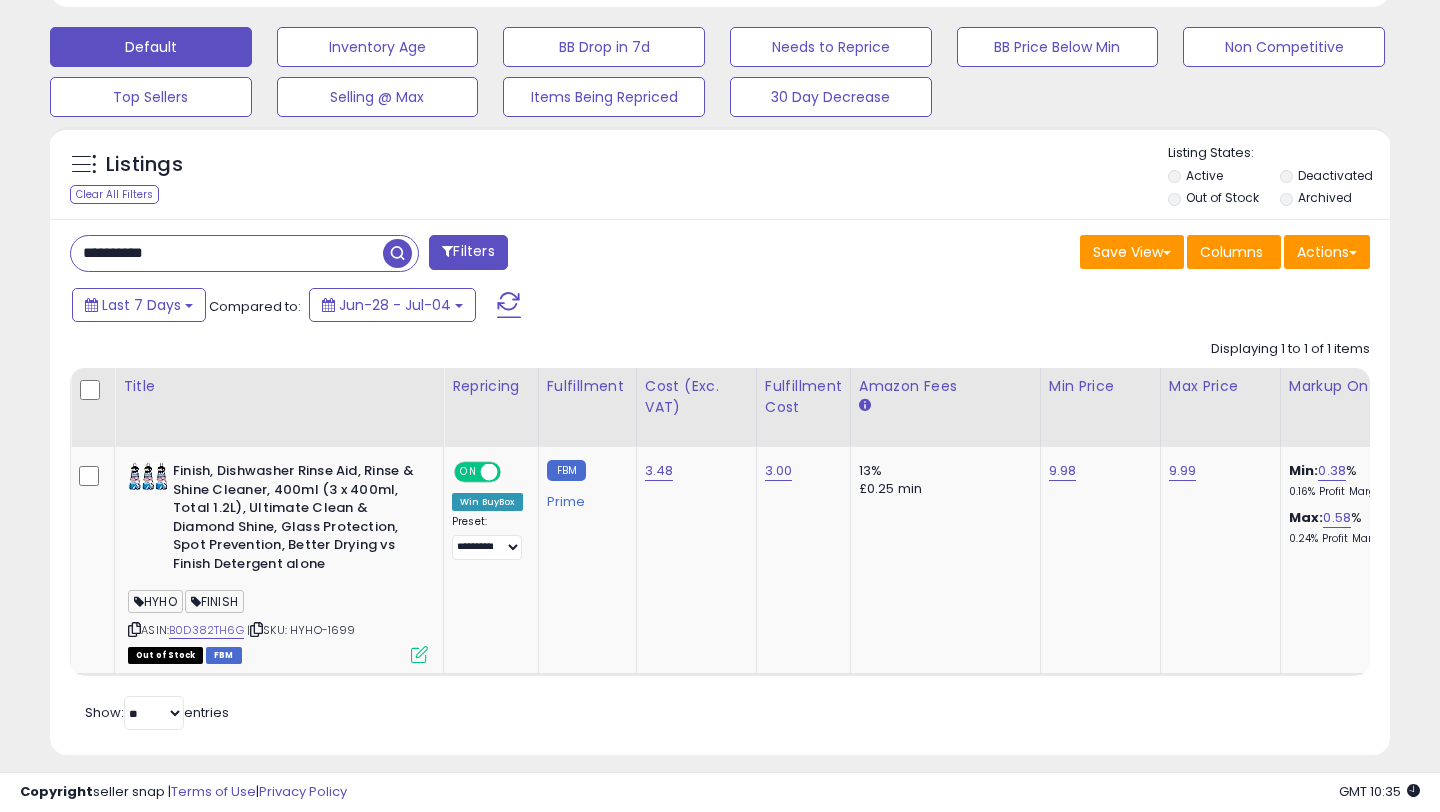 click on "**********" at bounding box center (227, 253) 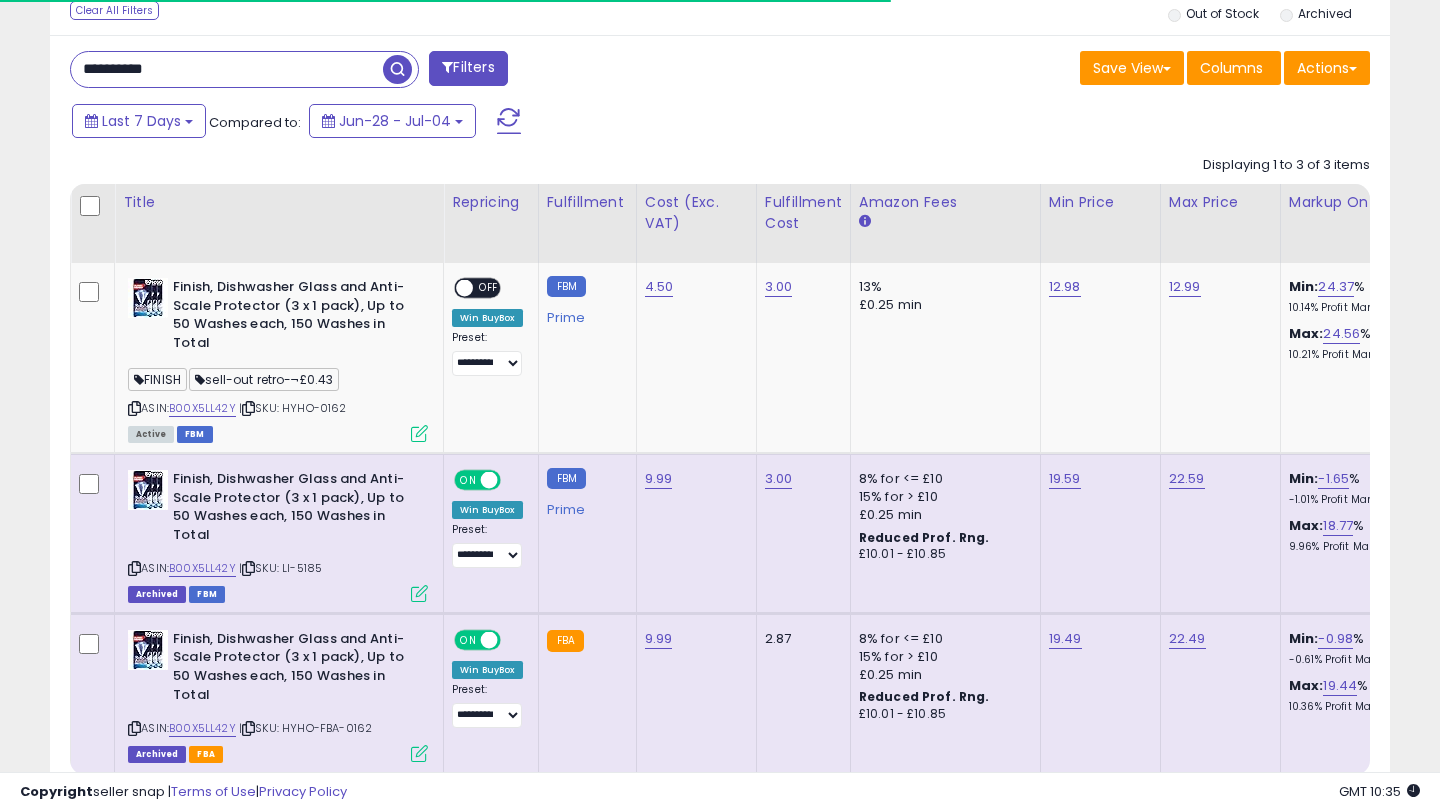 scroll, scrollTop: 904, scrollLeft: 0, axis: vertical 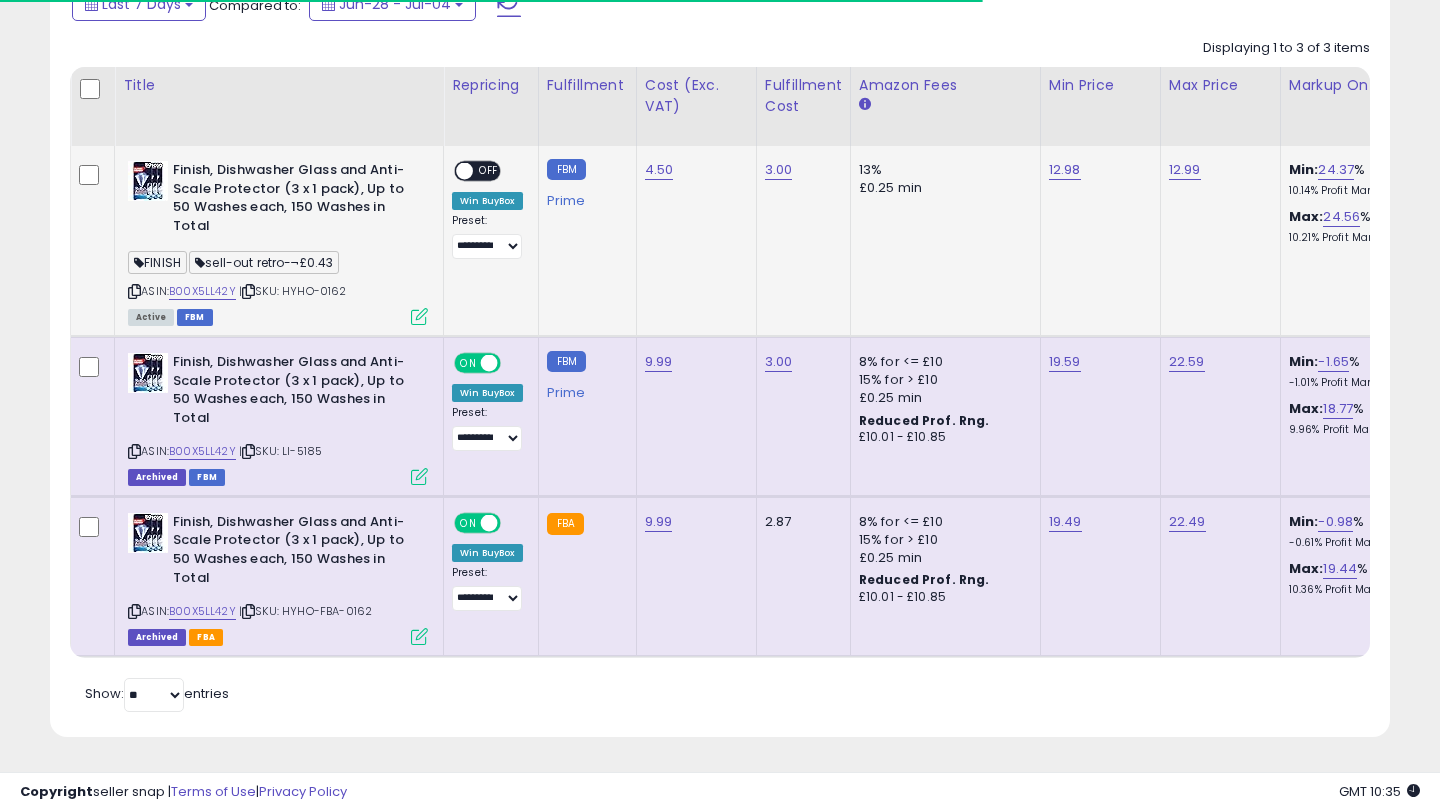 click at bounding box center [419, 316] 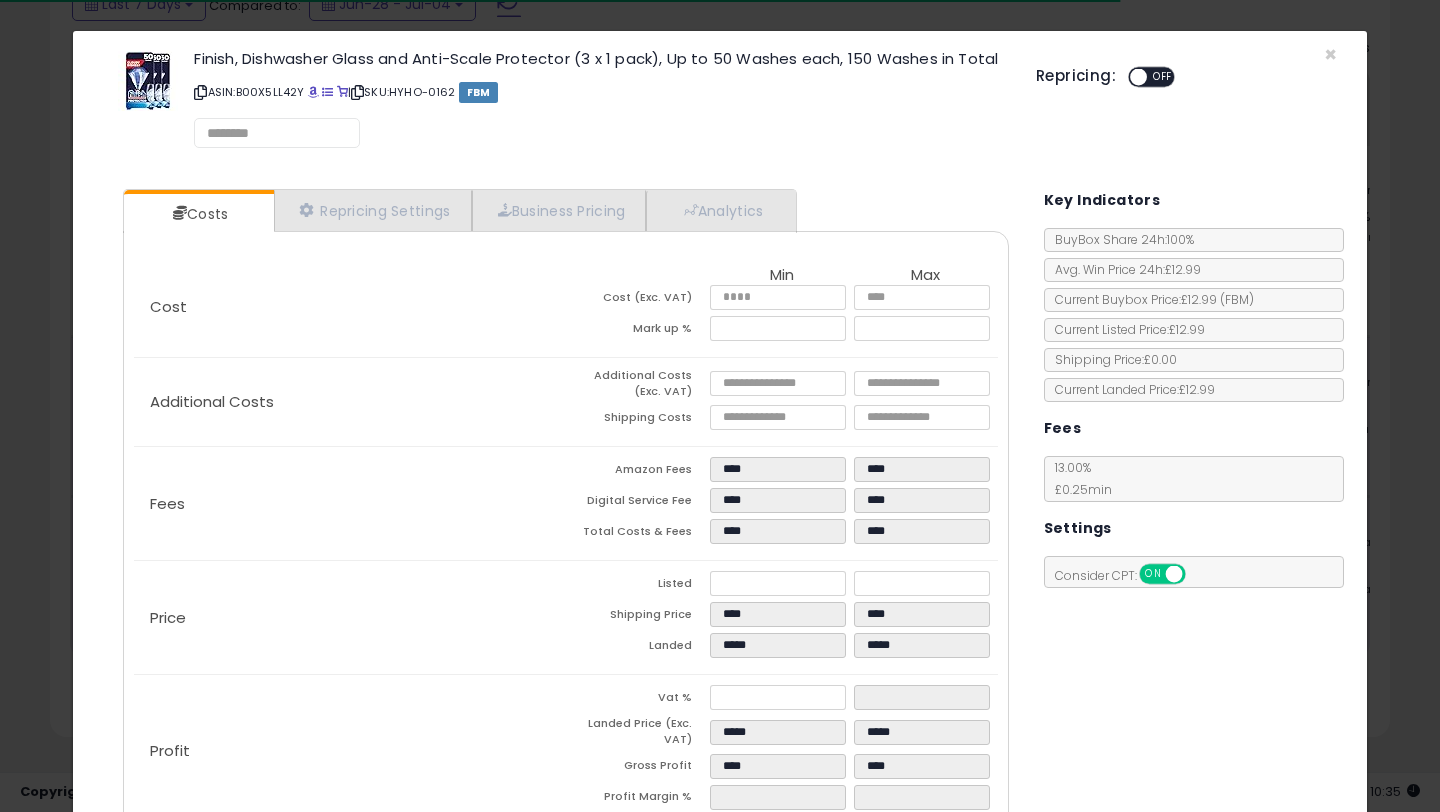 scroll, scrollTop: 999590, scrollLeft: 999224, axis: both 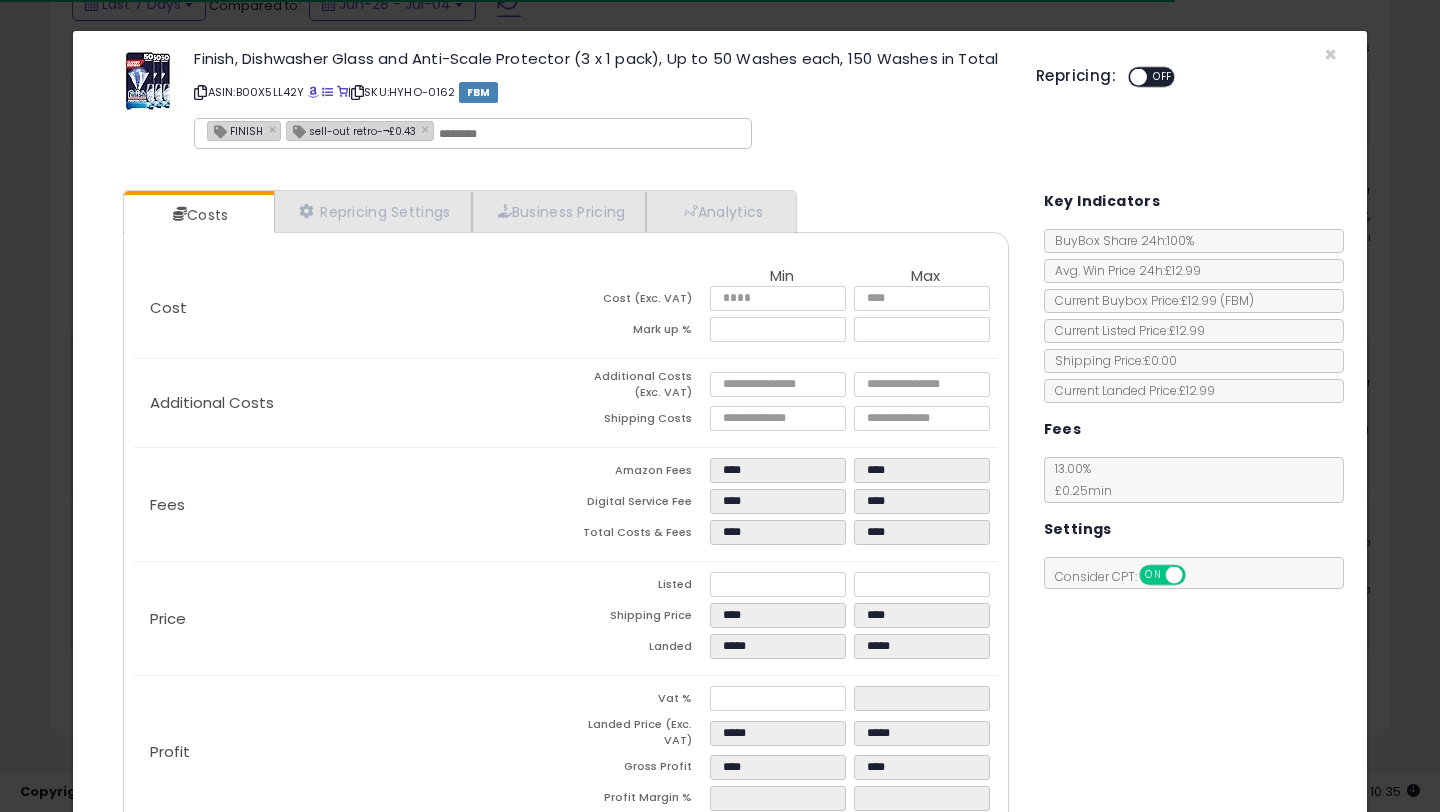 click on "ON   OFF" at bounding box center (1129, 77) 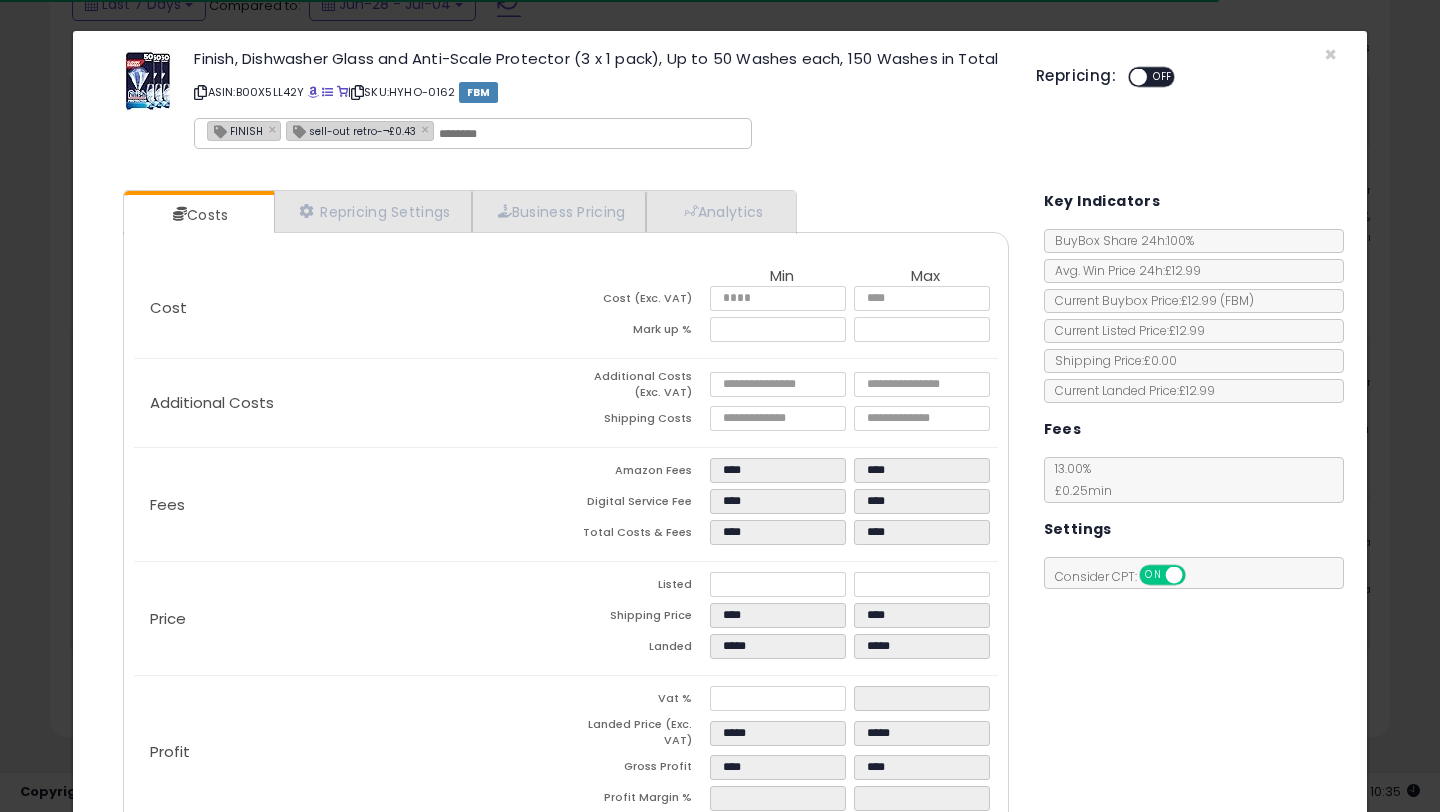 click on "ON   OFF" at bounding box center (1129, 77) 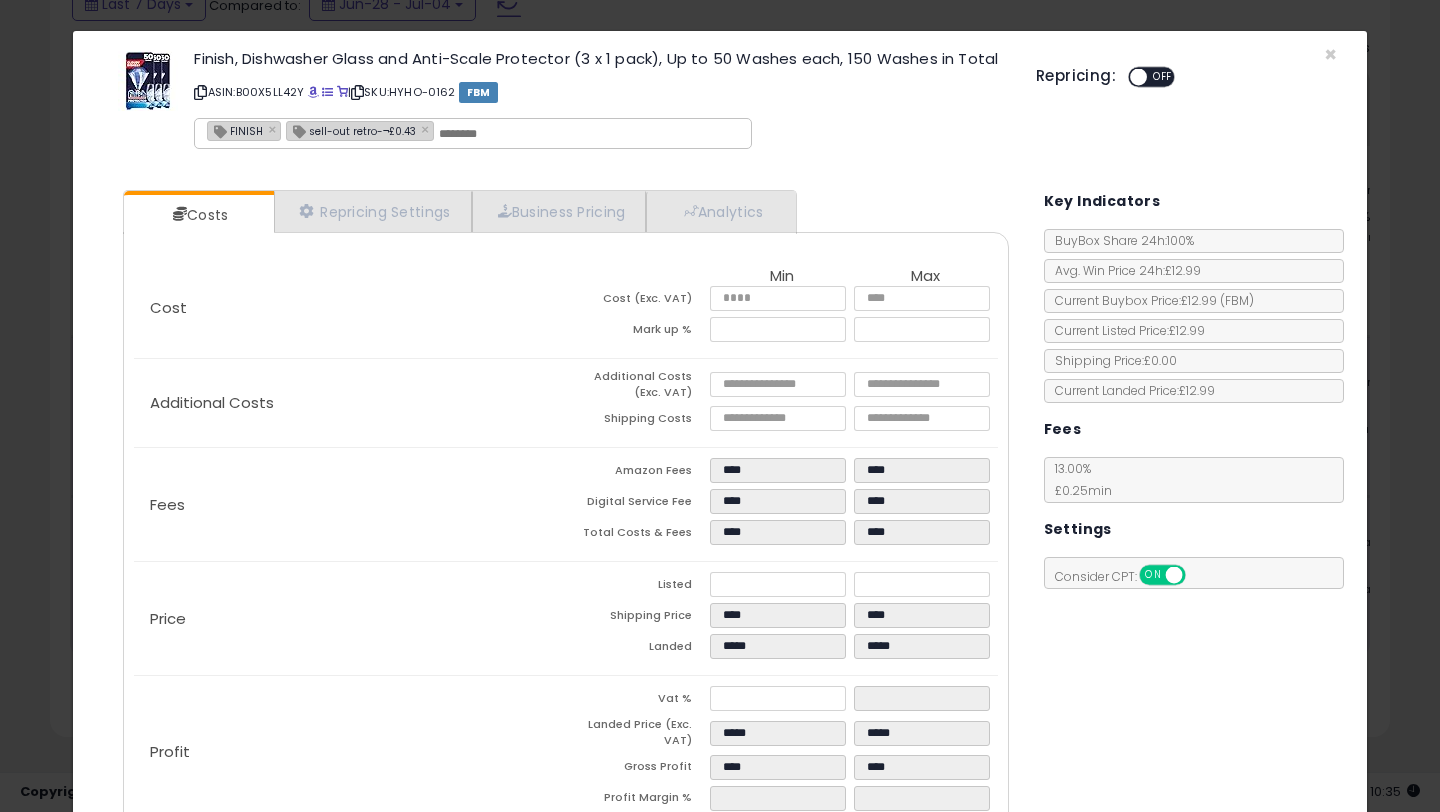 click on "OFF" at bounding box center (1163, 77) 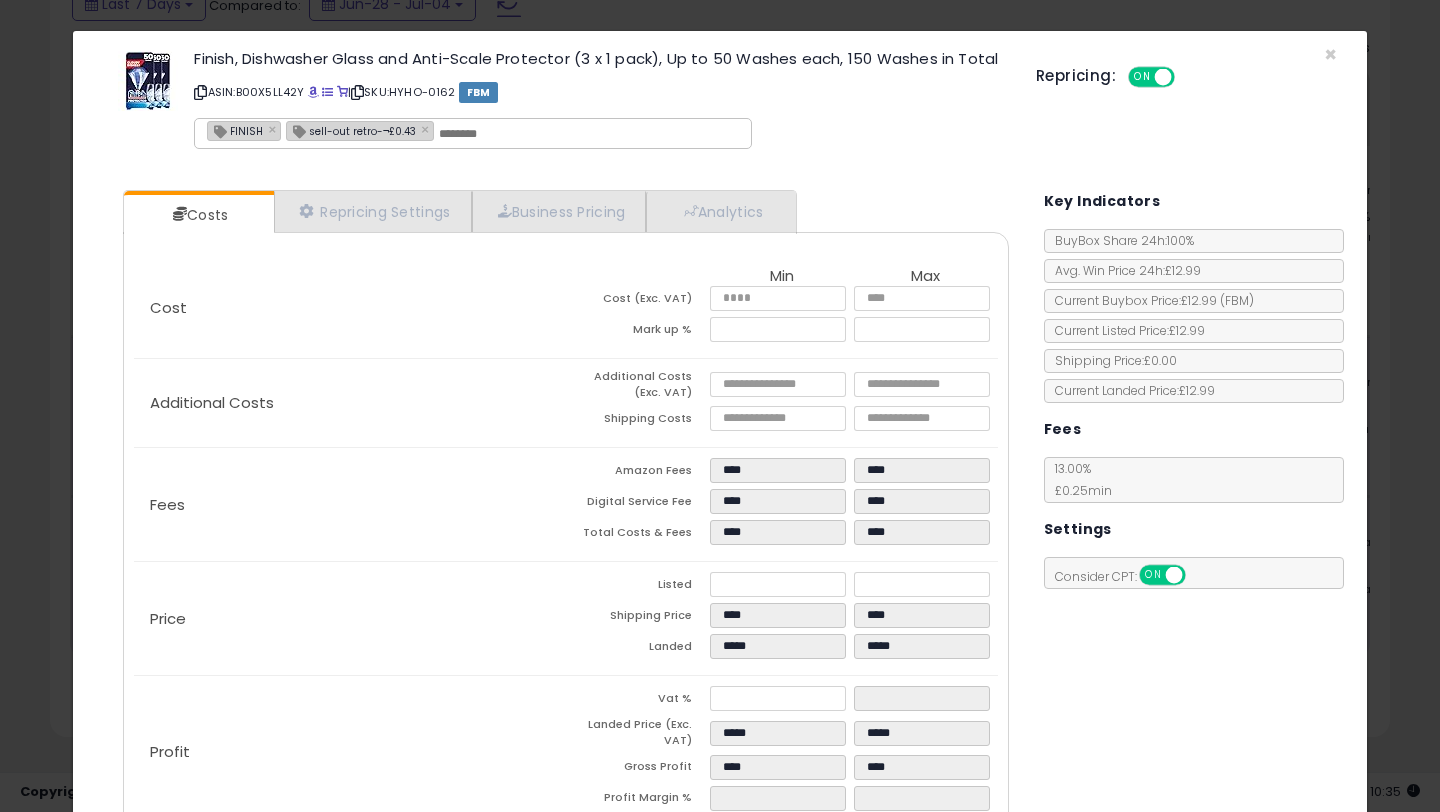 scroll, scrollTop: 120, scrollLeft: 0, axis: vertical 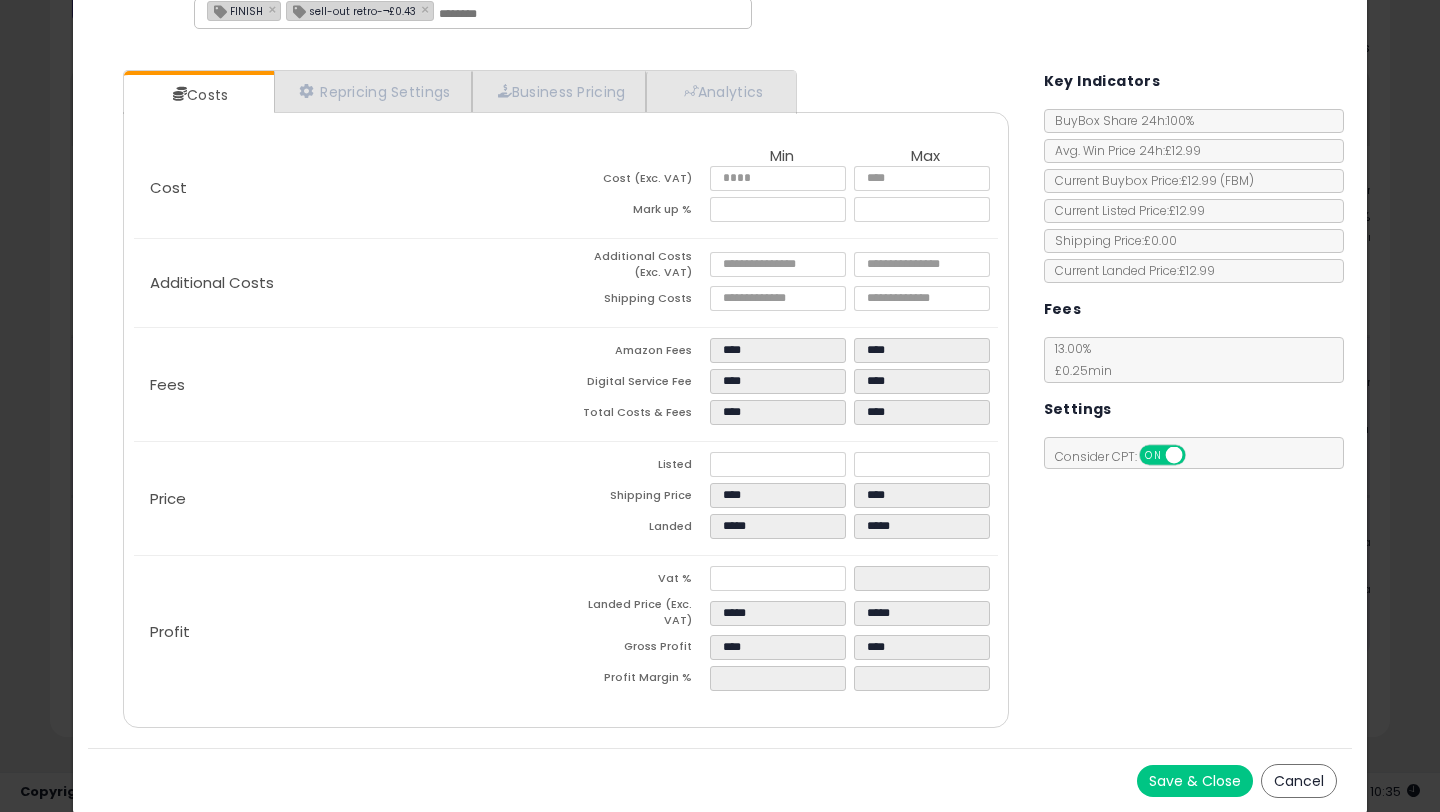 click on "Save & Close" at bounding box center [1195, 781] 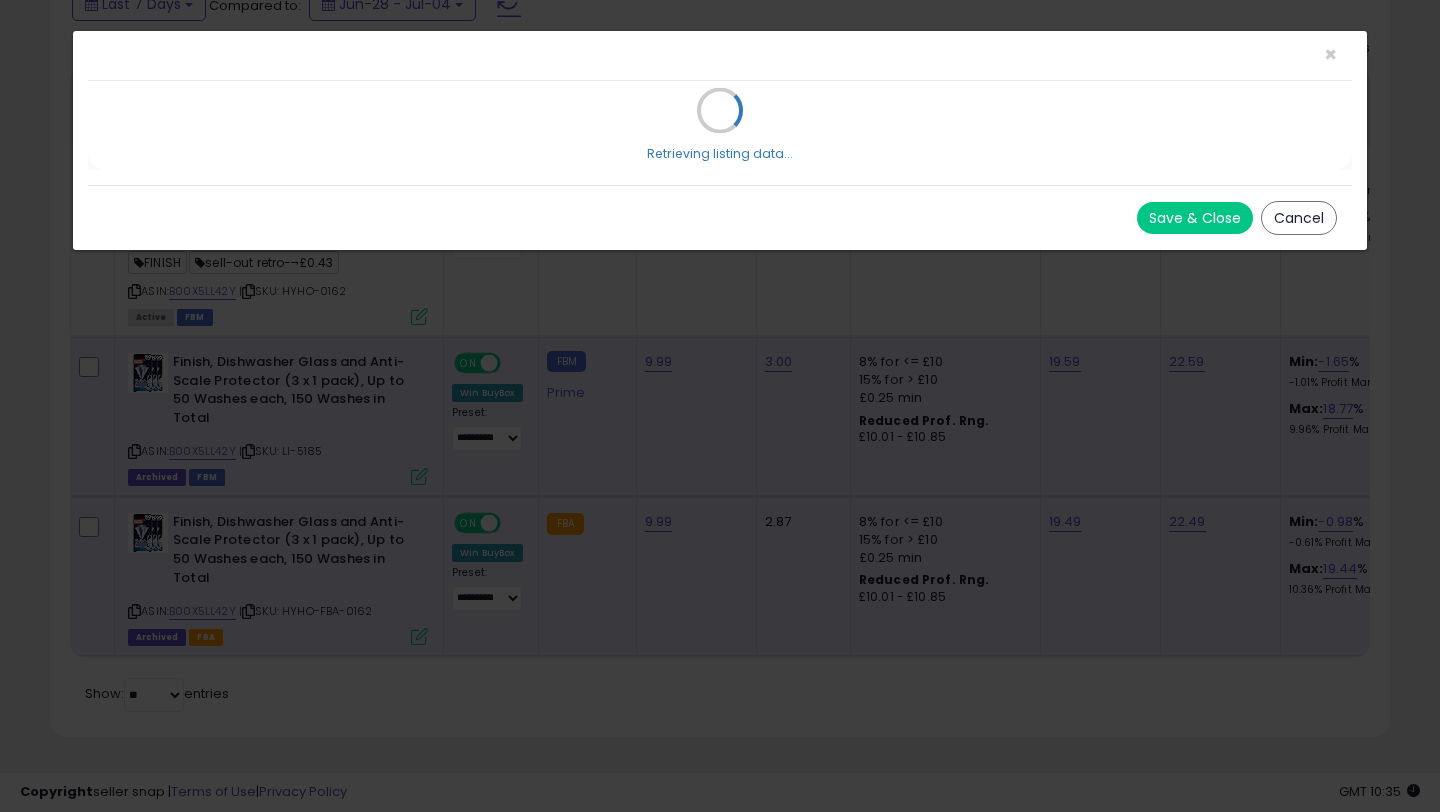 scroll, scrollTop: 0, scrollLeft: 0, axis: both 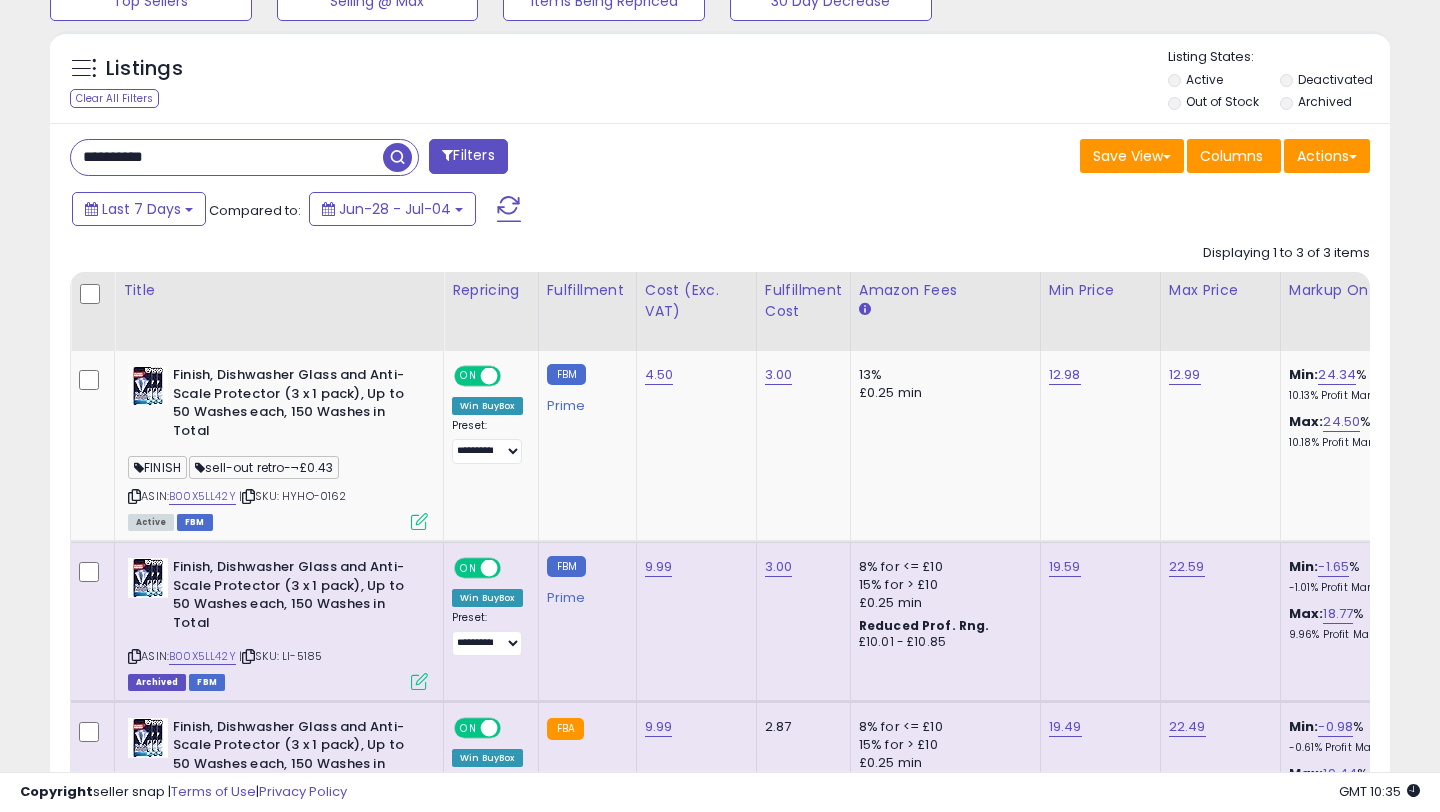 click on "**********" at bounding box center (227, 157) 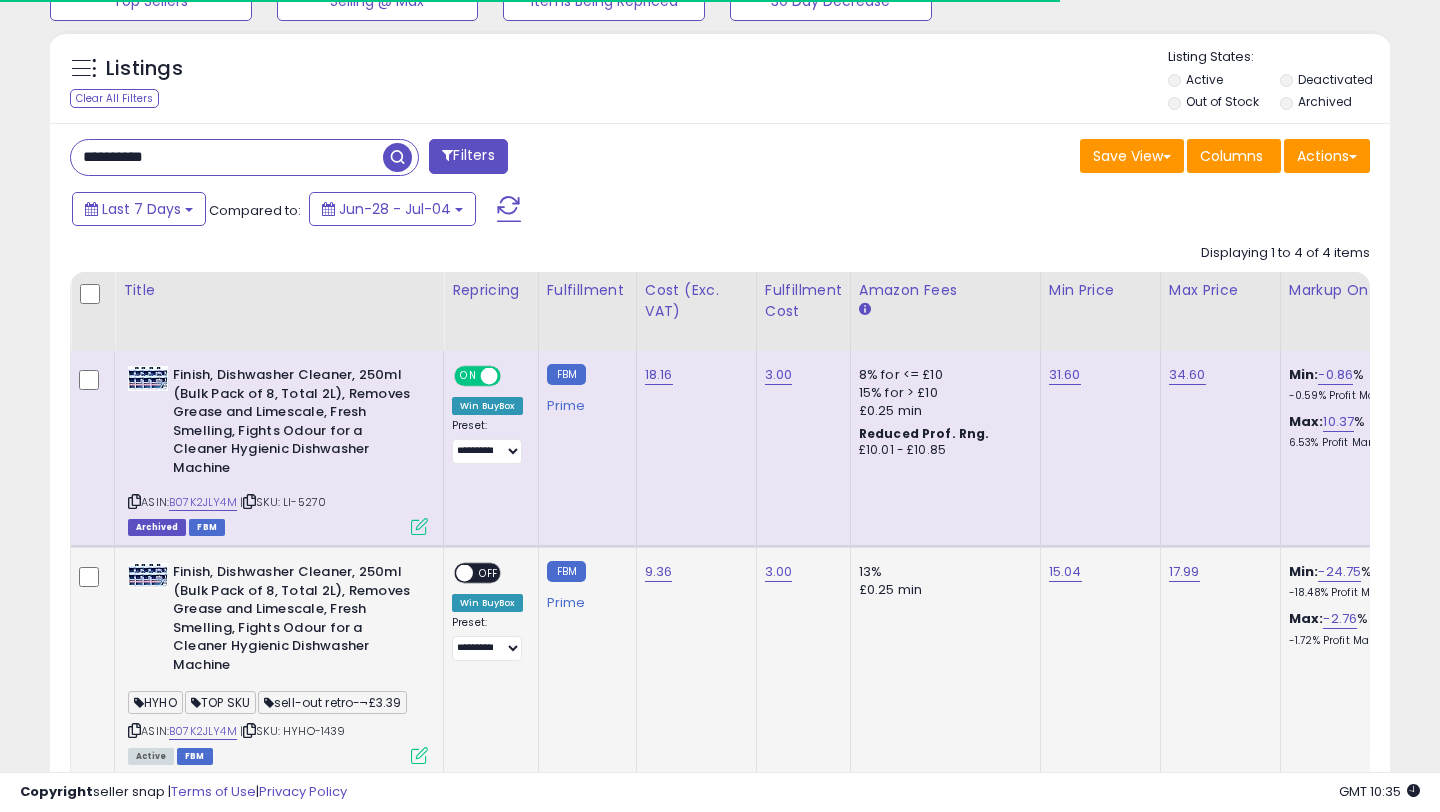 scroll, scrollTop: 1113, scrollLeft: 0, axis: vertical 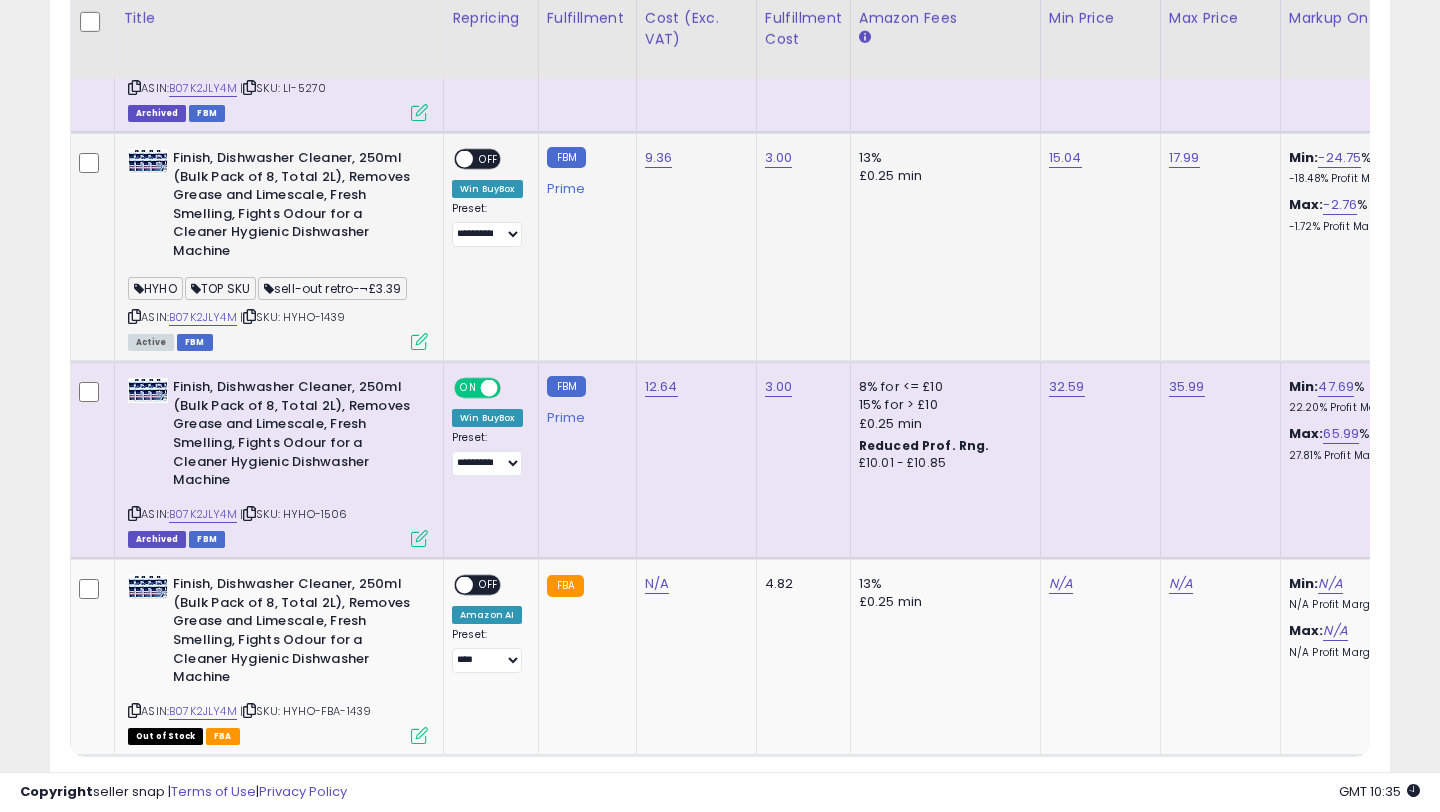 click at bounding box center (419, 341) 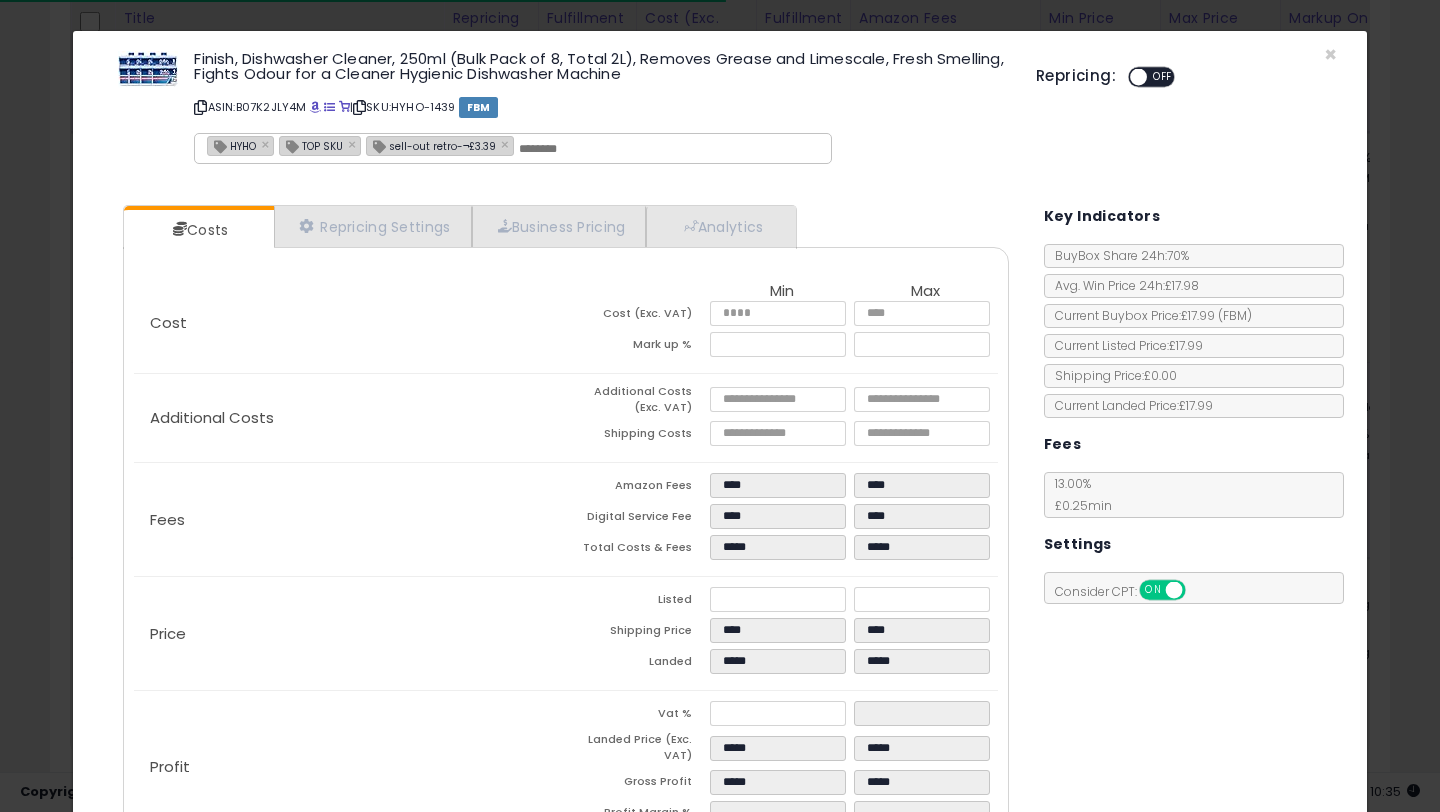 click on "OFF" at bounding box center [1163, 77] 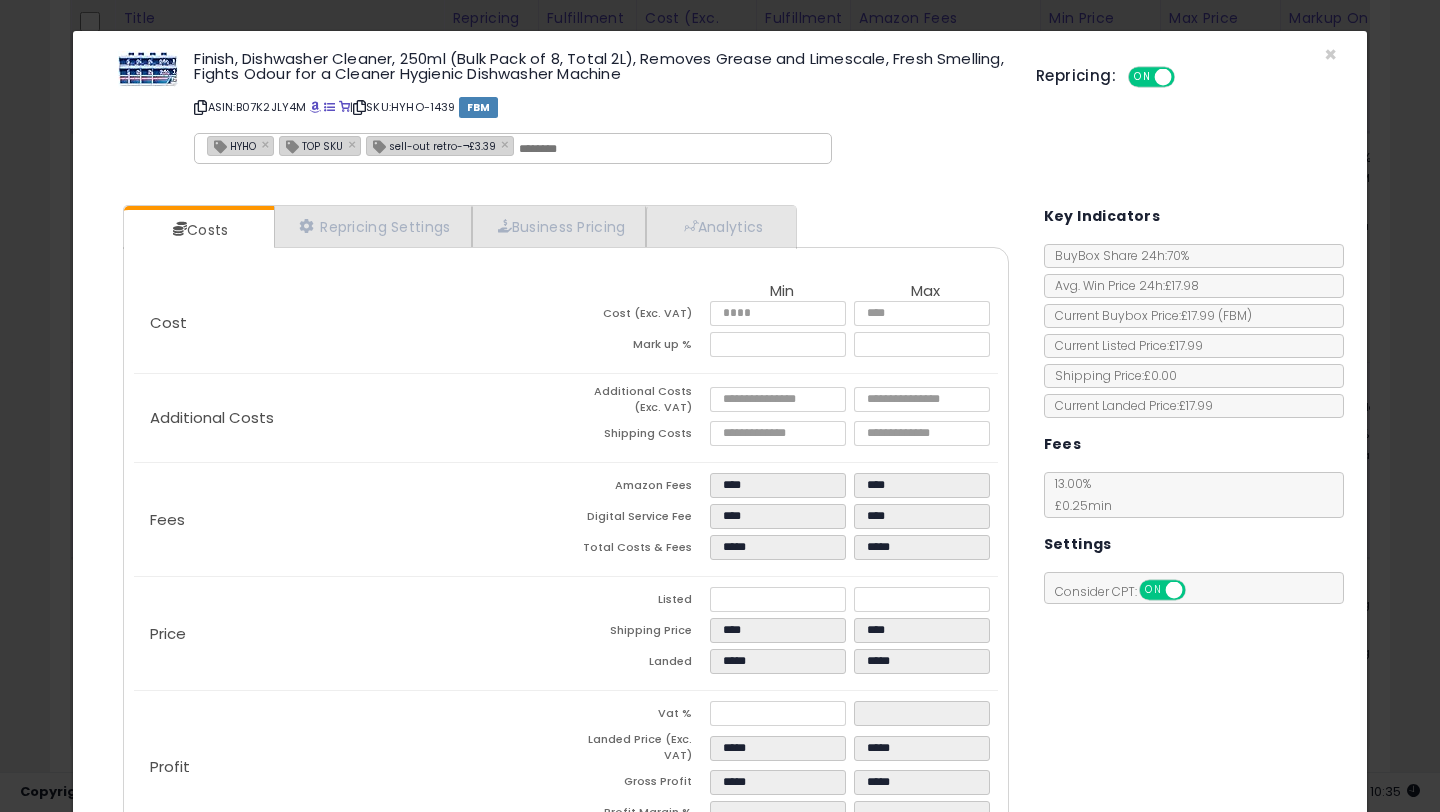scroll, scrollTop: 135, scrollLeft: 0, axis: vertical 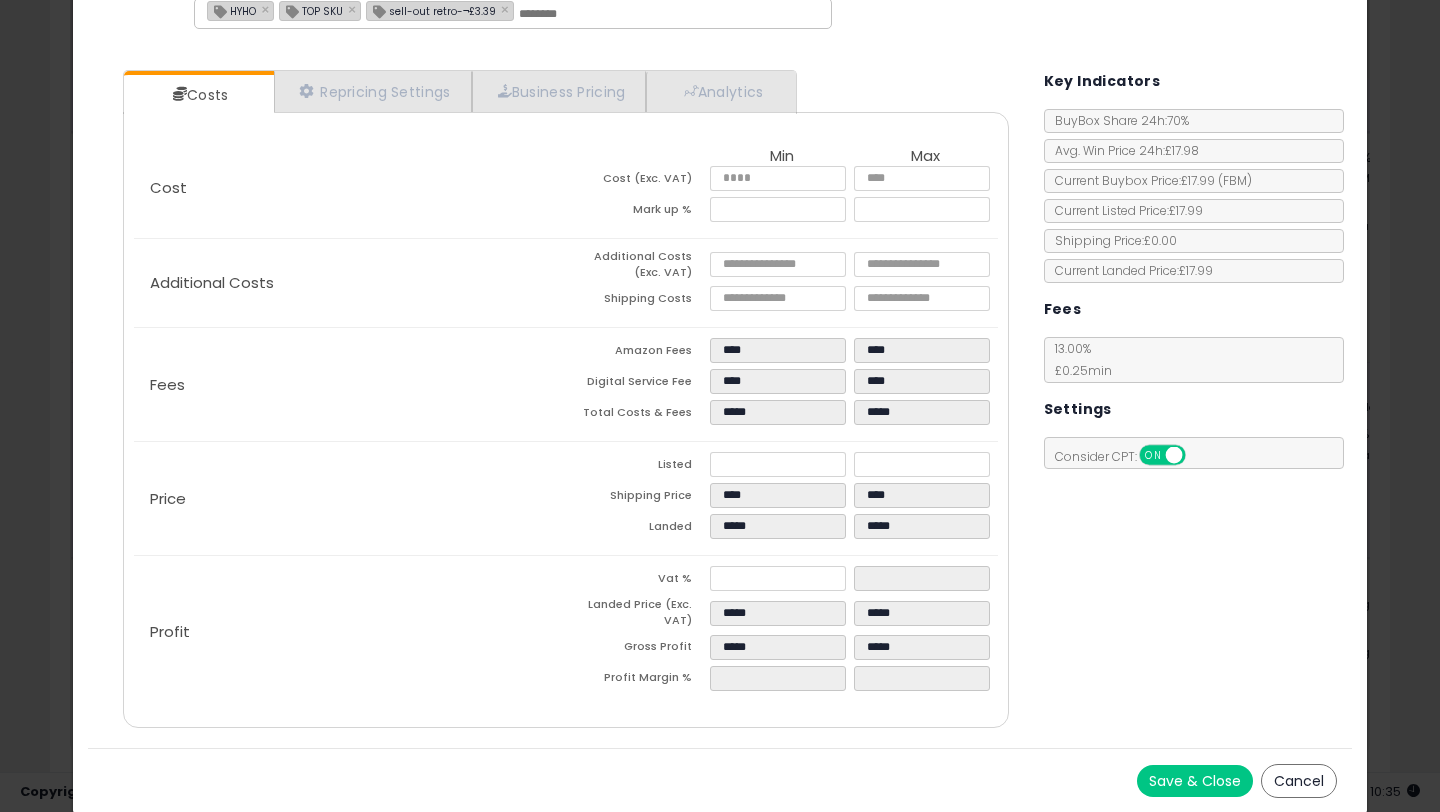 click on "Save & Close" at bounding box center (1195, 781) 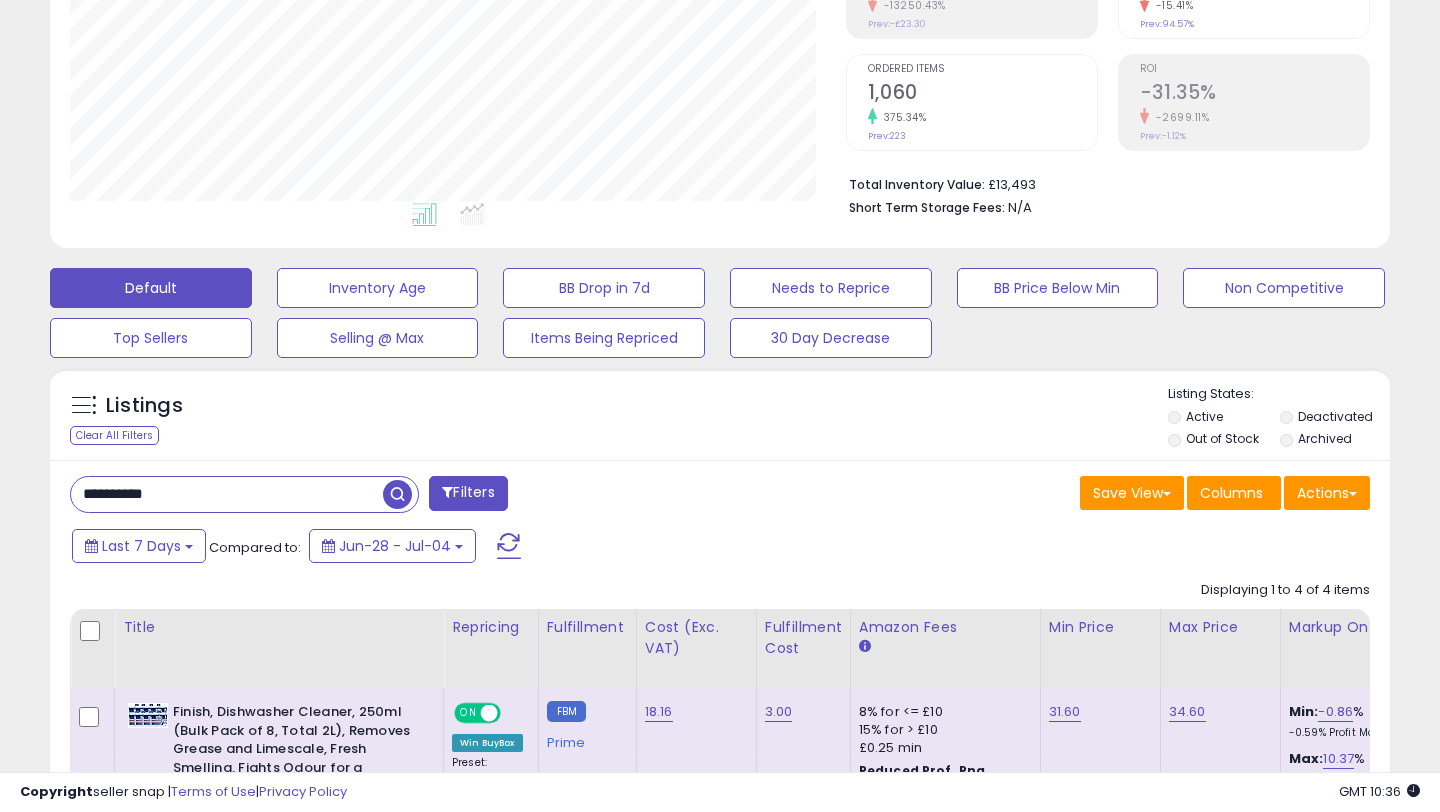 click on "**********" at bounding box center [227, 494] 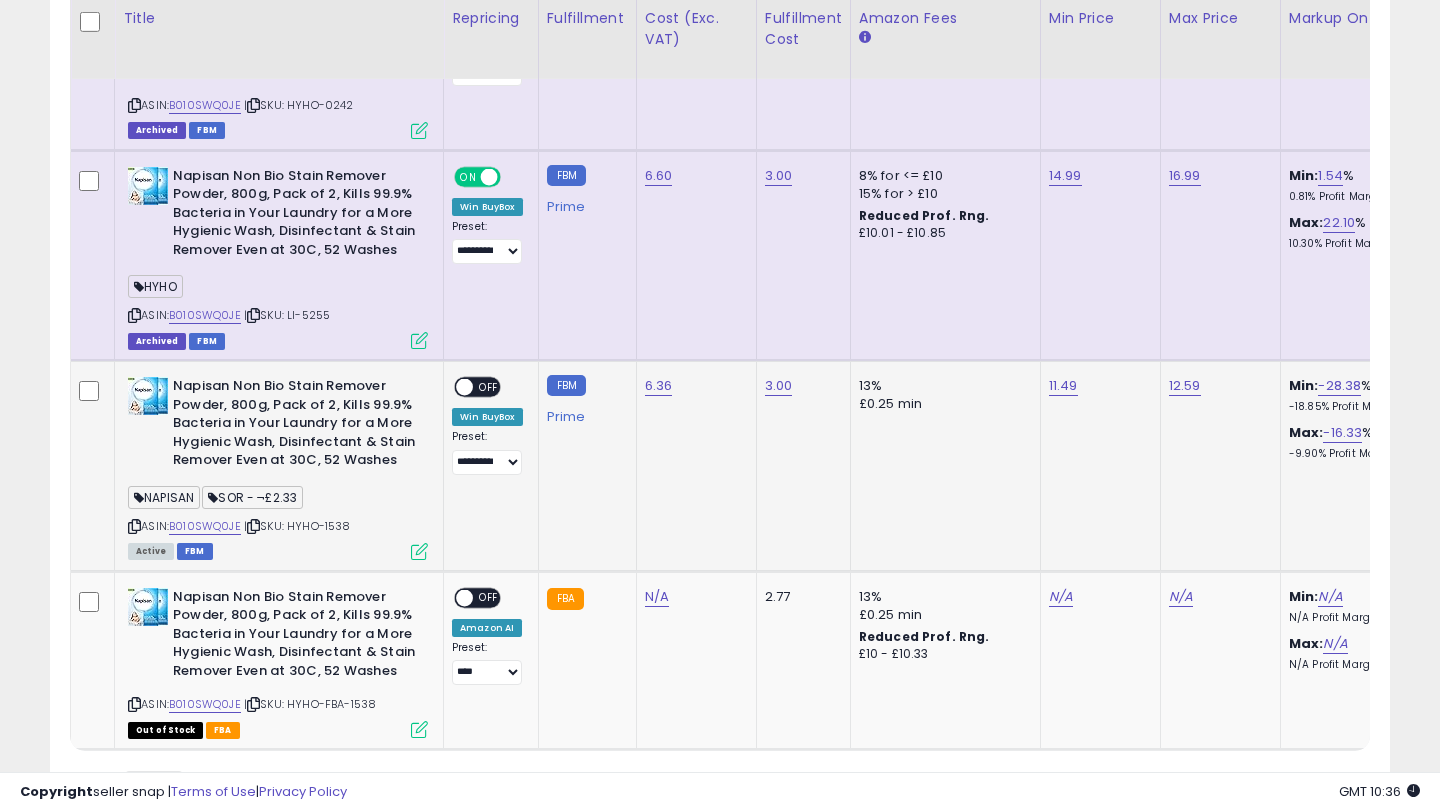 click at bounding box center (419, 551) 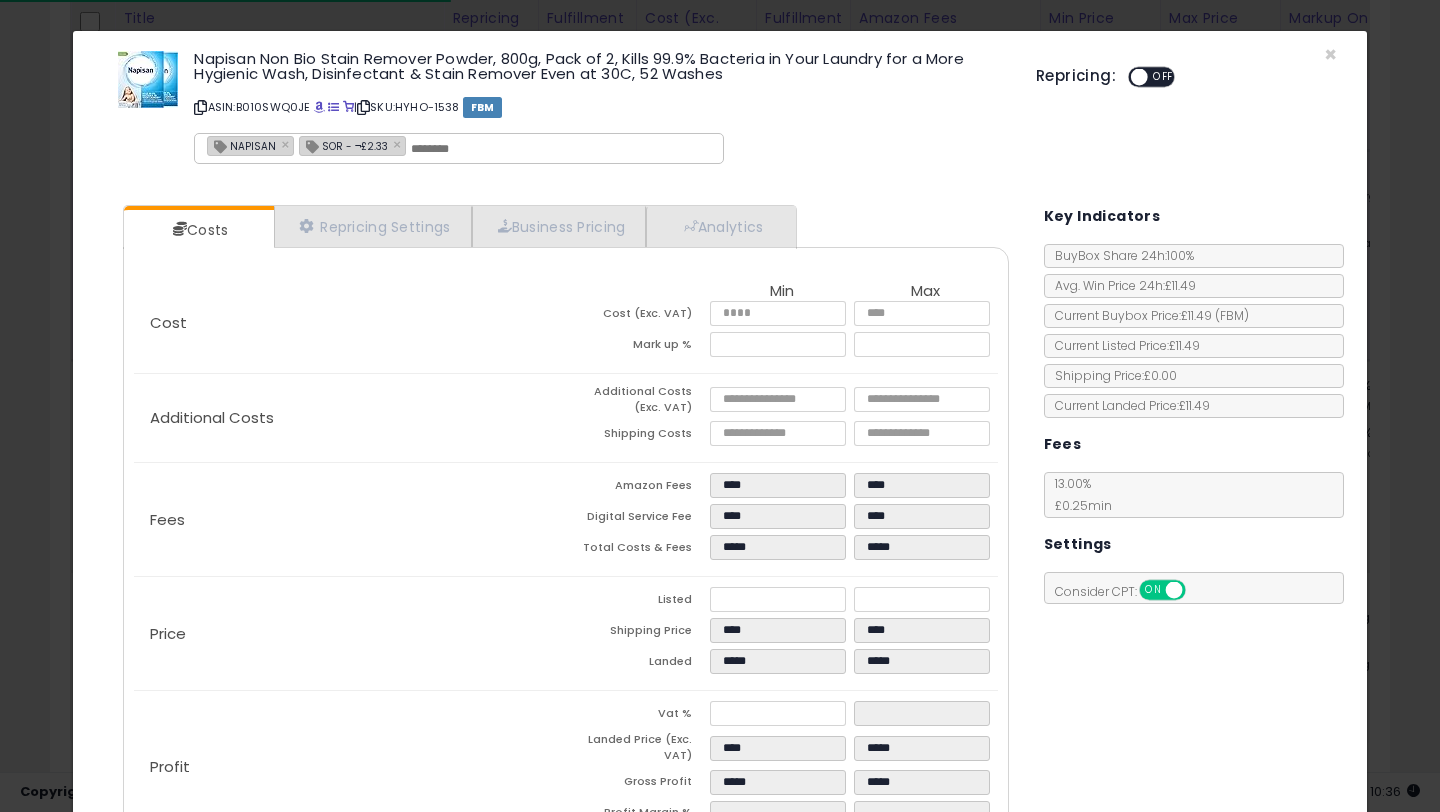 click at bounding box center (1139, 77) 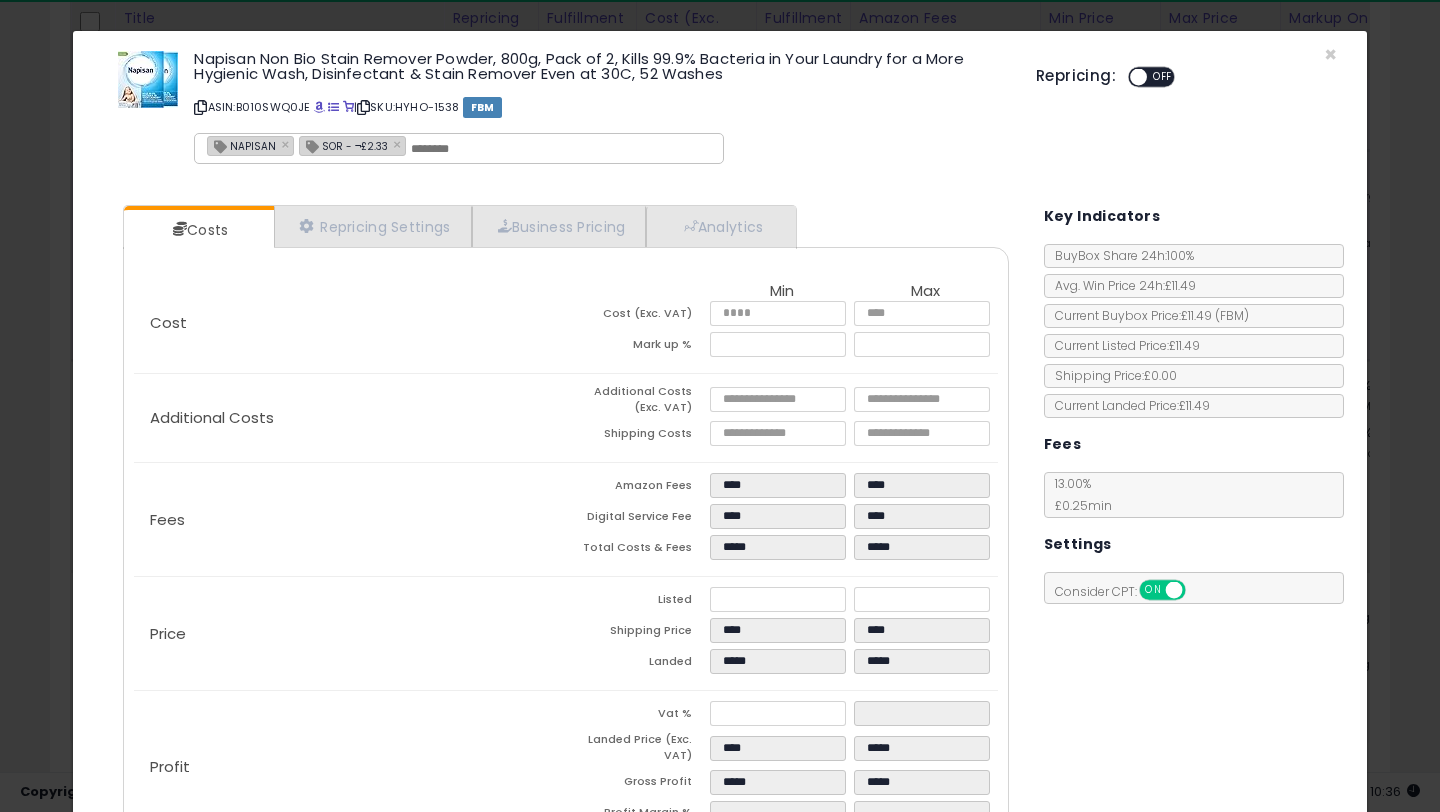 click at bounding box center (1138, 77) 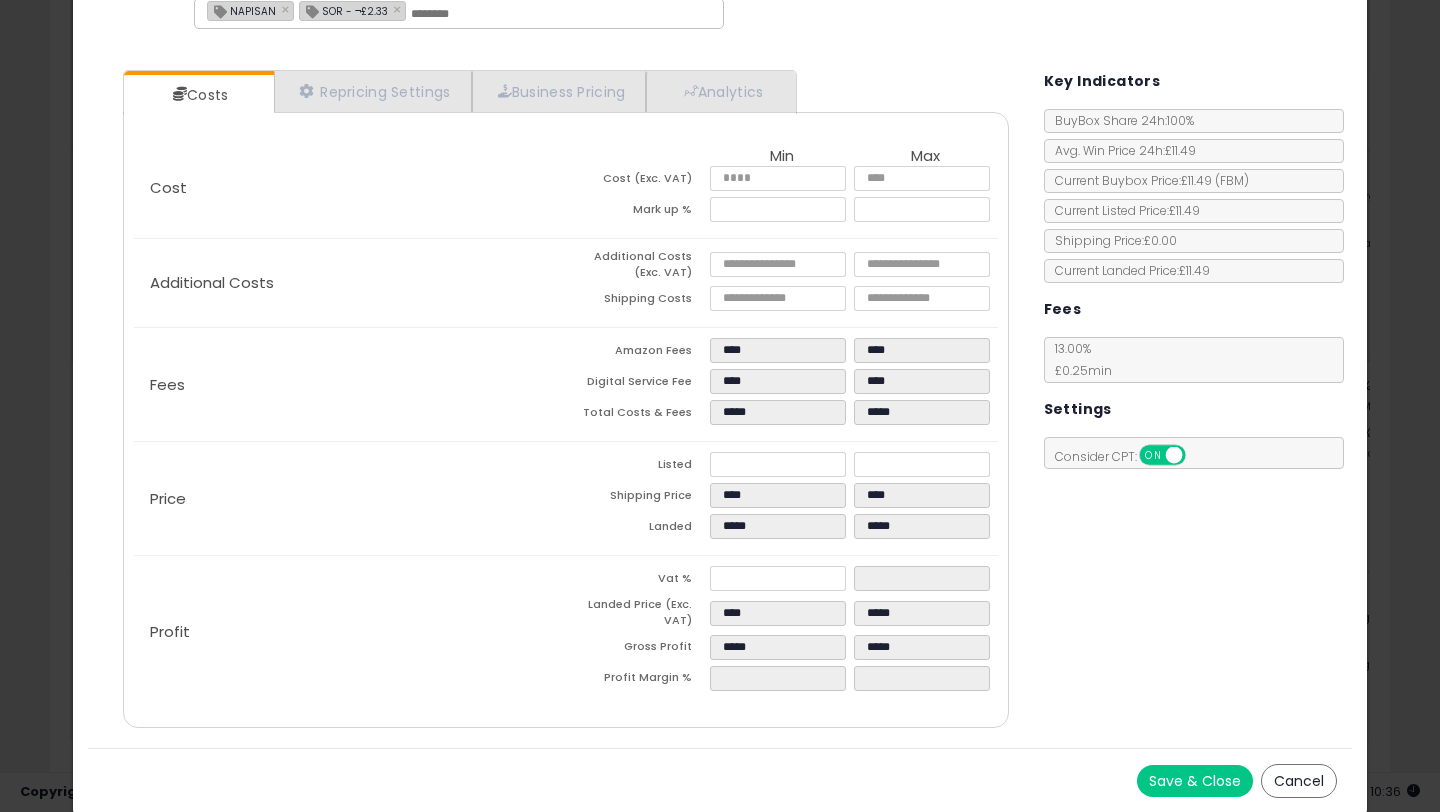 click on "Save & Close" at bounding box center [1195, 781] 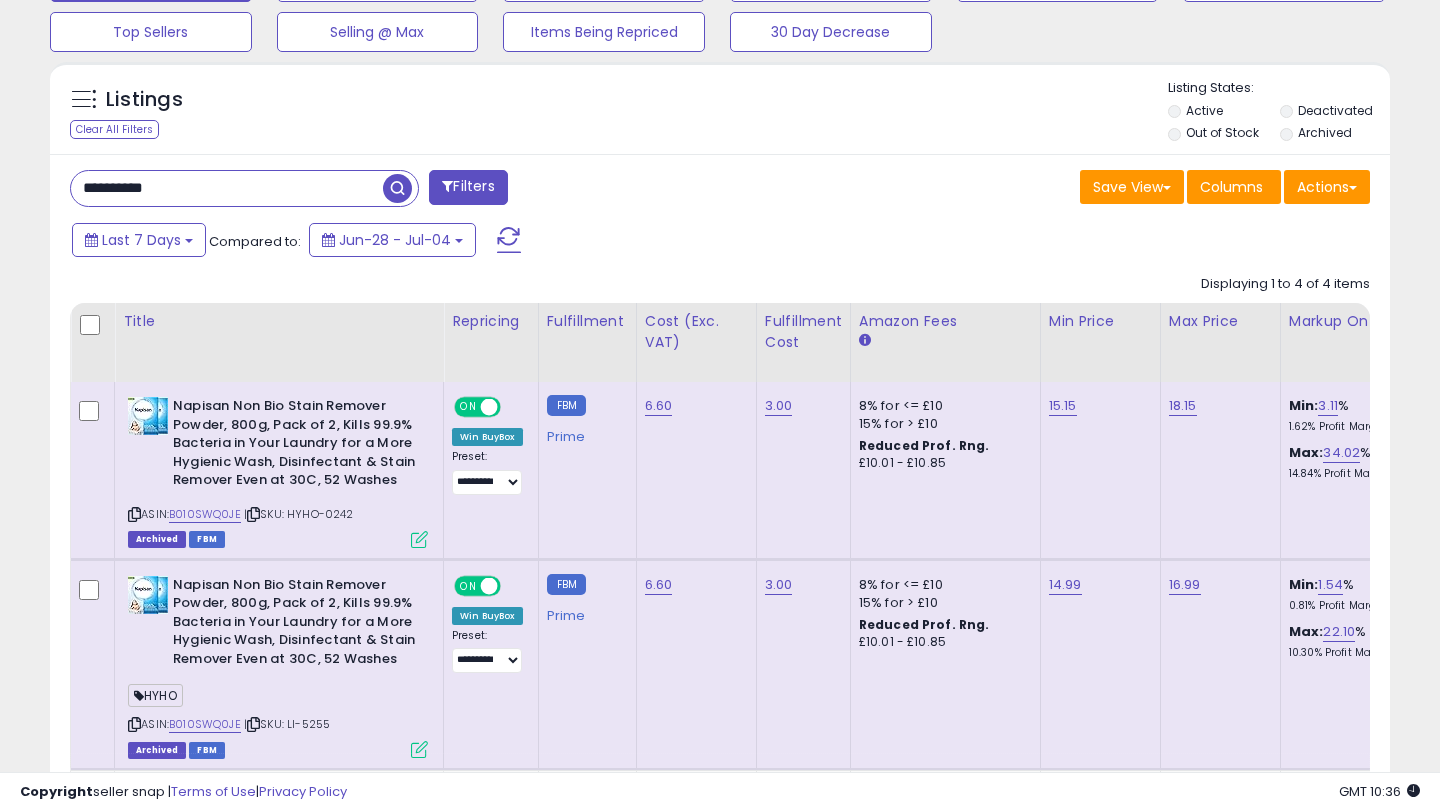 click on "**********" at bounding box center (227, 188) 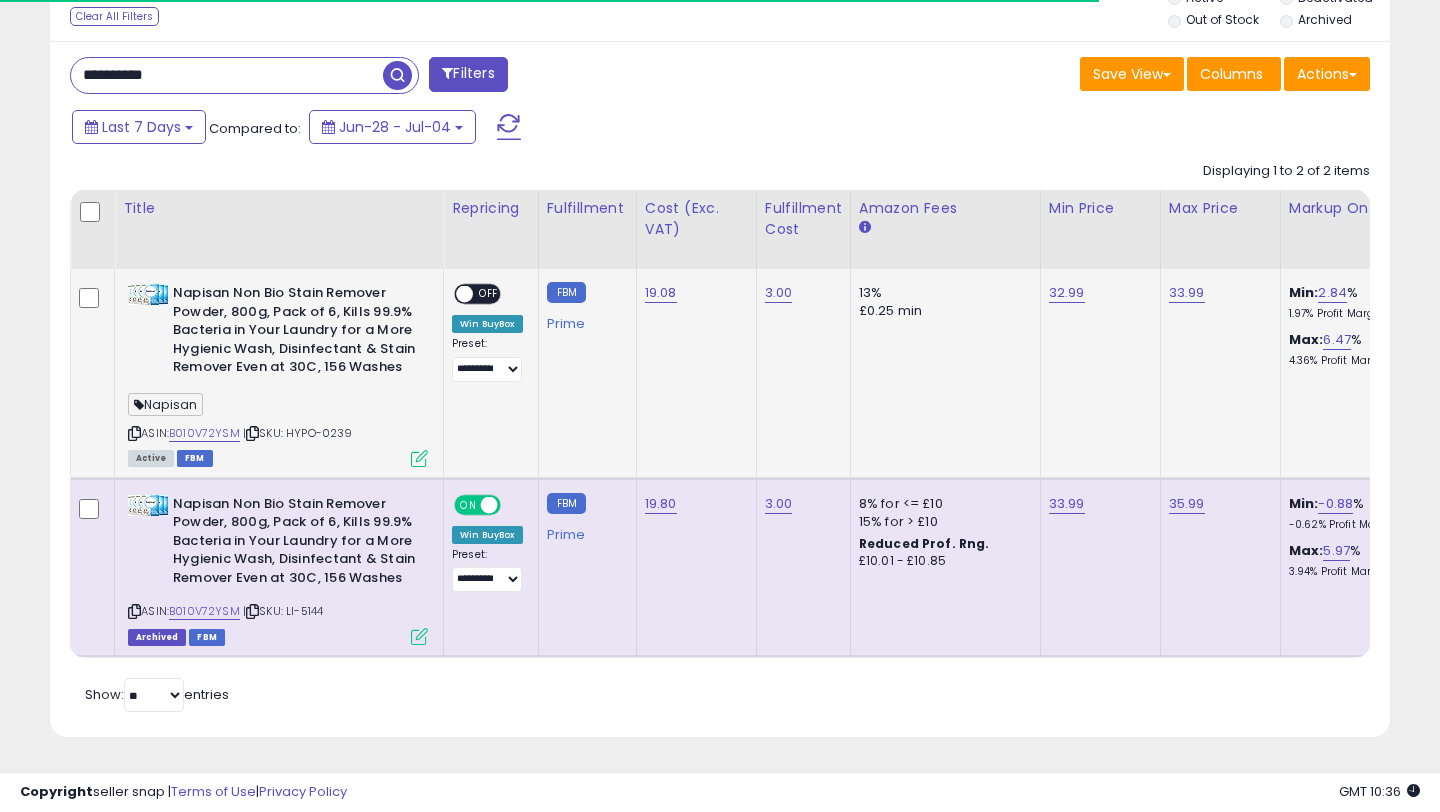 click at bounding box center [419, 458] 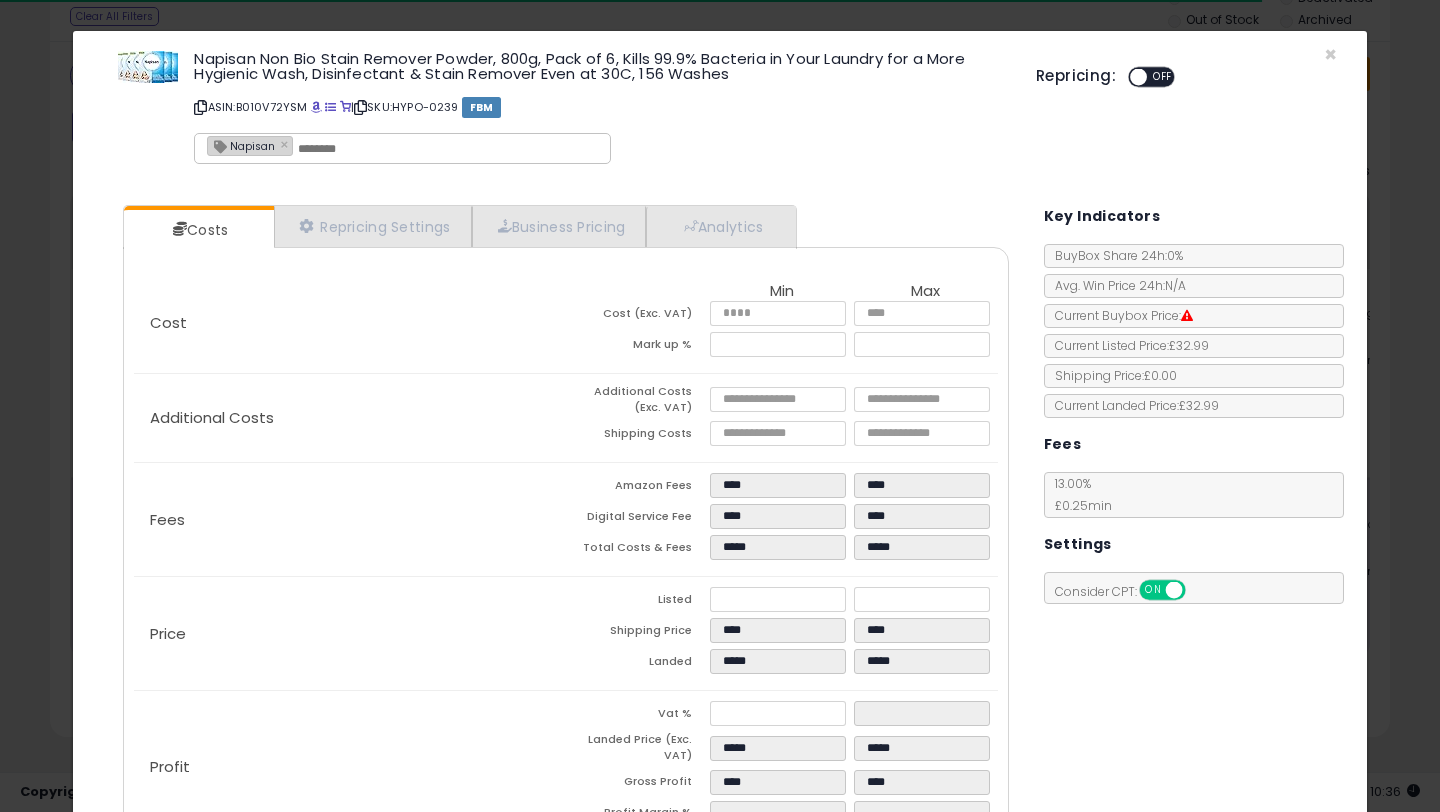click at bounding box center (1138, 77) 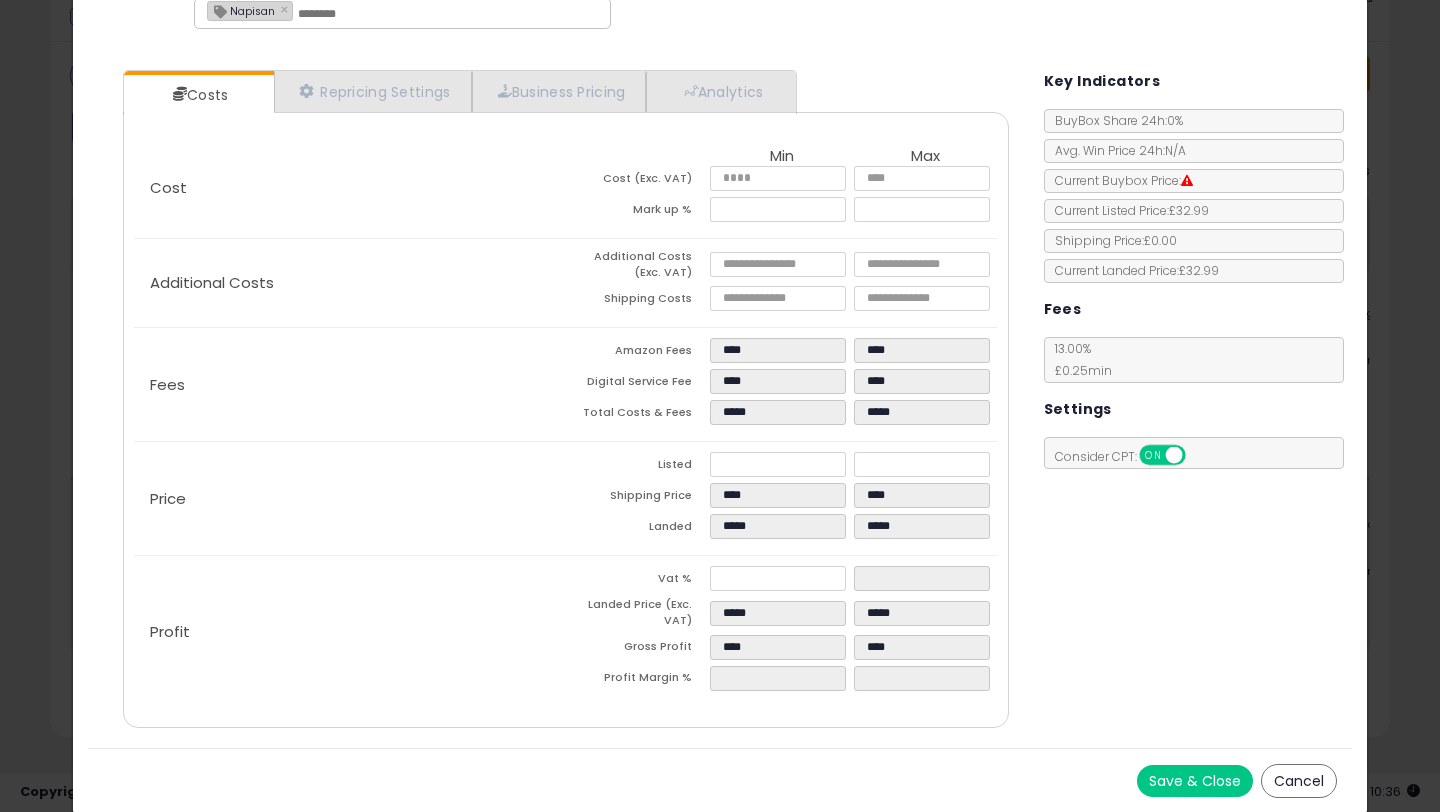 click on "Save & Close" at bounding box center [1195, 781] 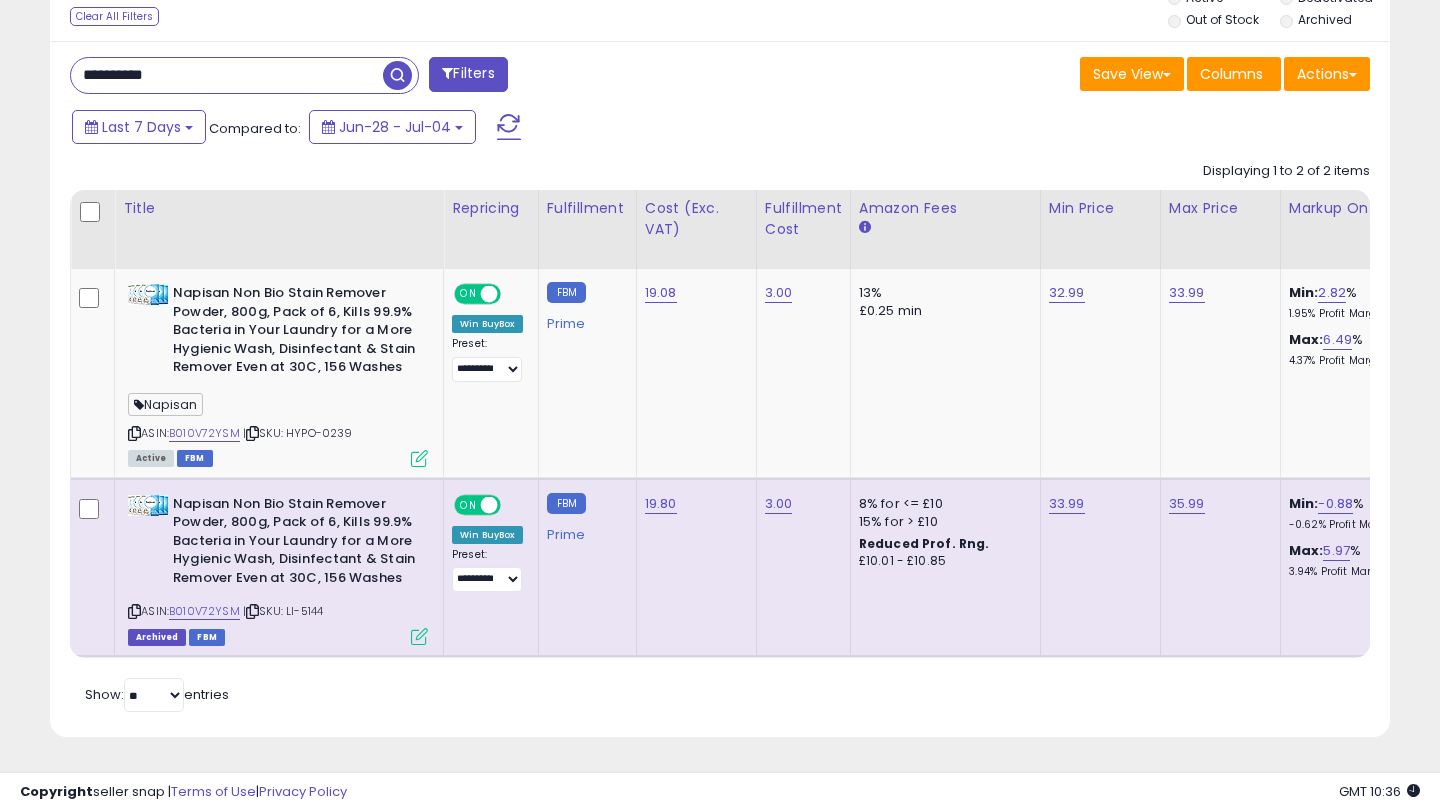 click on "**********" at bounding box center [227, 75] 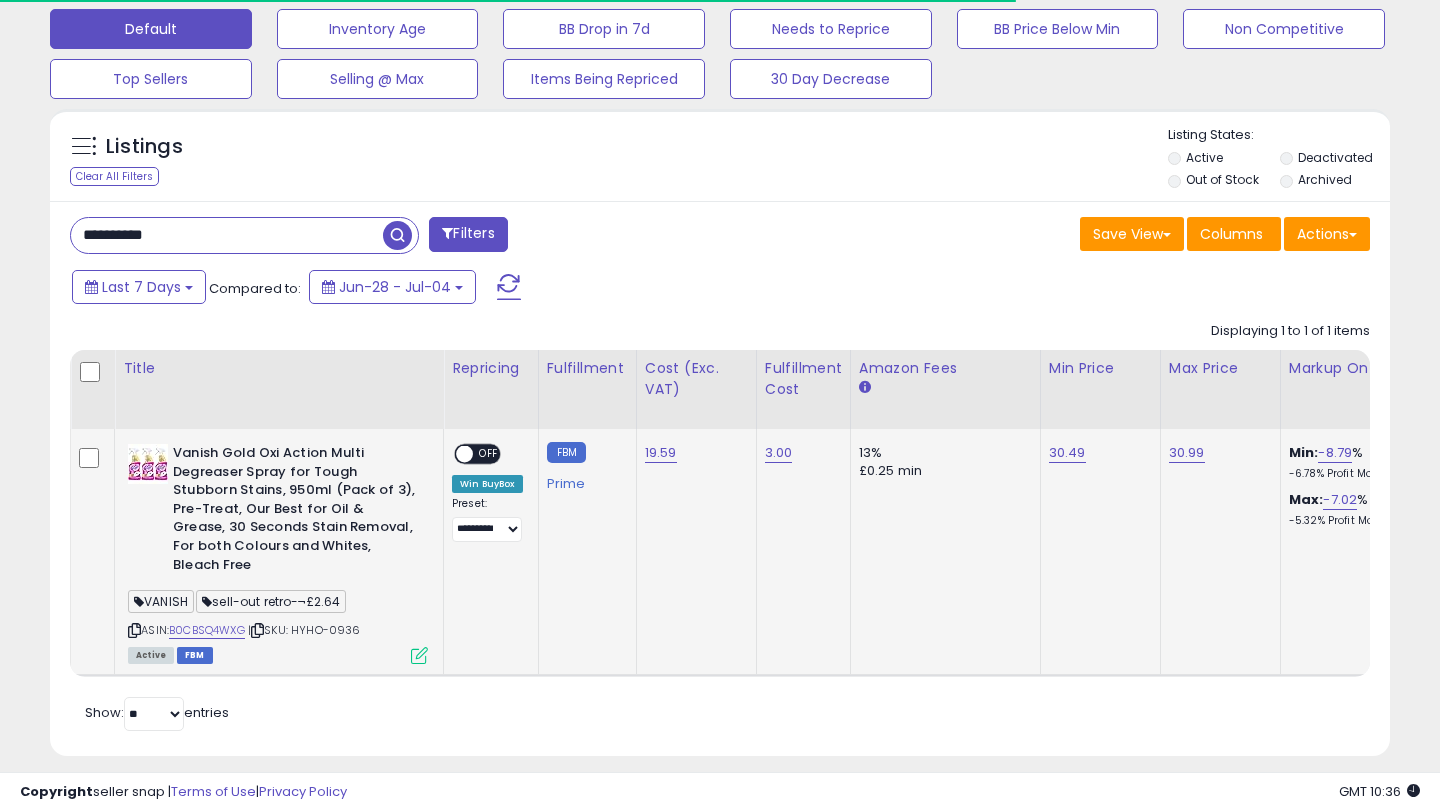 click at bounding box center (419, 655) 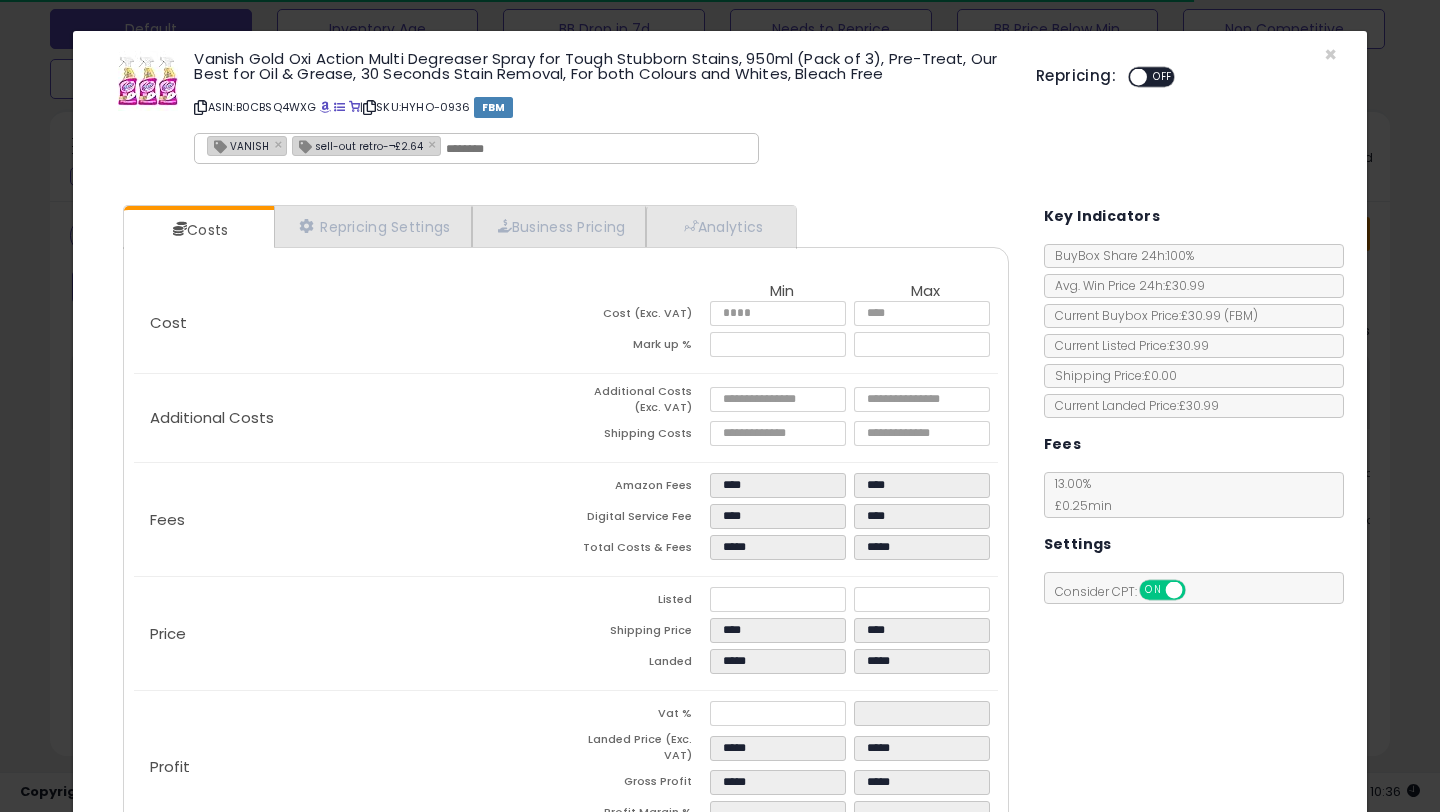 click at bounding box center [1138, 77] 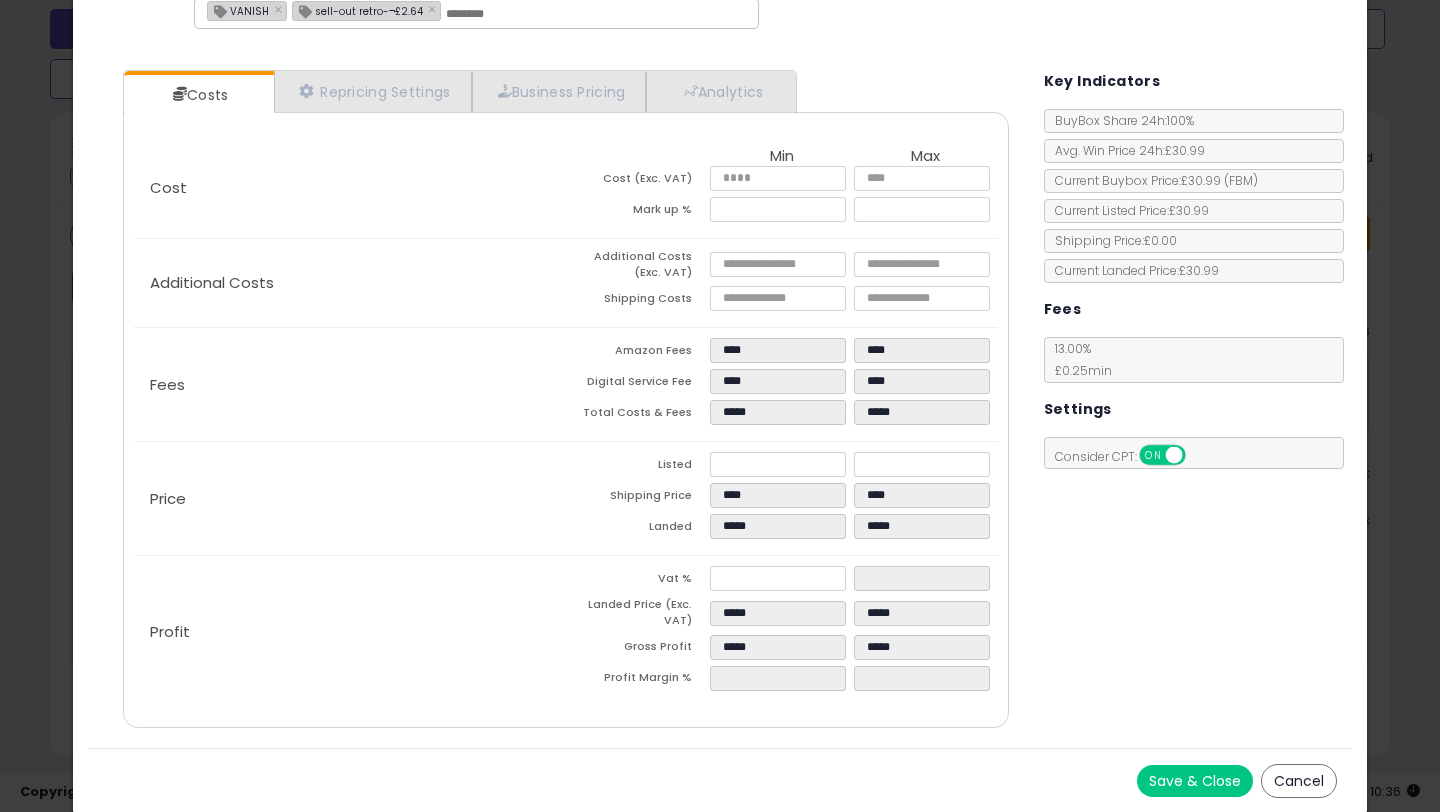 click on "Save & Close" at bounding box center (1195, 781) 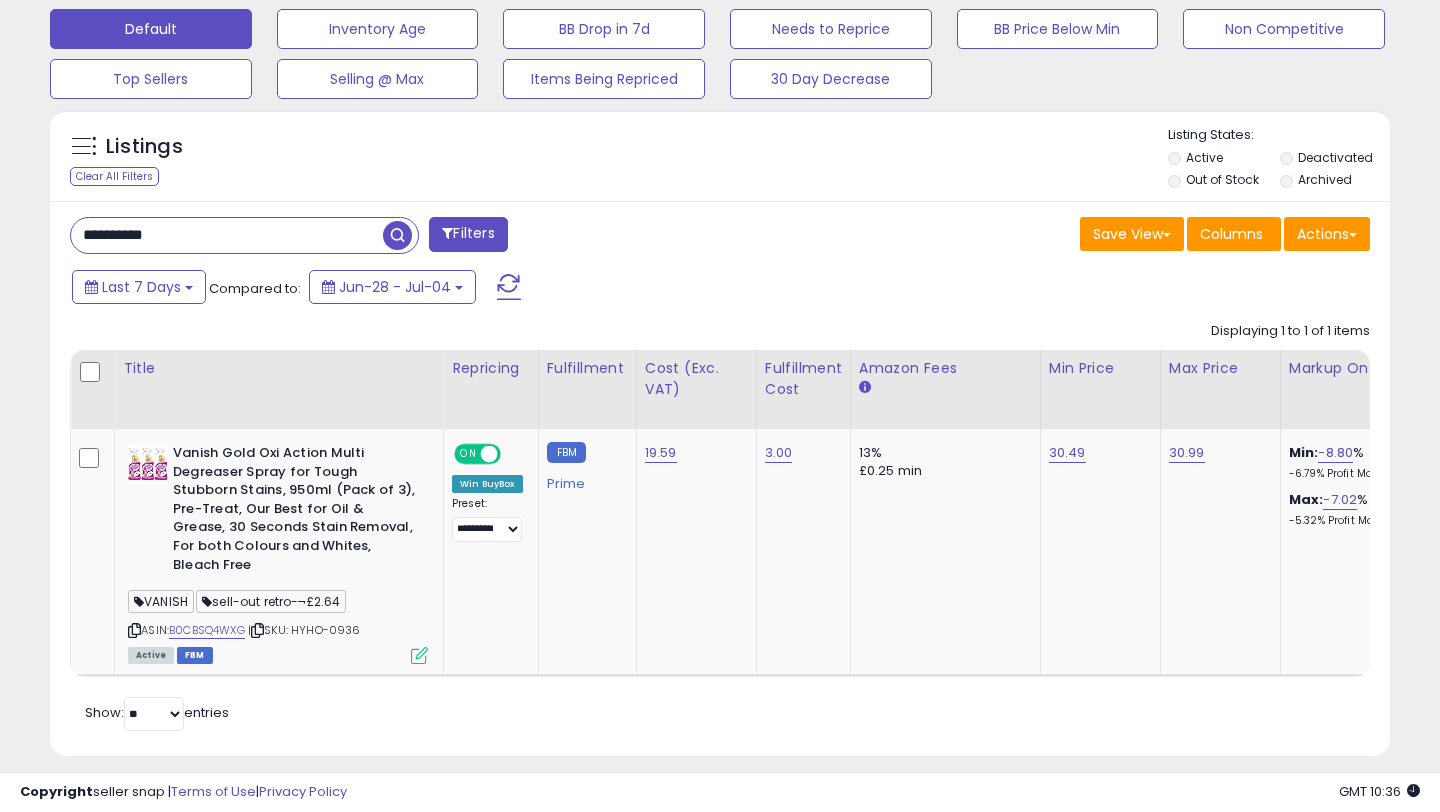 click on "**********" at bounding box center (227, 235) 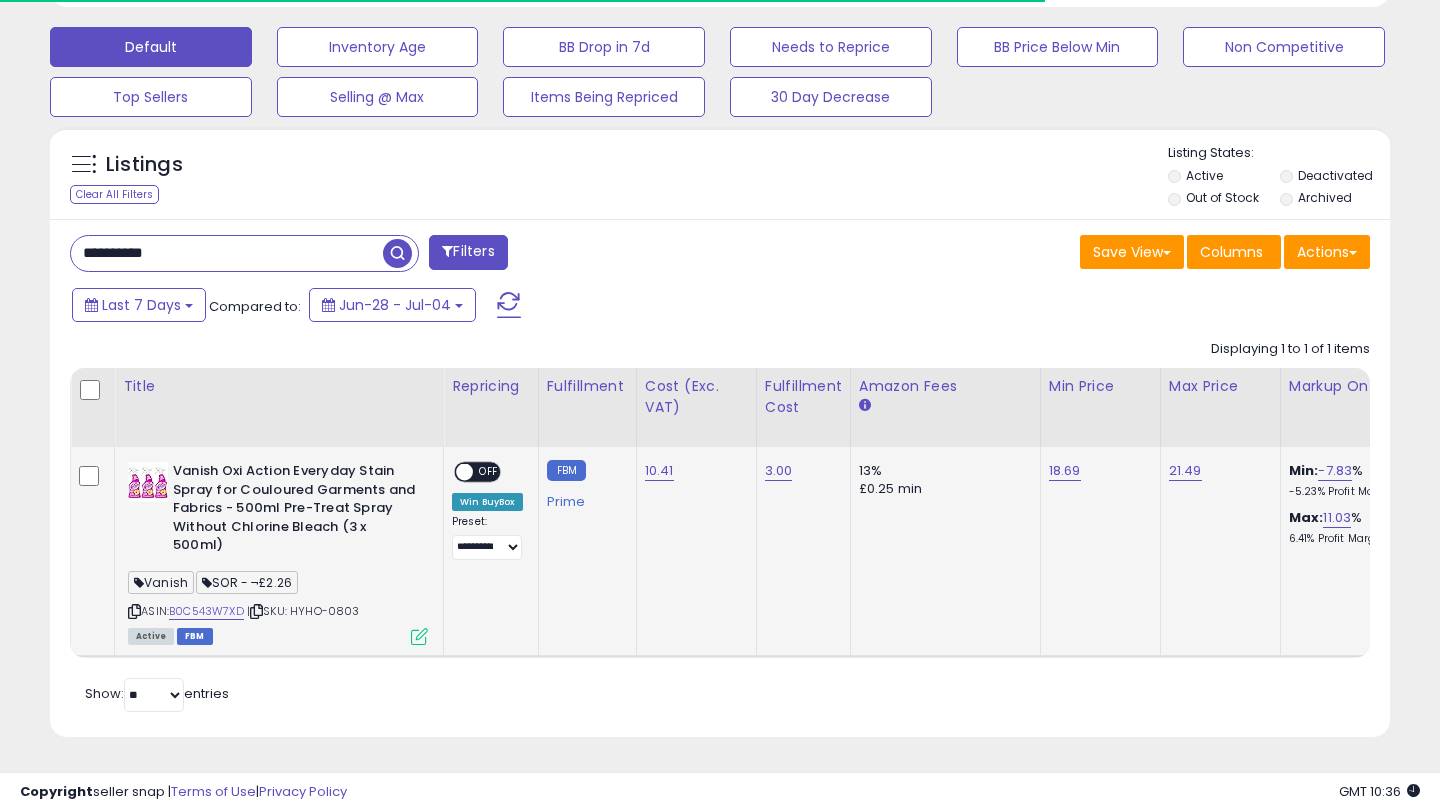 click on "Vanish Oxi Action Everyday Stain Spray for Couloured Garments and Fabrics - 500ml Pre-Treat Spray Without Chlorine Bleach (3 x 500ml)  Vanish  SOR - ¬£2.26  ASIN:  B0C543W7XD    |   SKU: HYHO-0803 Active FBM" 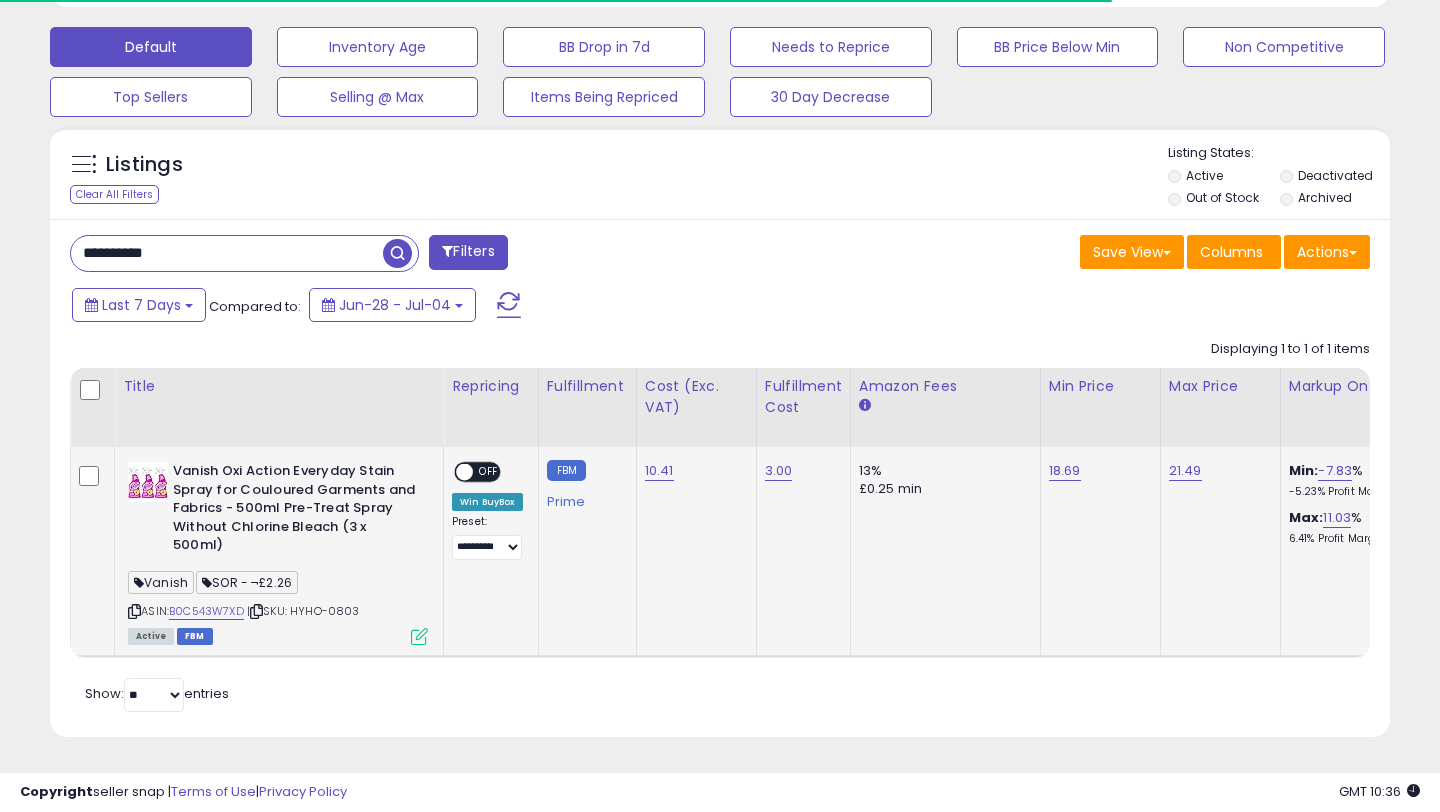 click at bounding box center [419, 636] 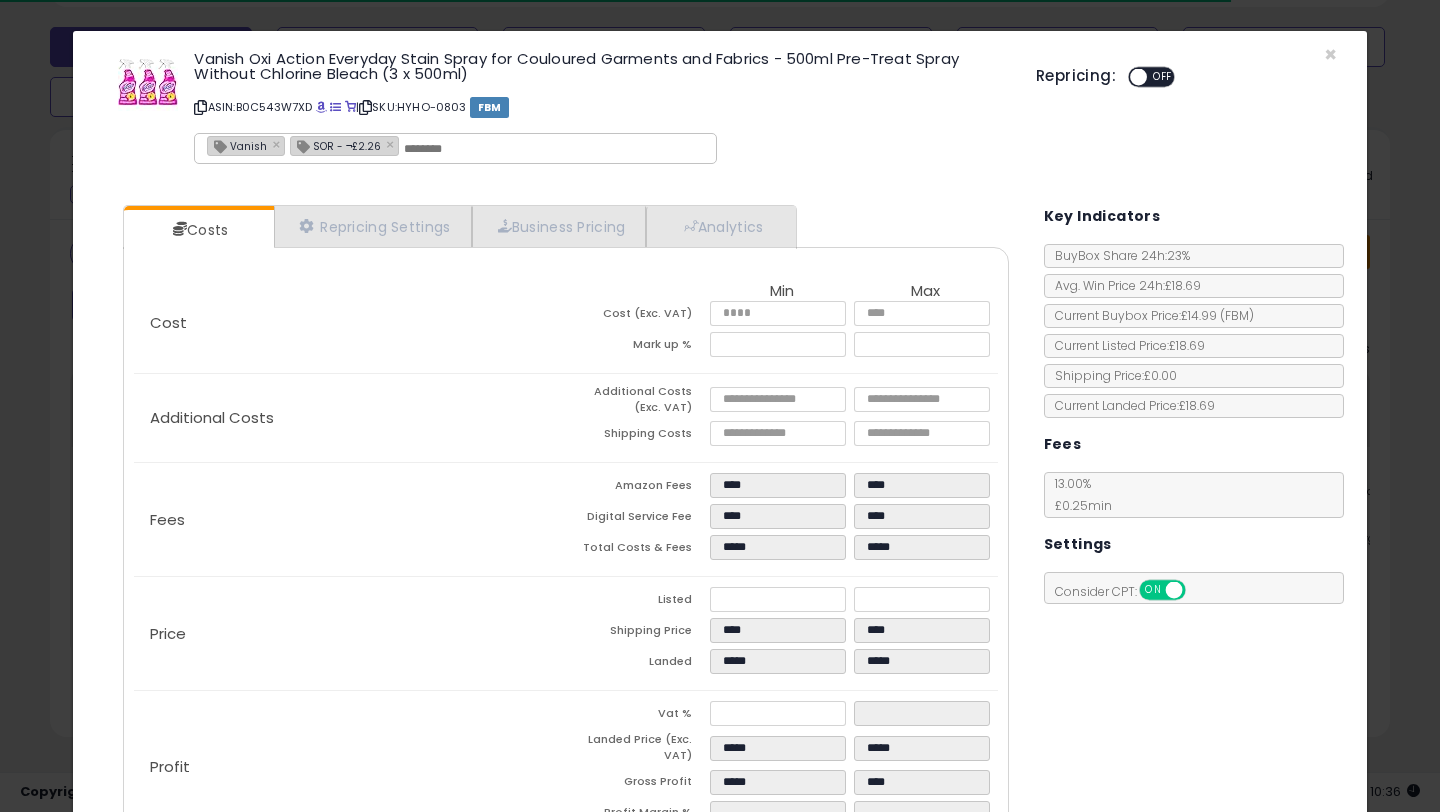click at bounding box center [1138, 77] 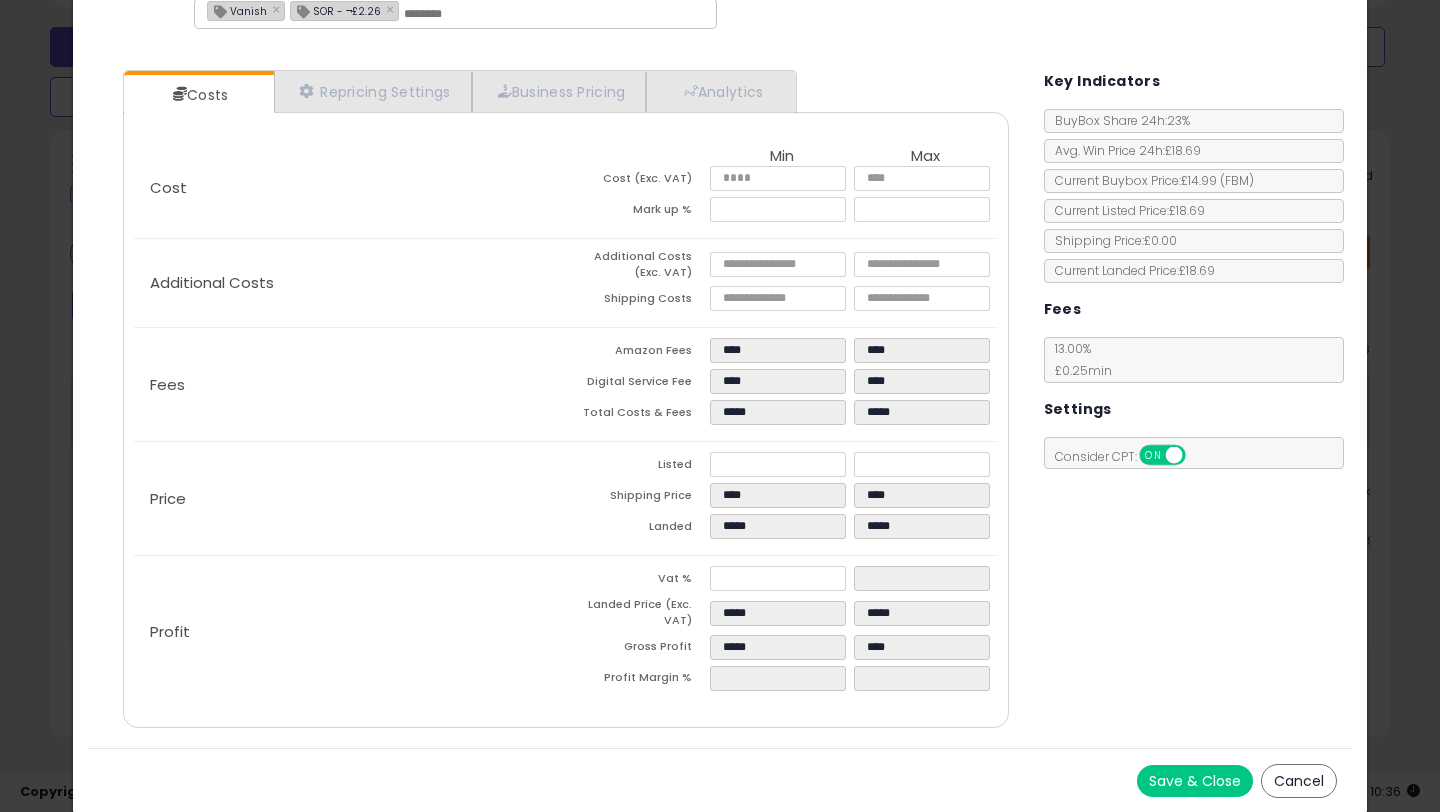 click on "Save & Close" at bounding box center [1195, 781] 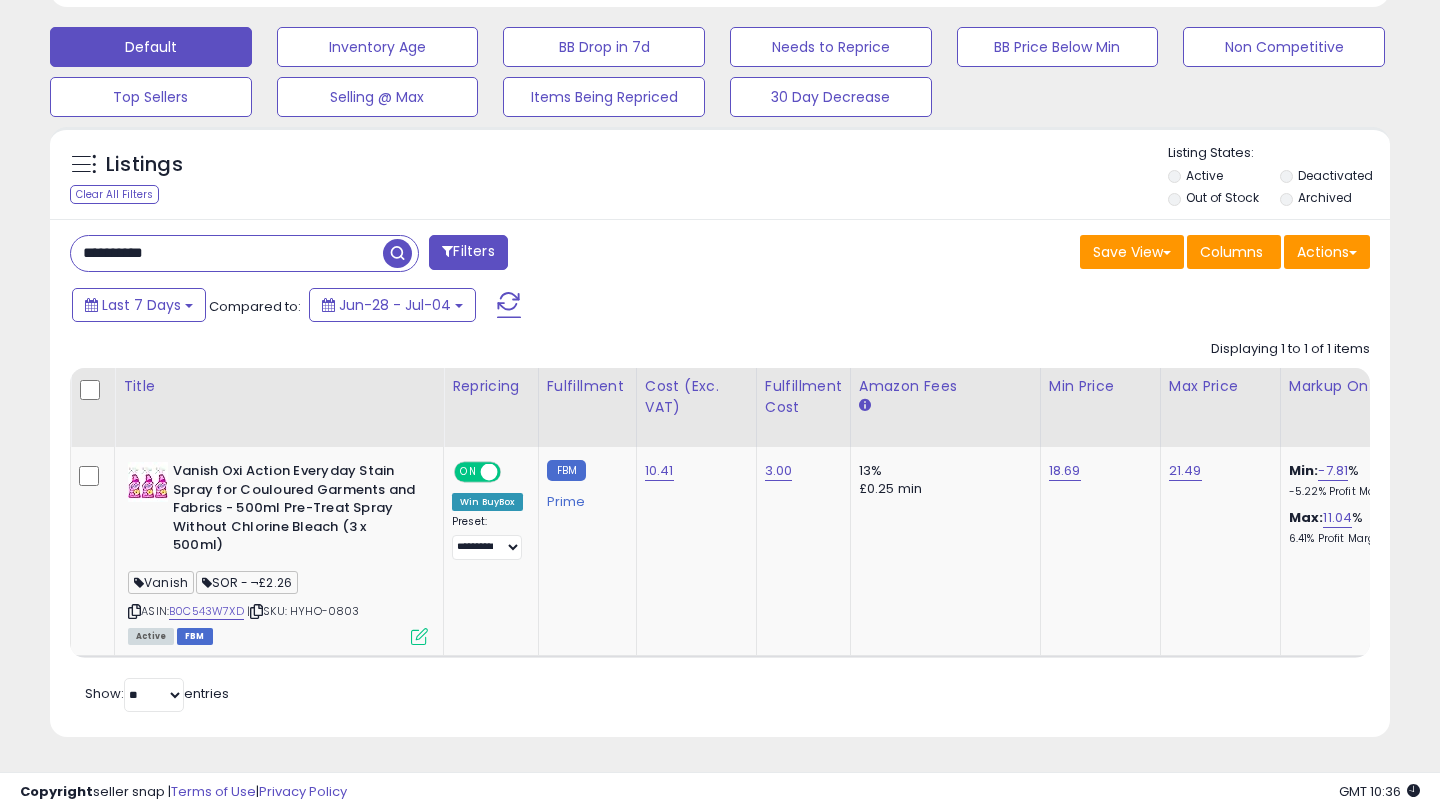 click on "**********" at bounding box center (227, 253) 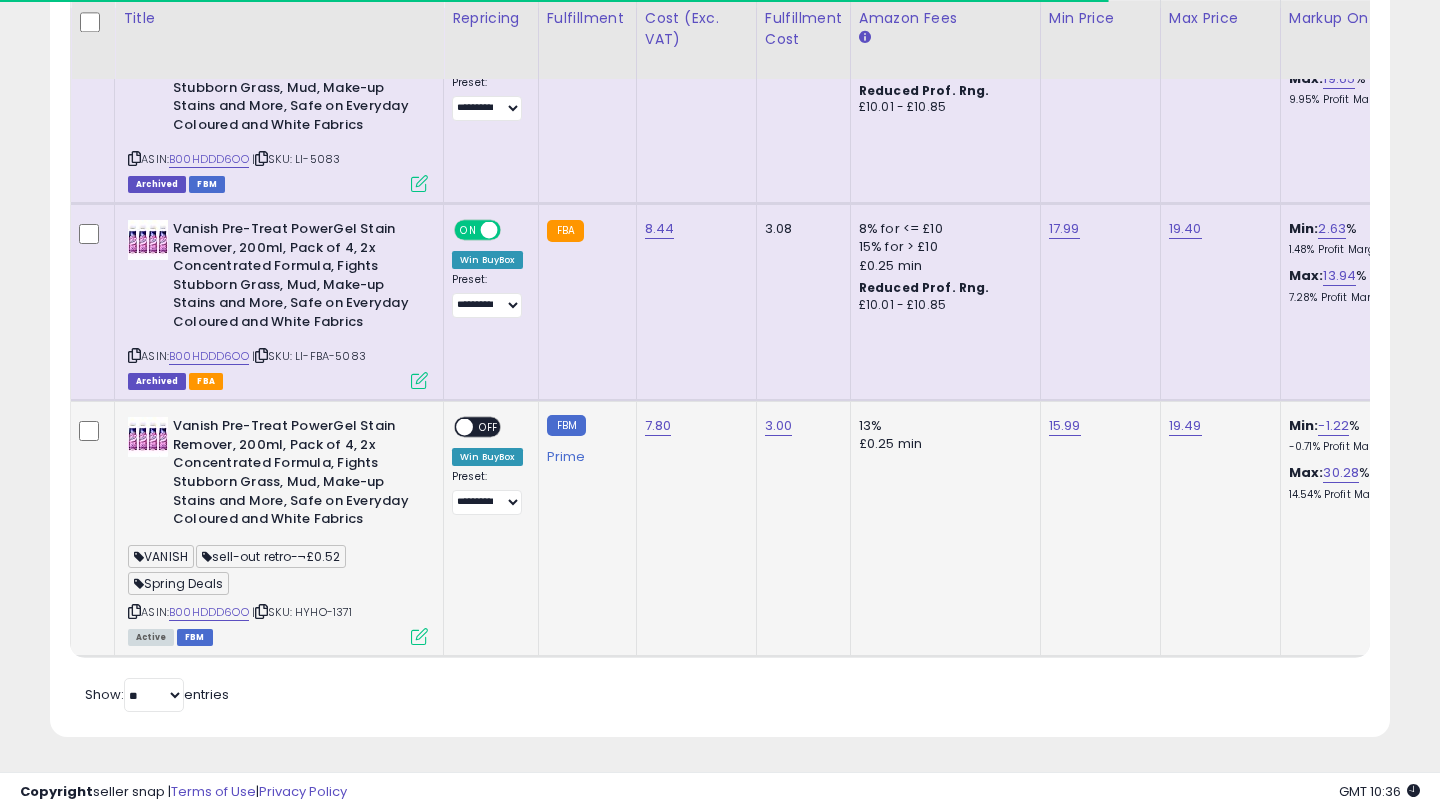click at bounding box center (419, 636) 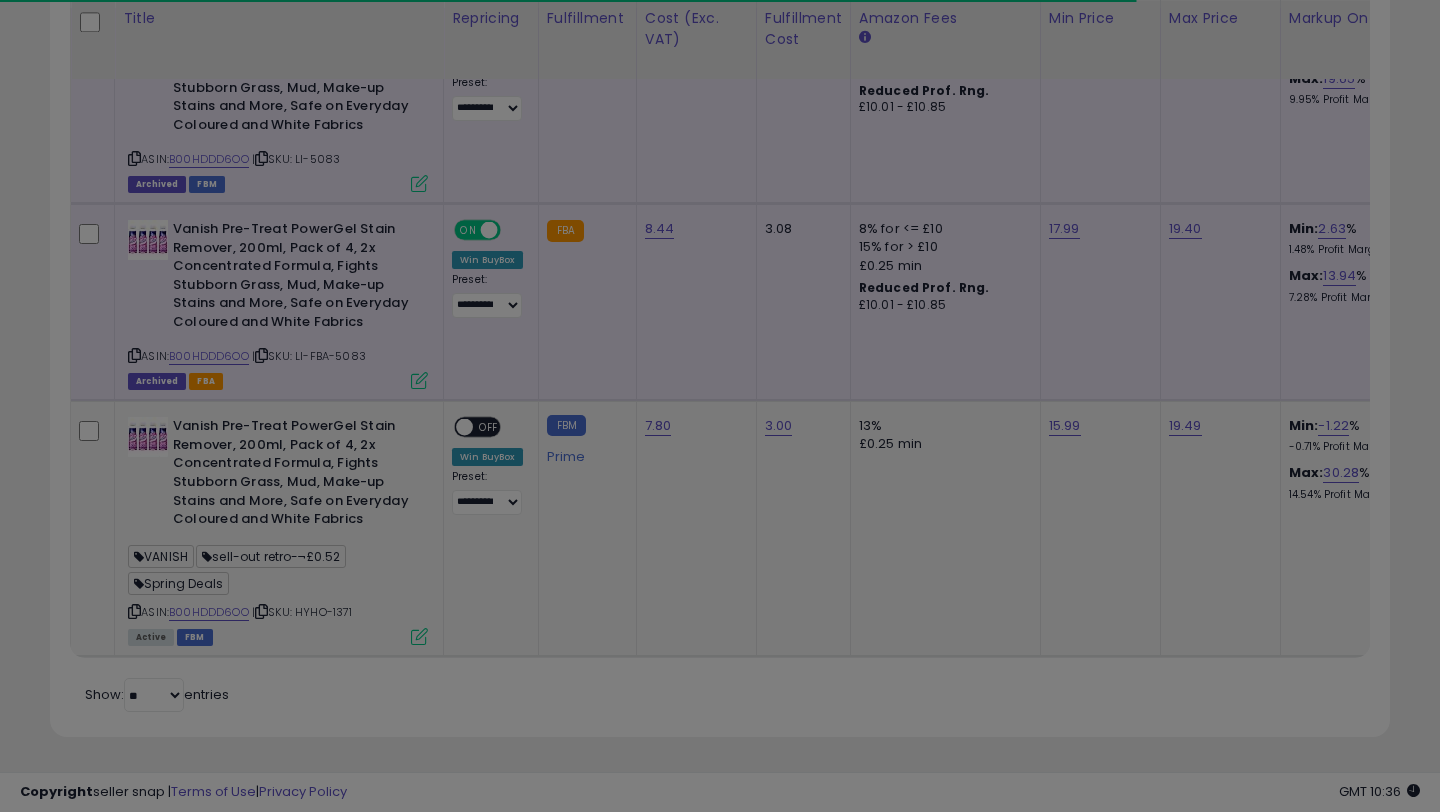 scroll, scrollTop: 999590, scrollLeft: 999224, axis: both 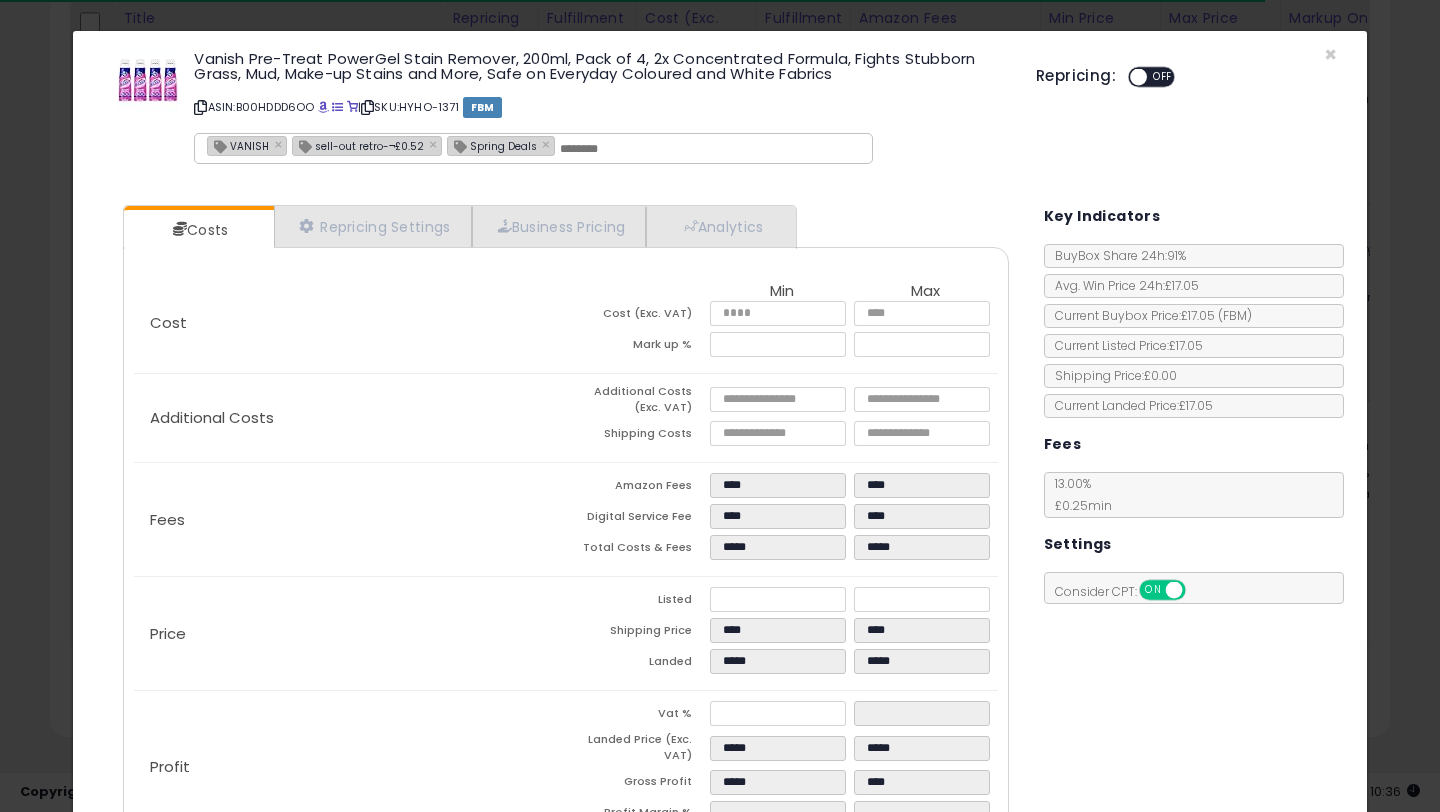 click at bounding box center [1138, 77] 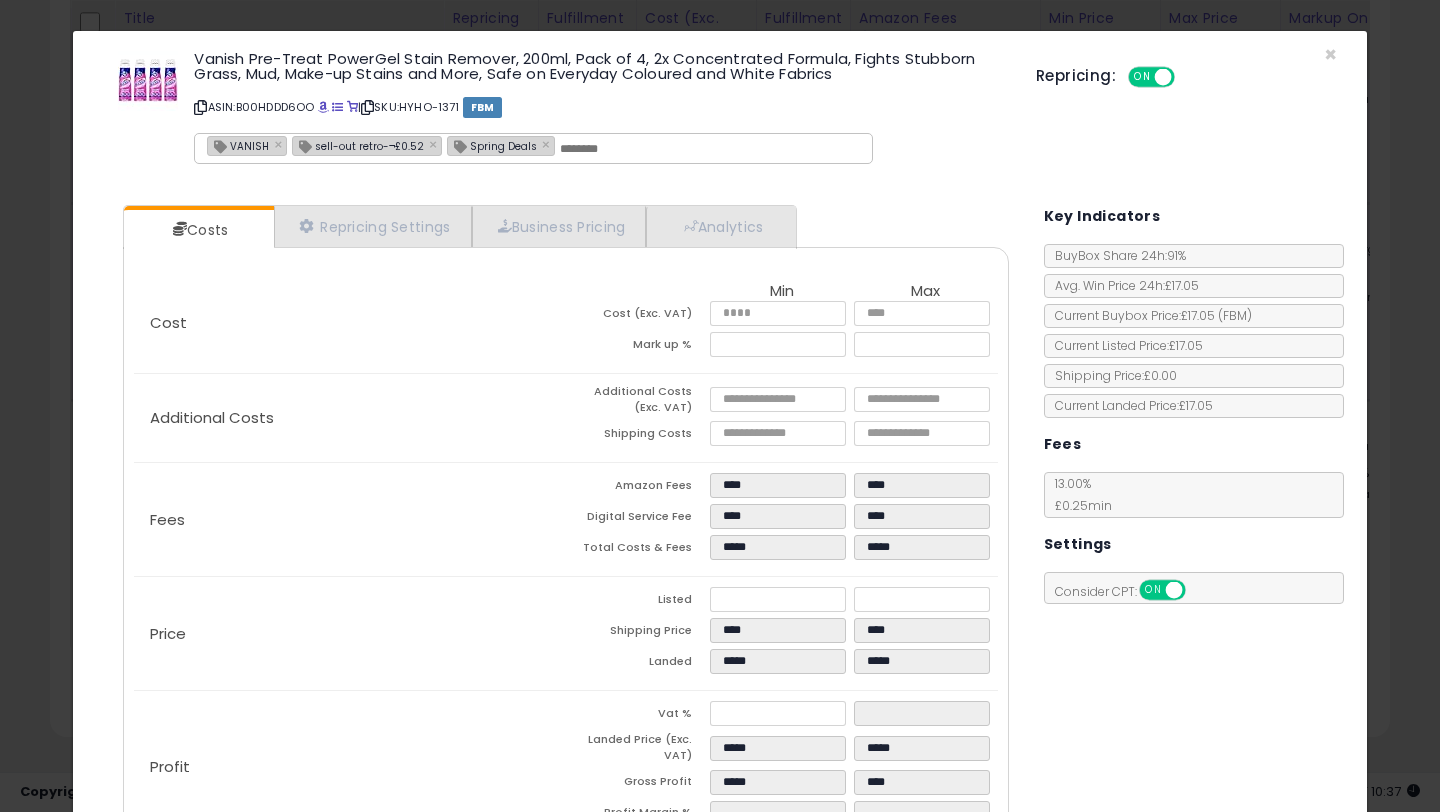scroll, scrollTop: 135, scrollLeft: 0, axis: vertical 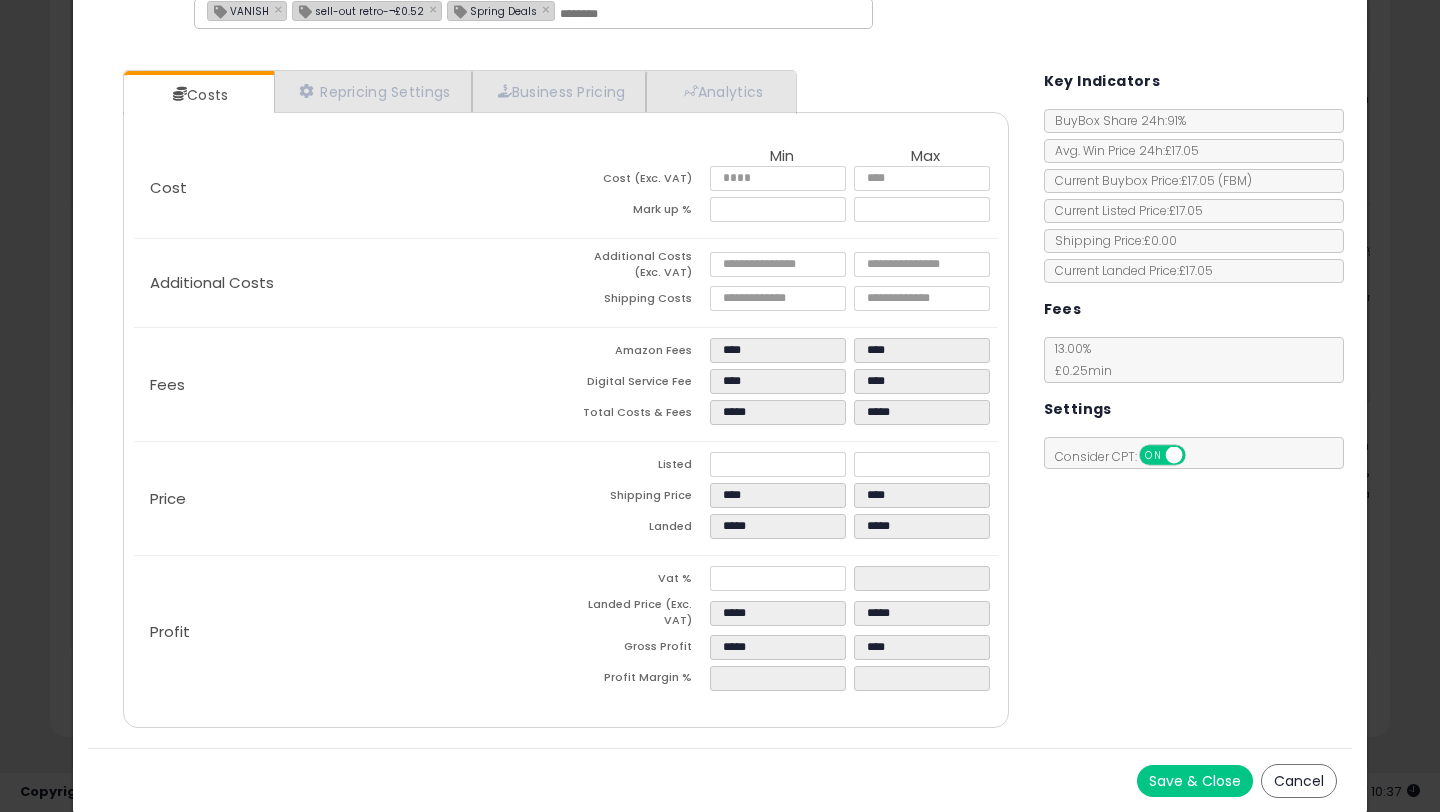 click on "Save & Close" at bounding box center (1195, 781) 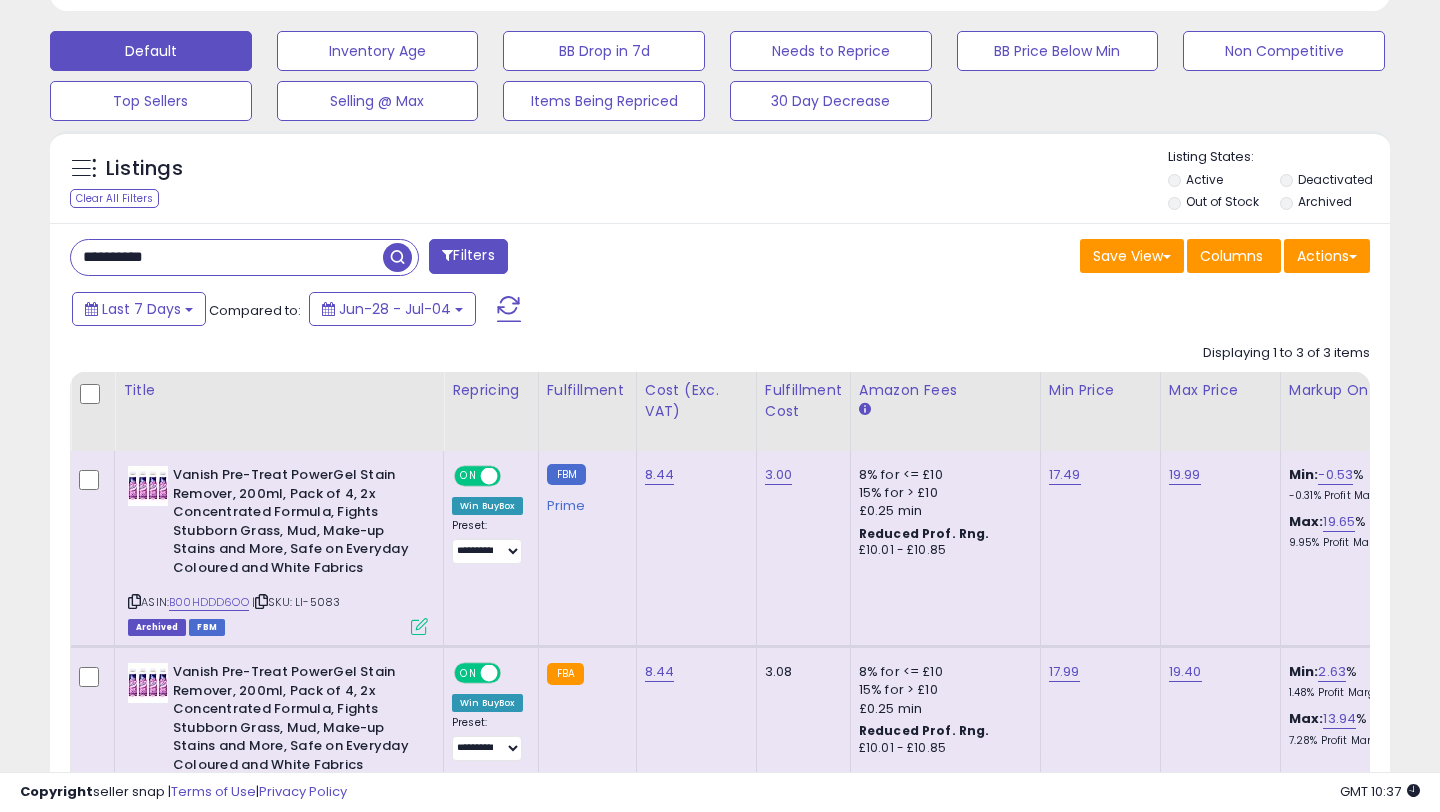 click on "**********" at bounding box center (227, 257) 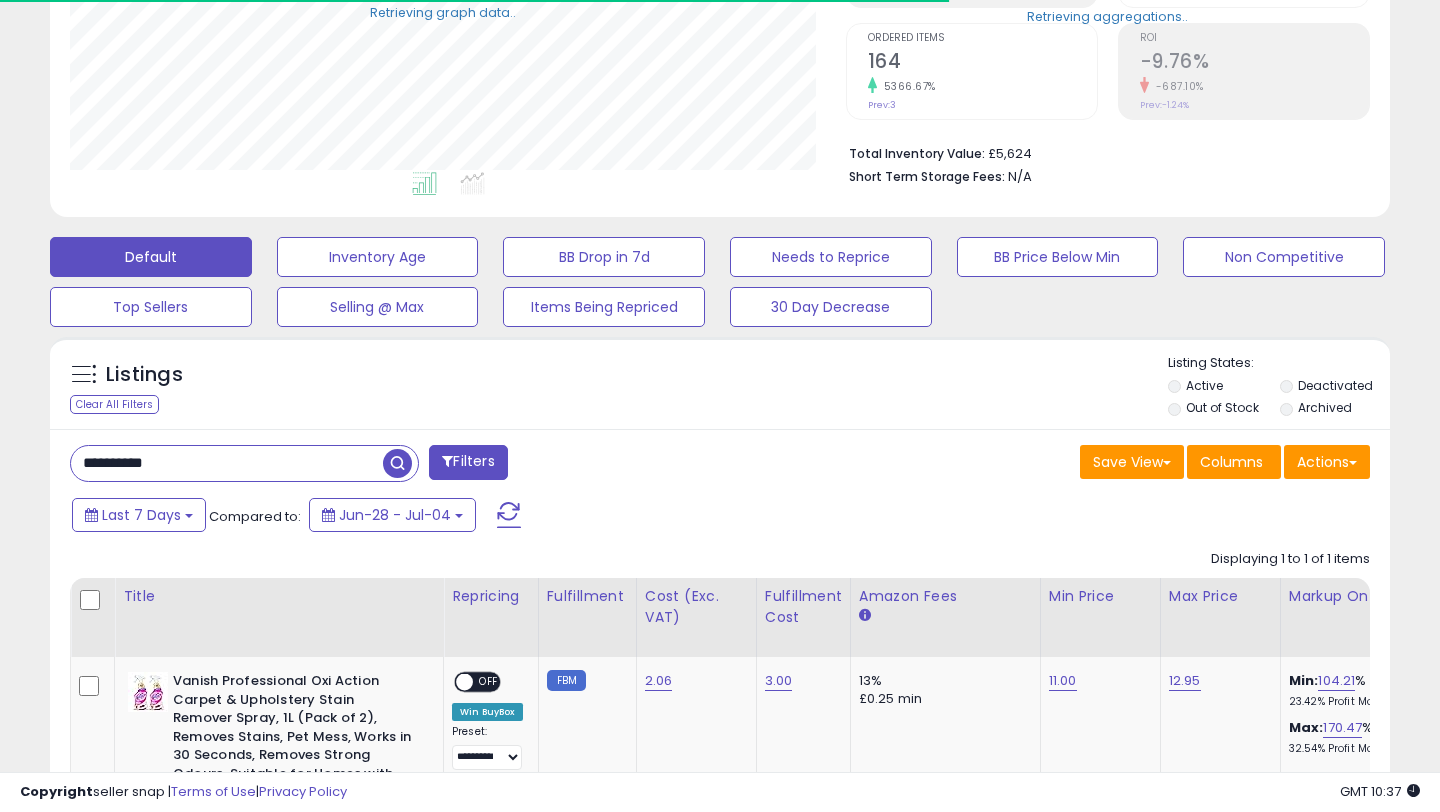 scroll, scrollTop: 599, scrollLeft: 0, axis: vertical 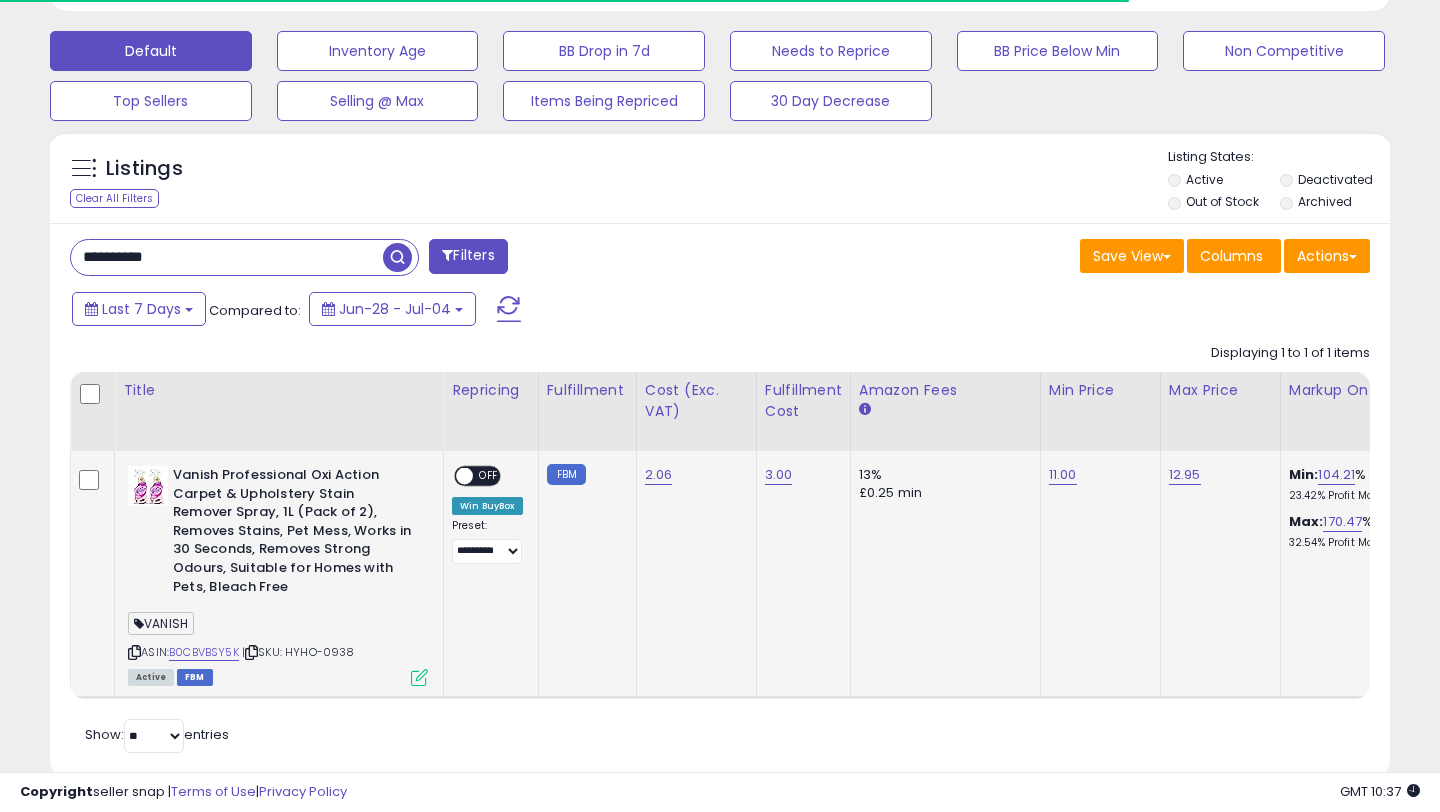 click at bounding box center (419, 677) 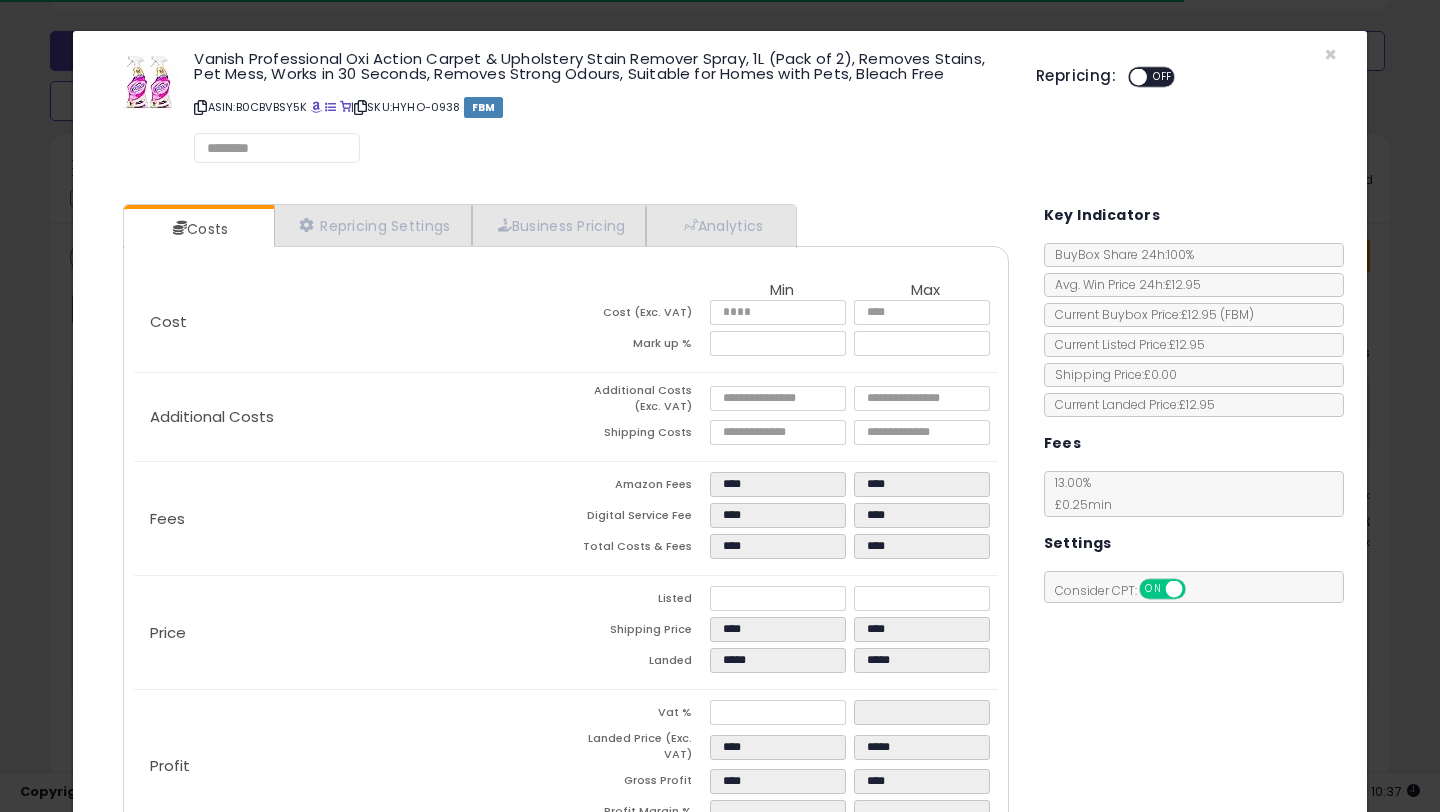scroll, scrollTop: 999590, scrollLeft: 999224, axis: both 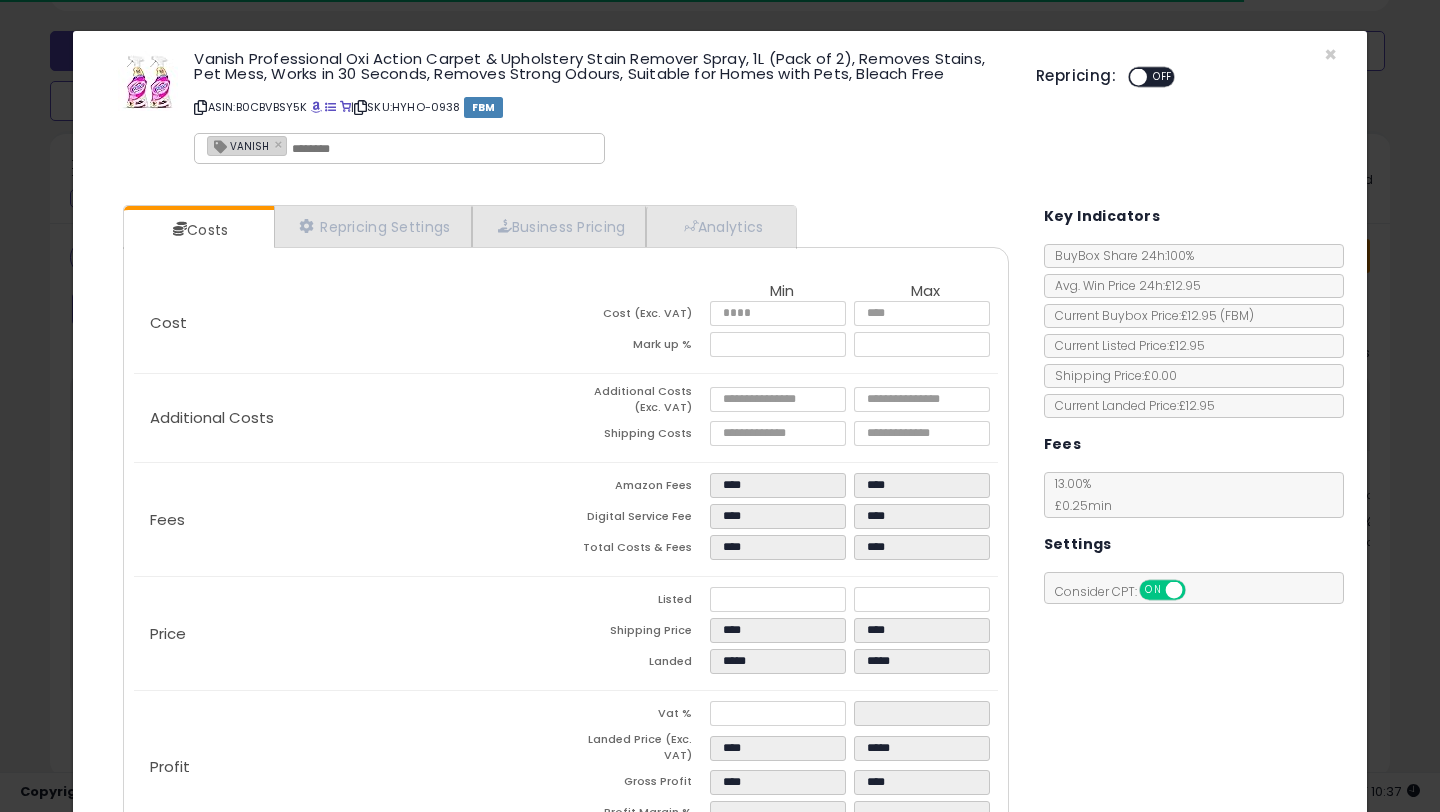 click at bounding box center [1138, 77] 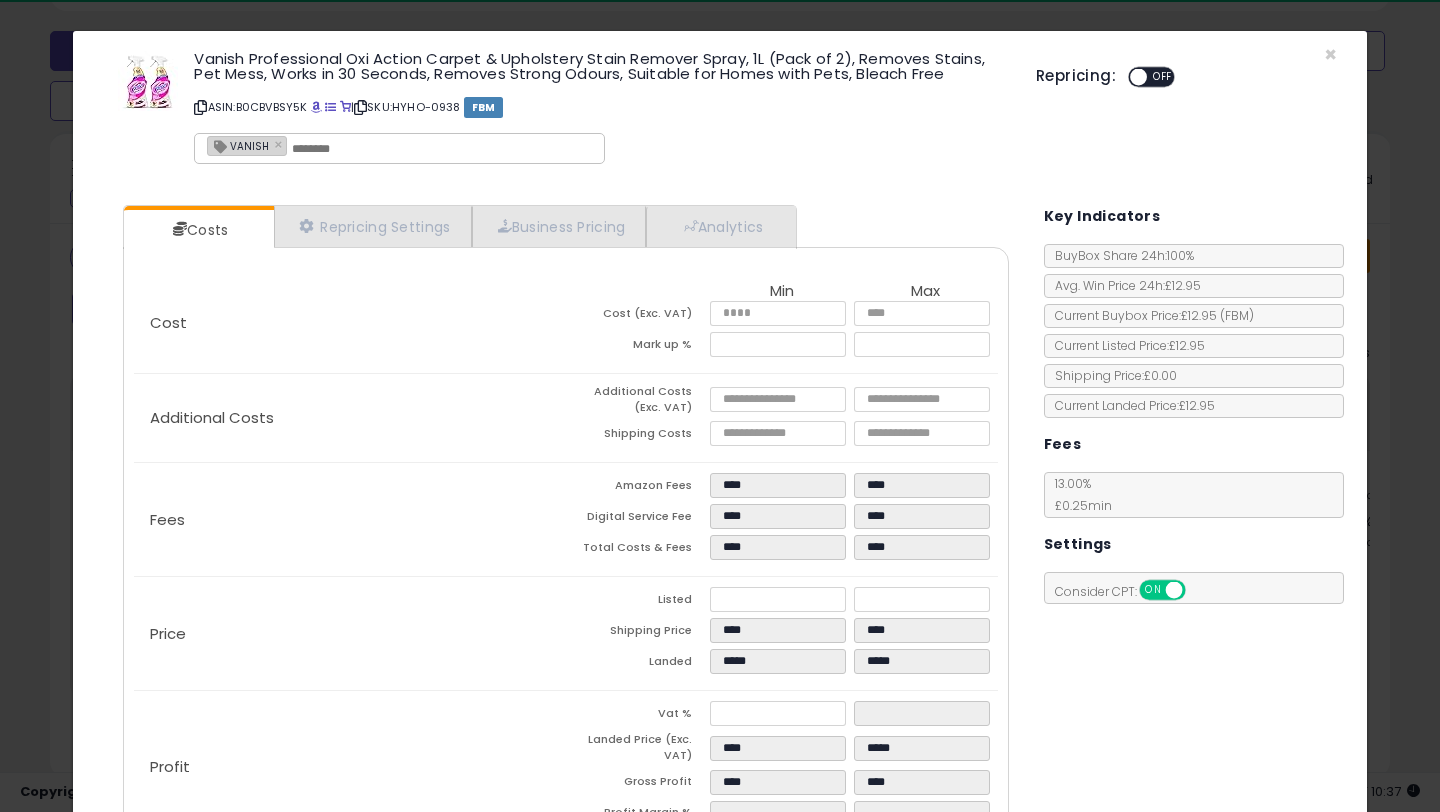 click on "OFF" at bounding box center [1163, 77] 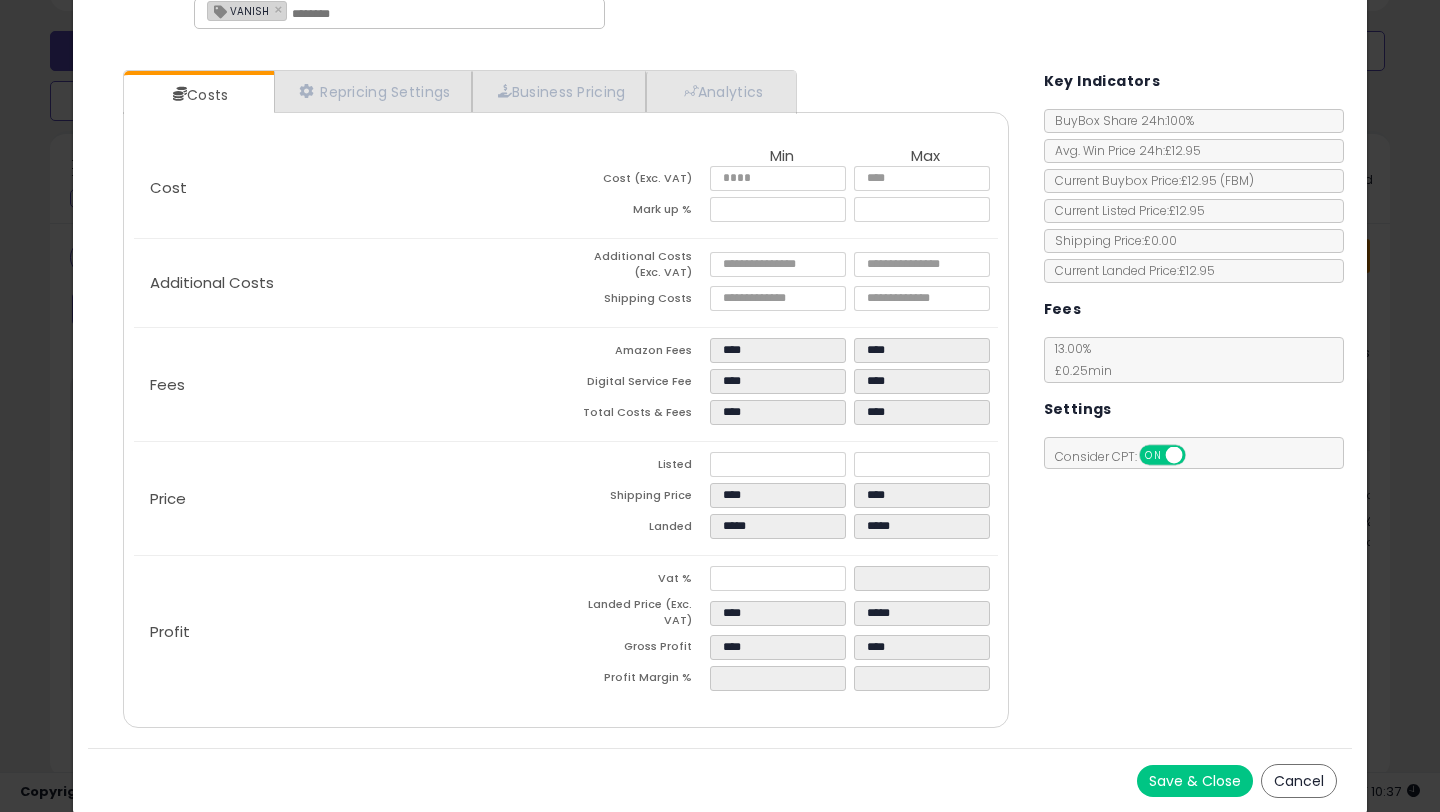 click on "Save & Close" at bounding box center [1195, 781] 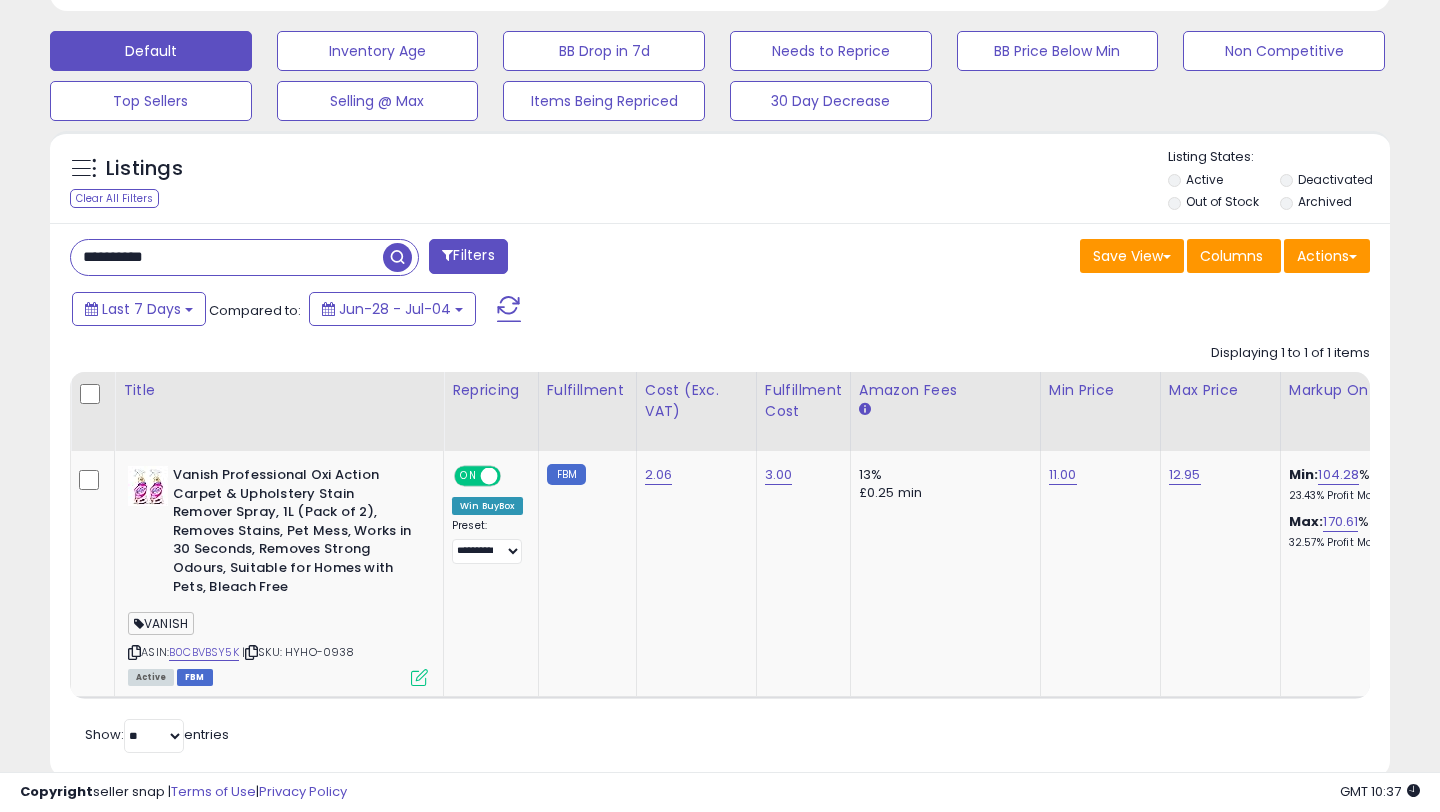 click on "**********" at bounding box center [227, 257] 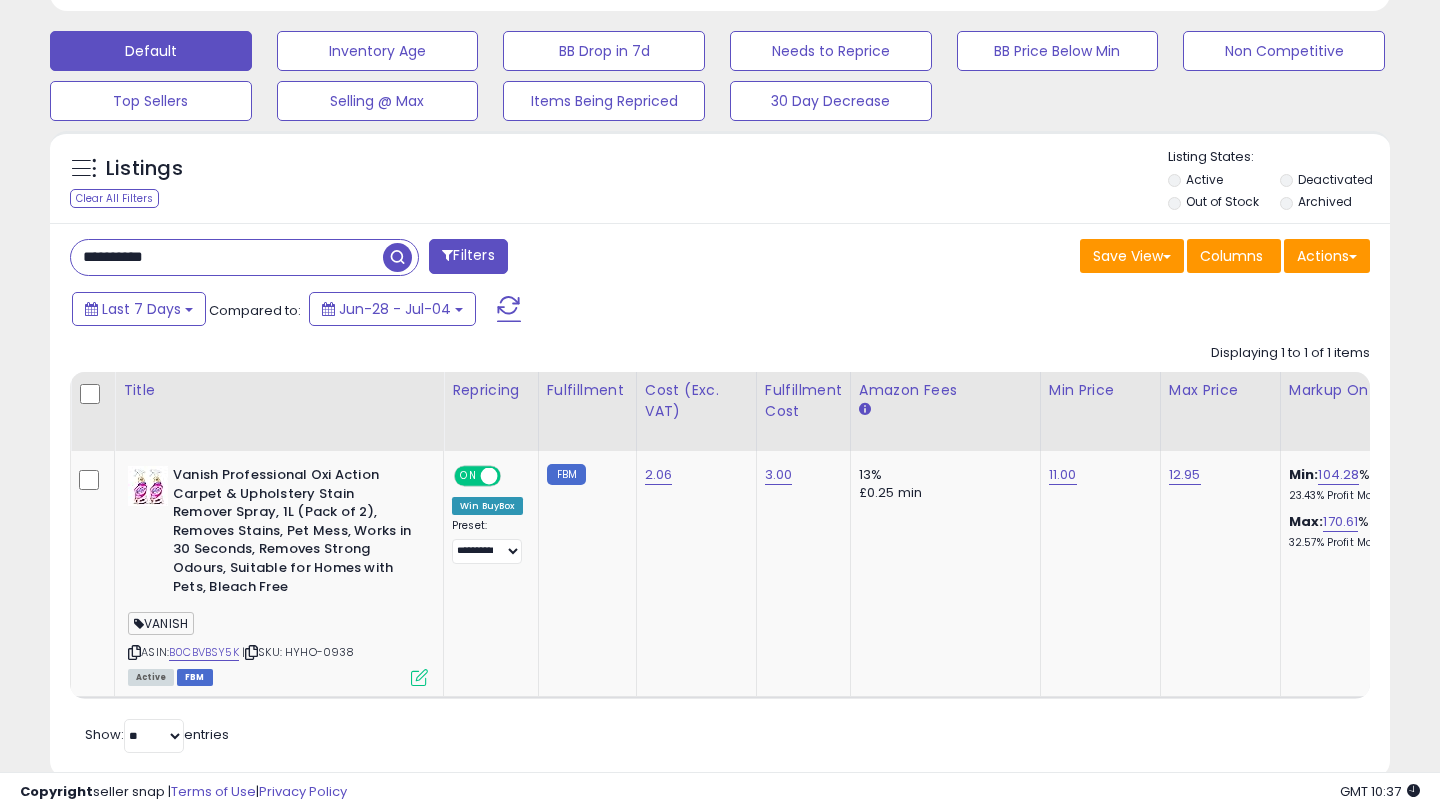 paste 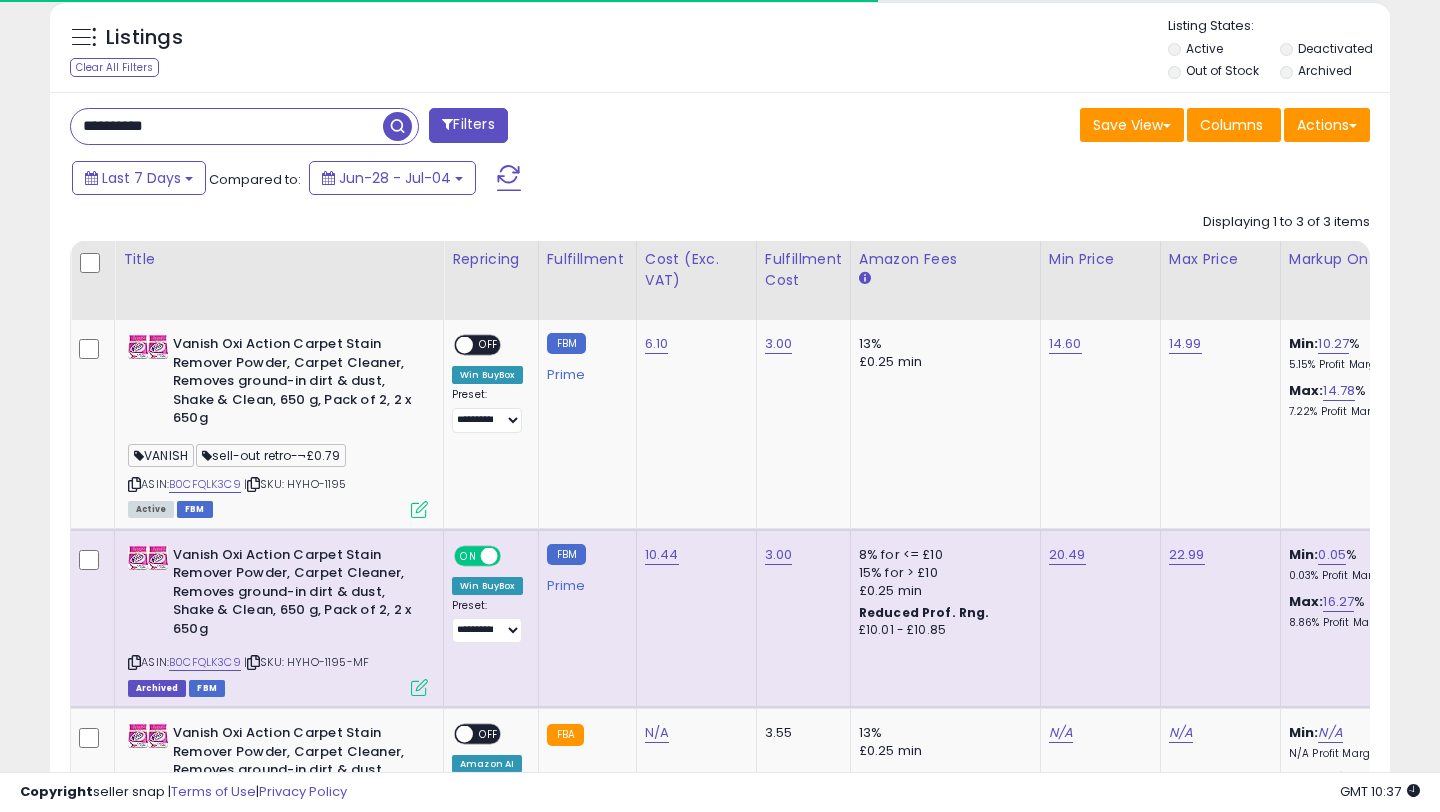 scroll, scrollTop: 960, scrollLeft: 0, axis: vertical 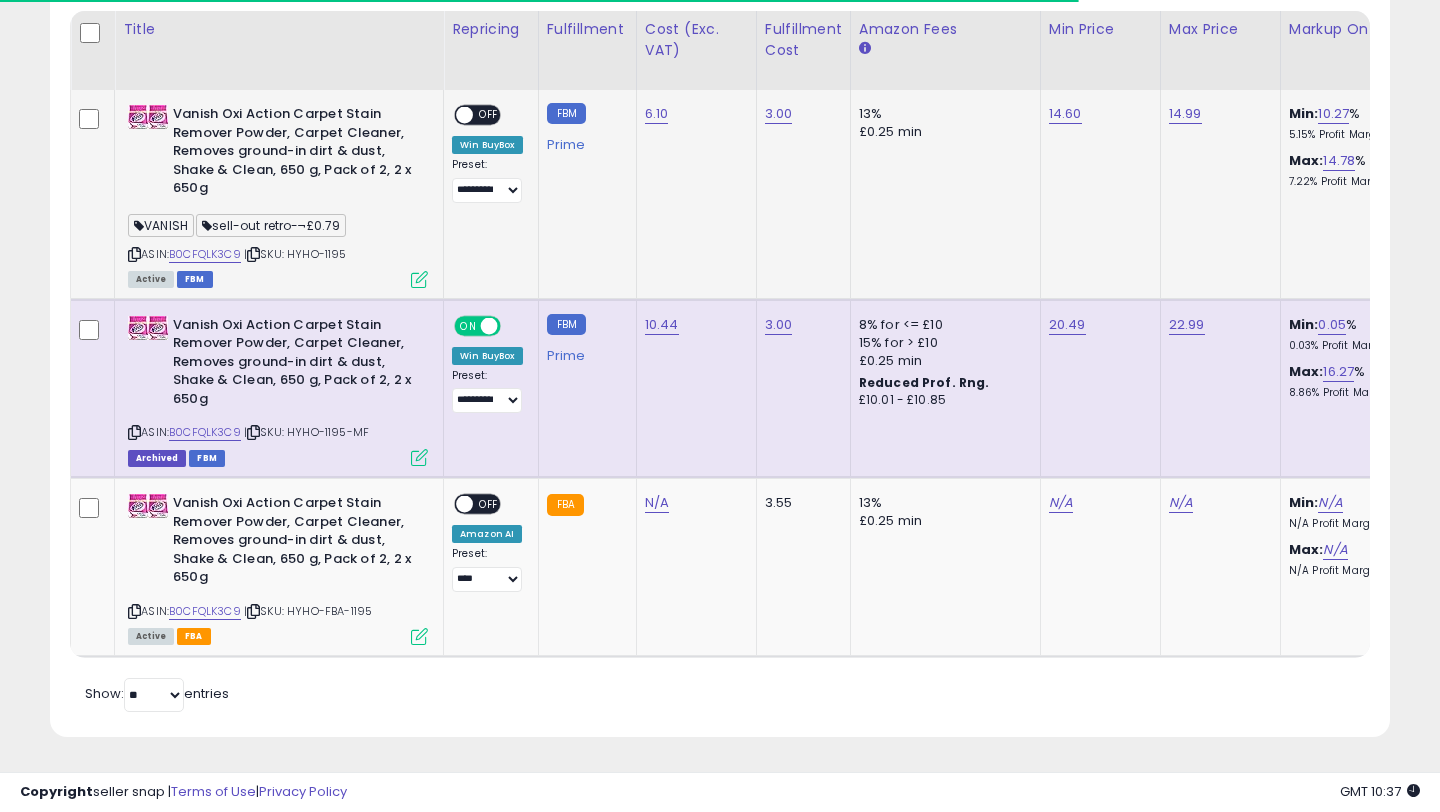 click at bounding box center (419, 279) 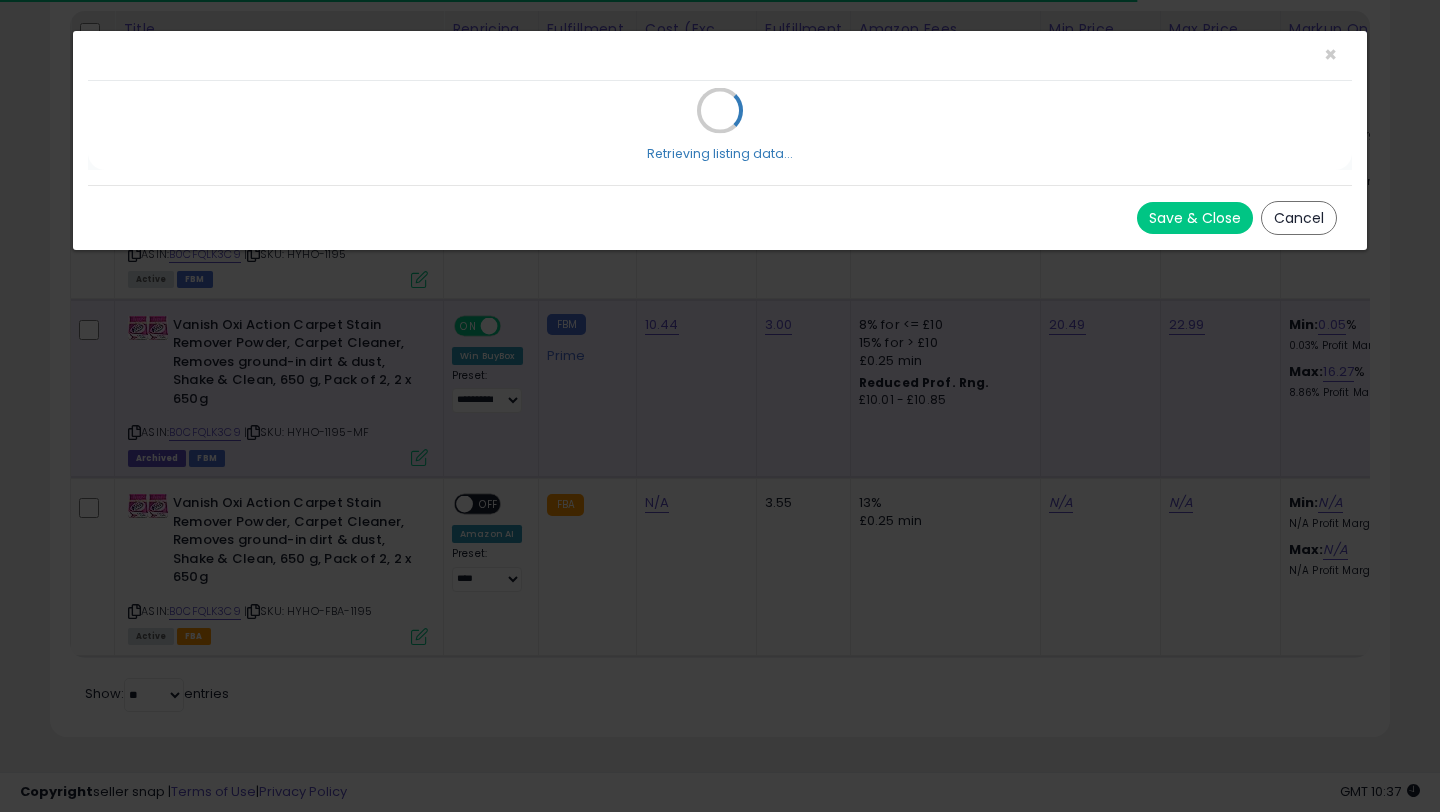 scroll, scrollTop: 999590, scrollLeft: 999224, axis: both 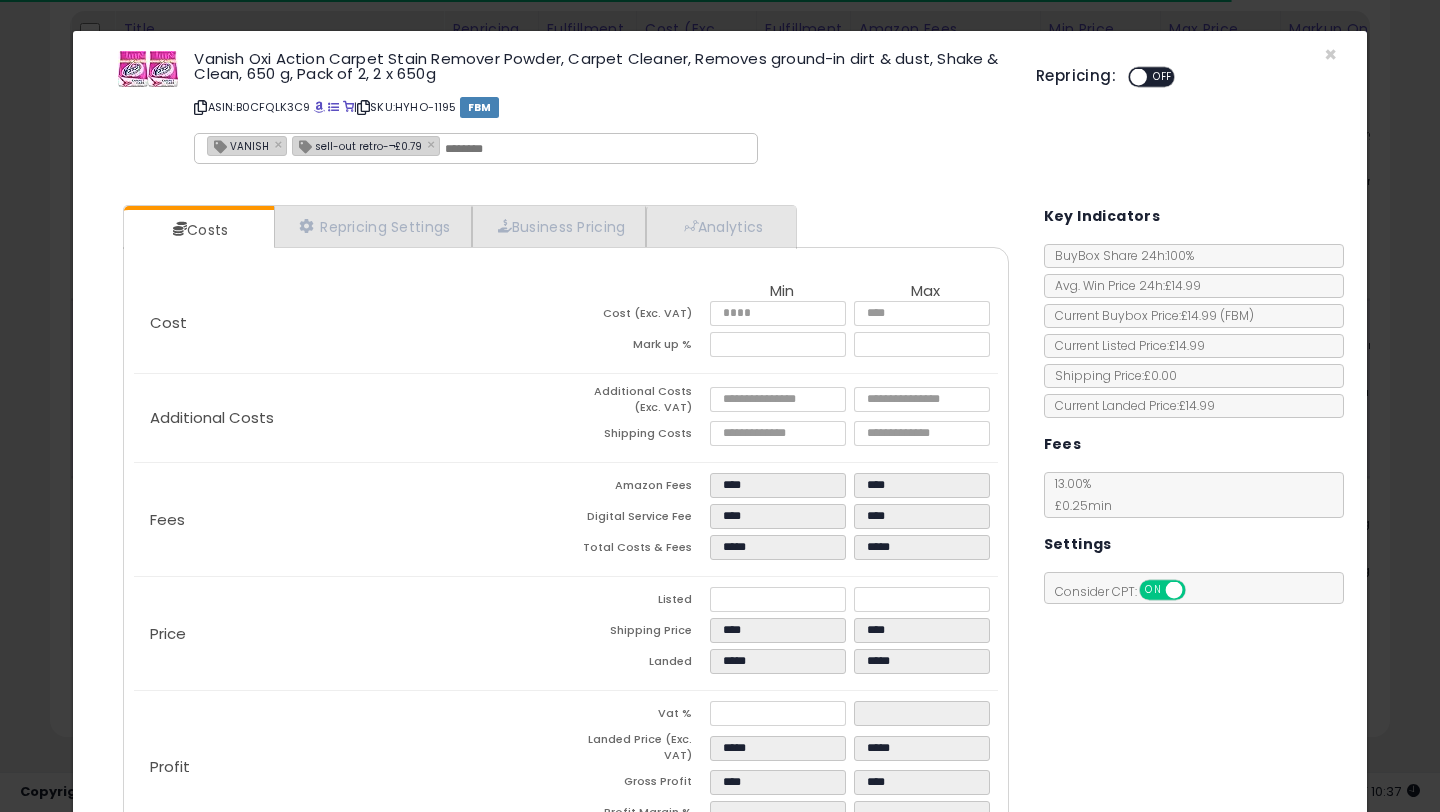 click at bounding box center (1138, 77) 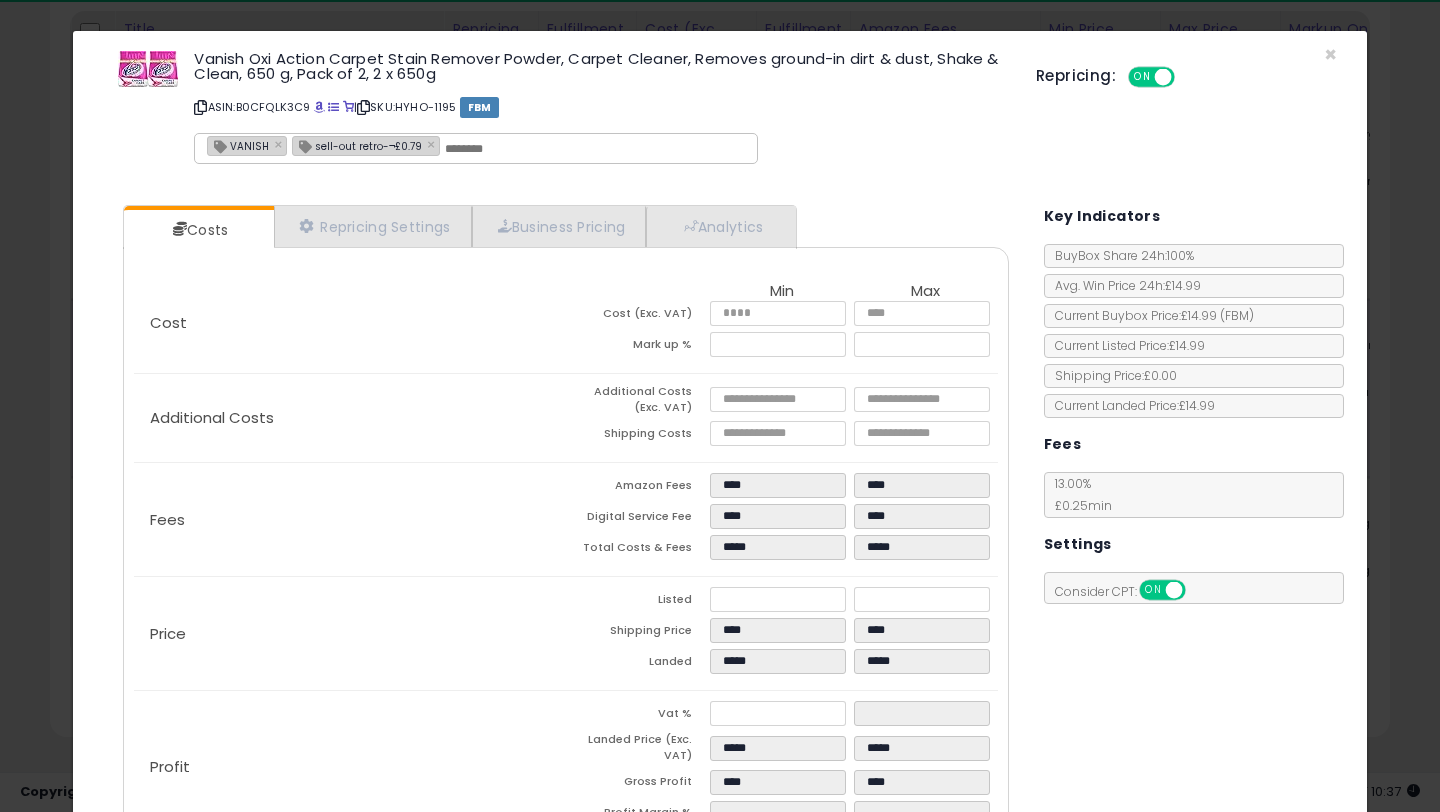 scroll, scrollTop: 135, scrollLeft: 0, axis: vertical 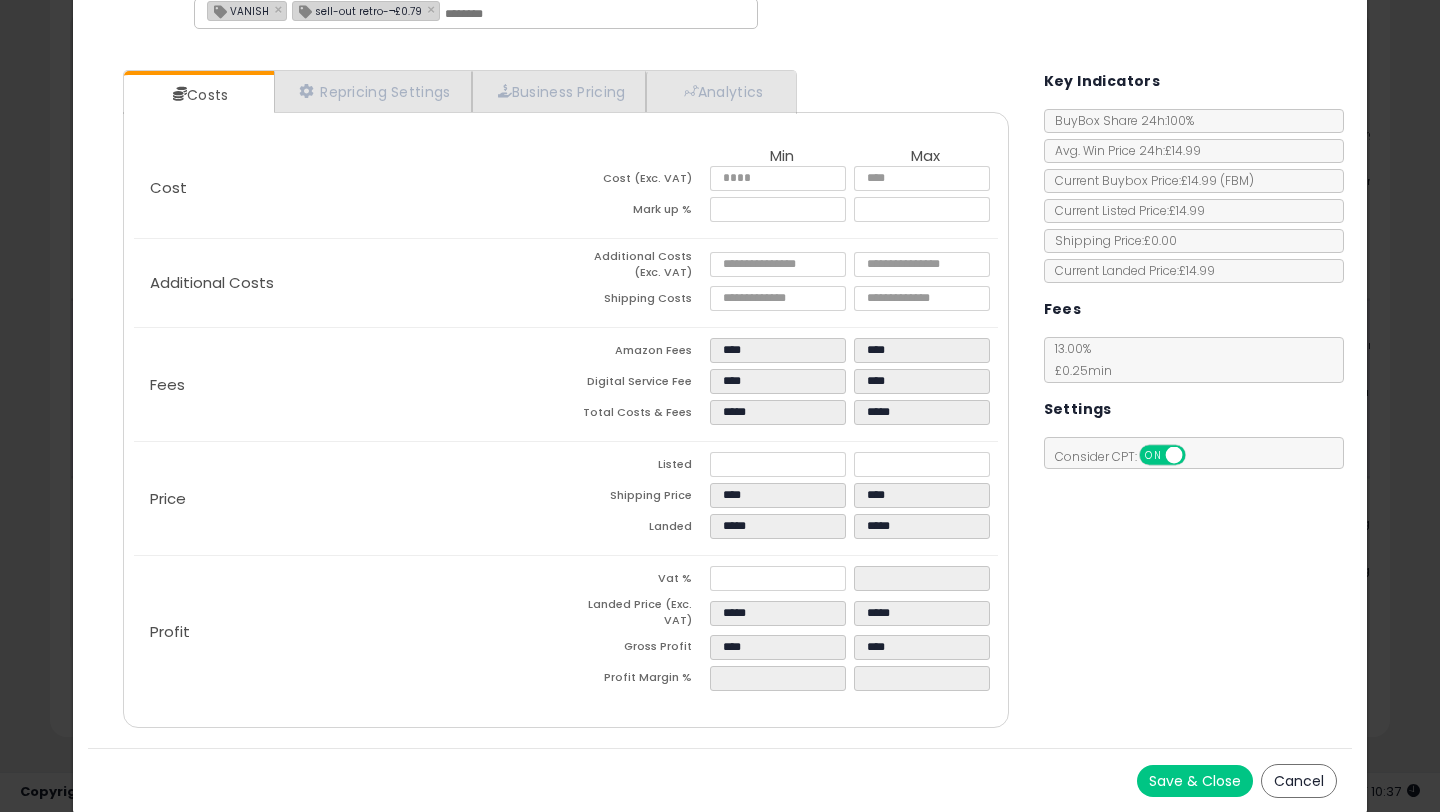 click on "Save & Close" at bounding box center [1195, 781] 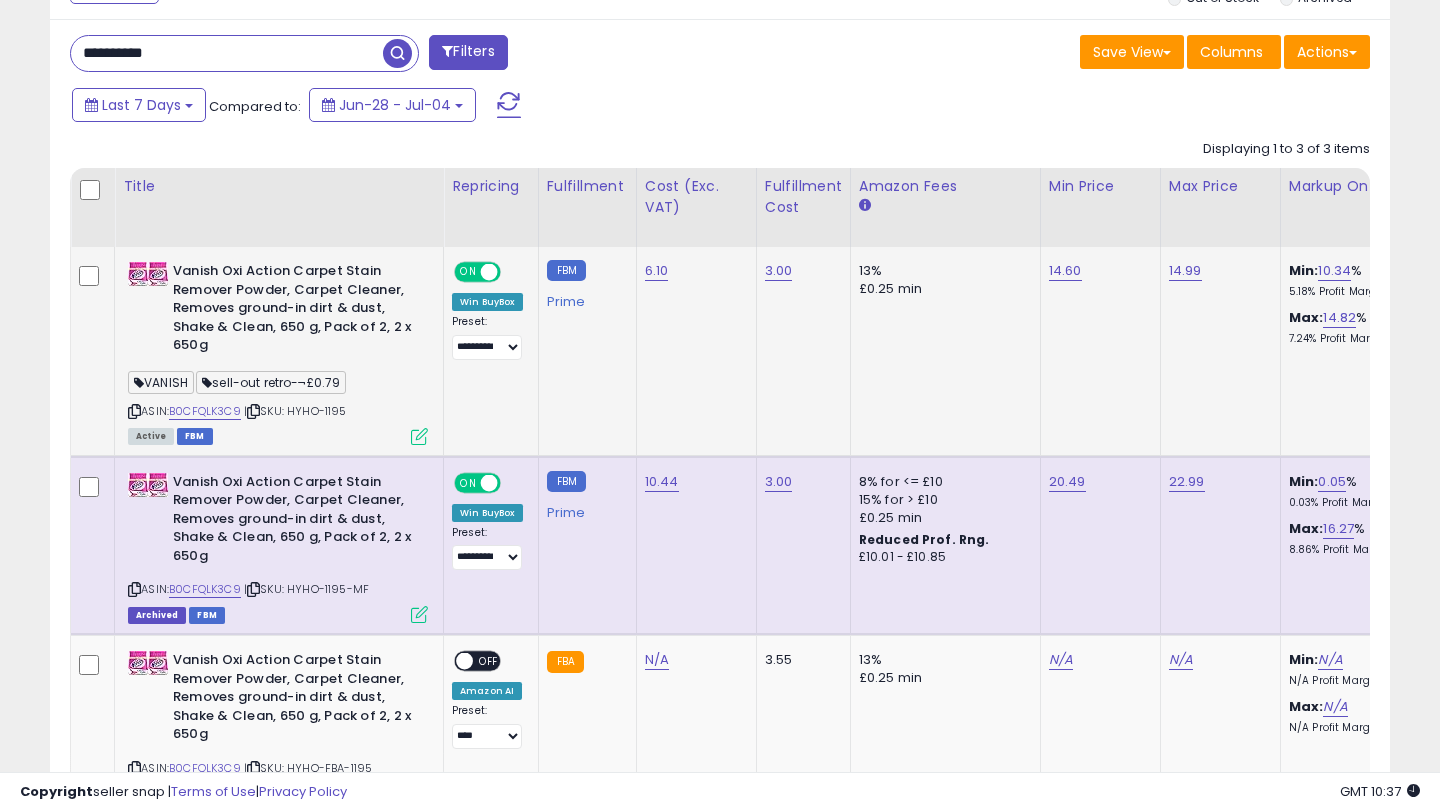scroll, scrollTop: 696, scrollLeft: 0, axis: vertical 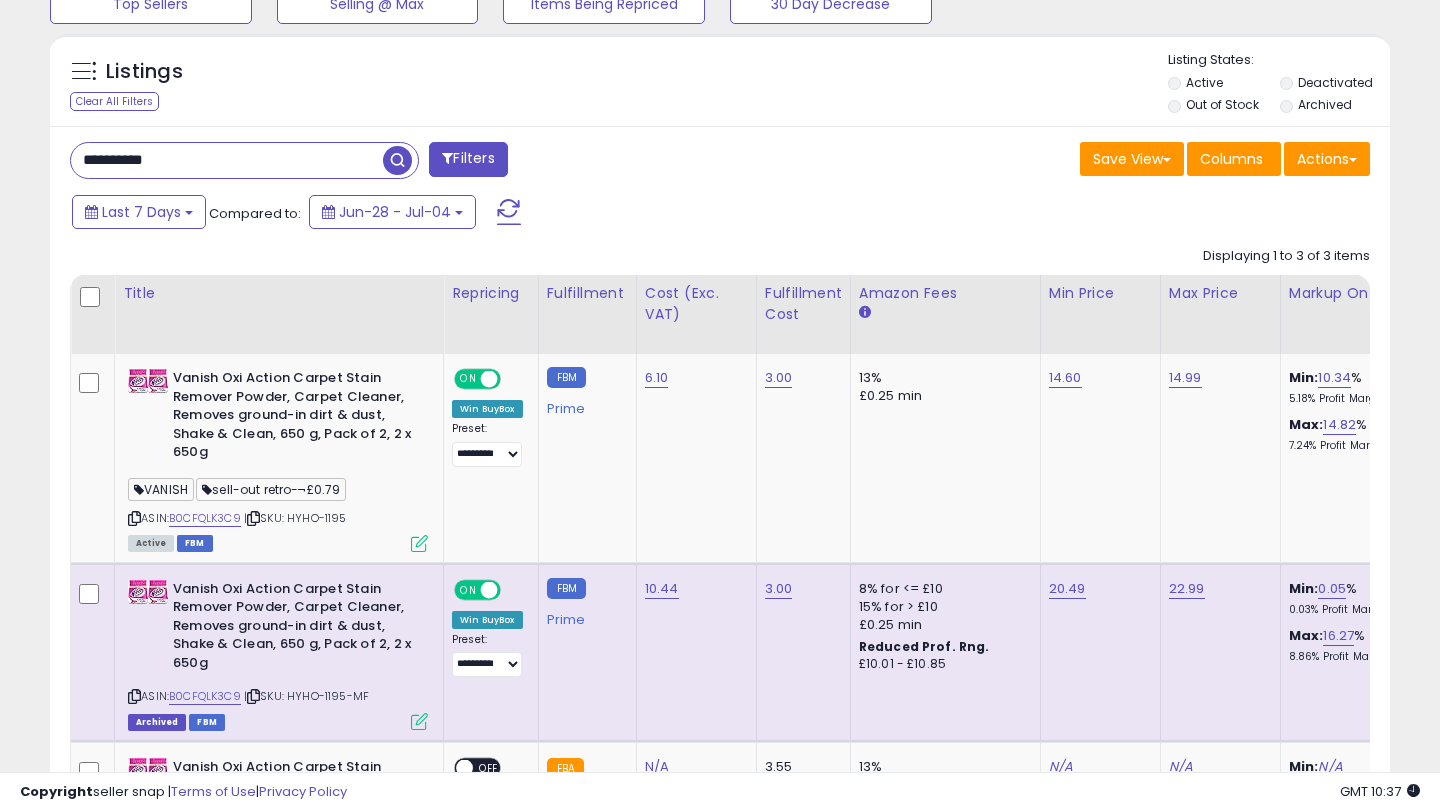 click on "**********" at bounding box center [244, 160] 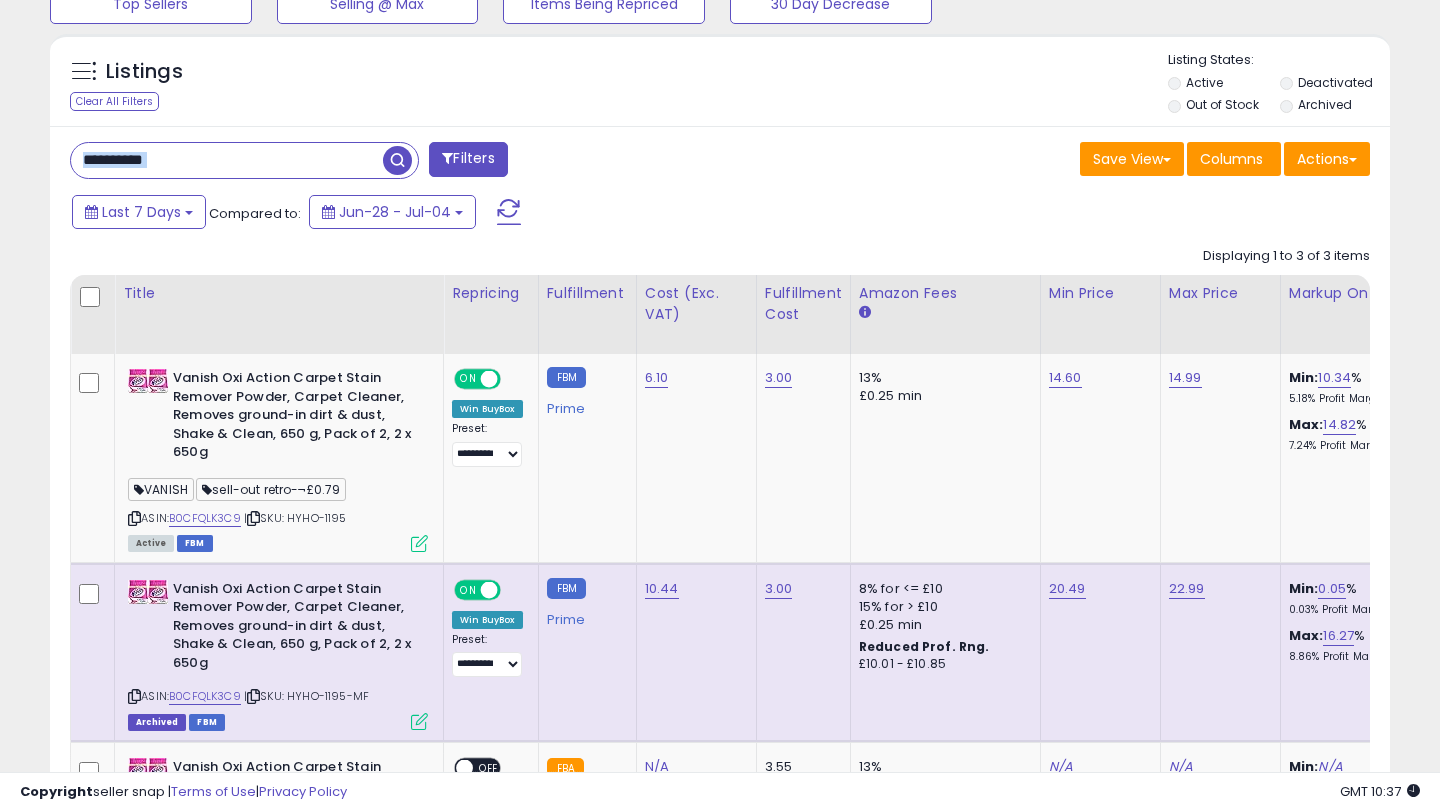 click on "**********" at bounding box center [244, 160] 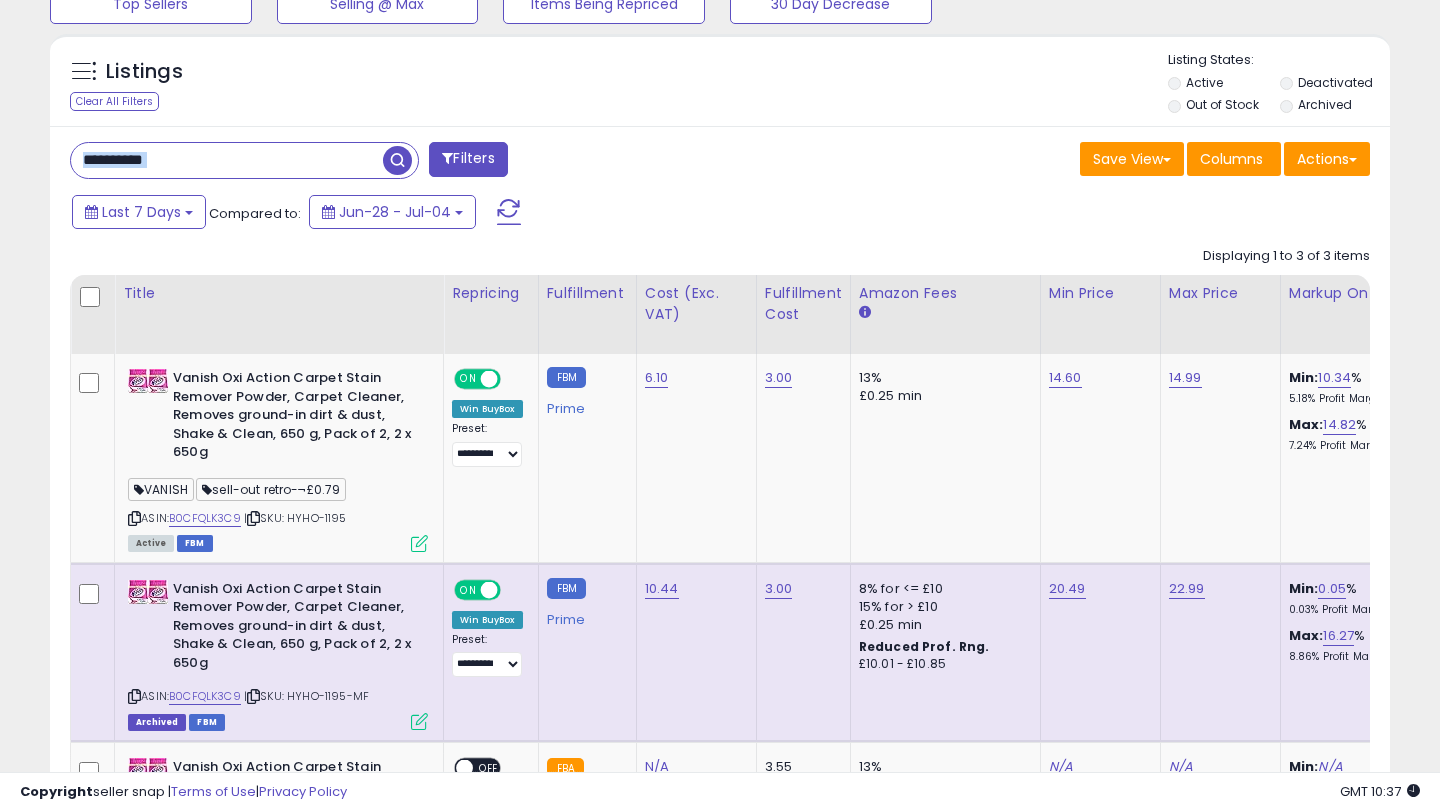 click on "**********" at bounding box center (227, 160) 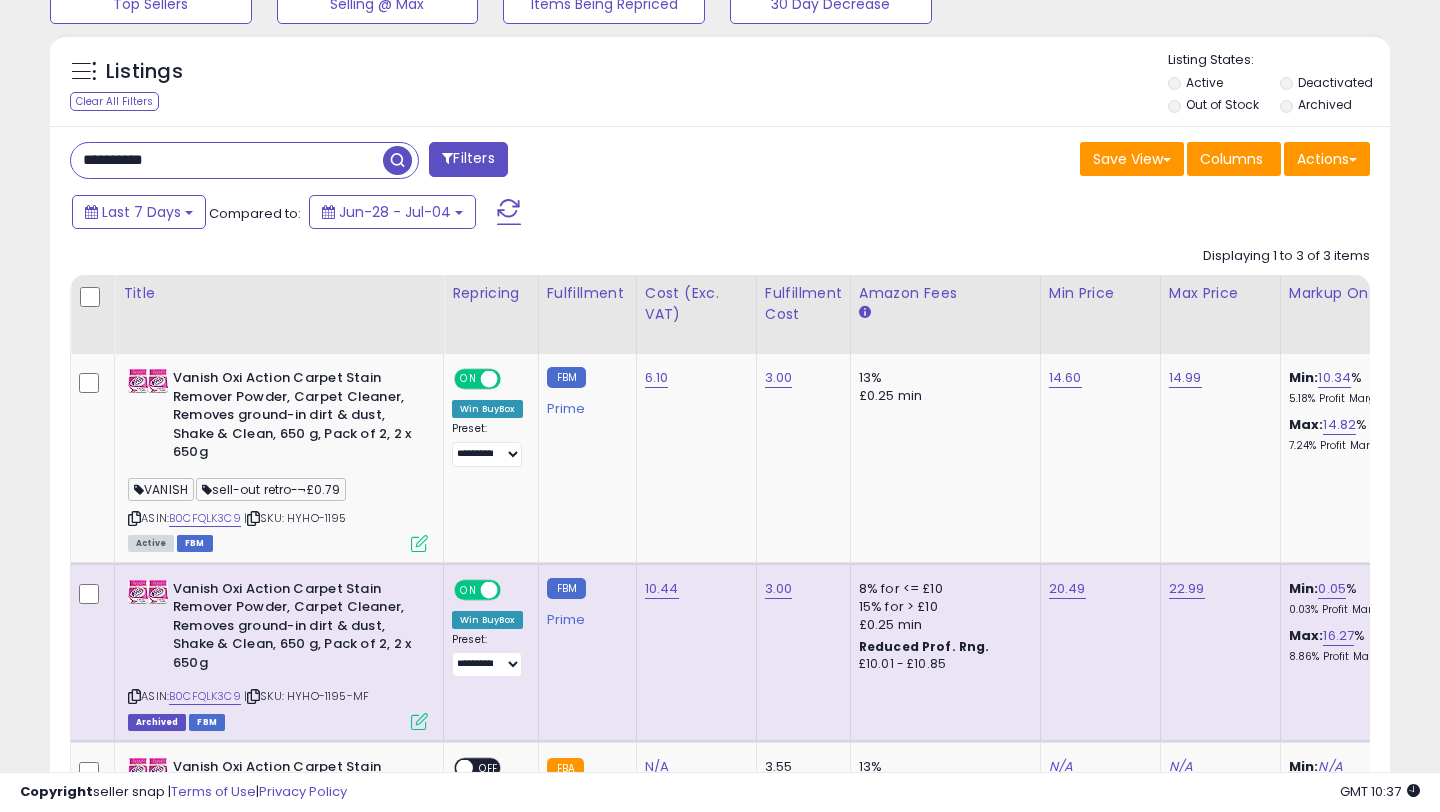 click on "**********" at bounding box center [227, 160] 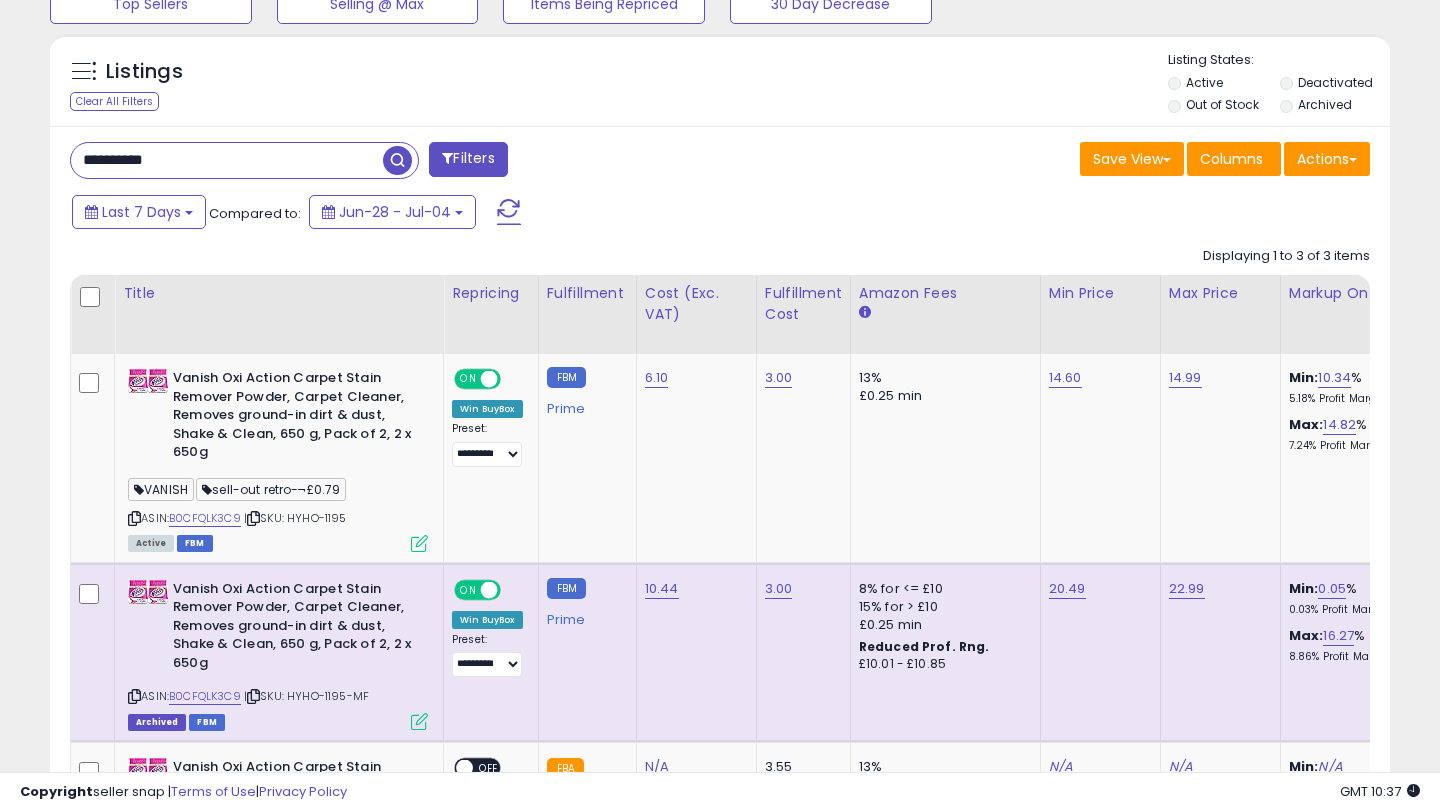 paste 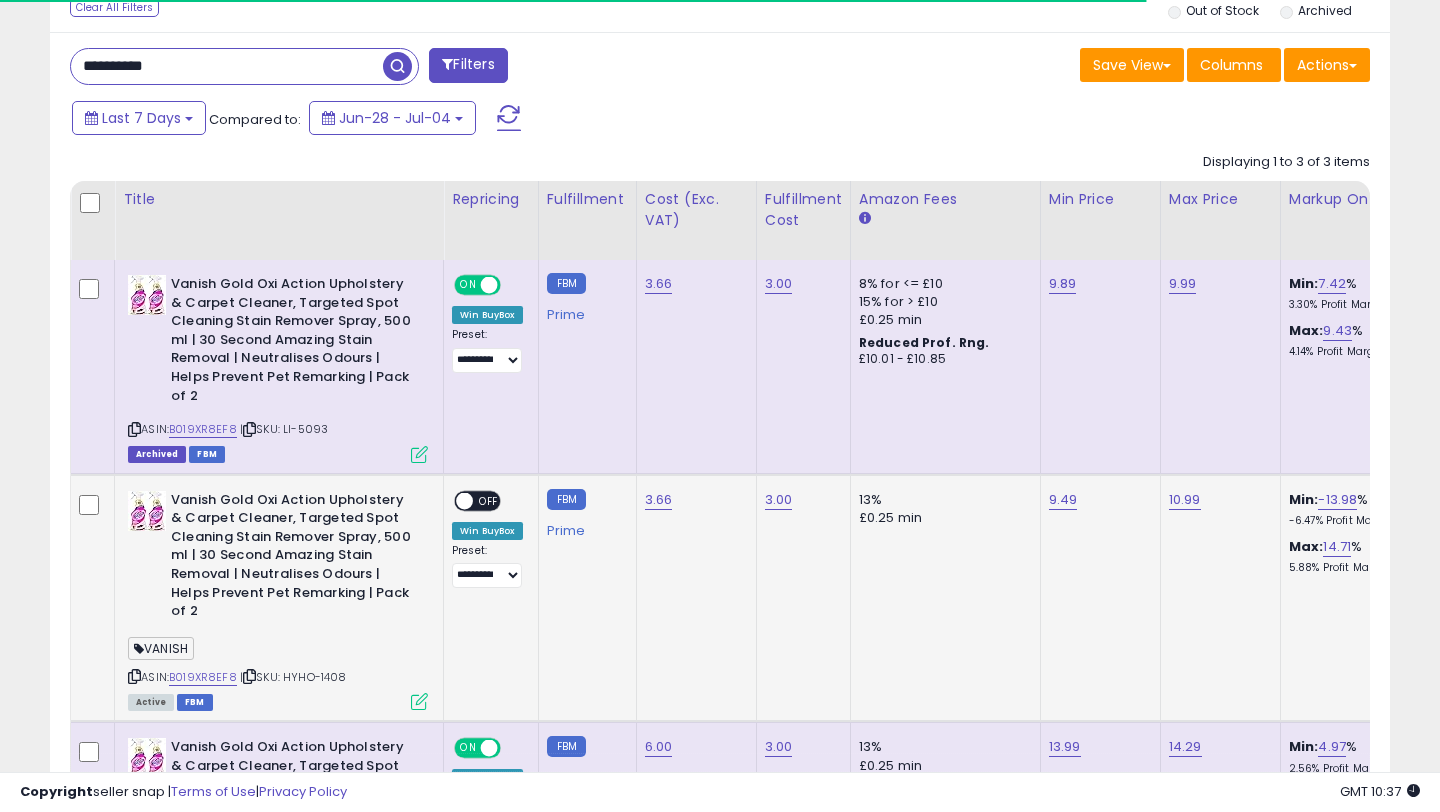 scroll, scrollTop: 1103, scrollLeft: 0, axis: vertical 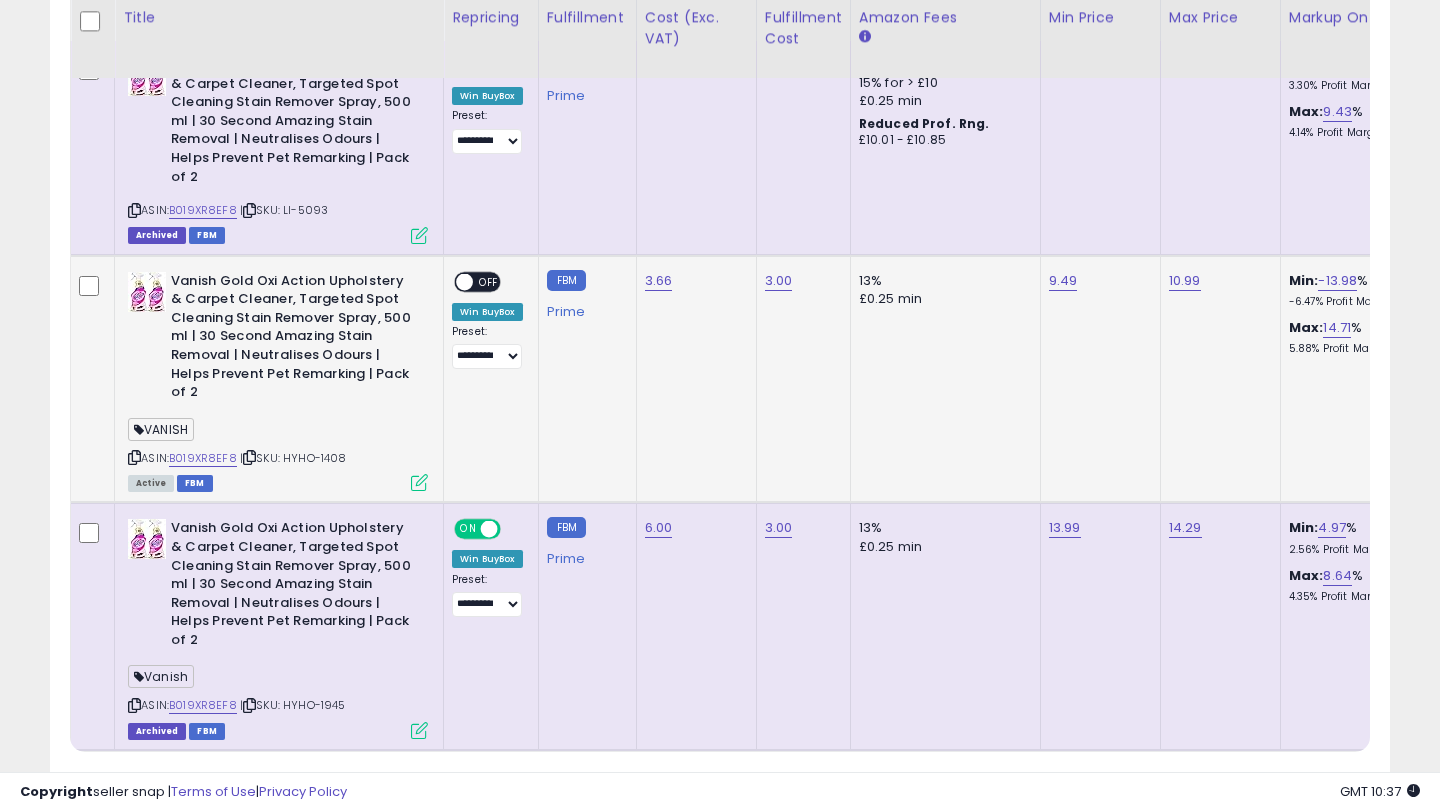 click at bounding box center (419, 482) 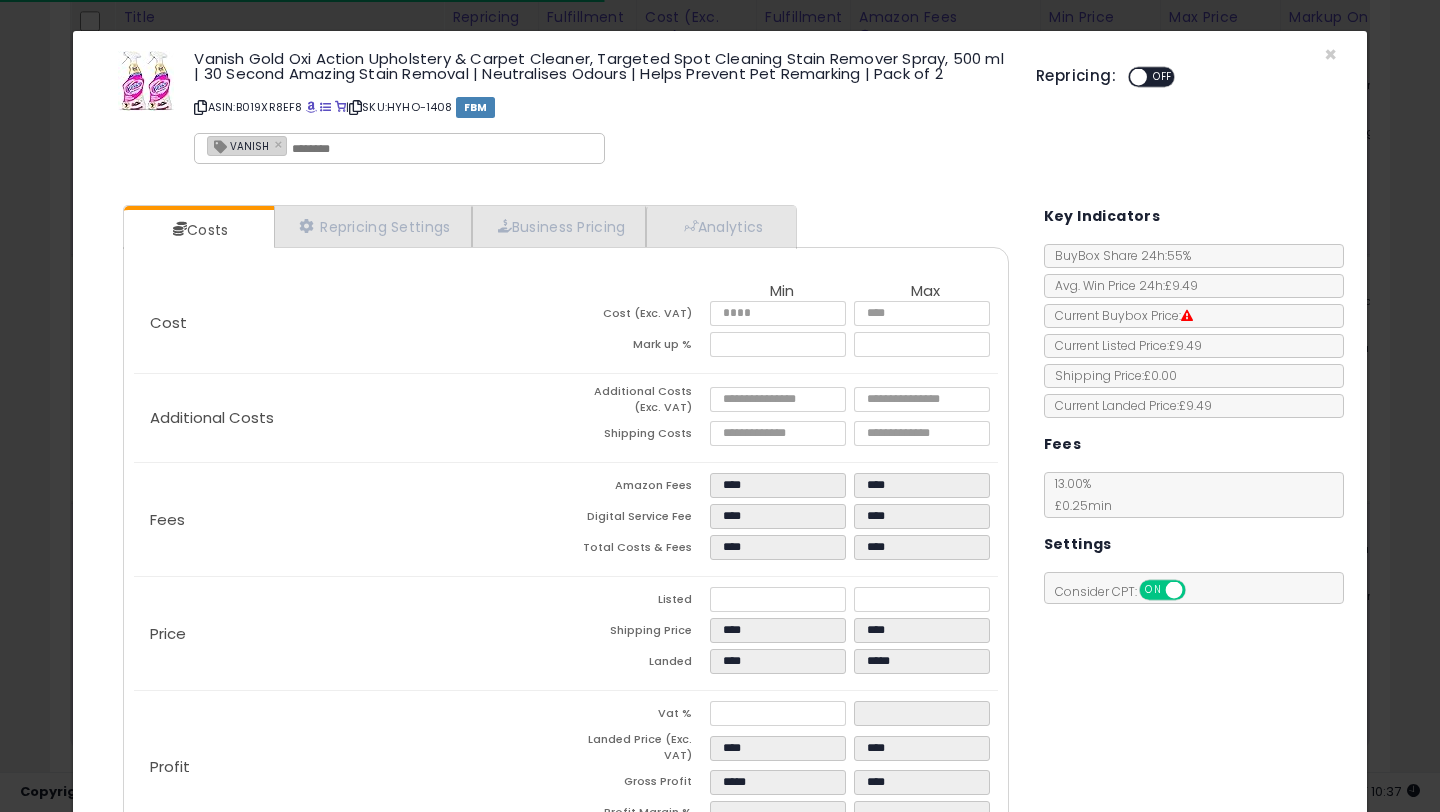 click on "ON   OFF" at bounding box center (1129, 77) 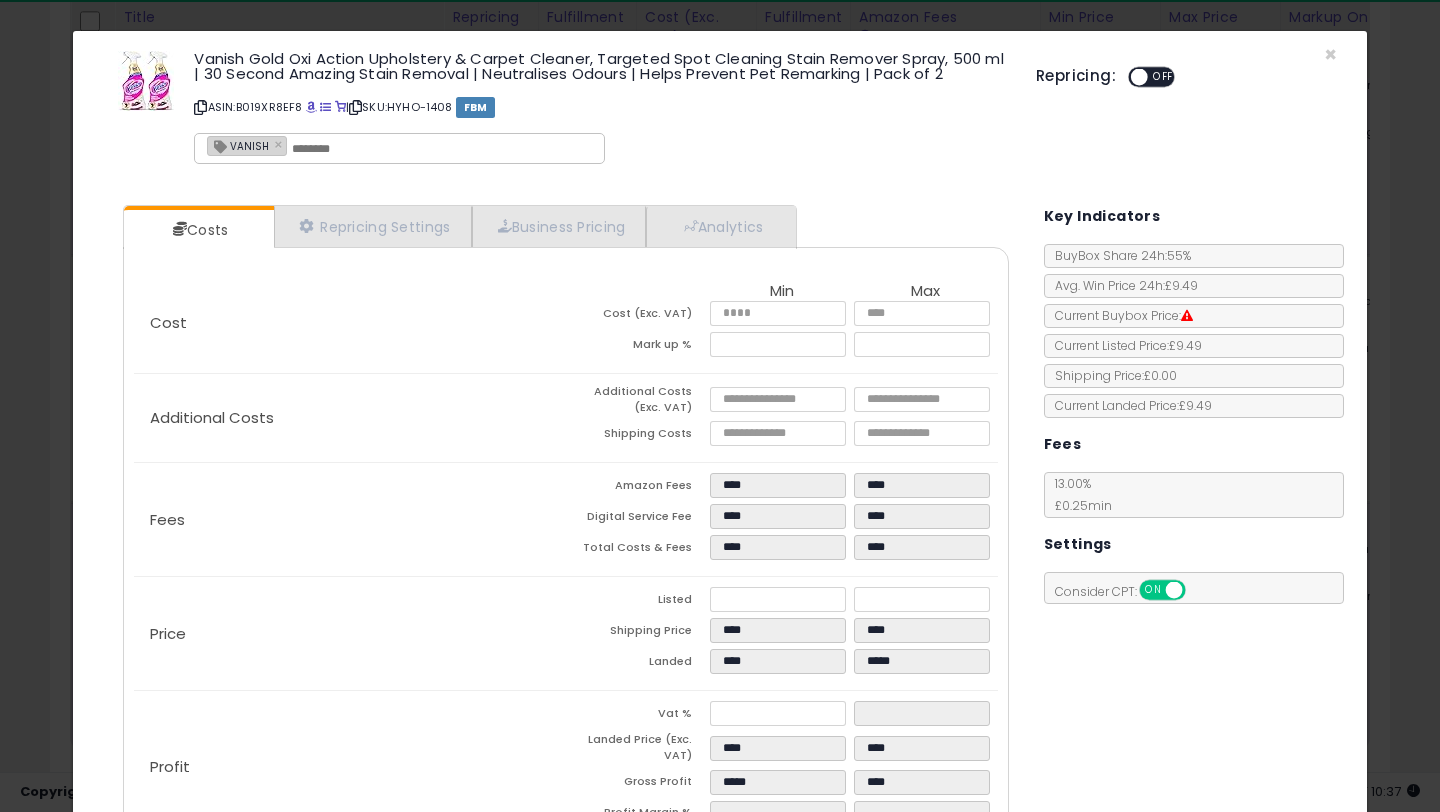 click at bounding box center [1139, 77] 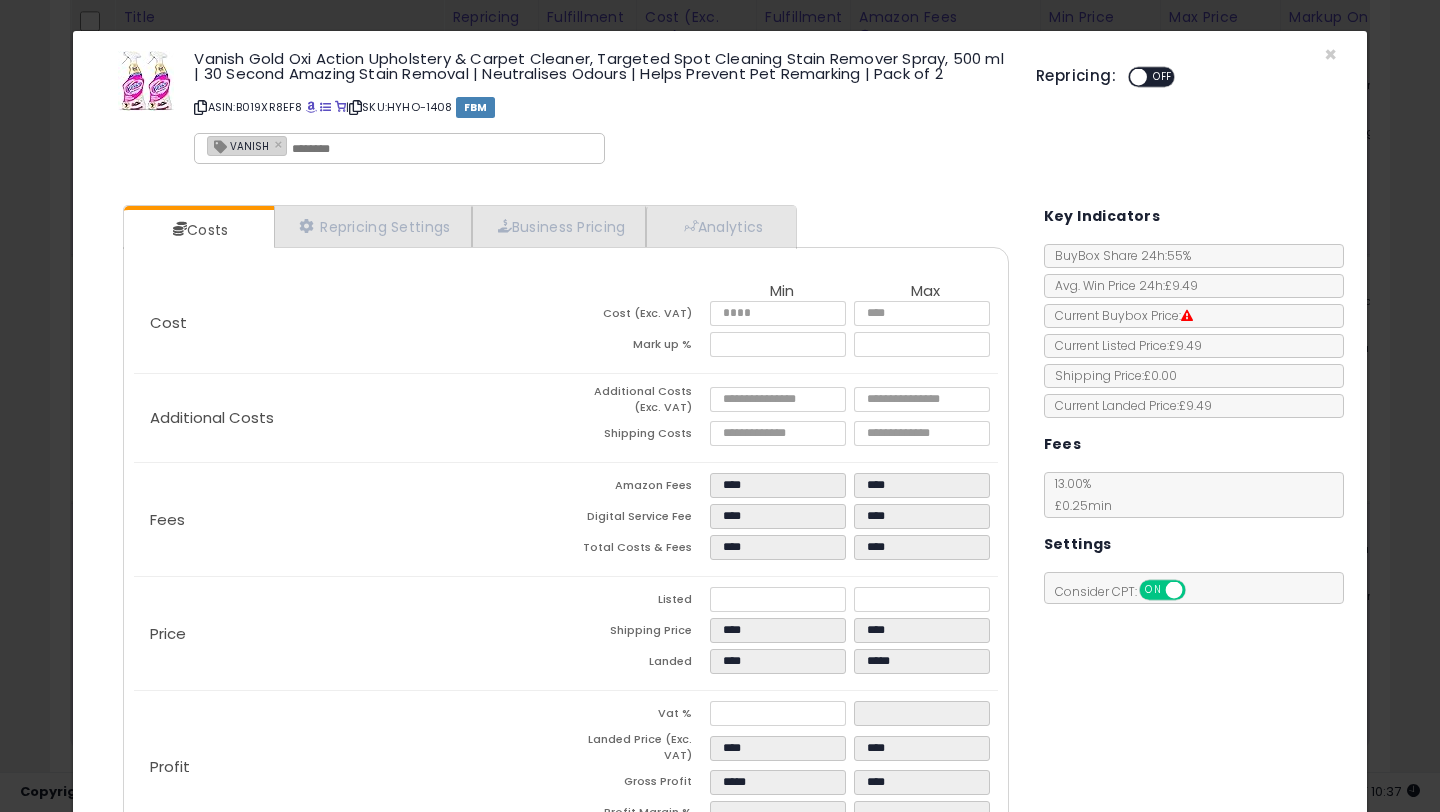 click at bounding box center [1138, 77] 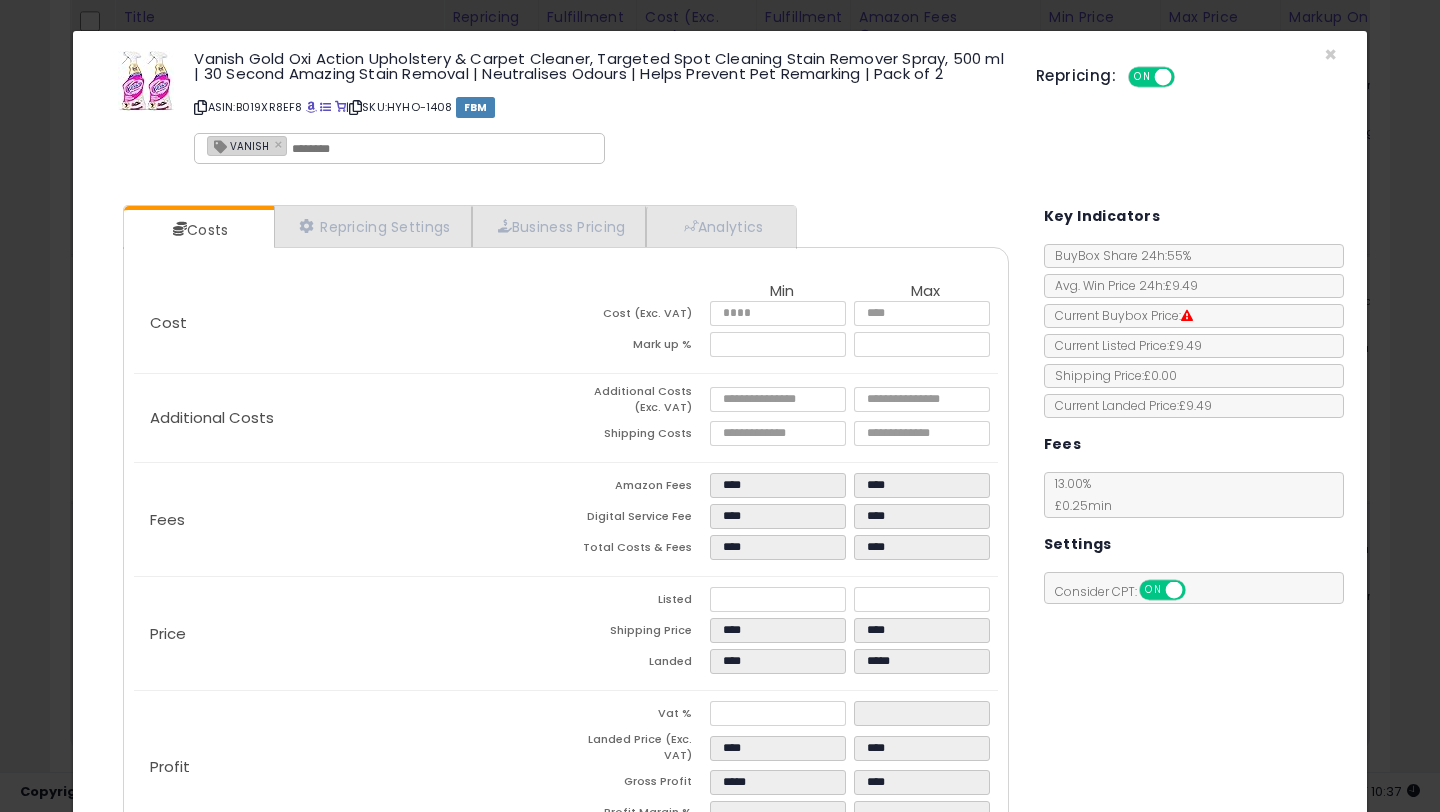scroll, scrollTop: 135, scrollLeft: 0, axis: vertical 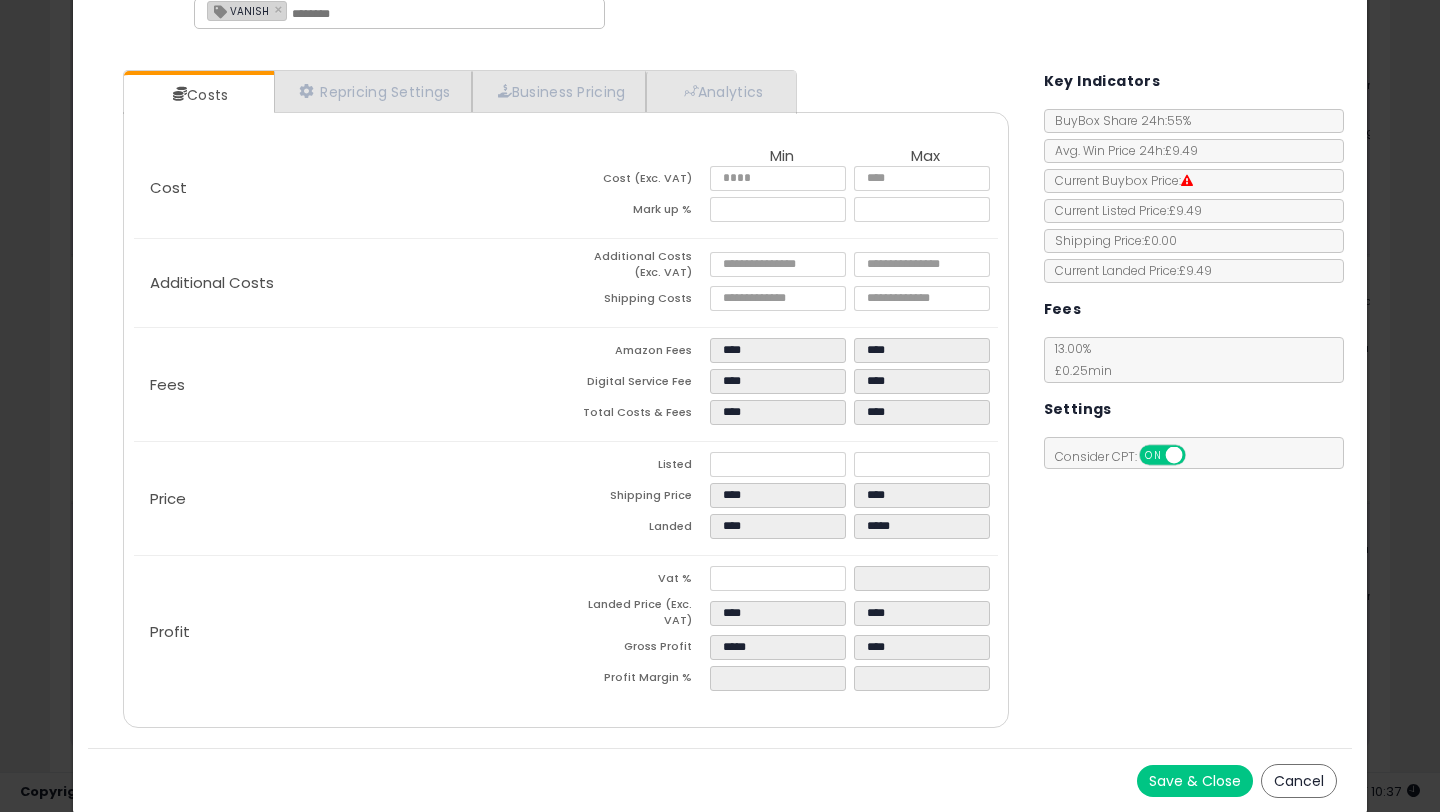 click on "Save & Close" at bounding box center (1195, 781) 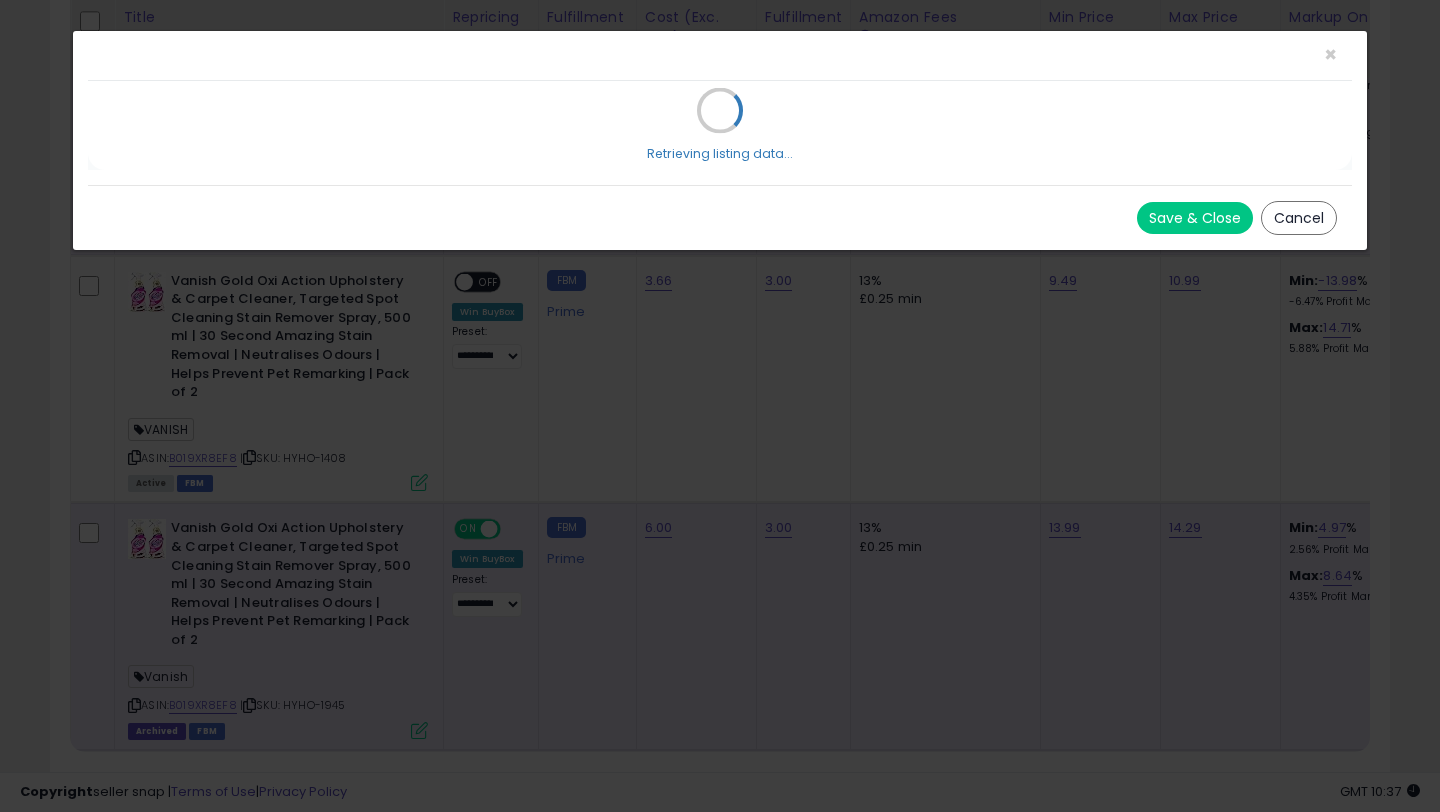 scroll, scrollTop: 0, scrollLeft: 0, axis: both 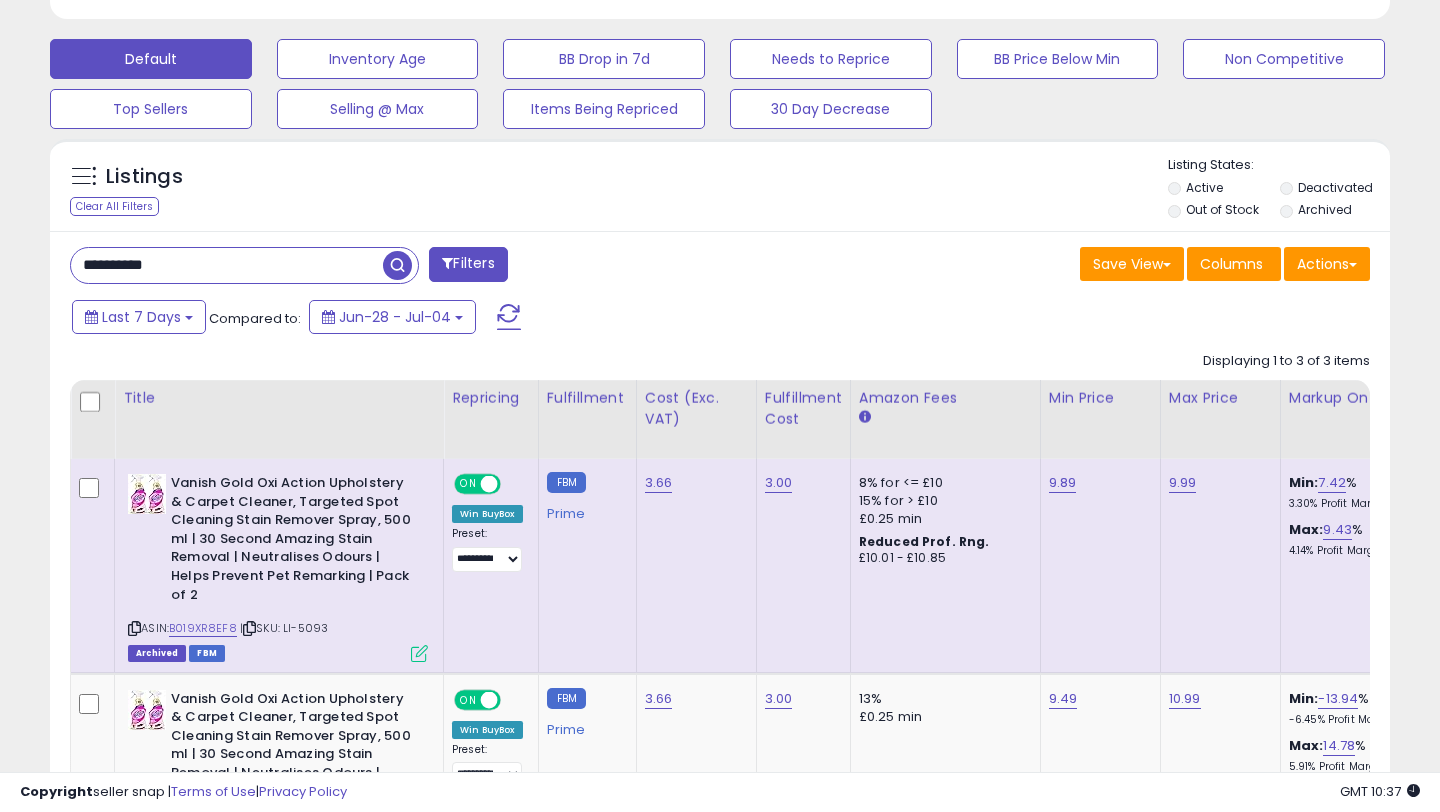 click on "**********" at bounding box center [227, 265] 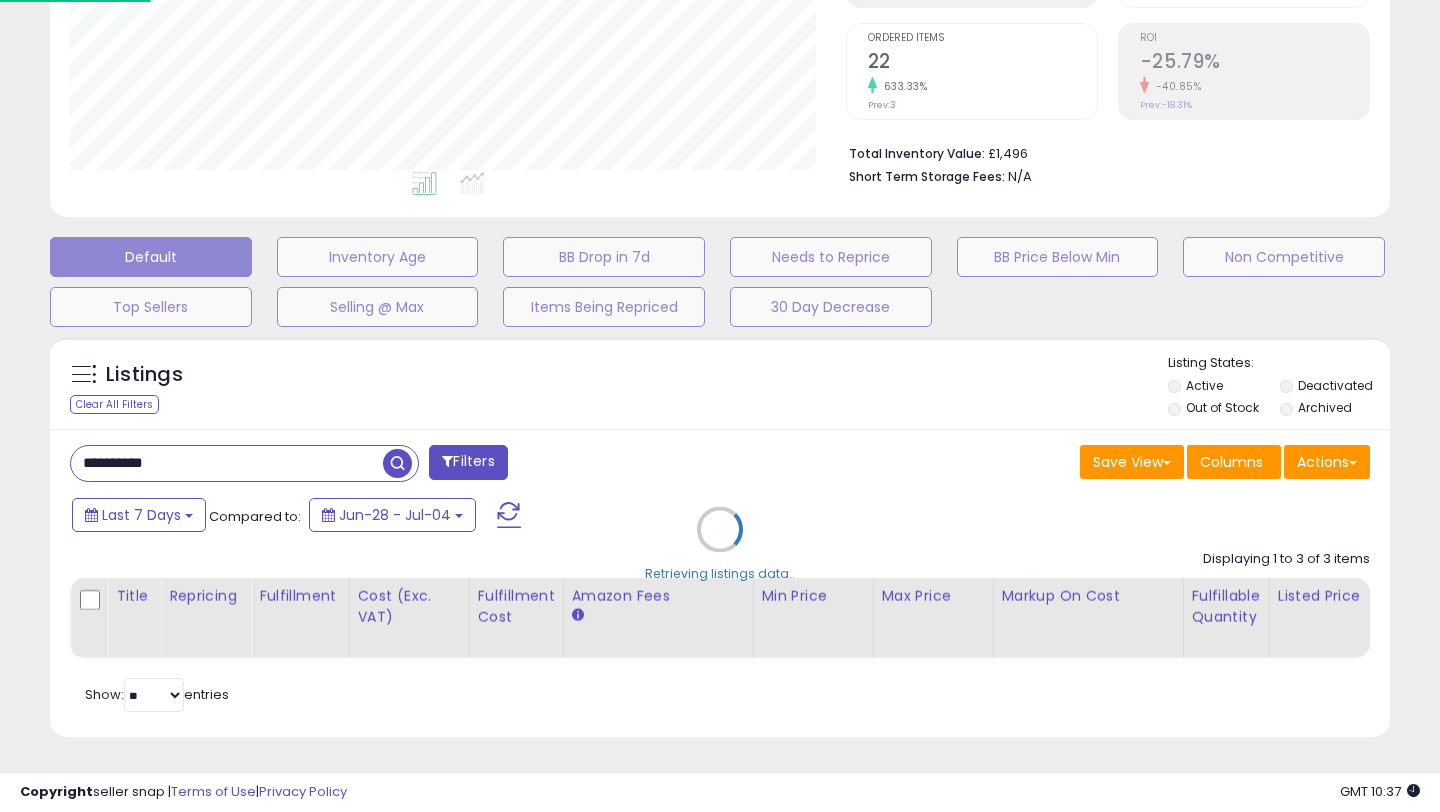 scroll, scrollTop: 393, scrollLeft: 0, axis: vertical 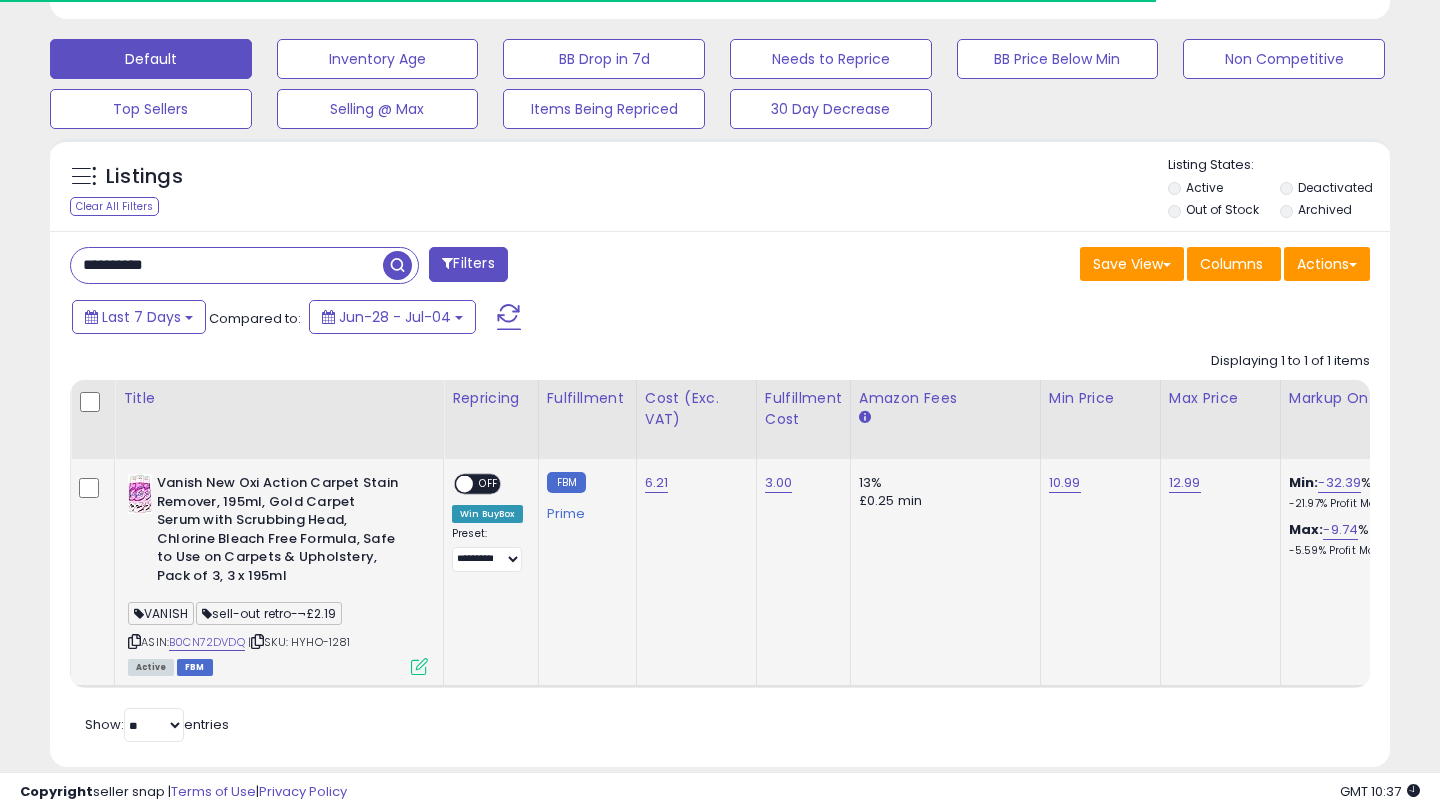 click at bounding box center (419, 666) 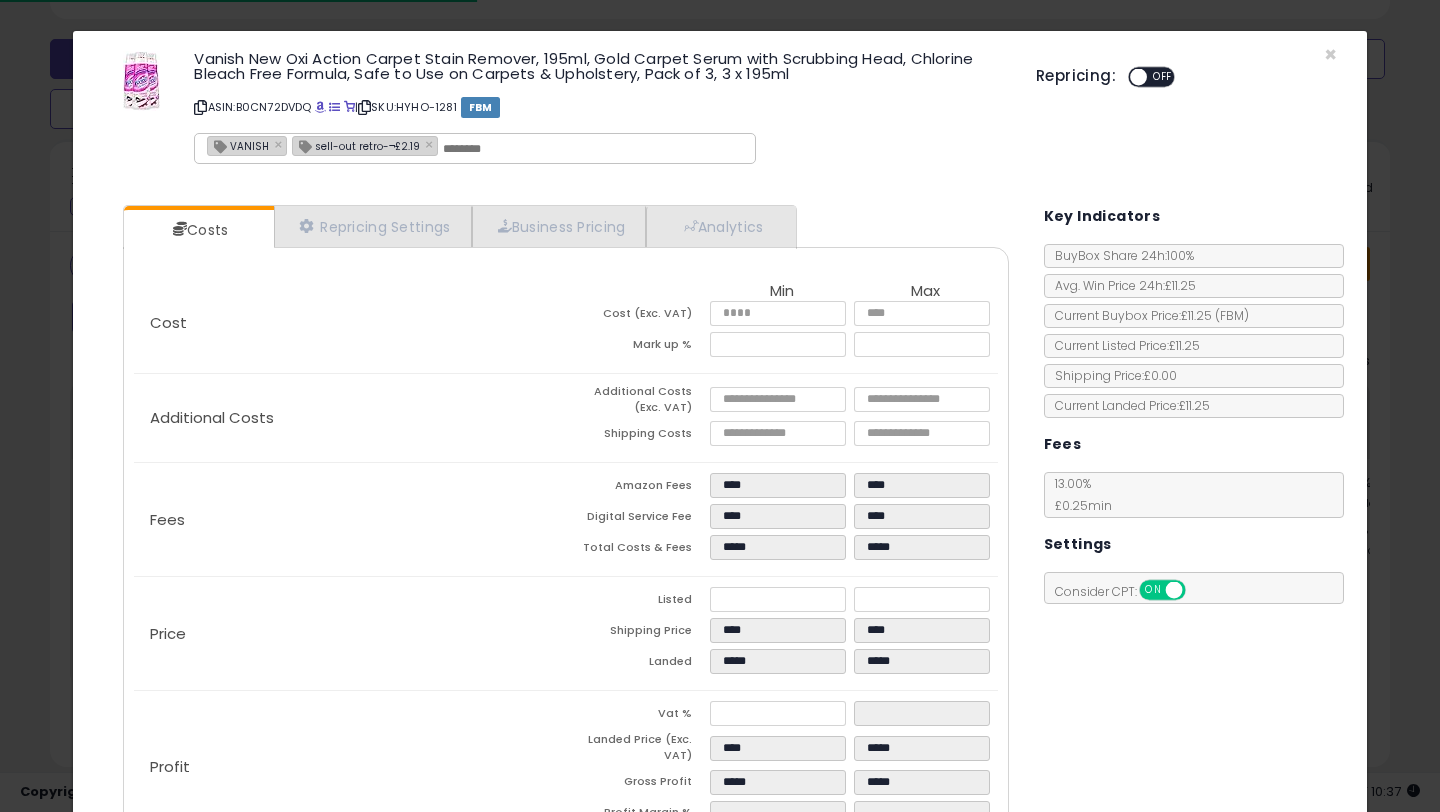 click at bounding box center [1138, 77] 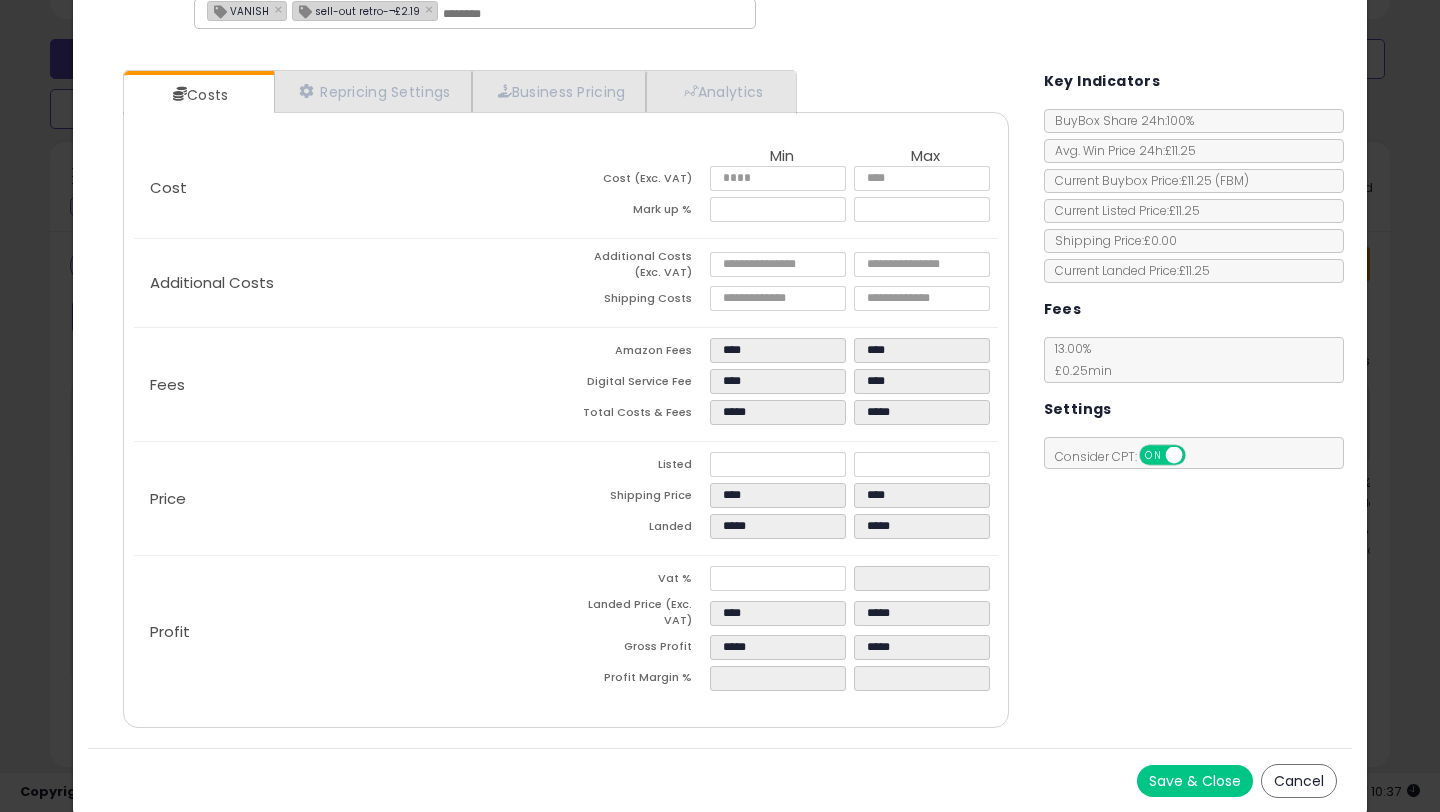 click on "Save & Close
Cancel" at bounding box center (720, 780) 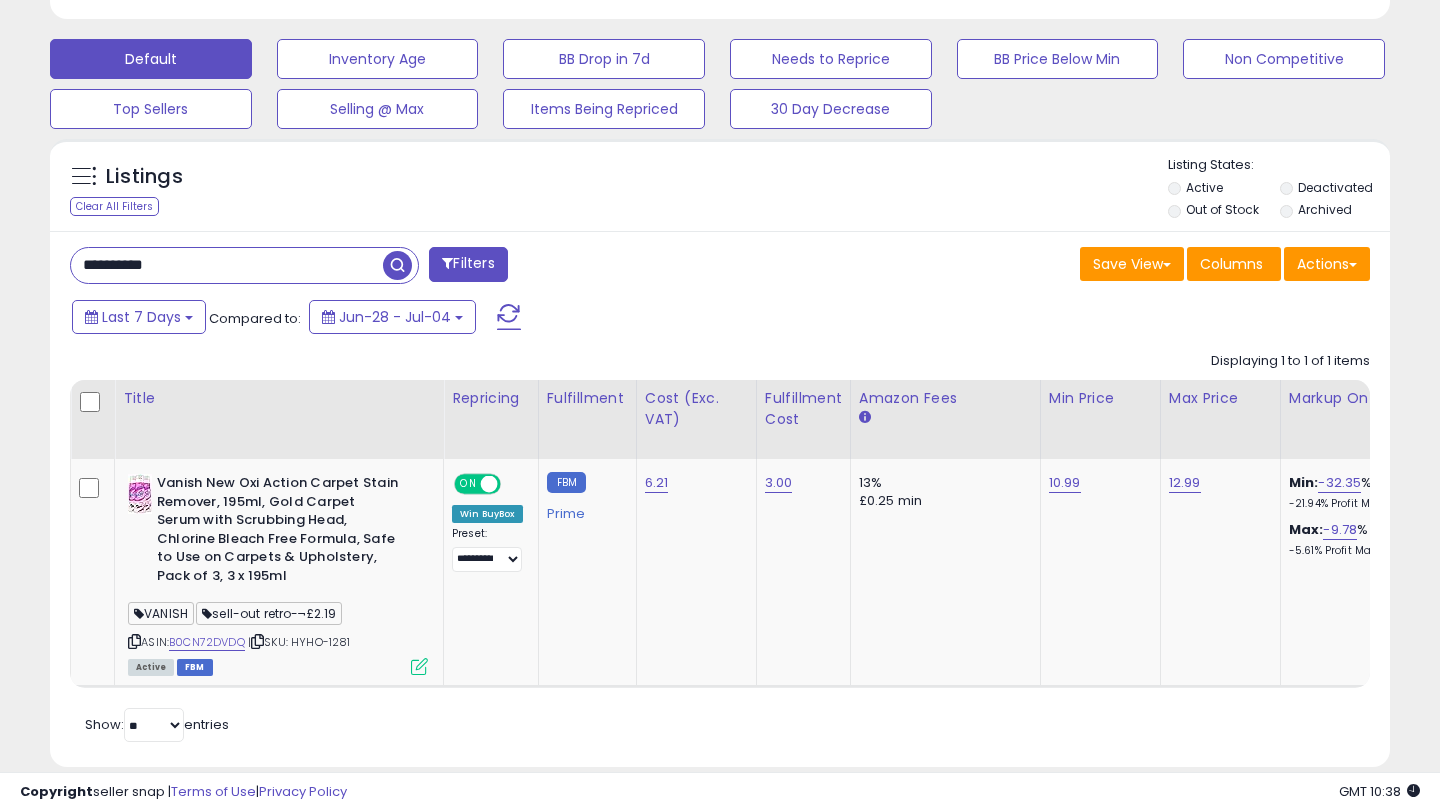 click on "**********" at bounding box center (227, 265) 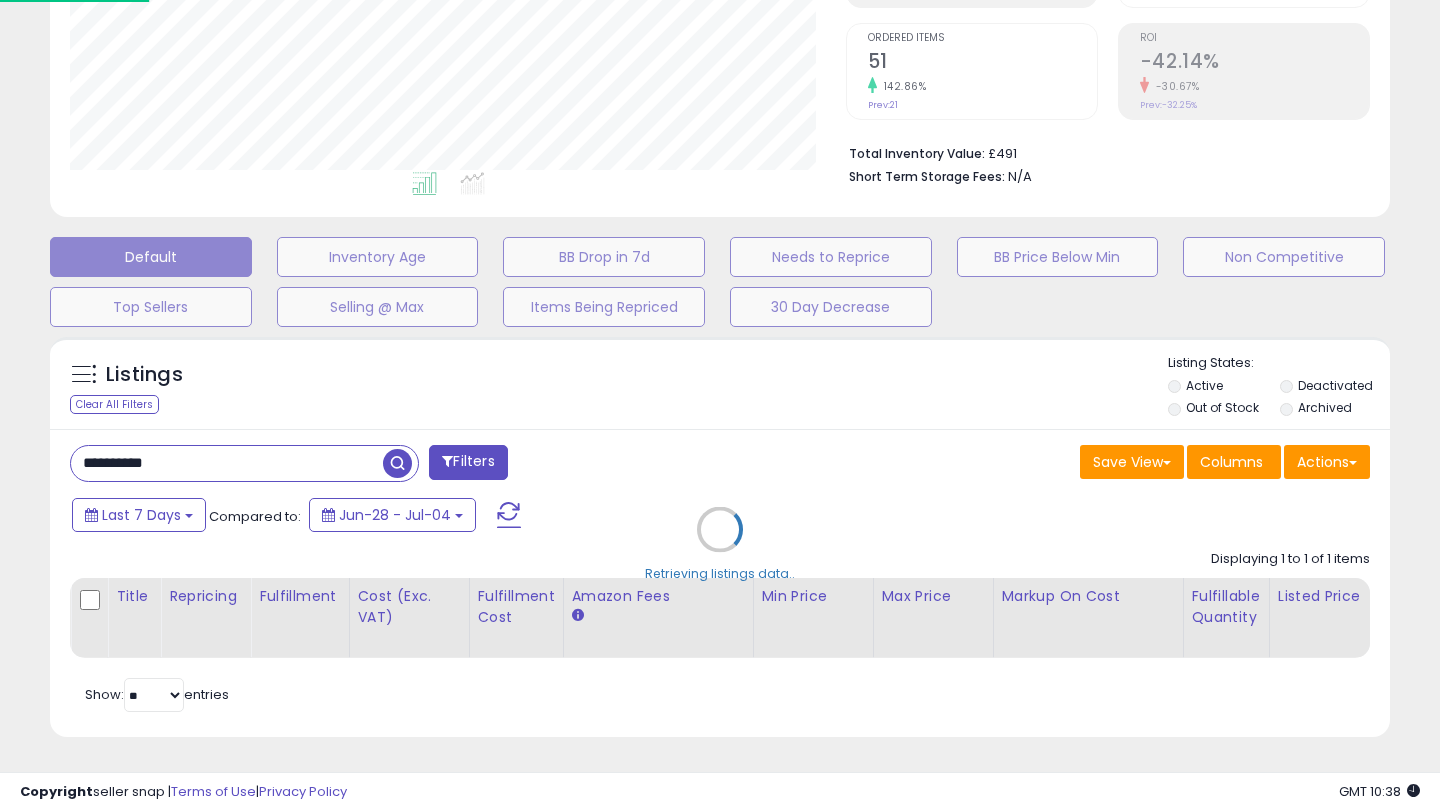 scroll, scrollTop: 393, scrollLeft: 0, axis: vertical 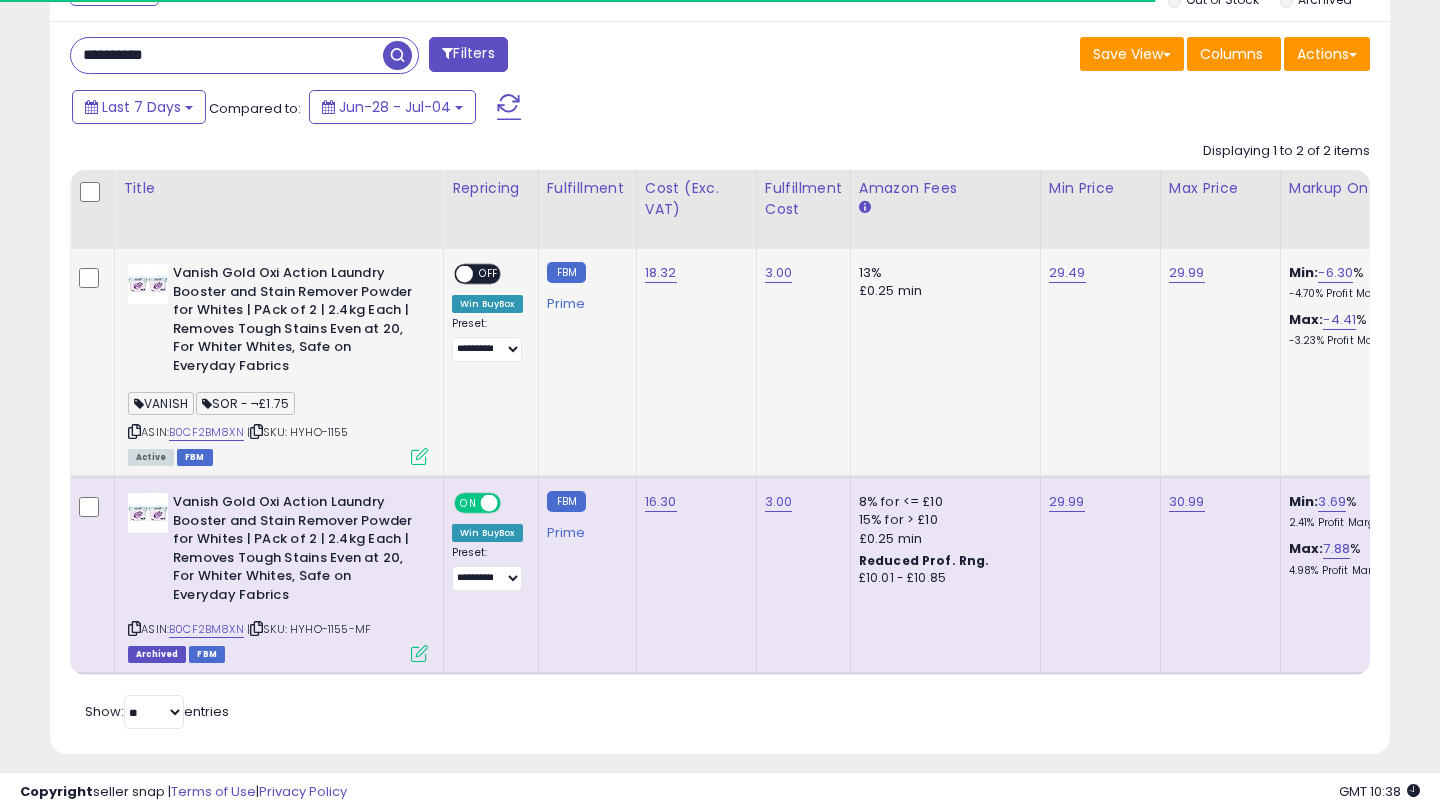 click at bounding box center (419, 456) 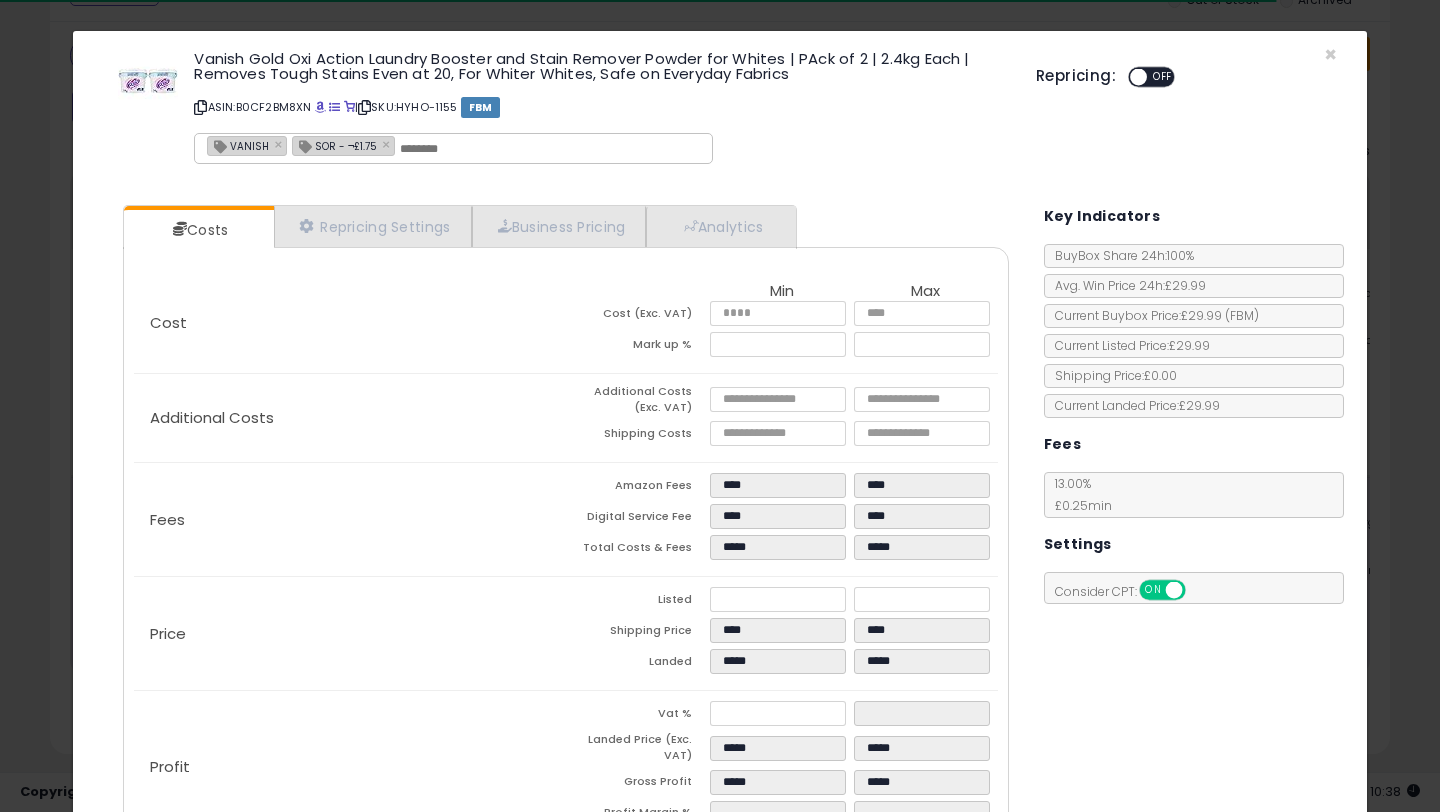 click at bounding box center (1138, 77) 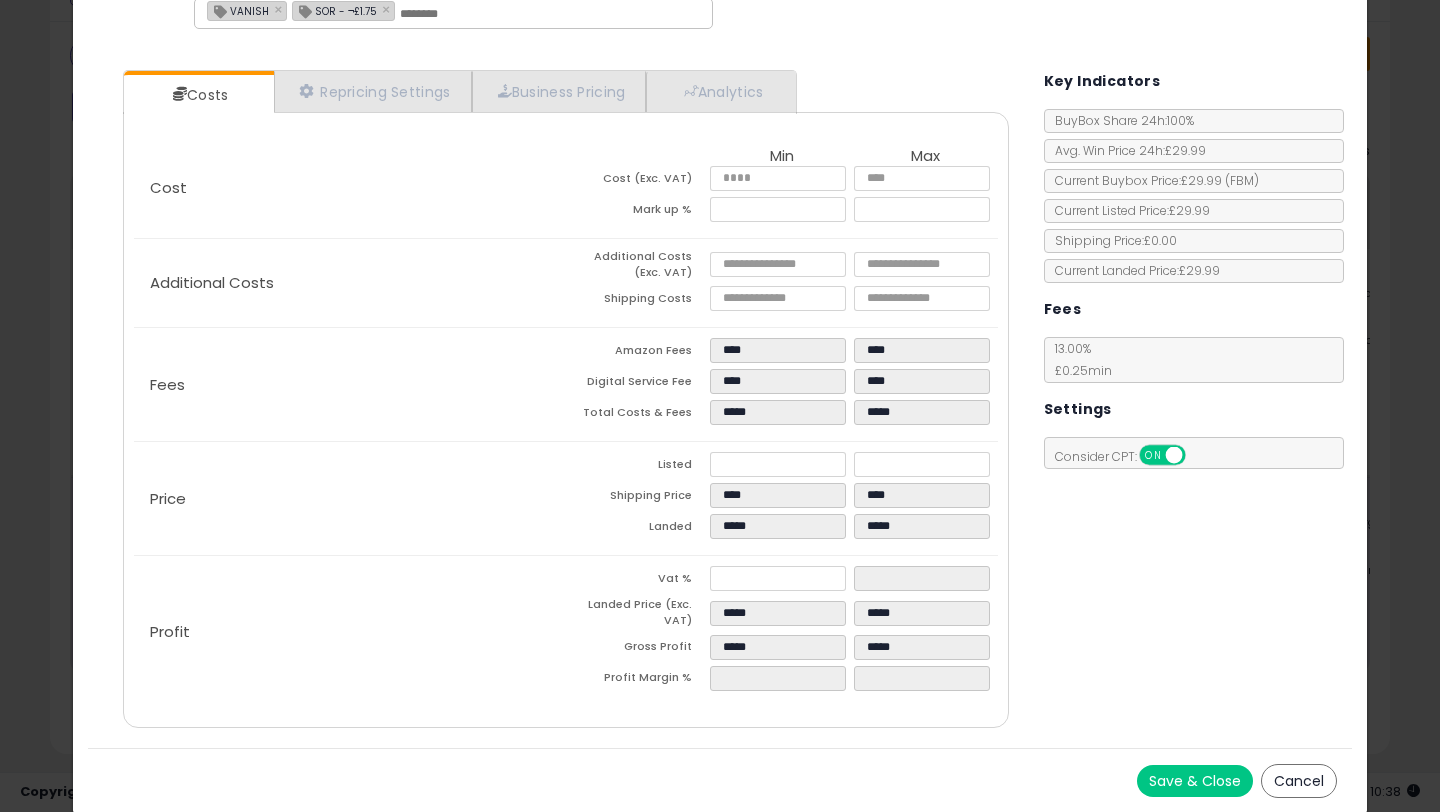 click on "Save & Close" at bounding box center [1195, 781] 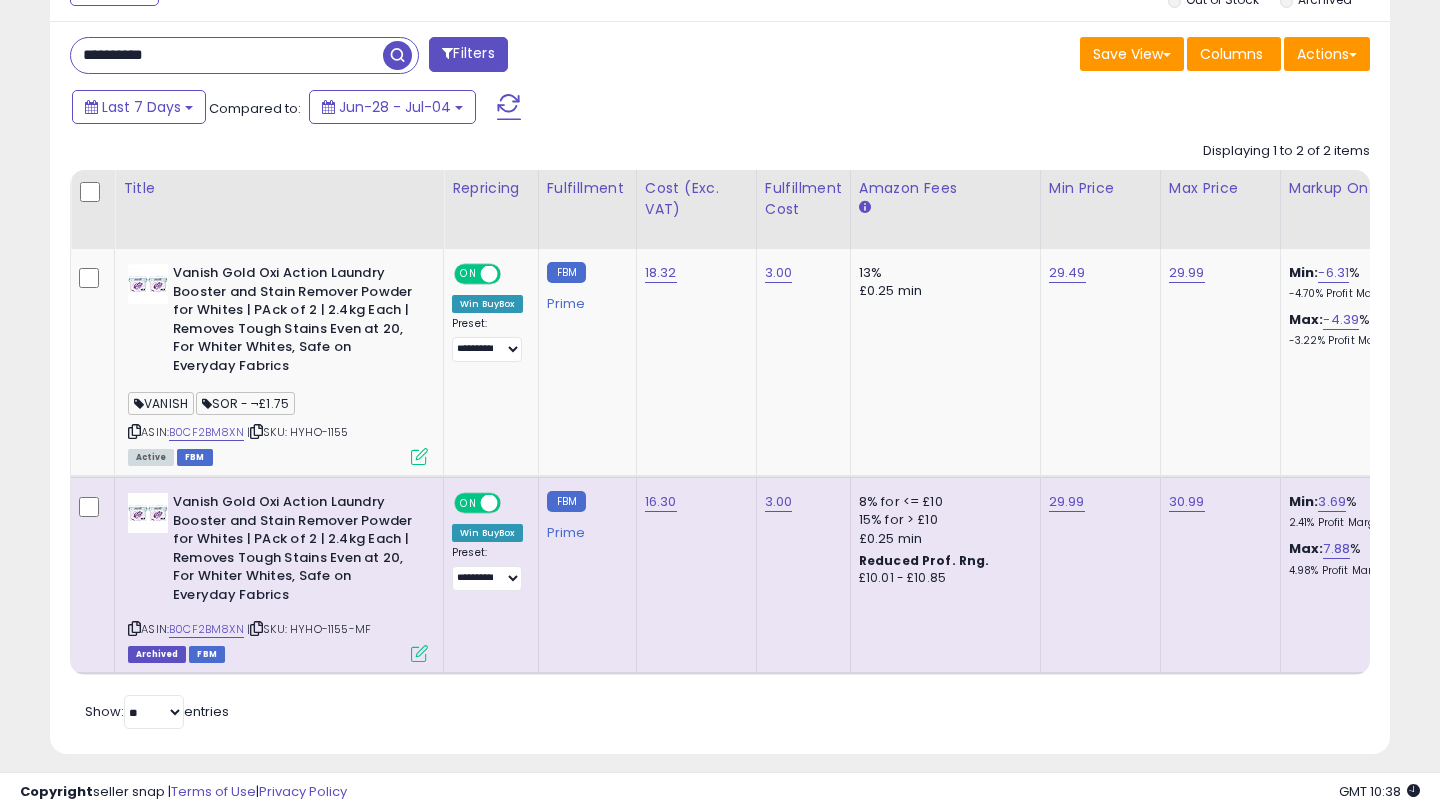 click on "**********" at bounding box center [227, 55] 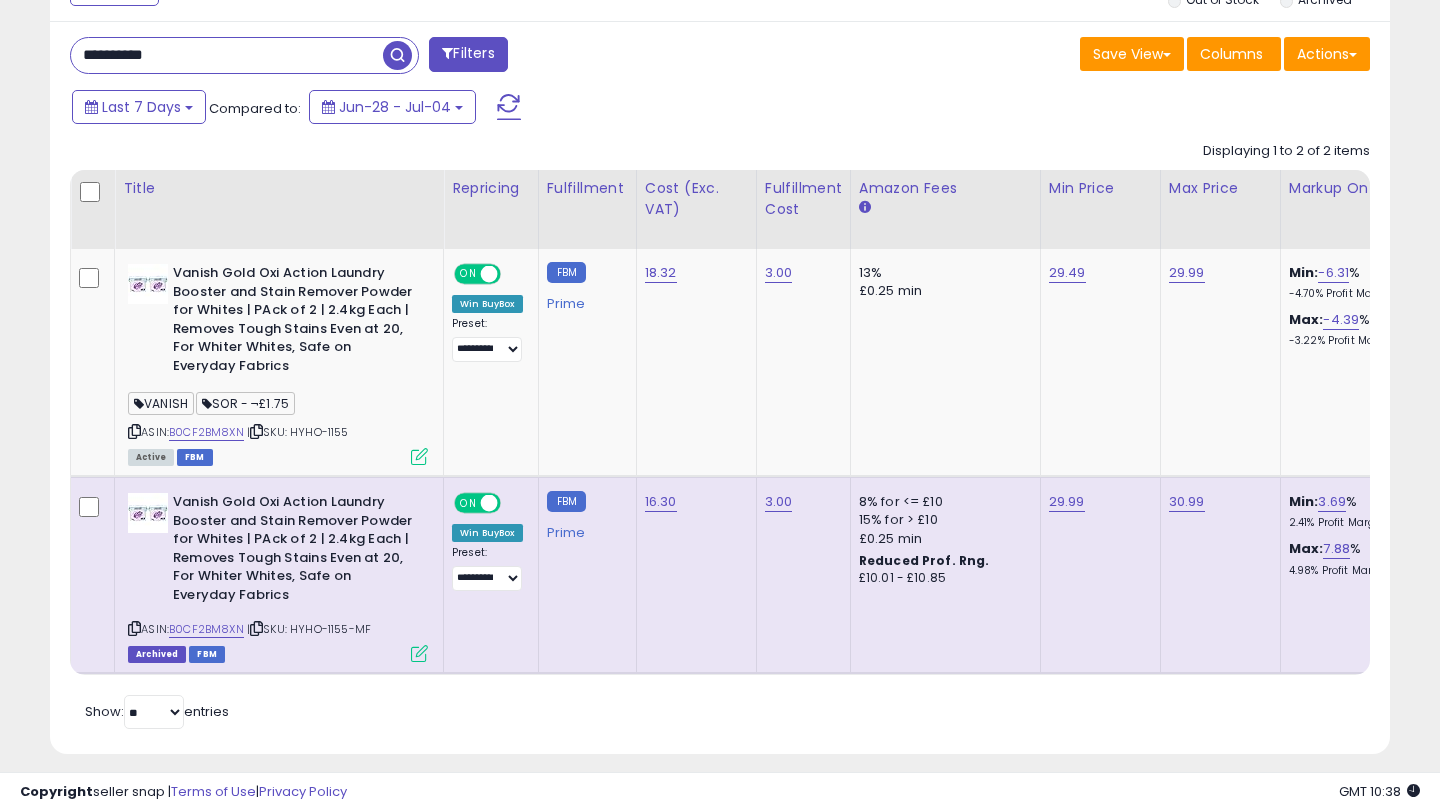 paste 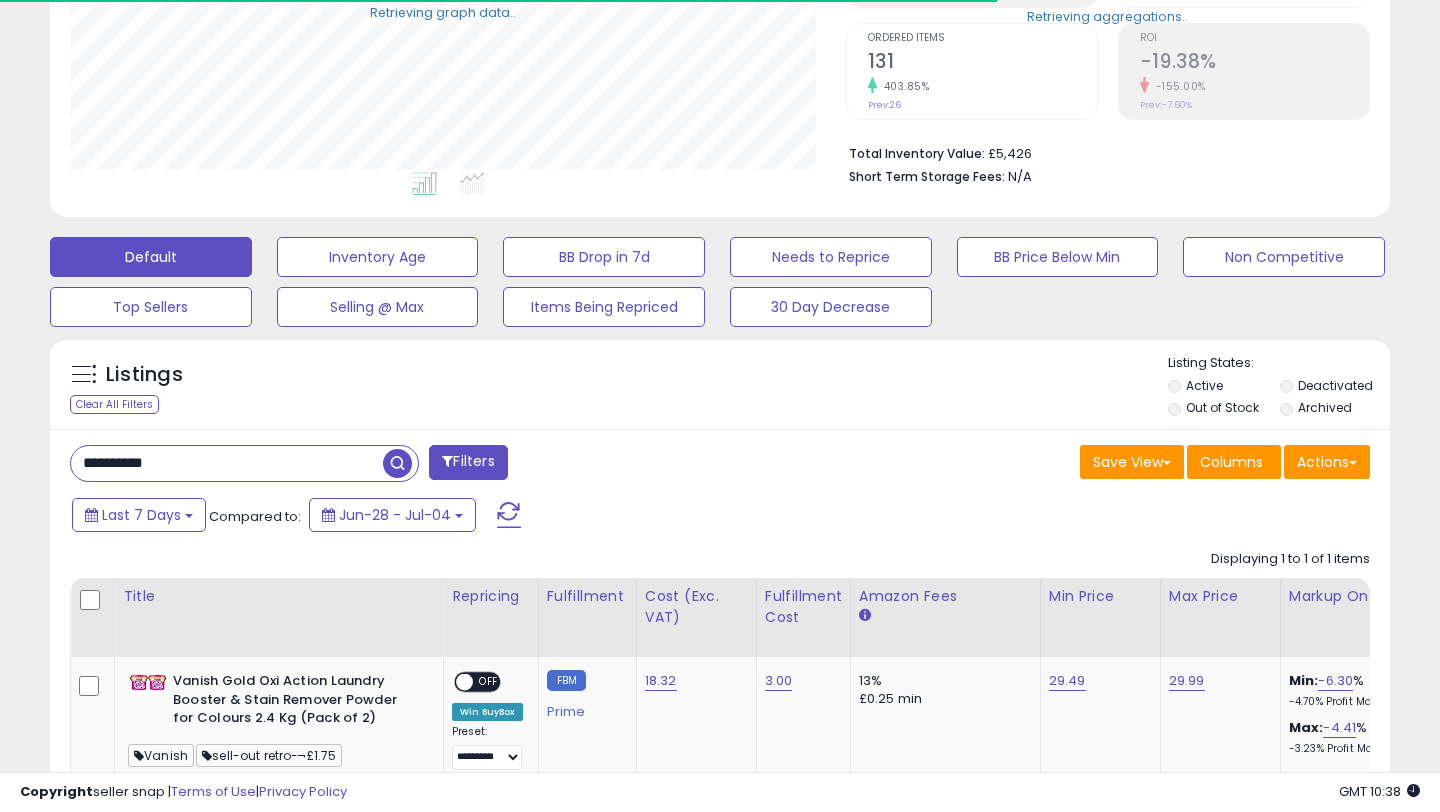 scroll, scrollTop: 566, scrollLeft: 0, axis: vertical 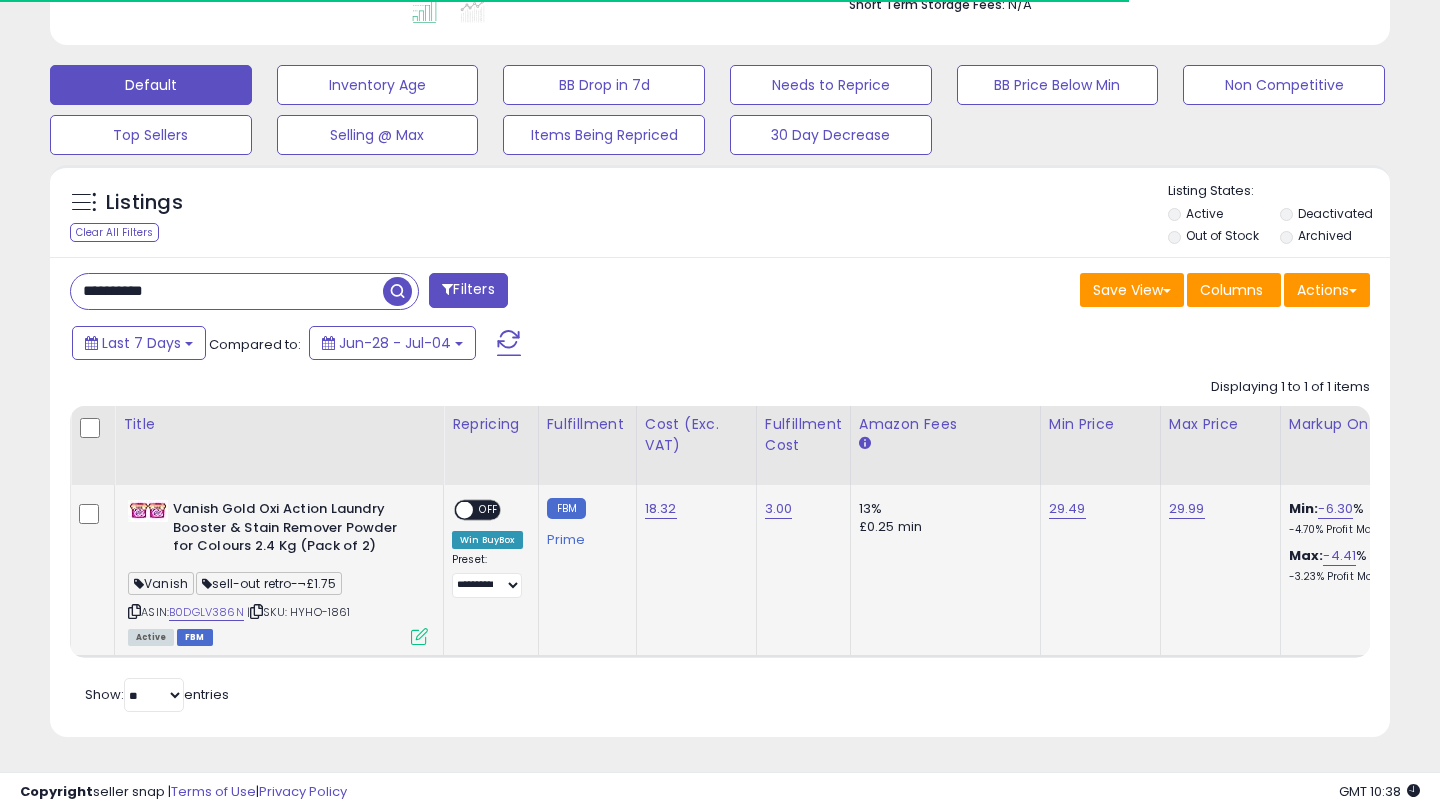 click at bounding box center (419, 636) 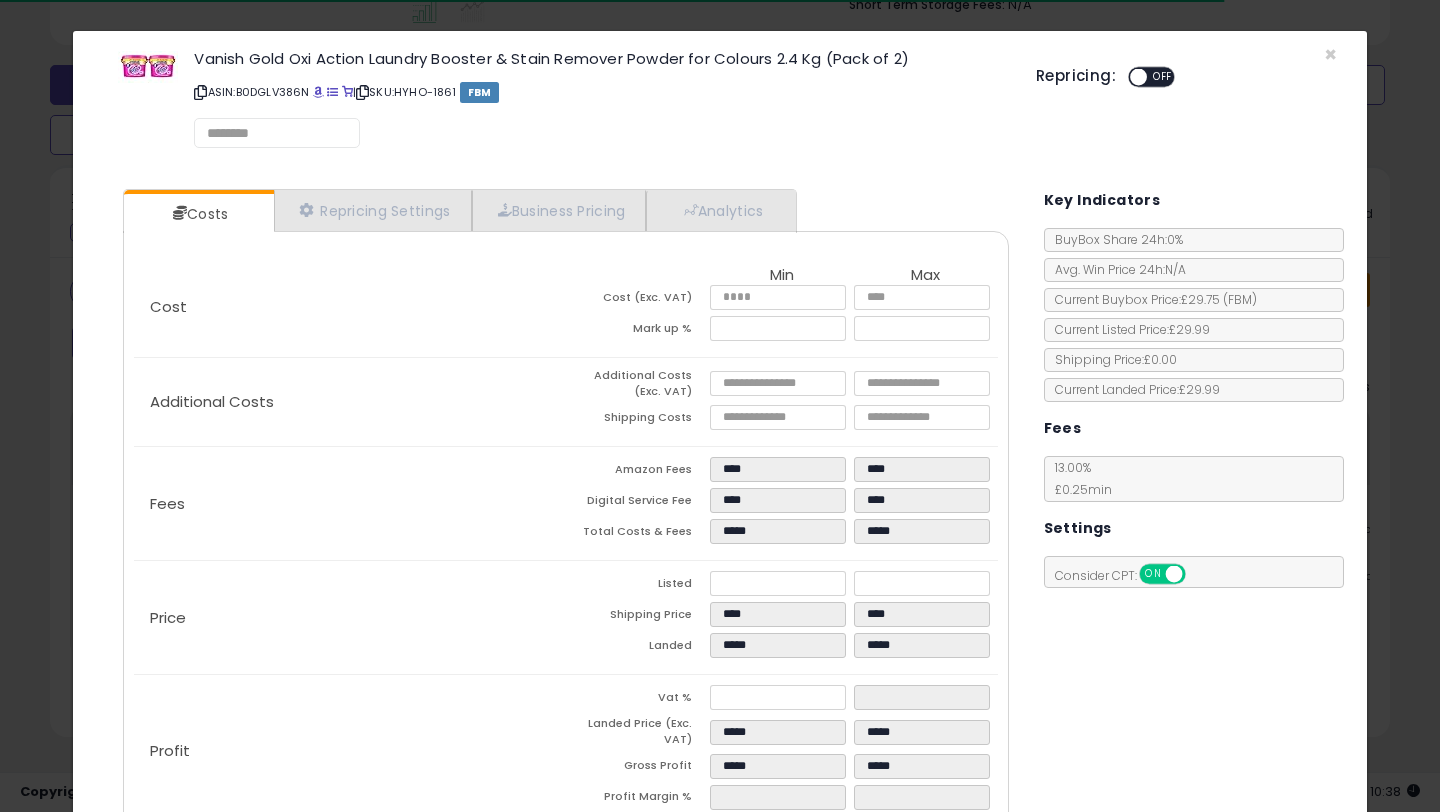scroll, scrollTop: 999590, scrollLeft: 999224, axis: both 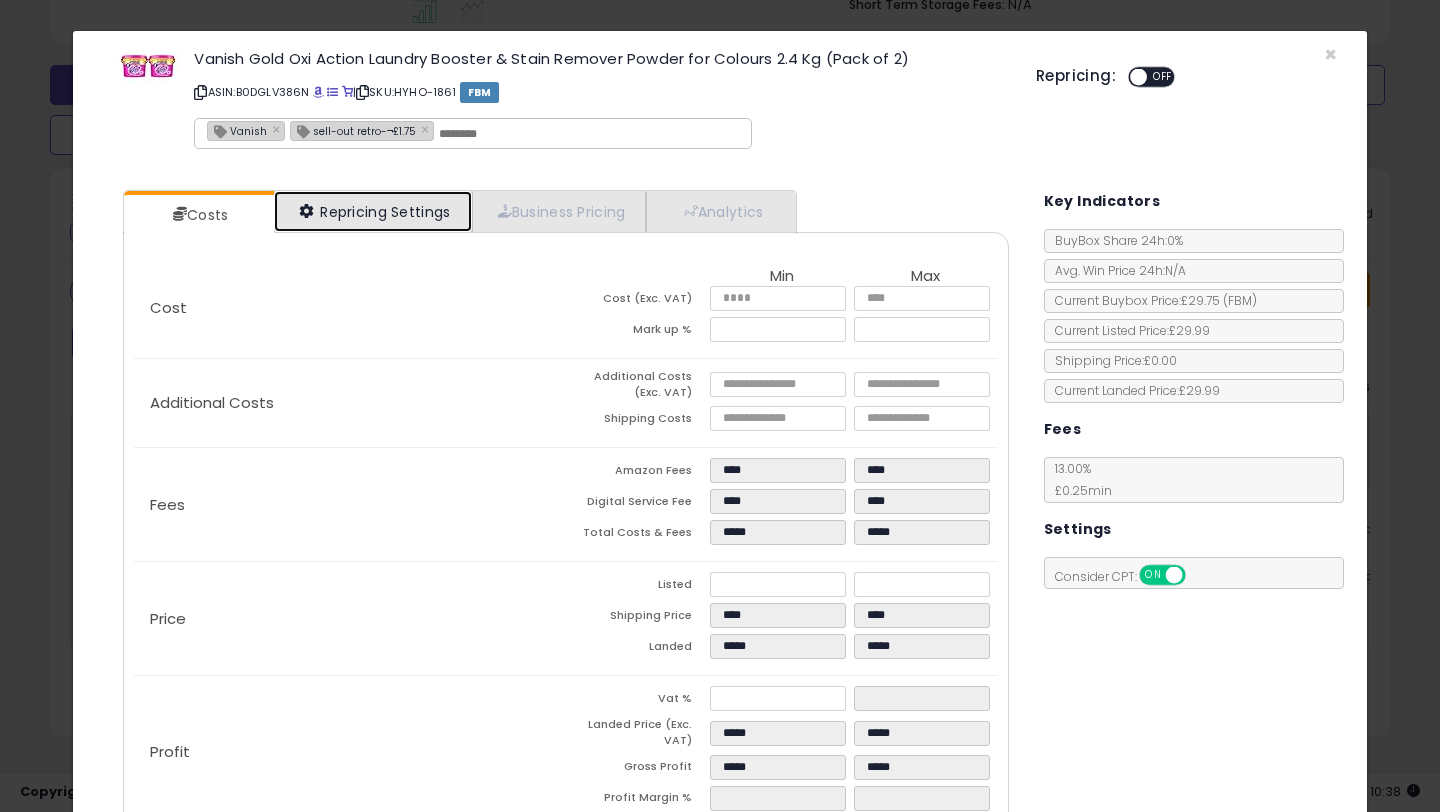 click on "Repricing Settings" at bounding box center [373, 211] 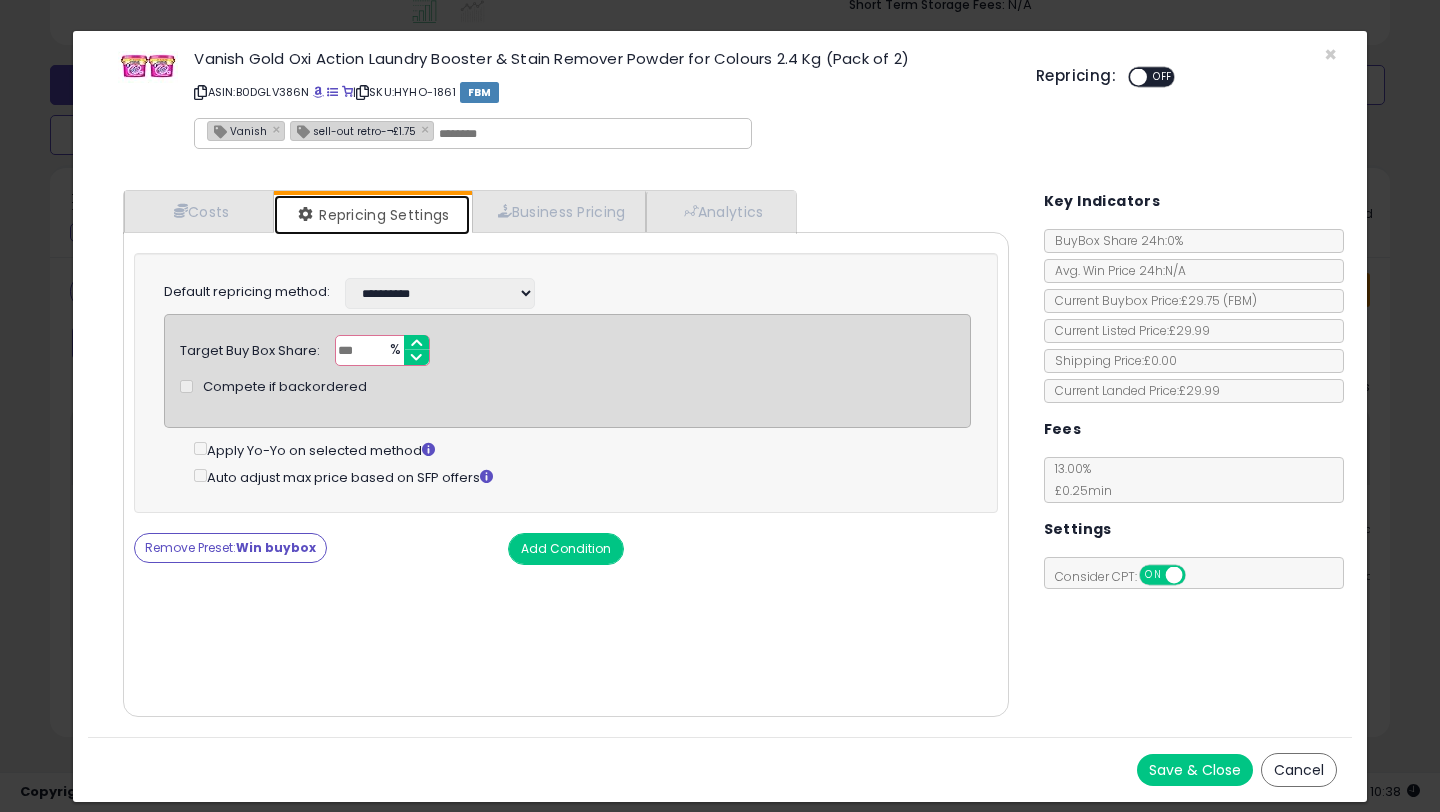 click at bounding box center [1138, 77] 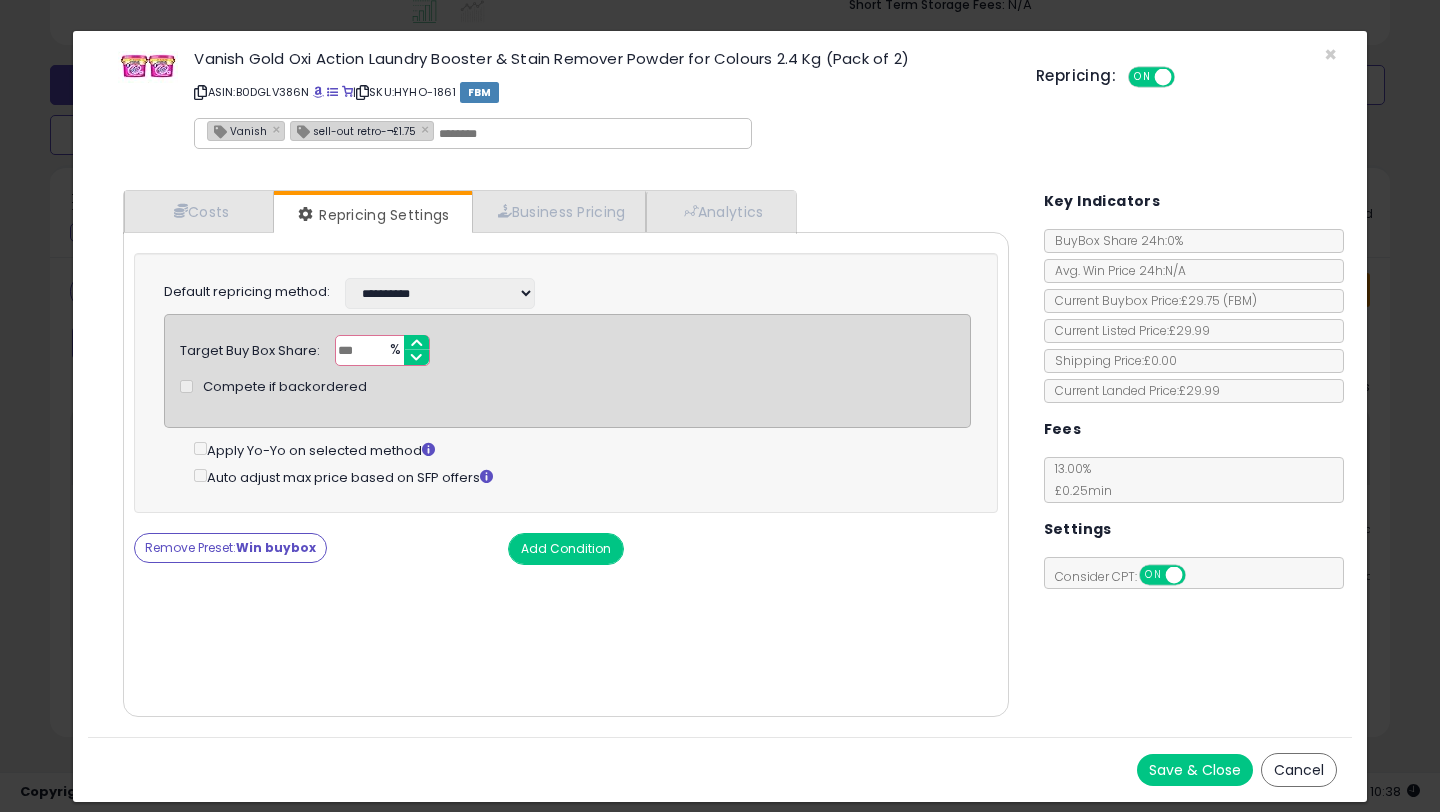 click on "Save & Close" at bounding box center (1195, 770) 